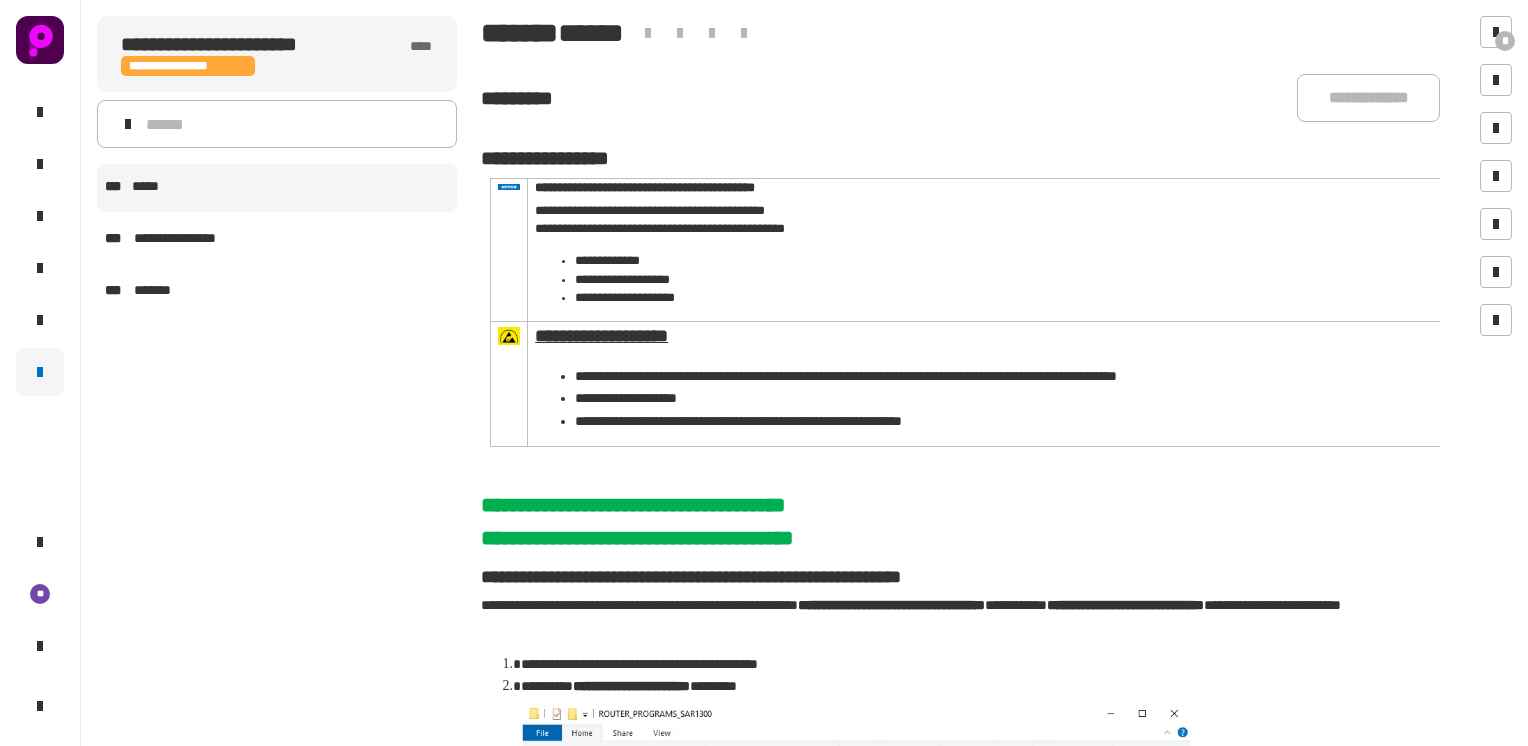 scroll, scrollTop: 0, scrollLeft: 0, axis: both 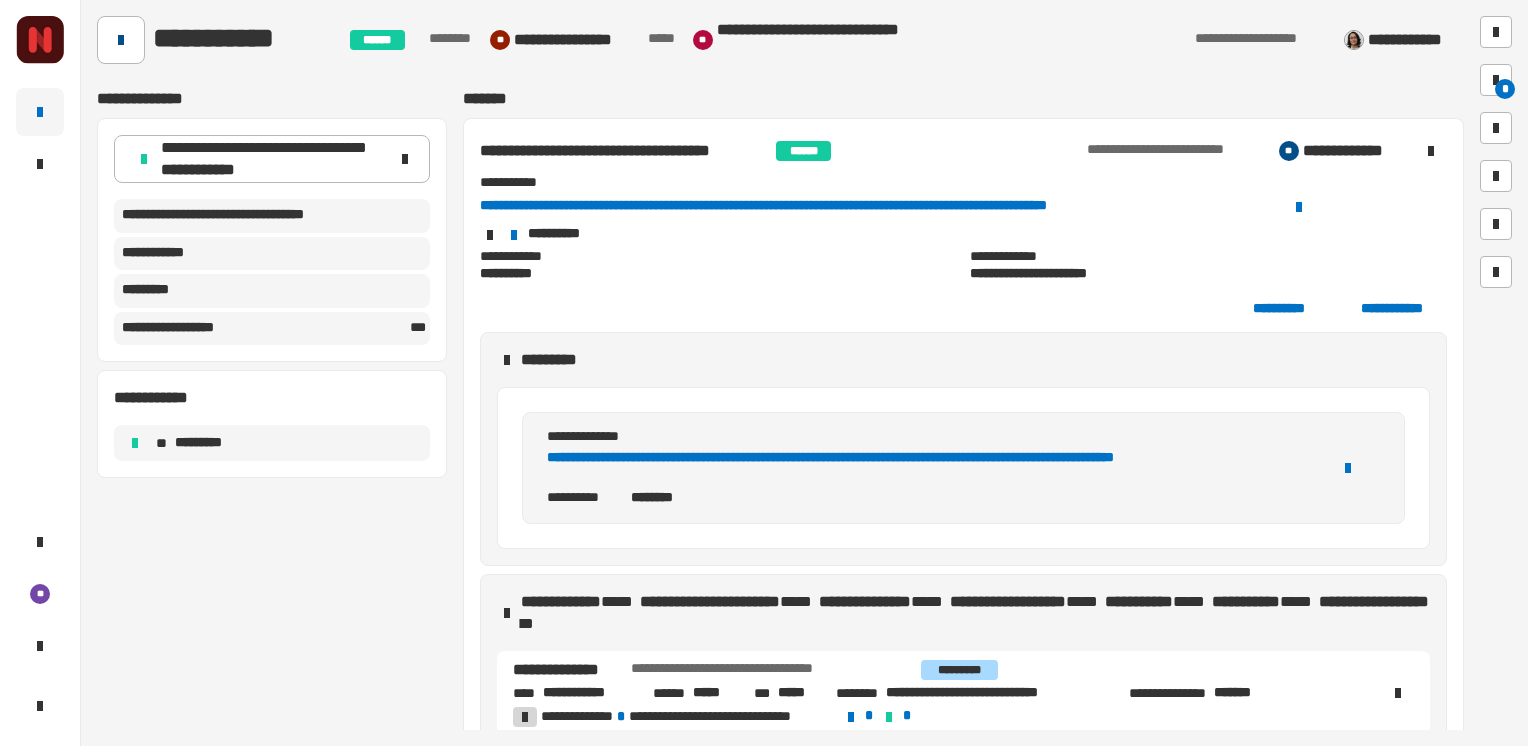 click 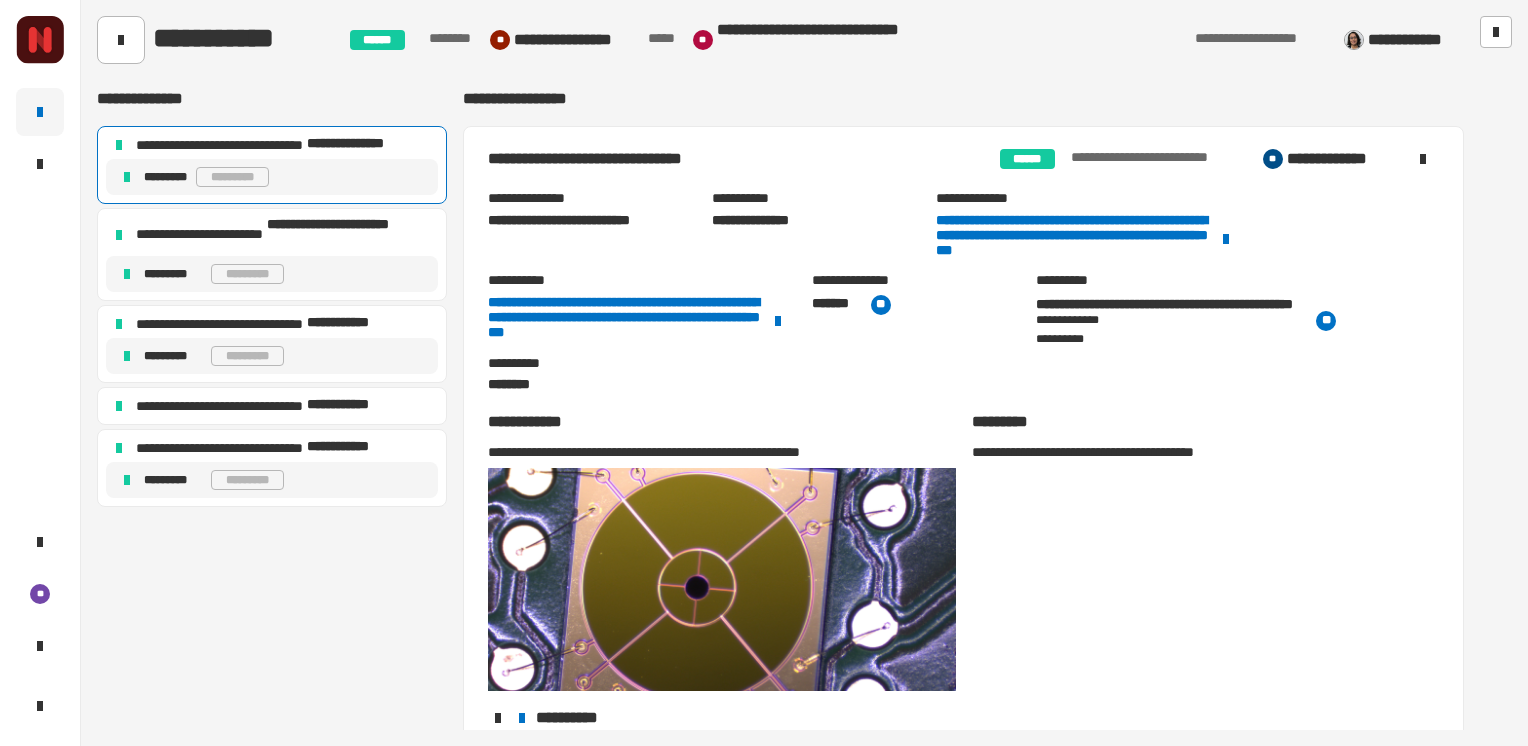 click on "**********" 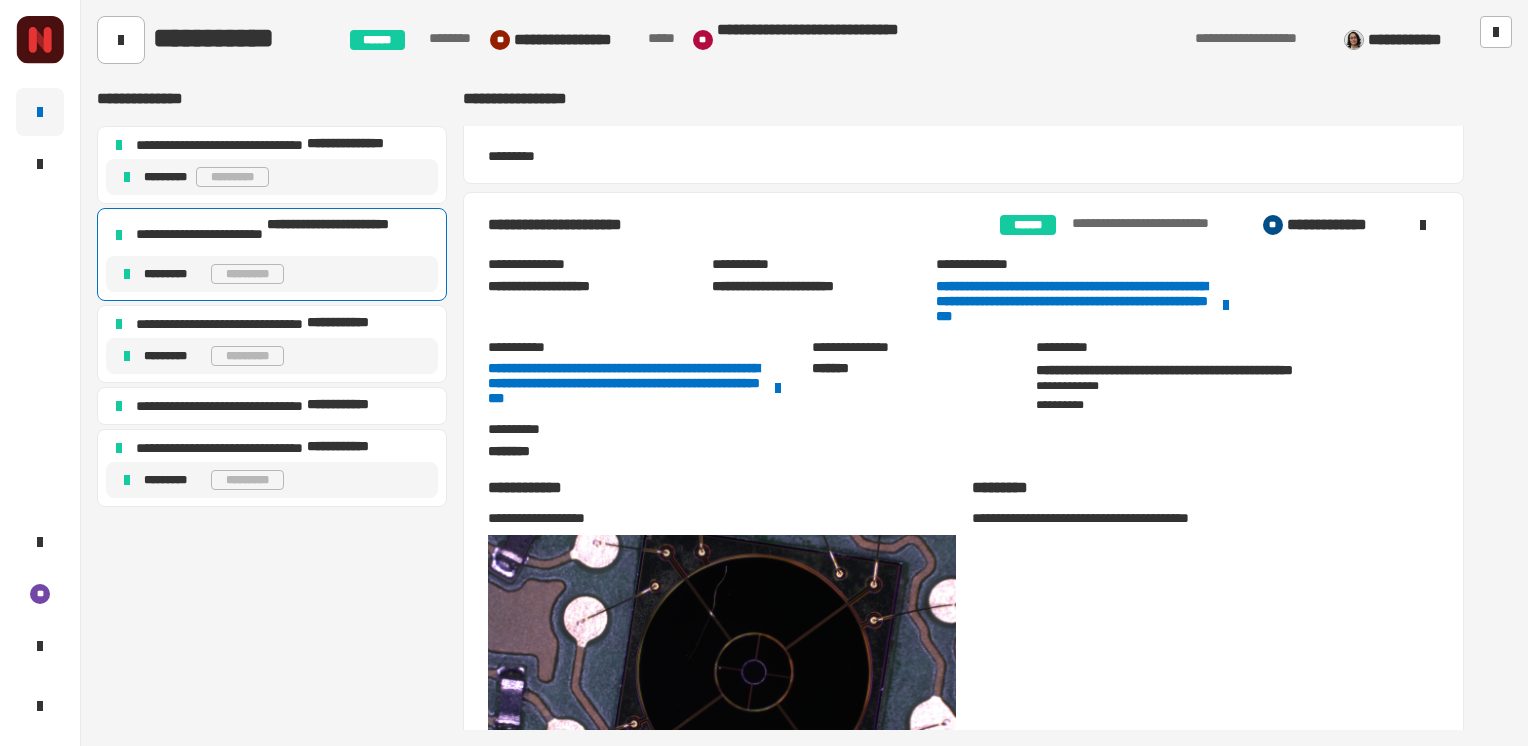 scroll, scrollTop: 681, scrollLeft: 0, axis: vertical 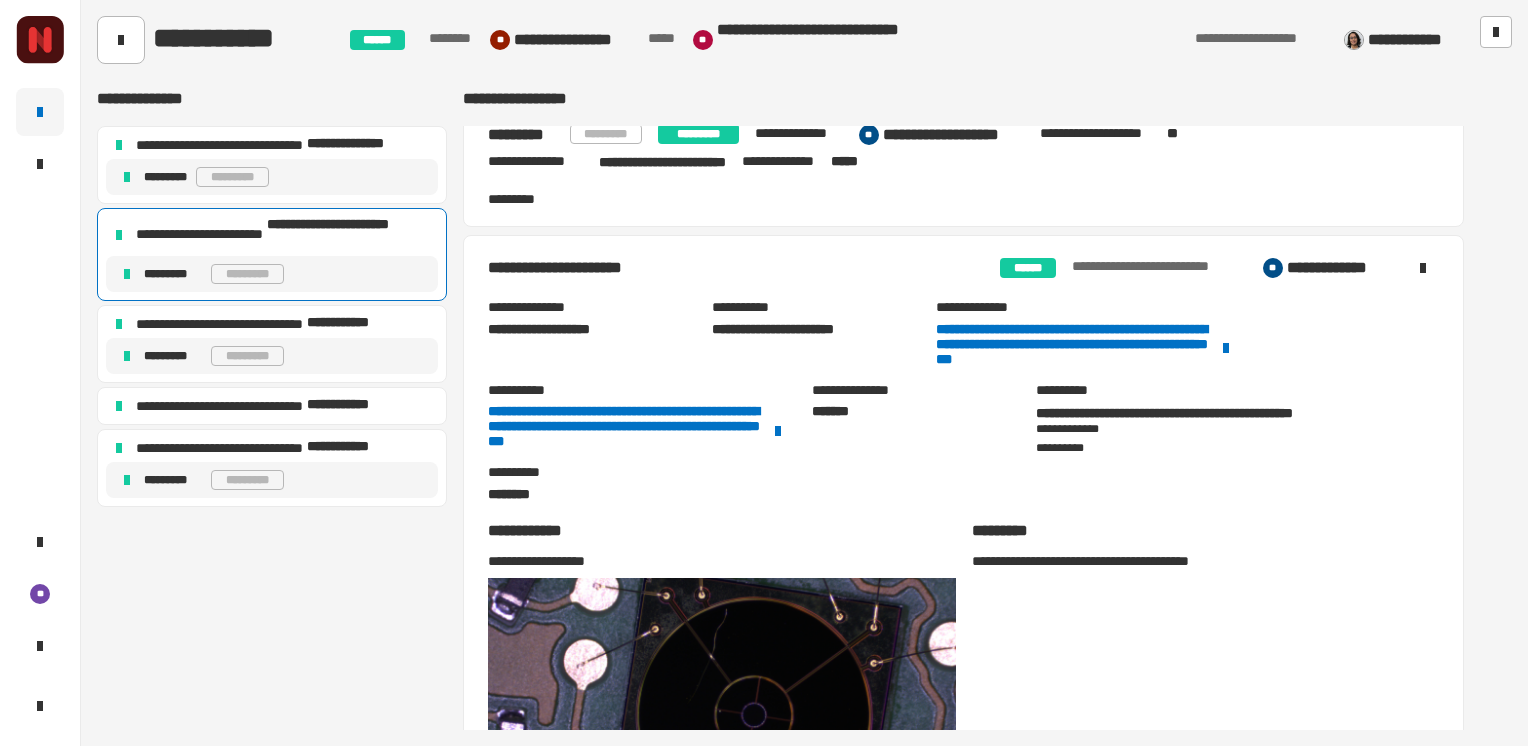 click on "**********" at bounding box center [963, 613] 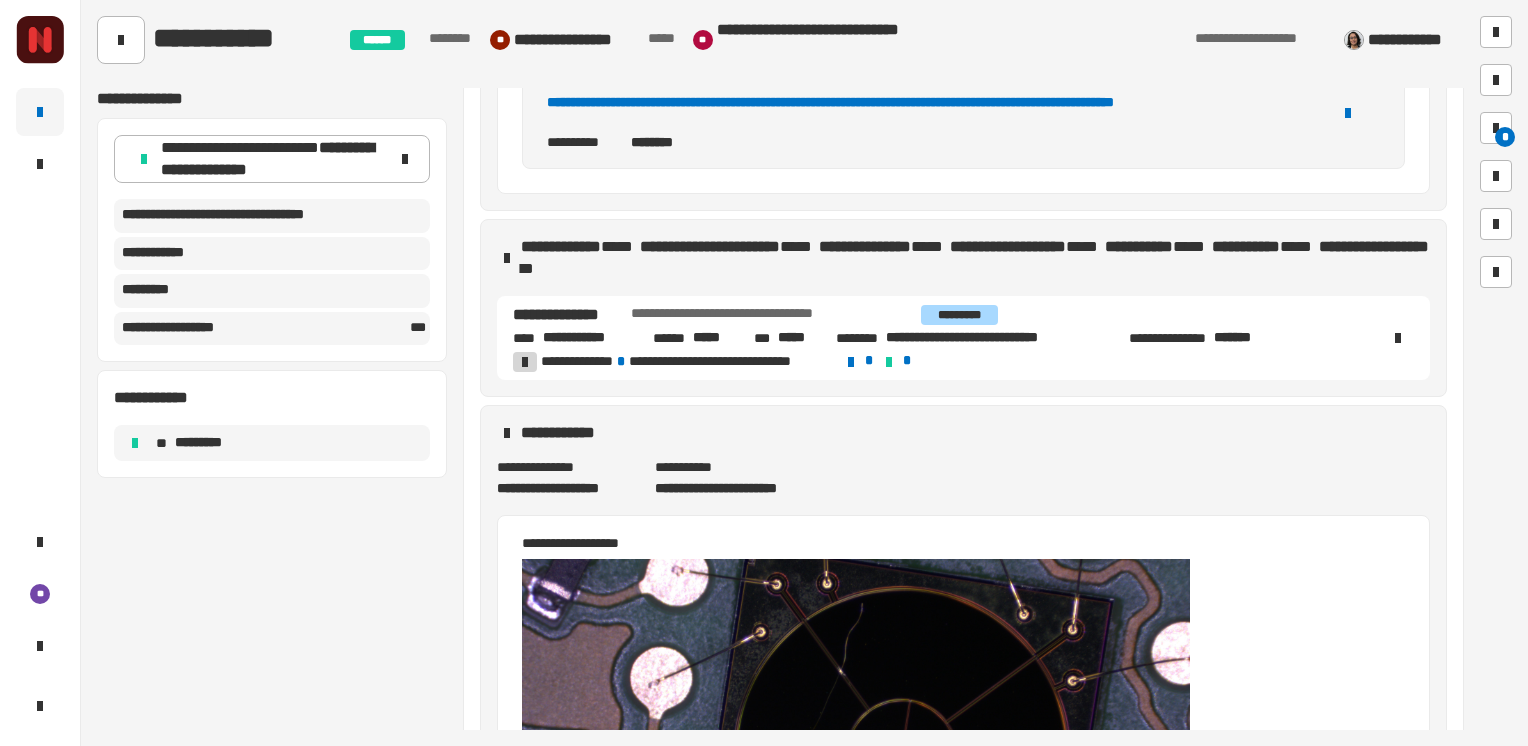 scroll, scrollTop: 300, scrollLeft: 0, axis: vertical 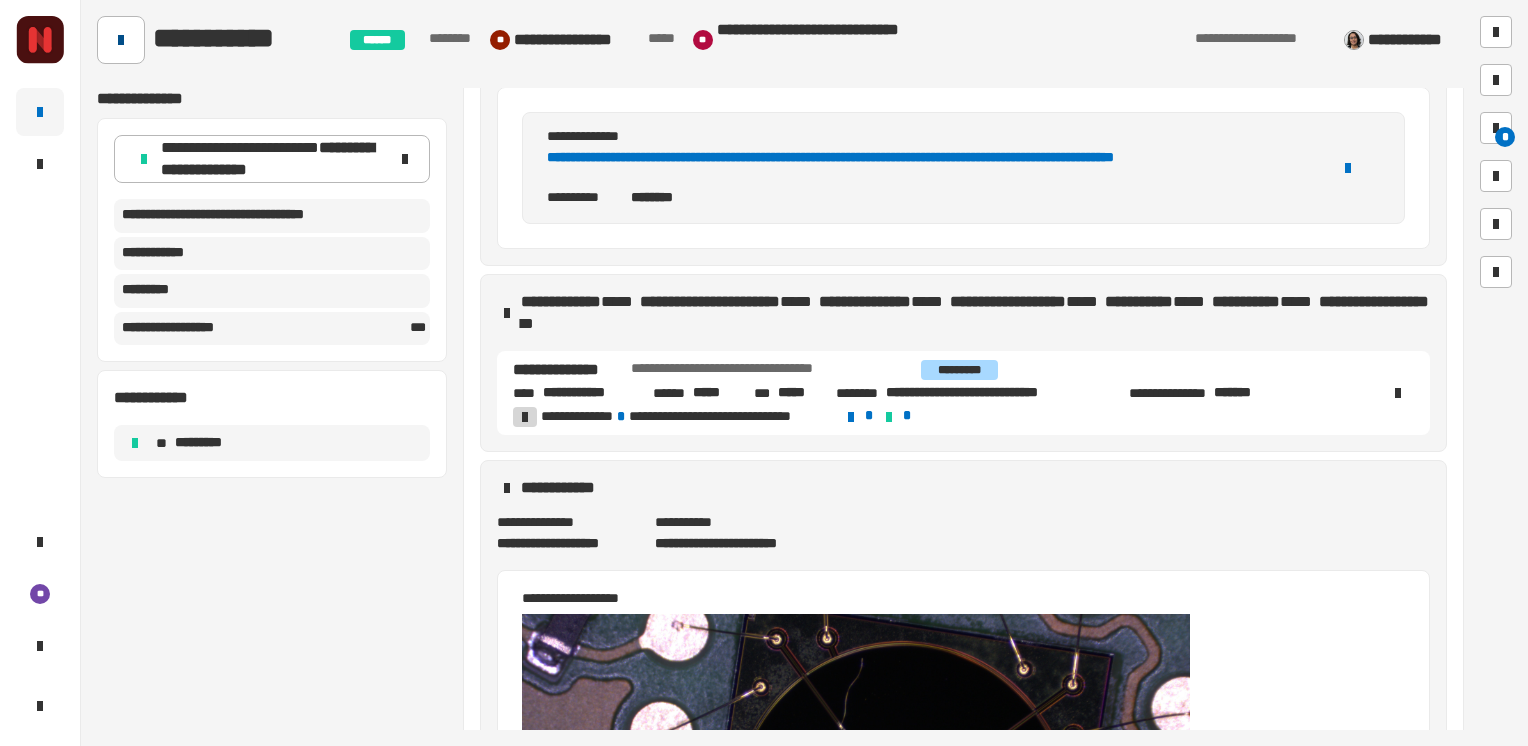 click 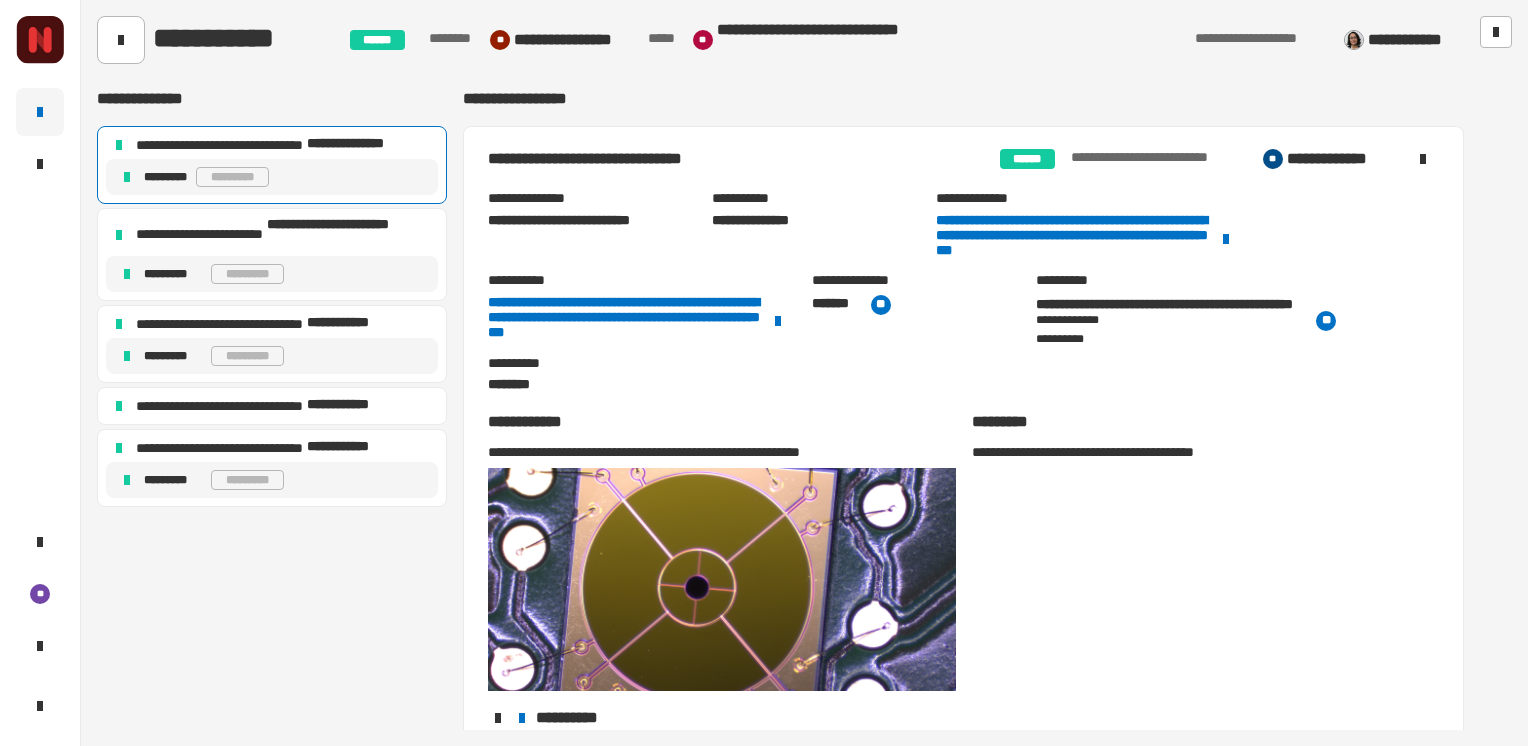 click on "**********" 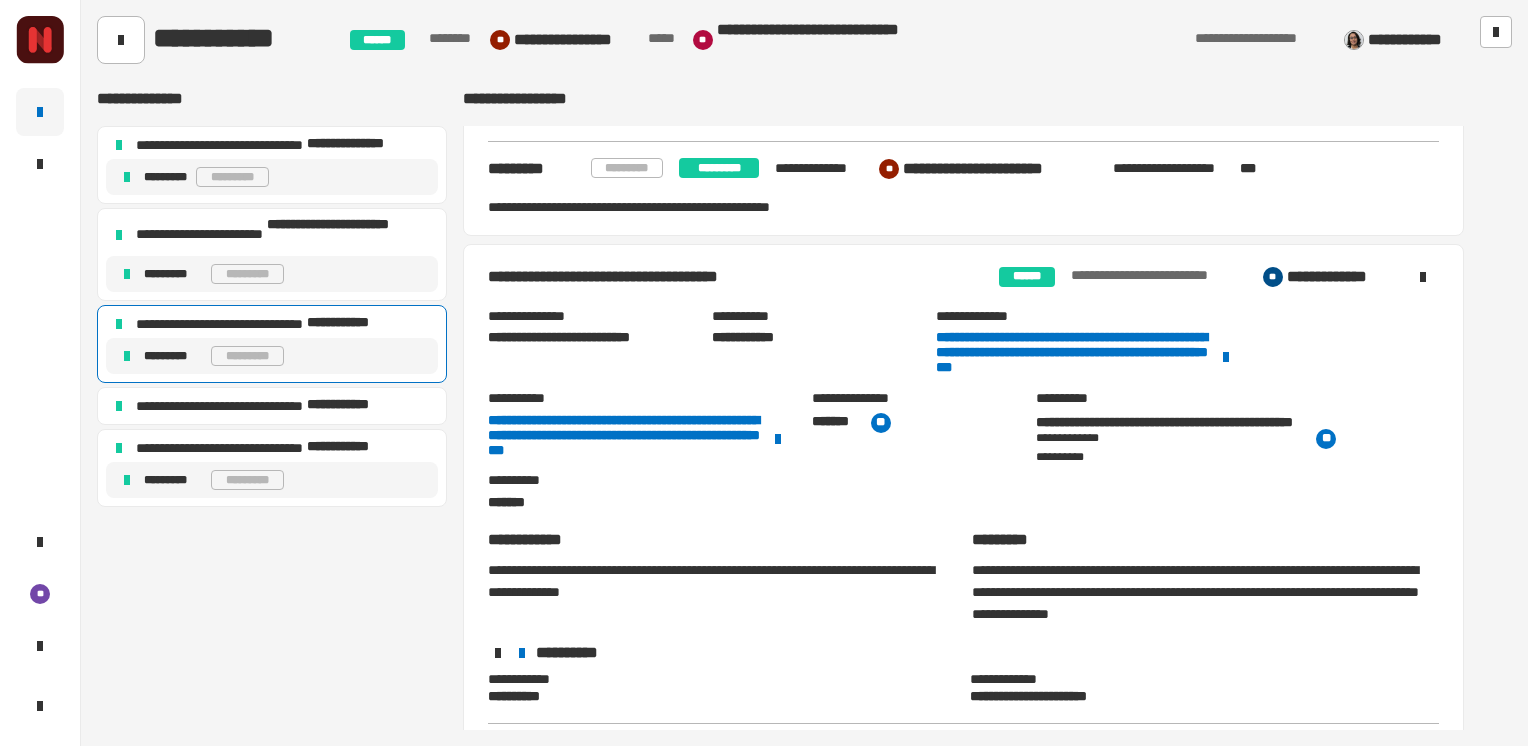 scroll, scrollTop: 1538, scrollLeft: 0, axis: vertical 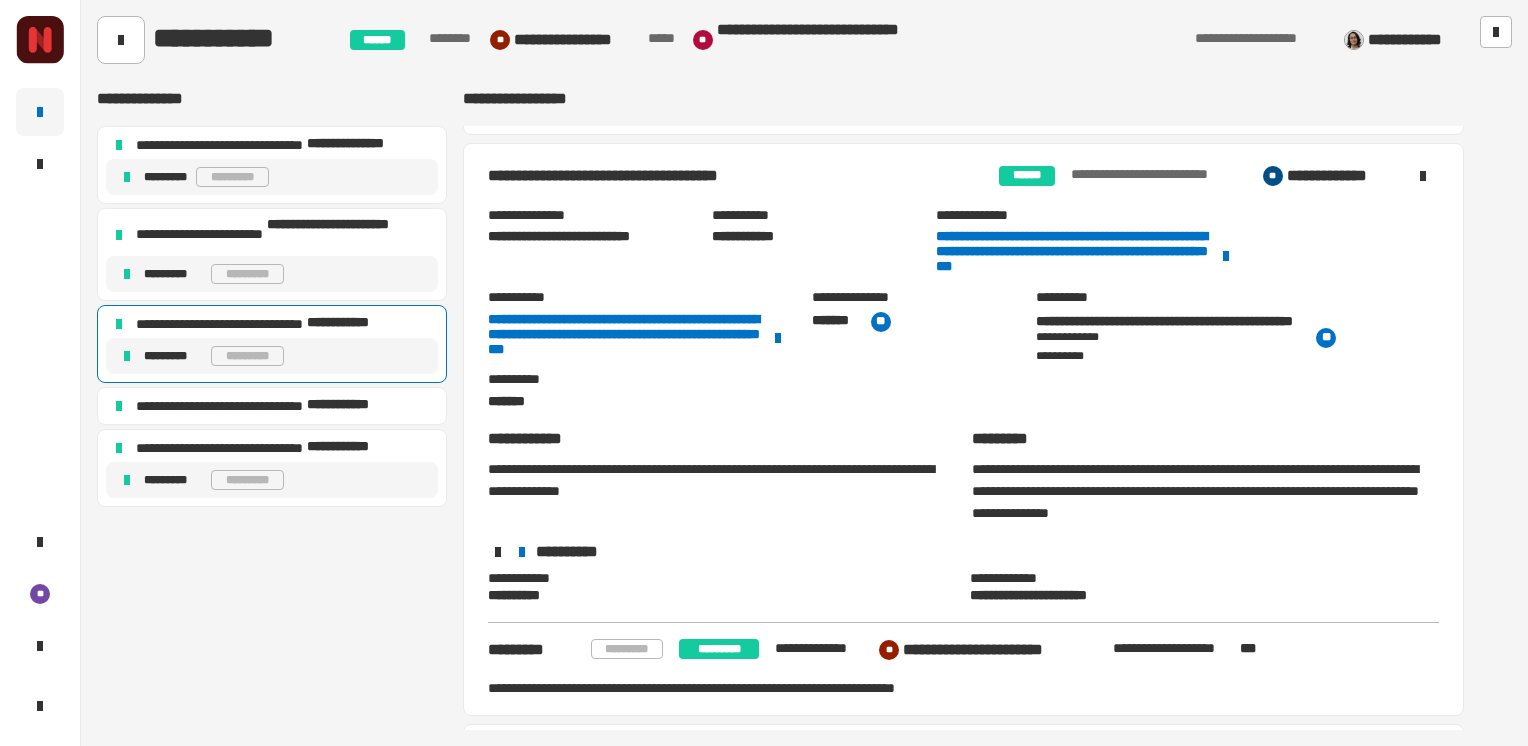 click on "**********" at bounding box center [963, 430] 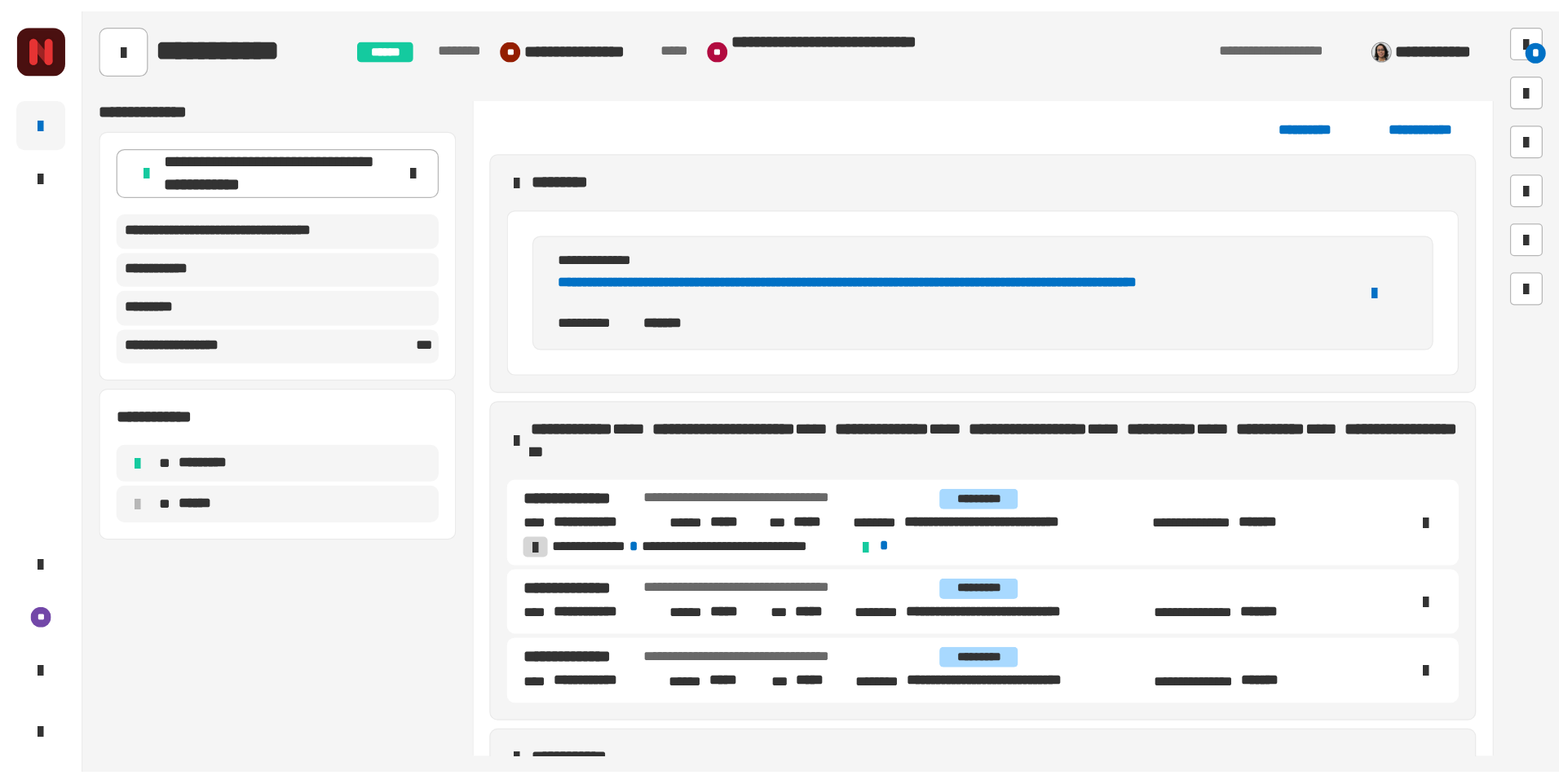 scroll, scrollTop: 163, scrollLeft: 0, axis: vertical 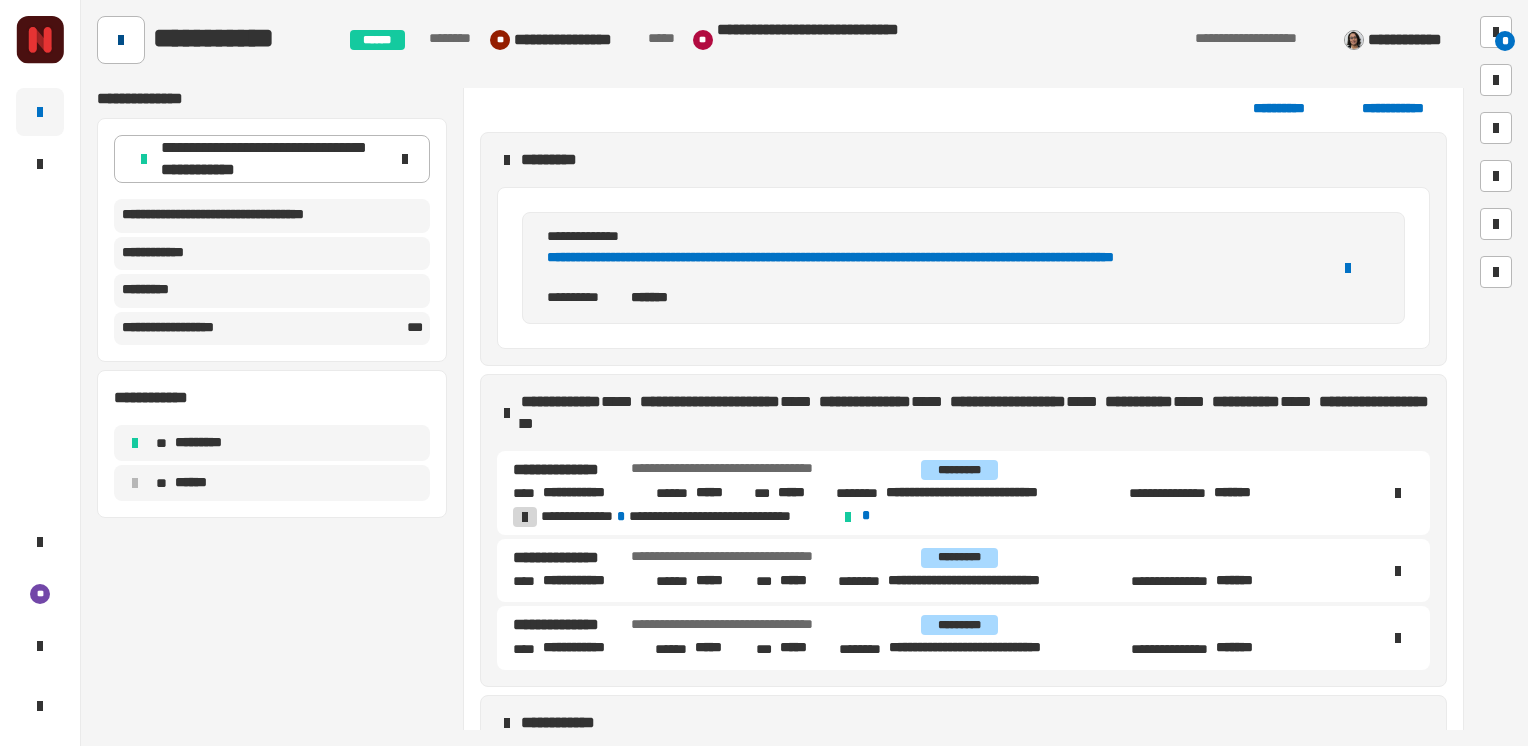 click 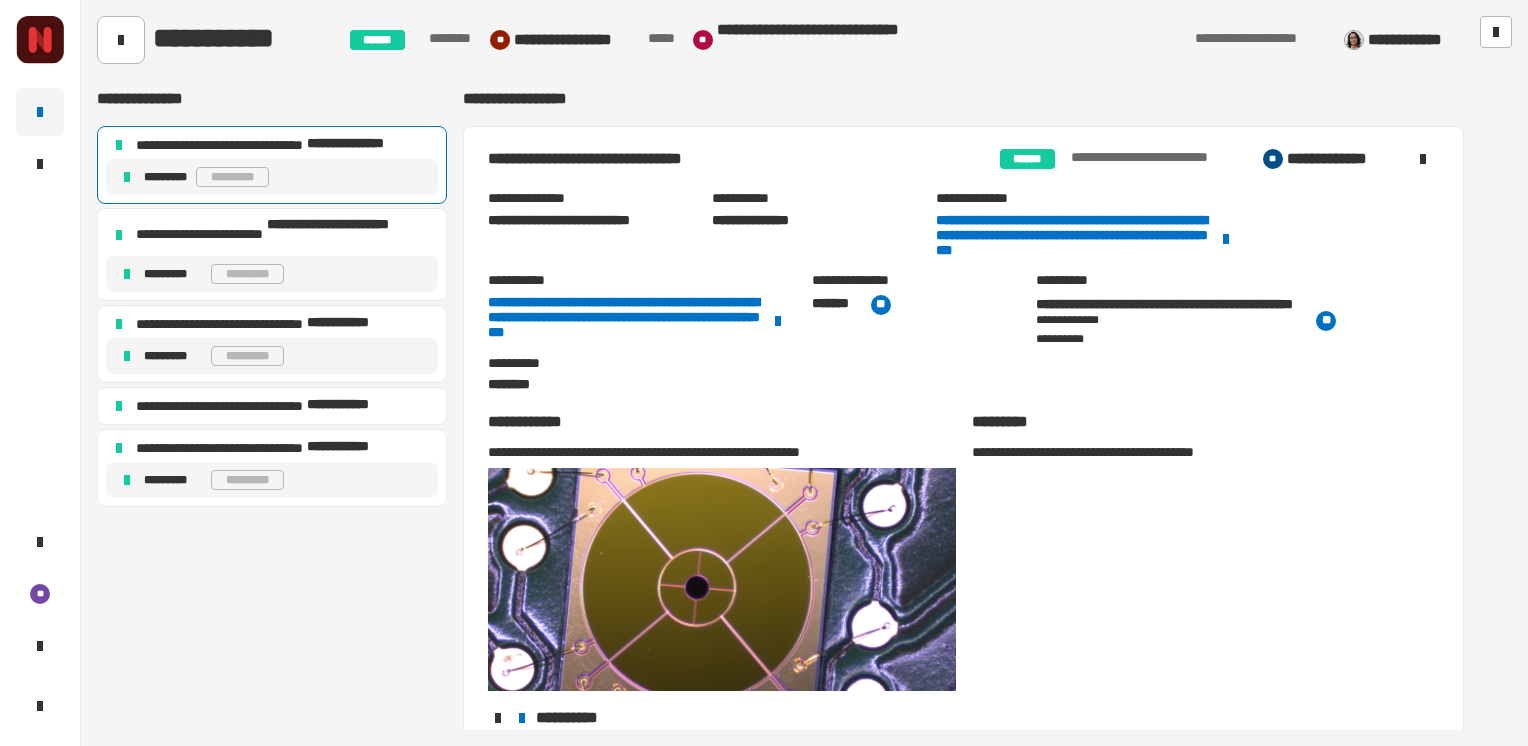 drag, startPoint x: 1183, startPoint y: 250, endPoint x: 1142, endPoint y: 260, distance: 42.201897 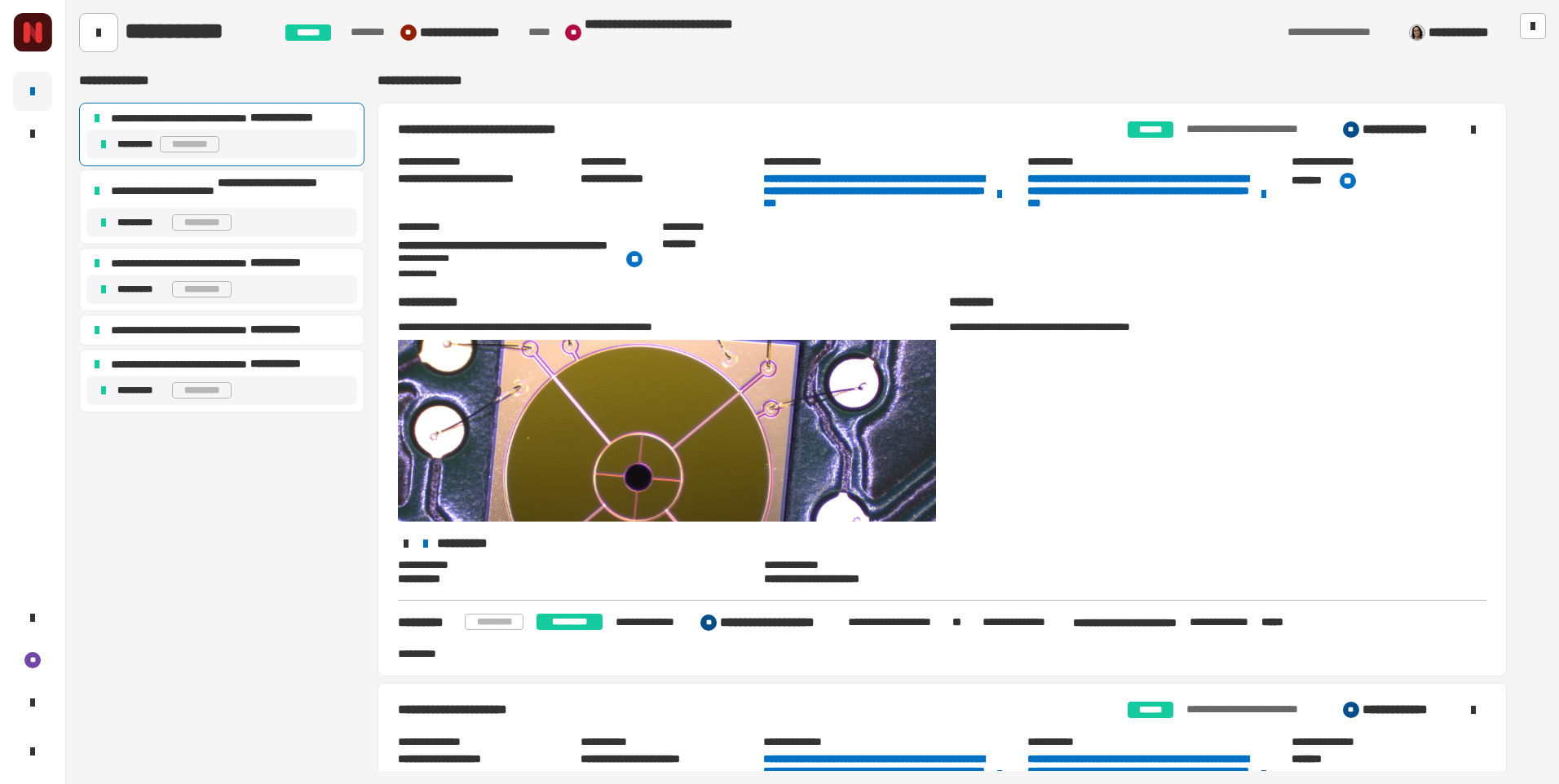 click on "[FIRST] [LAST] [STREET] [CITY] [STATE] [ZIP] [COUNTRY] [PHONE] [EMAIL] [SSN] [CARD] [LICENSE] [PASSPORT] [BIRTHDATE]" 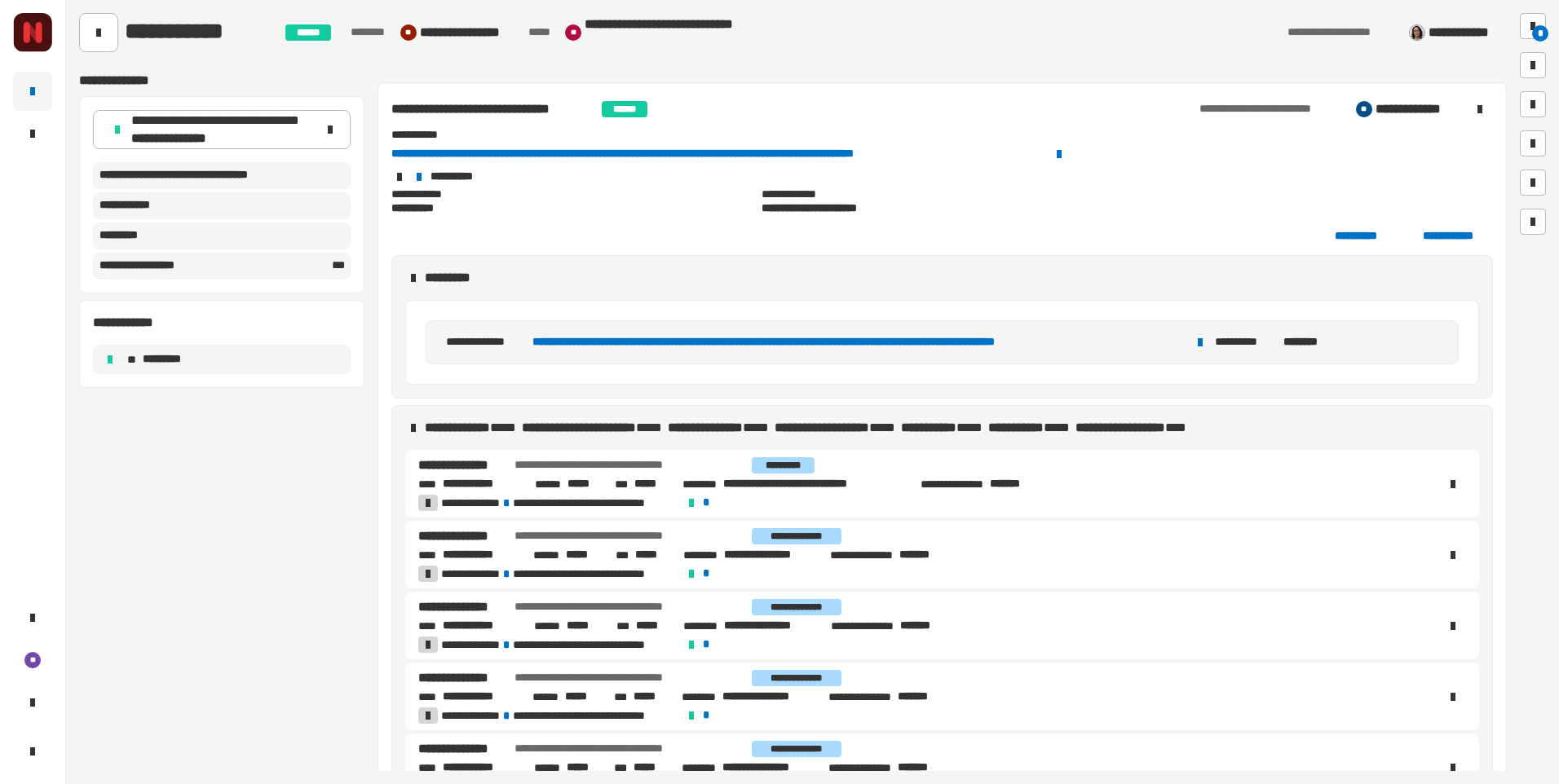scroll, scrollTop: 0, scrollLeft: 0, axis: both 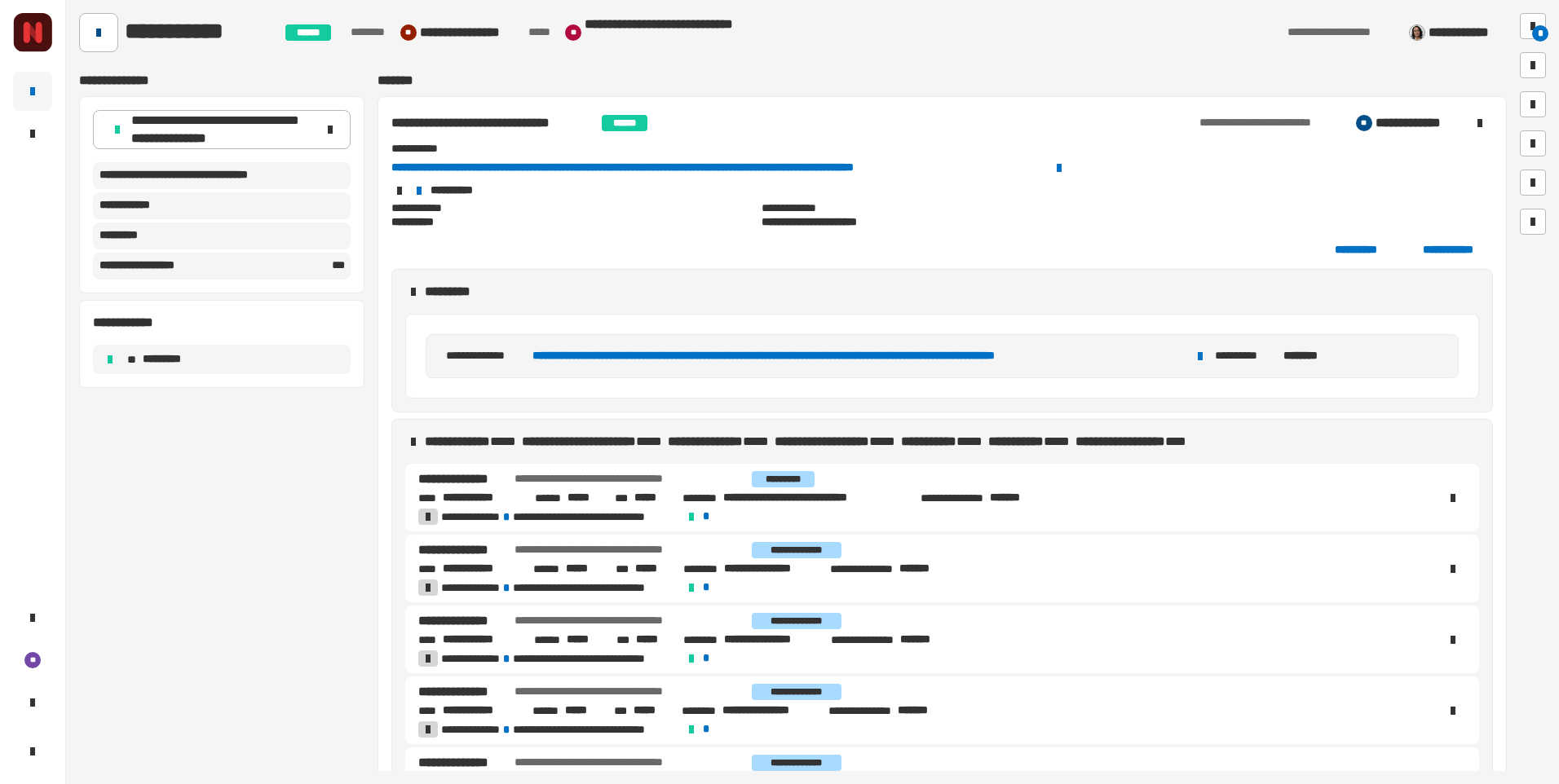 click 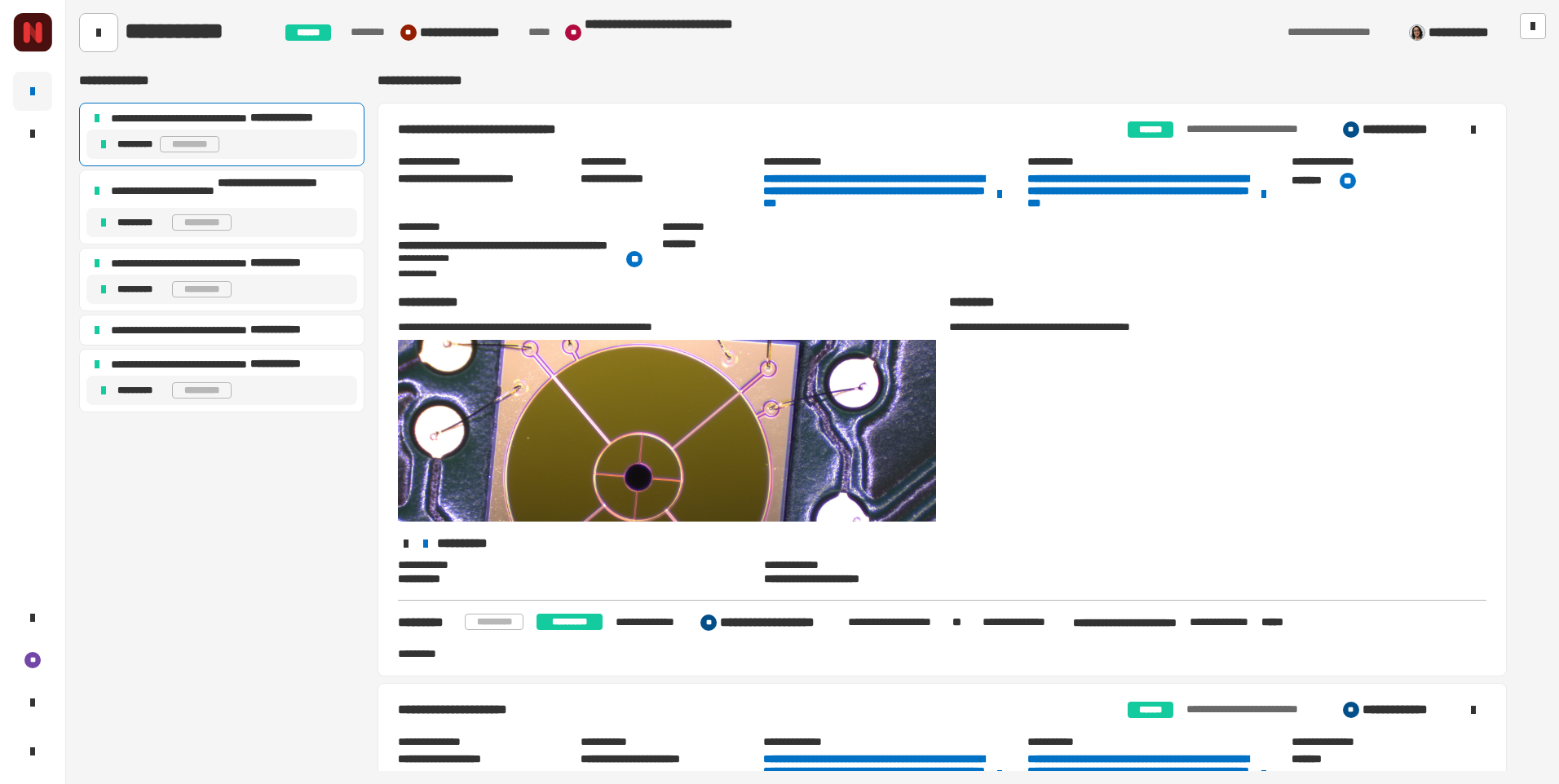 click on "**********" 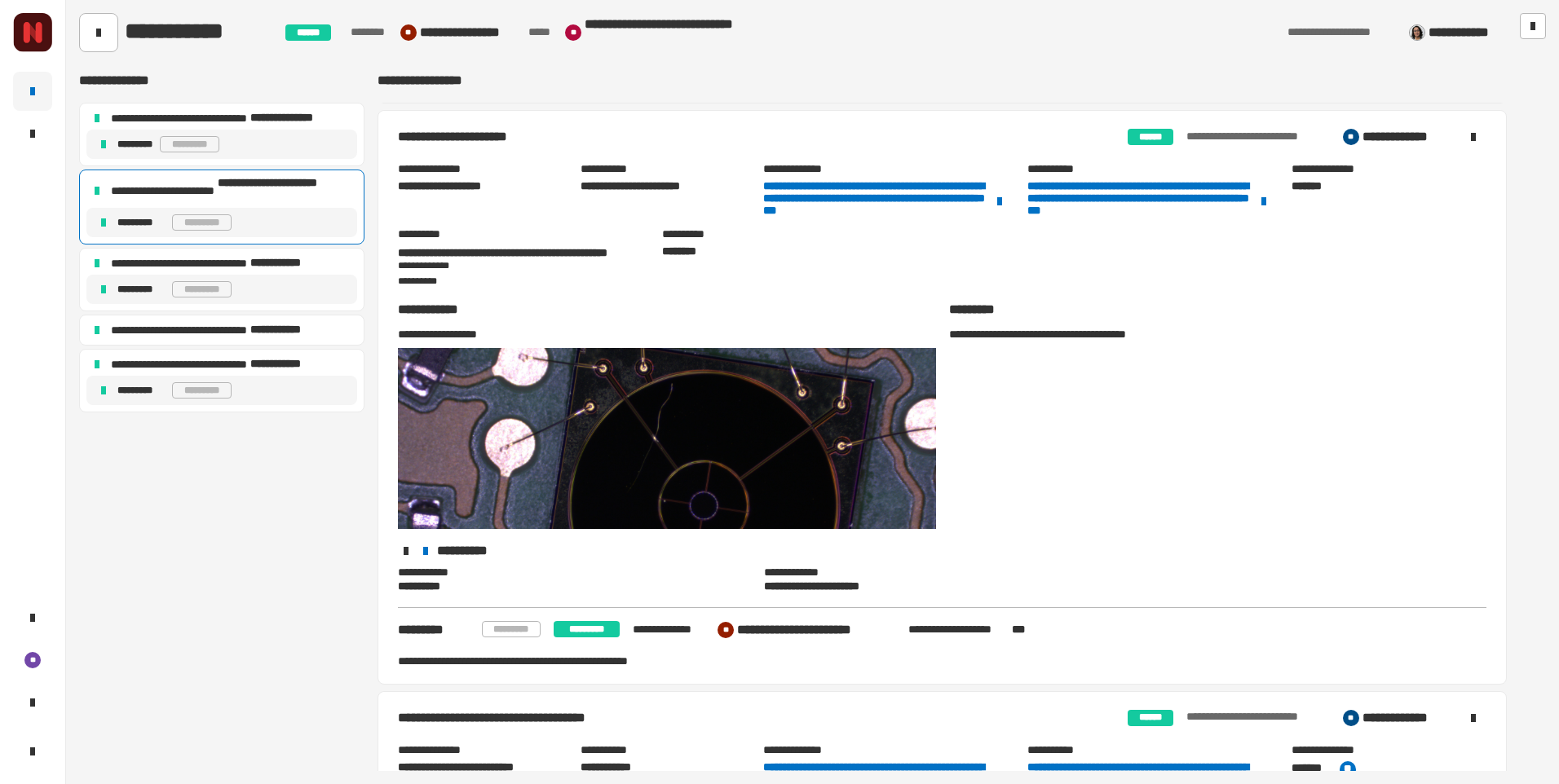 scroll, scrollTop: 574, scrollLeft: 0, axis: vertical 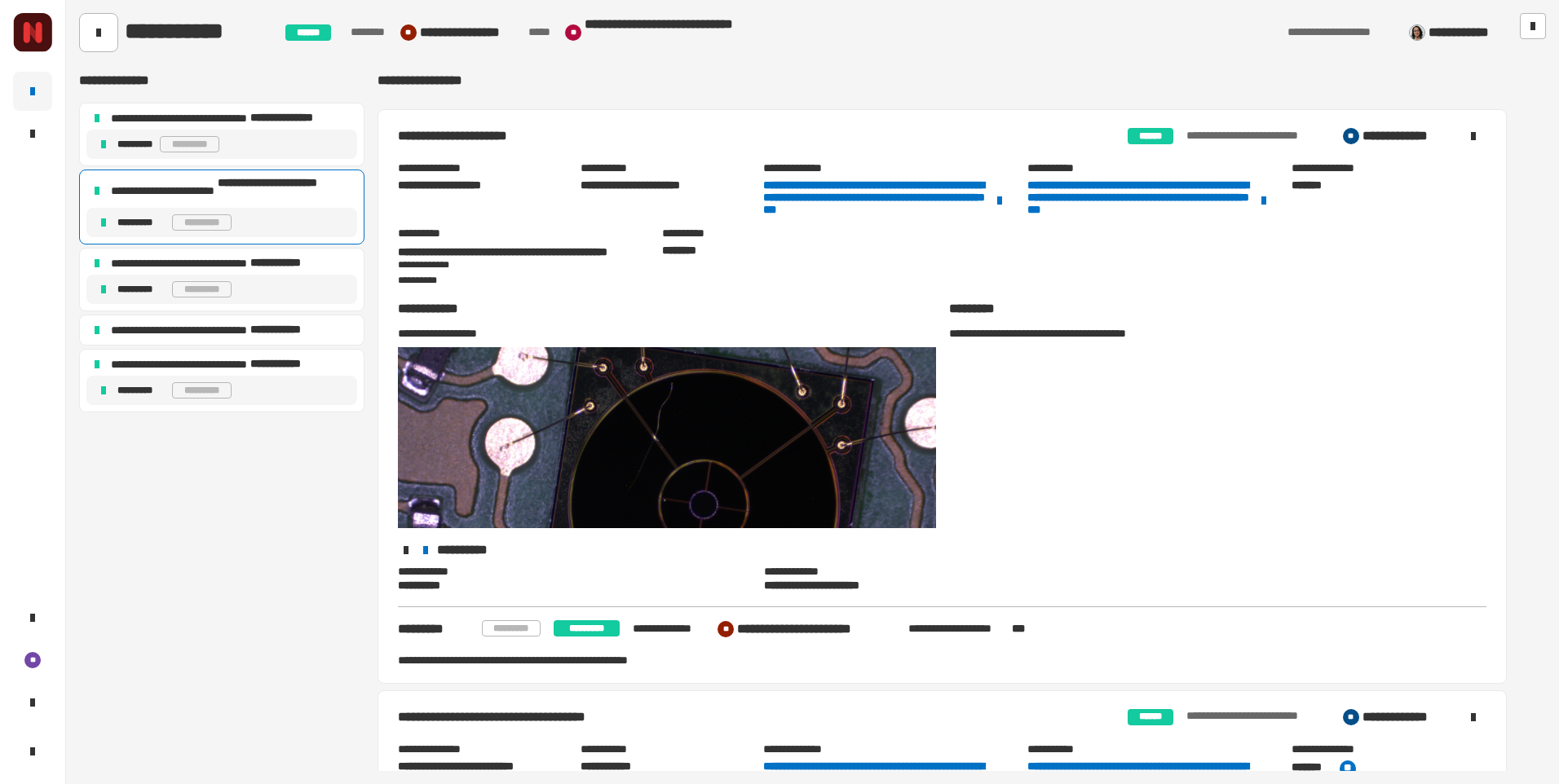 click on "**********" at bounding box center (744, 257) 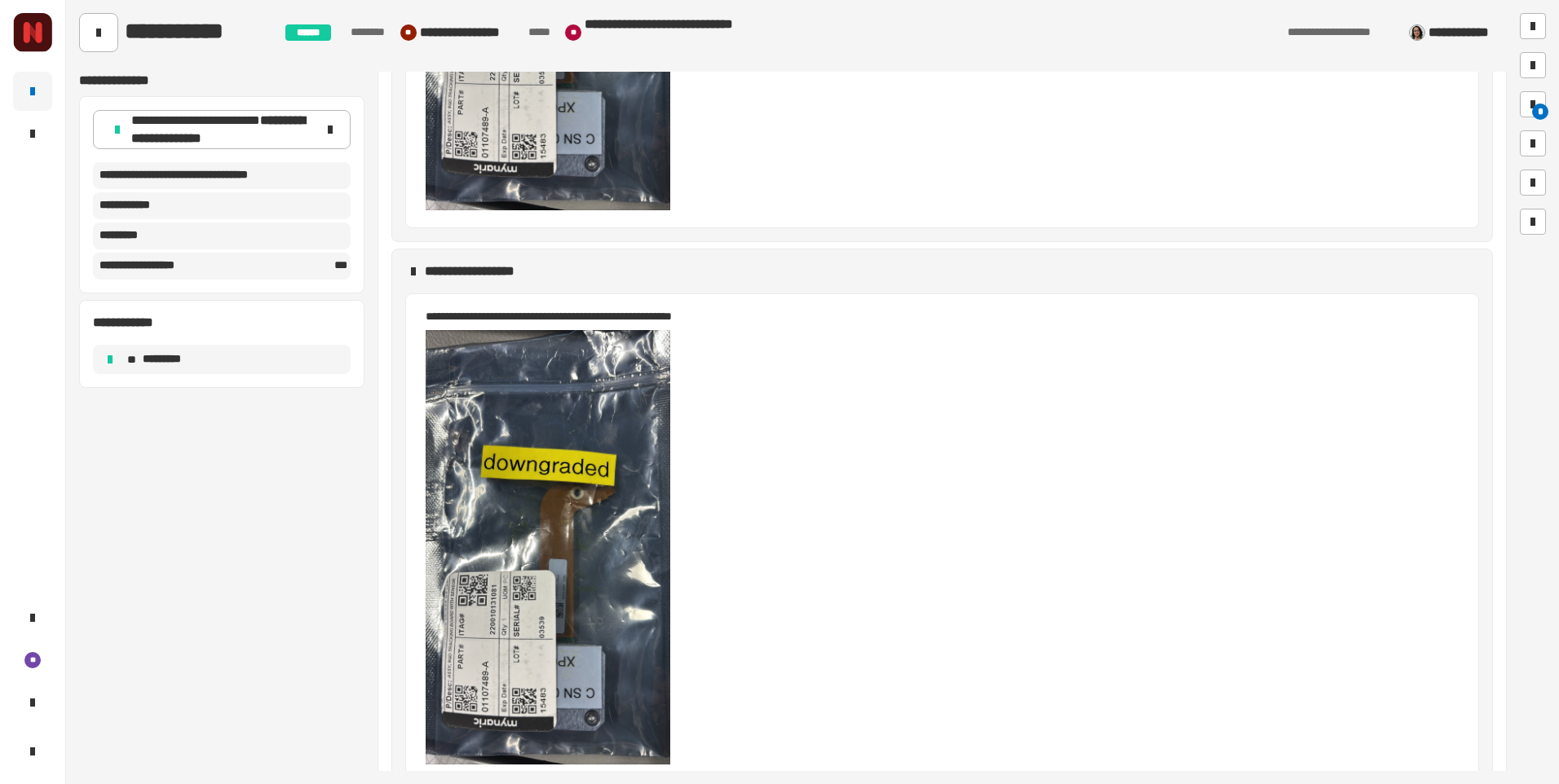 scroll, scrollTop: 1793, scrollLeft: 0, axis: vertical 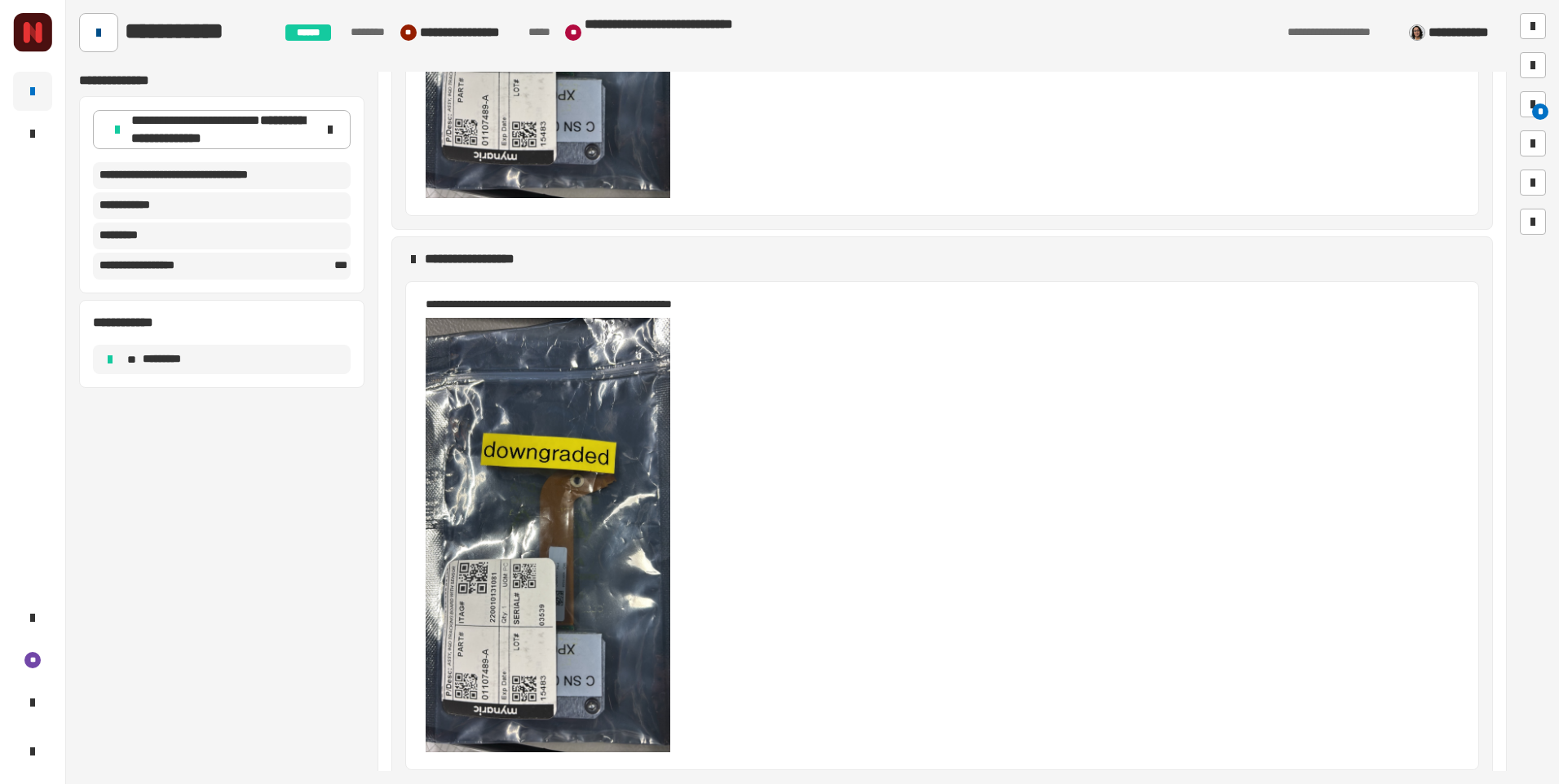 click 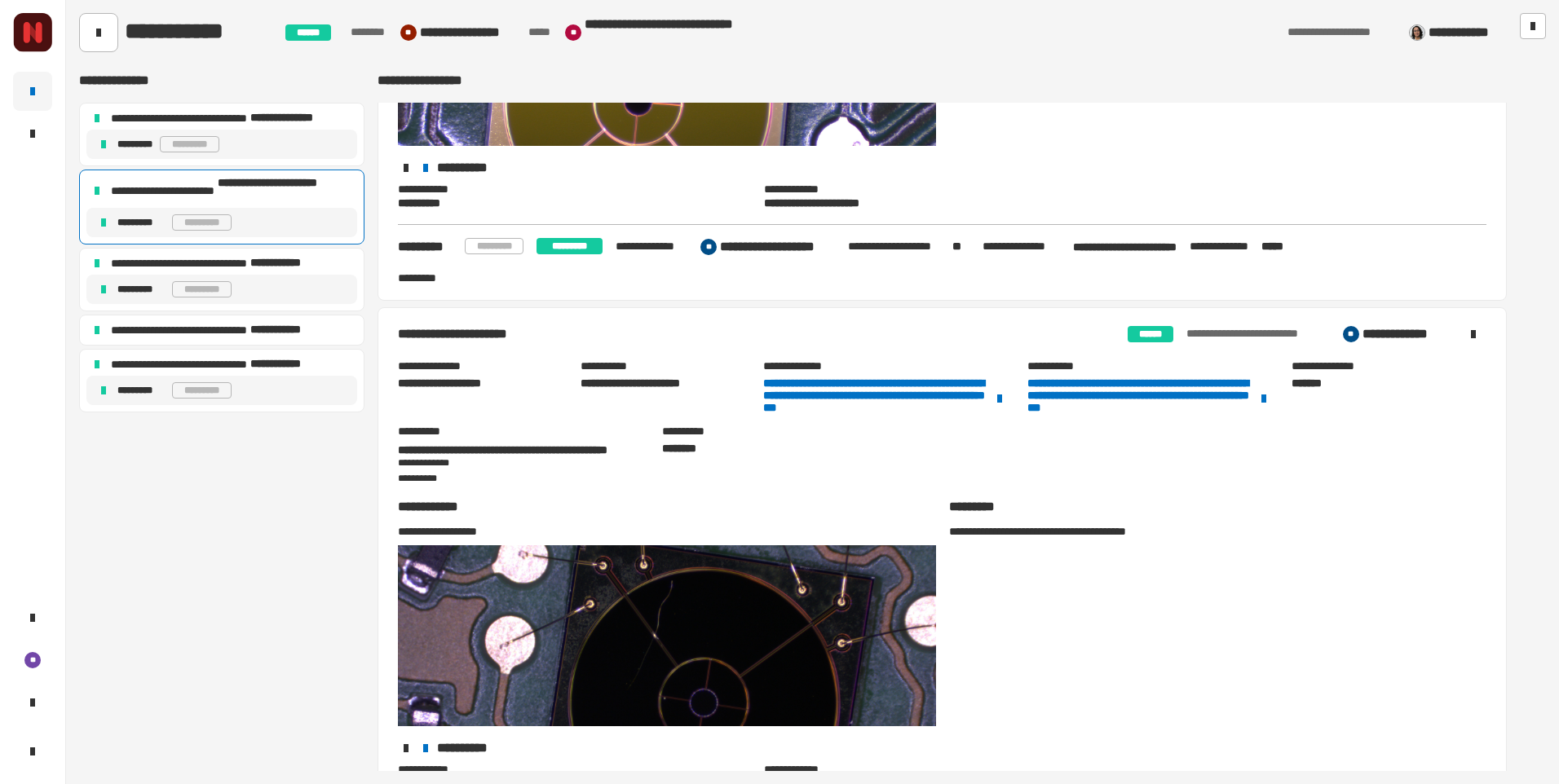 scroll, scrollTop: 407, scrollLeft: 0, axis: vertical 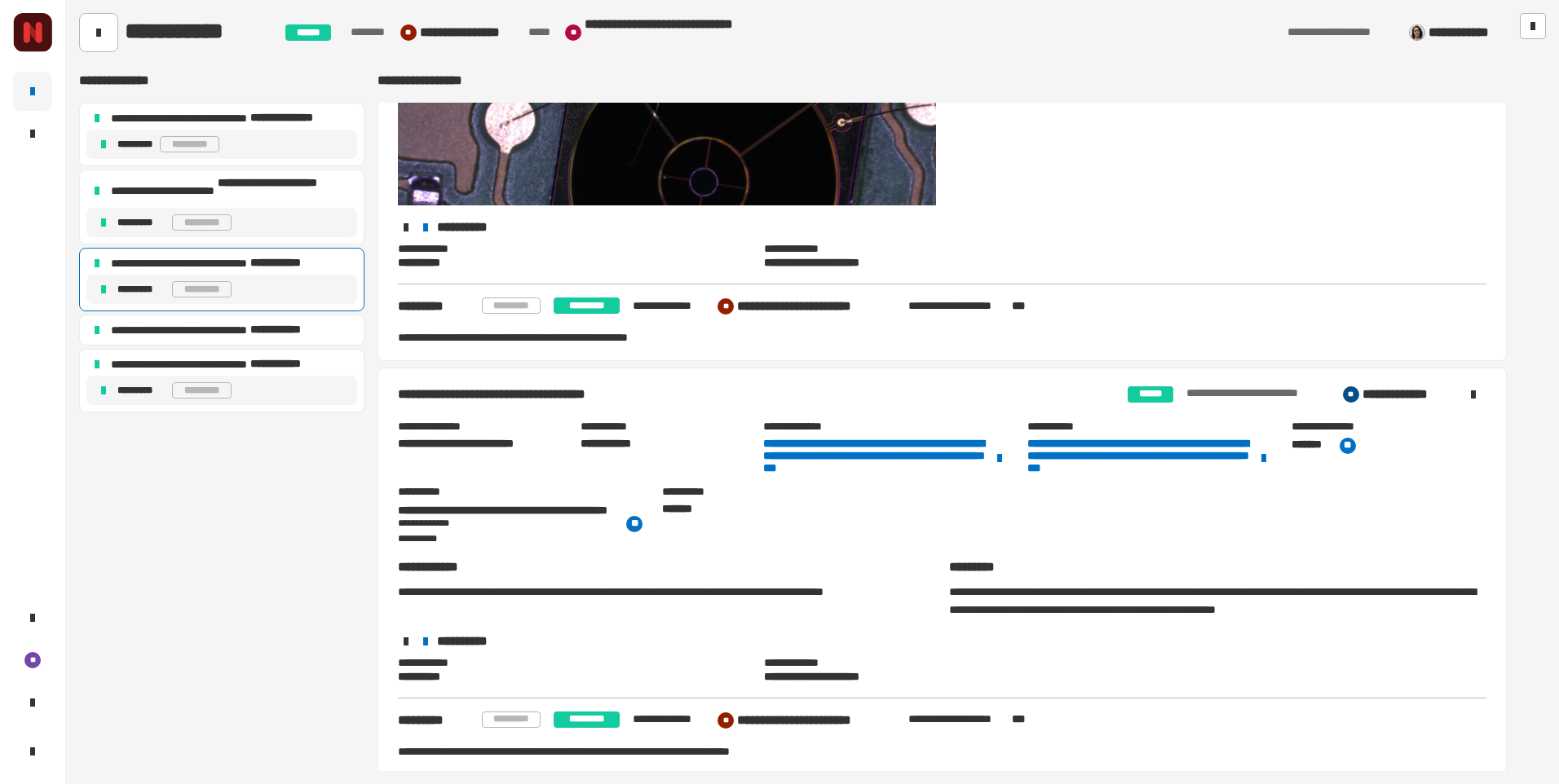 click on "**********" 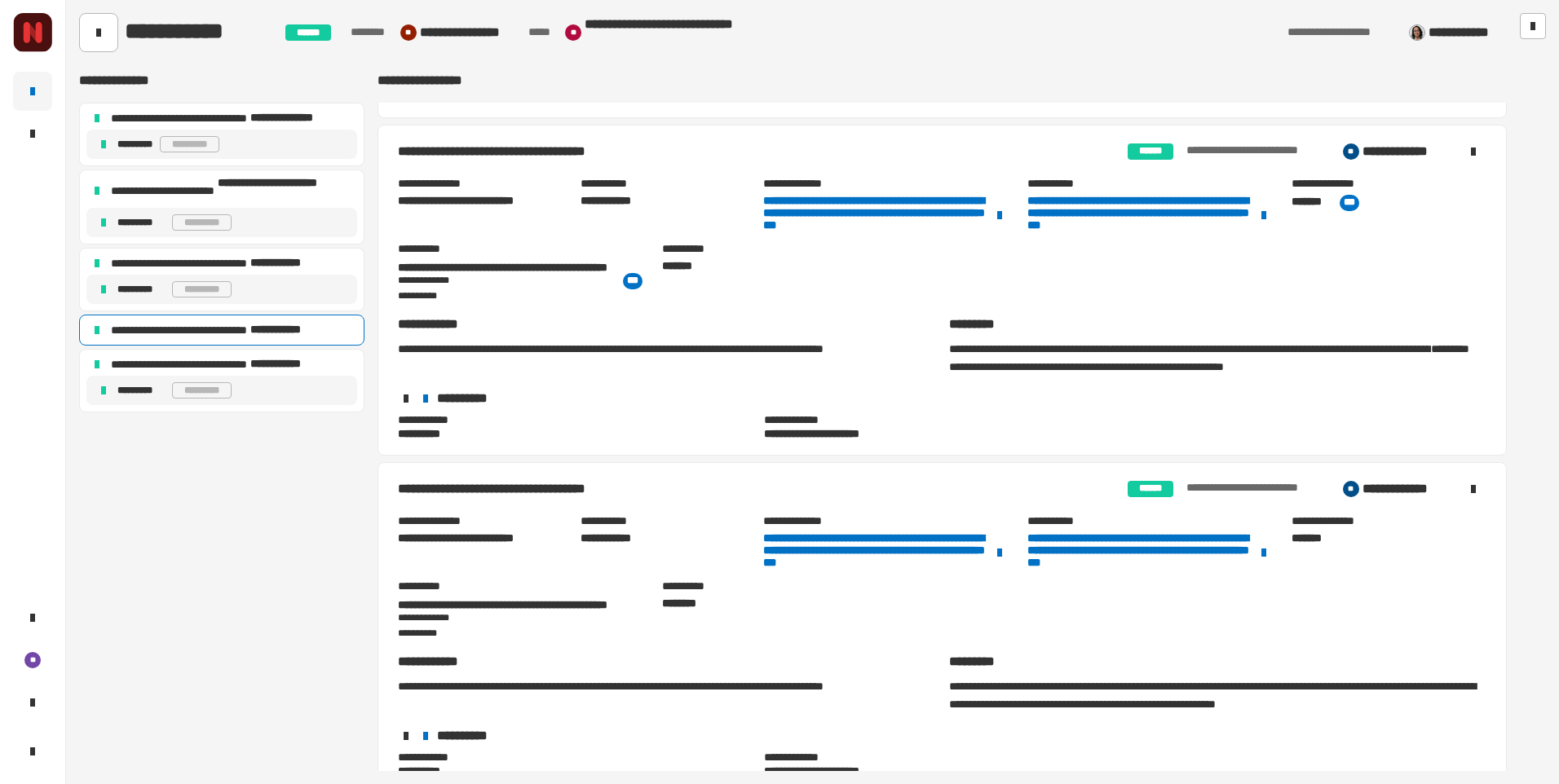 scroll, scrollTop: 1555, scrollLeft: 0, axis: vertical 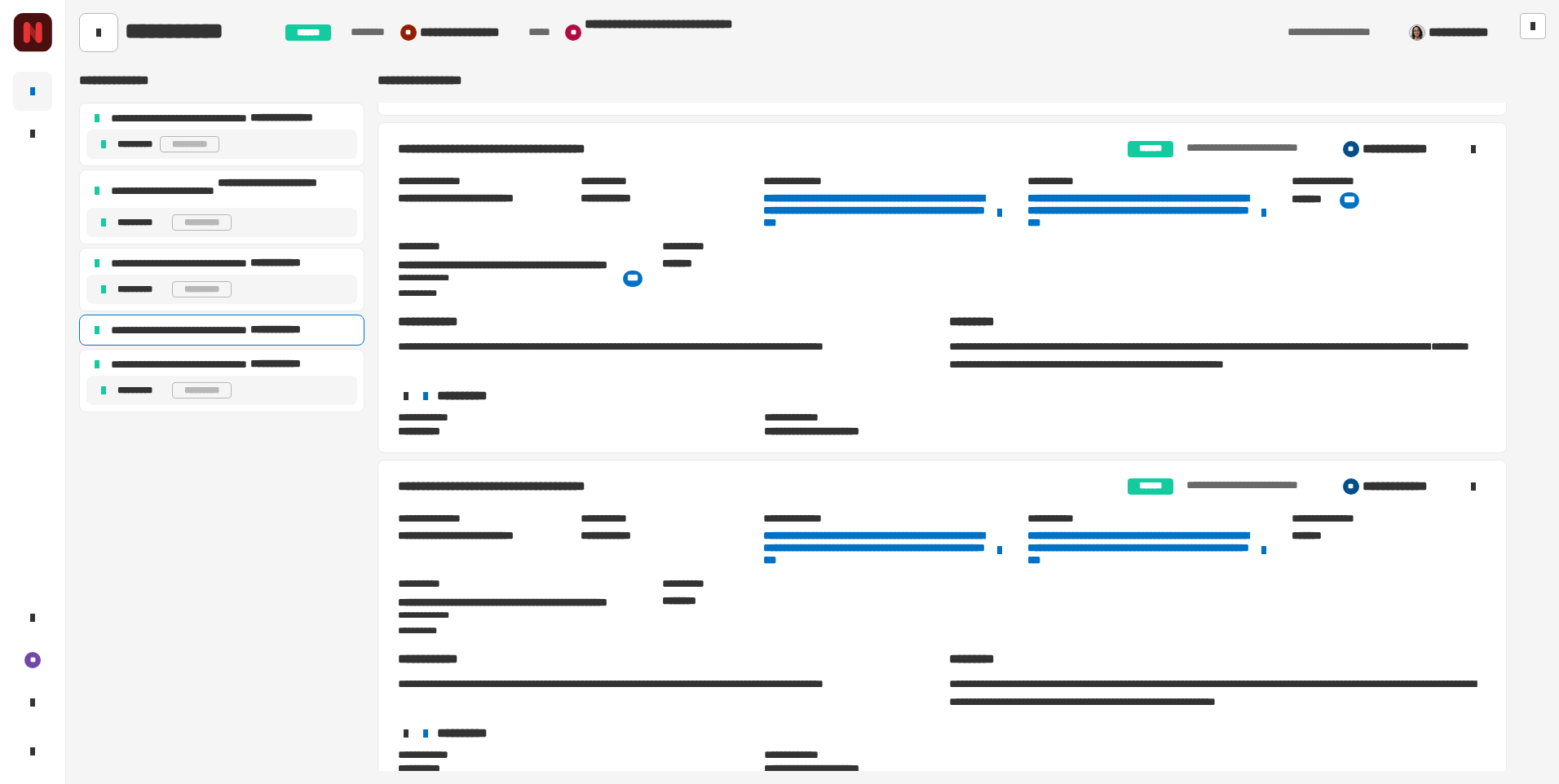 click on "**********" 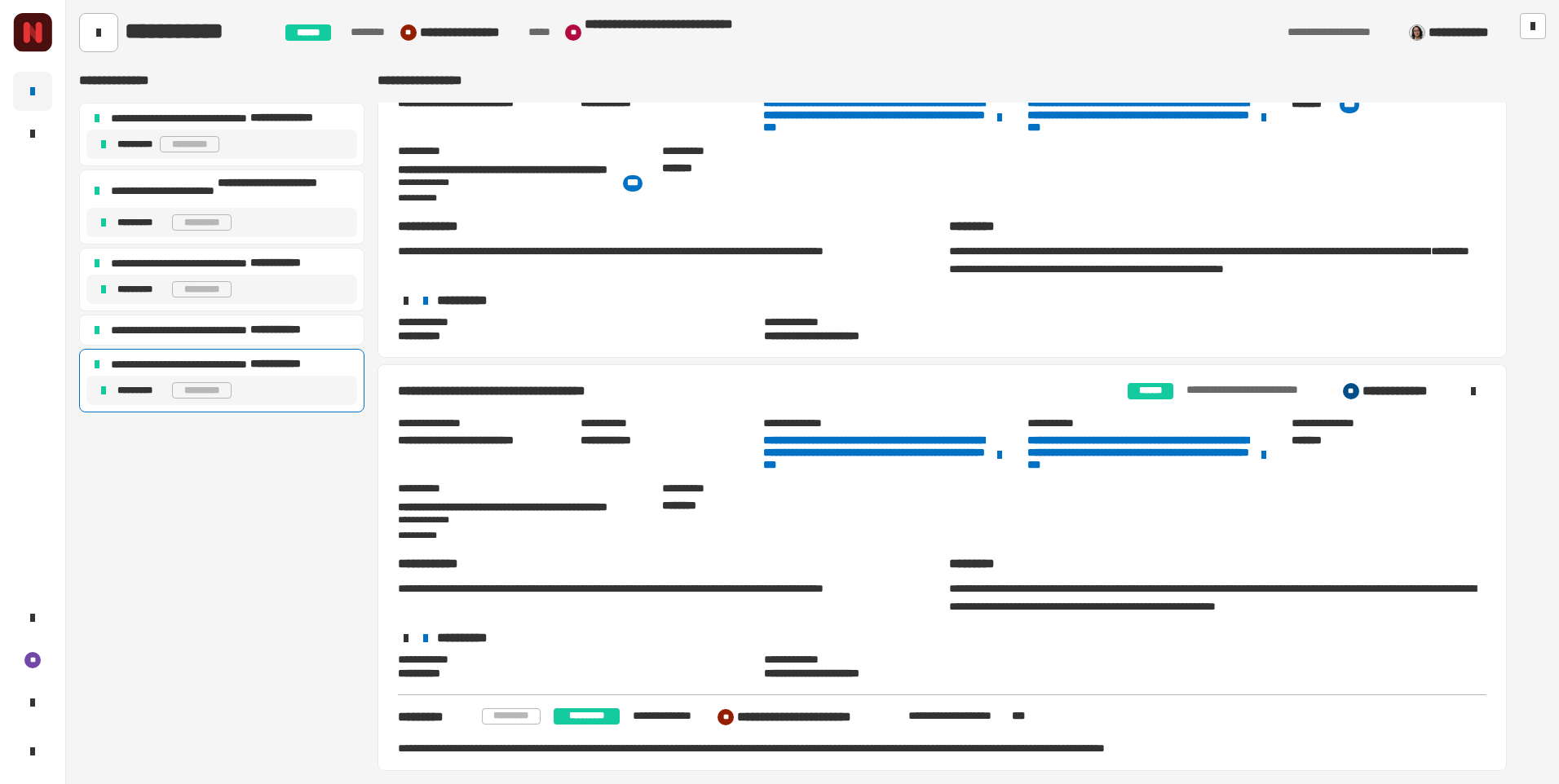 scroll, scrollTop: 1650, scrollLeft: 0, axis: vertical 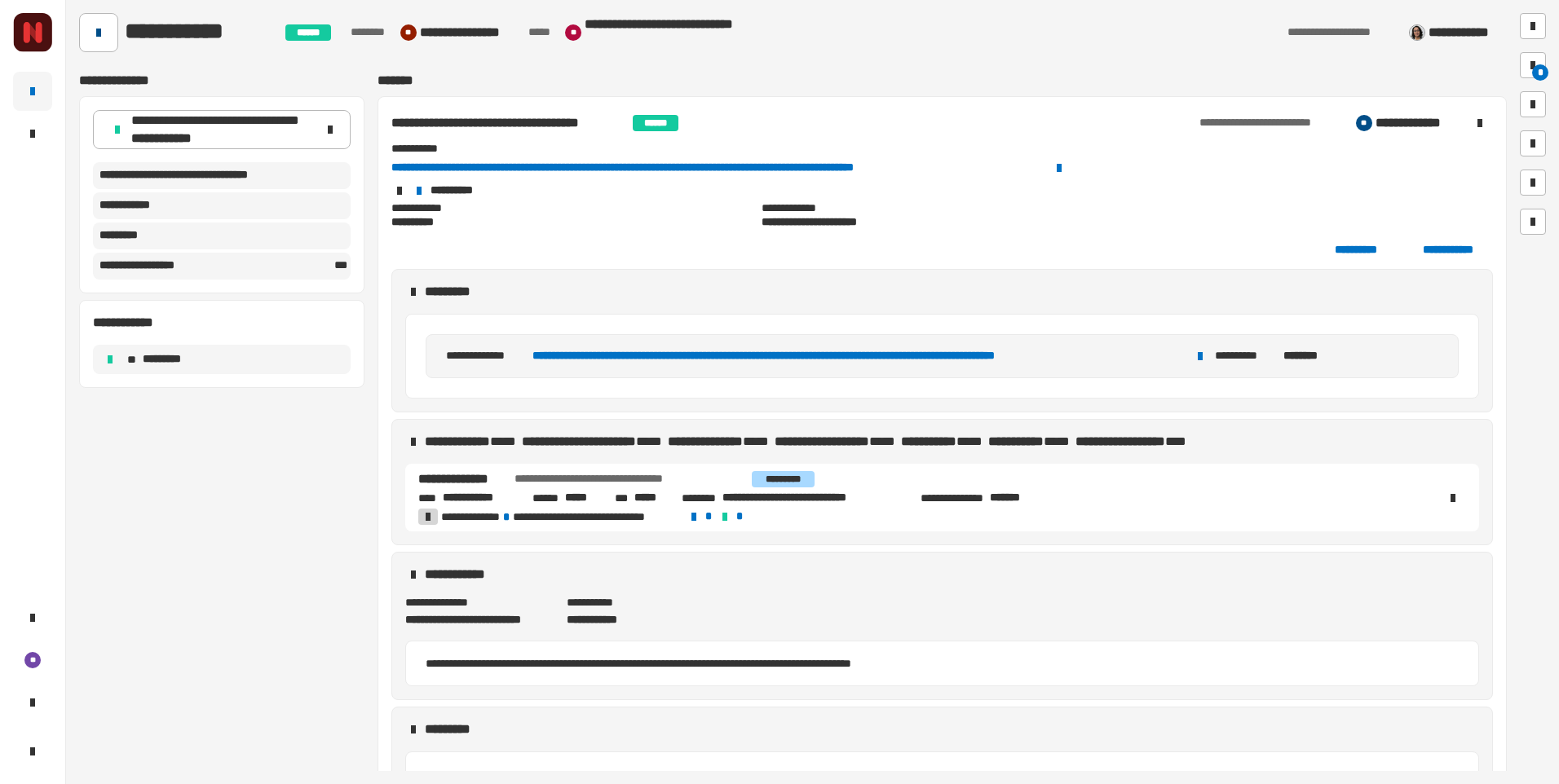 click 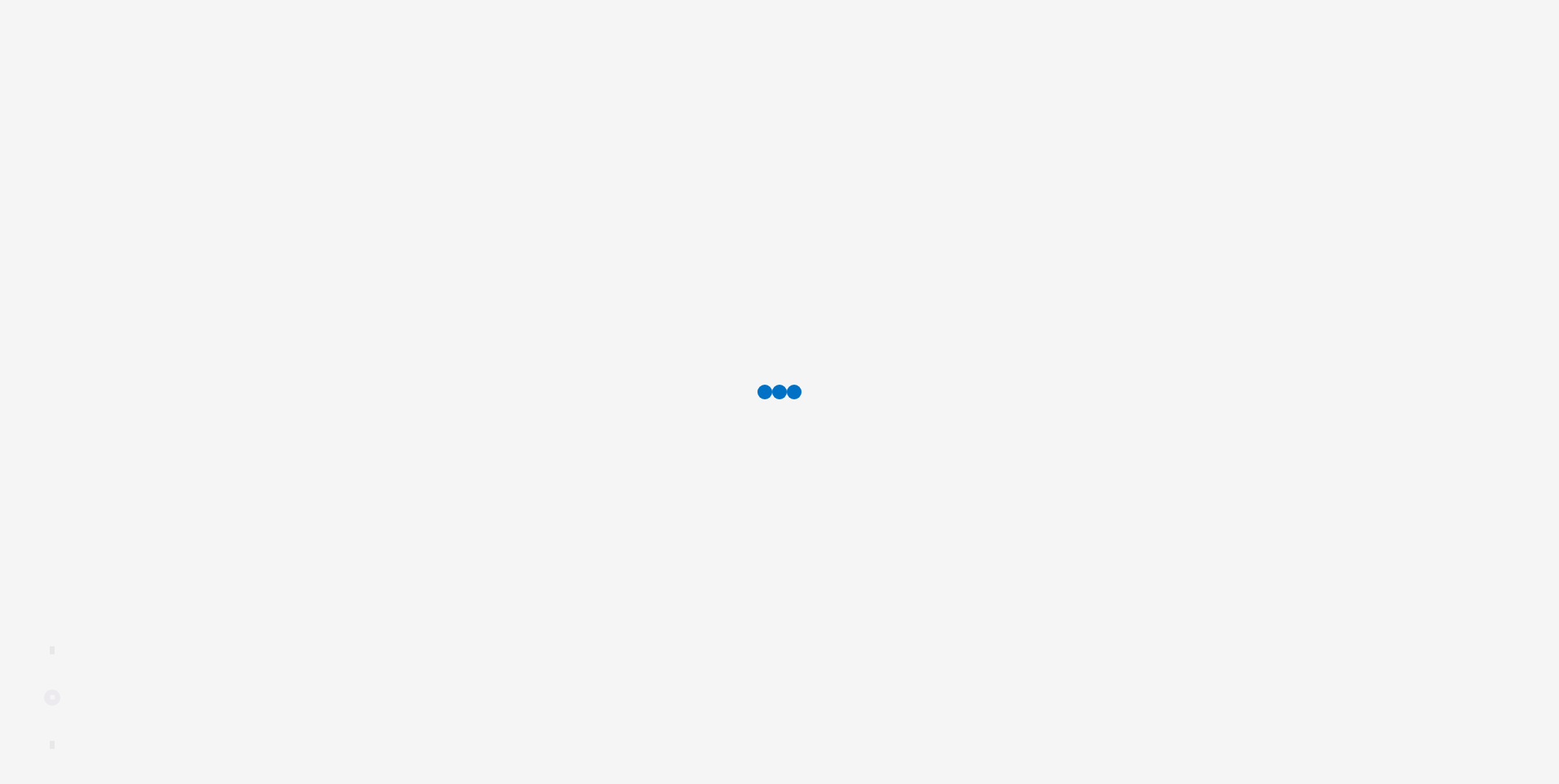 scroll, scrollTop: 0, scrollLeft: 0, axis: both 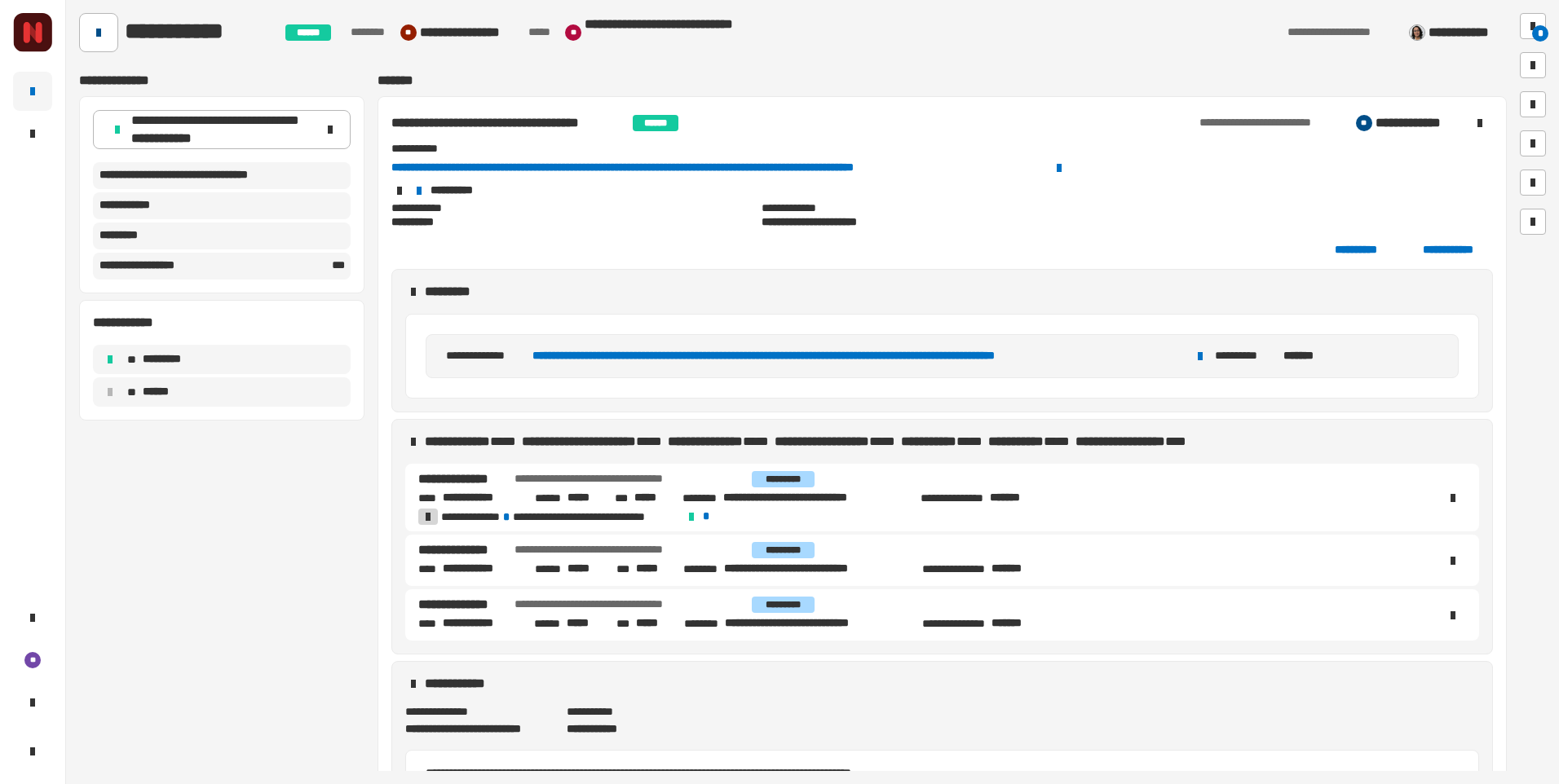 click 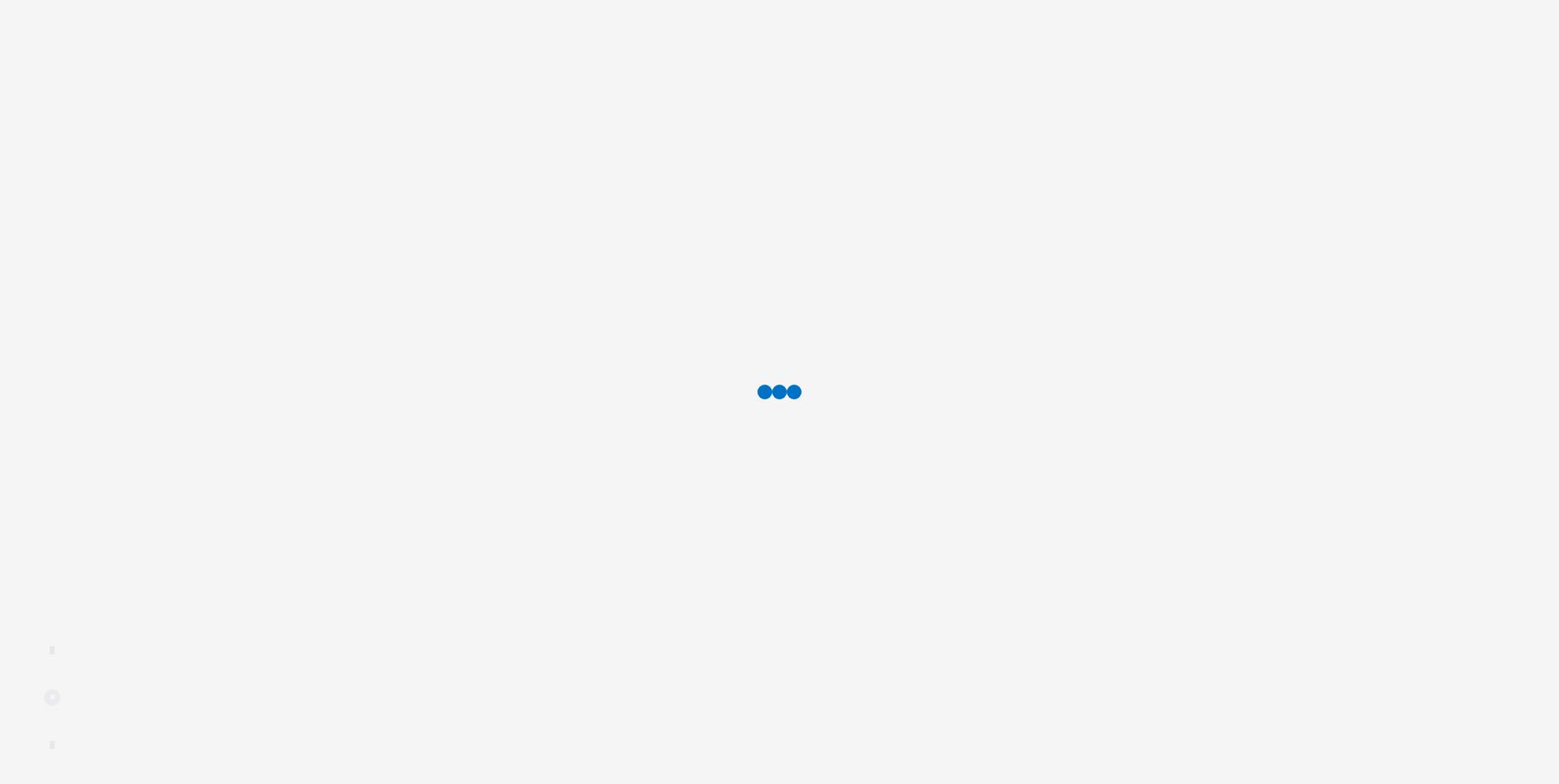 scroll, scrollTop: 0, scrollLeft: 0, axis: both 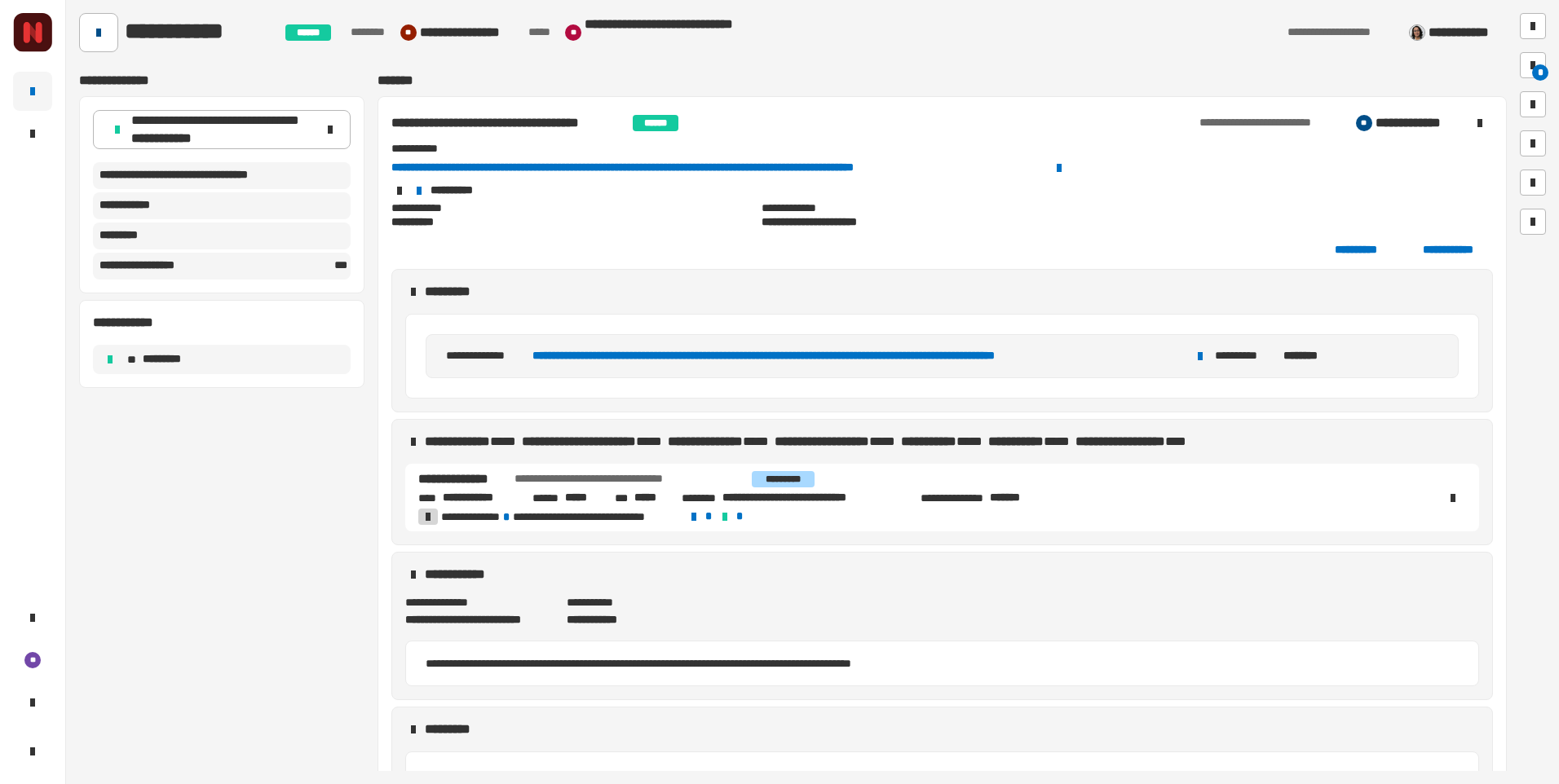 click 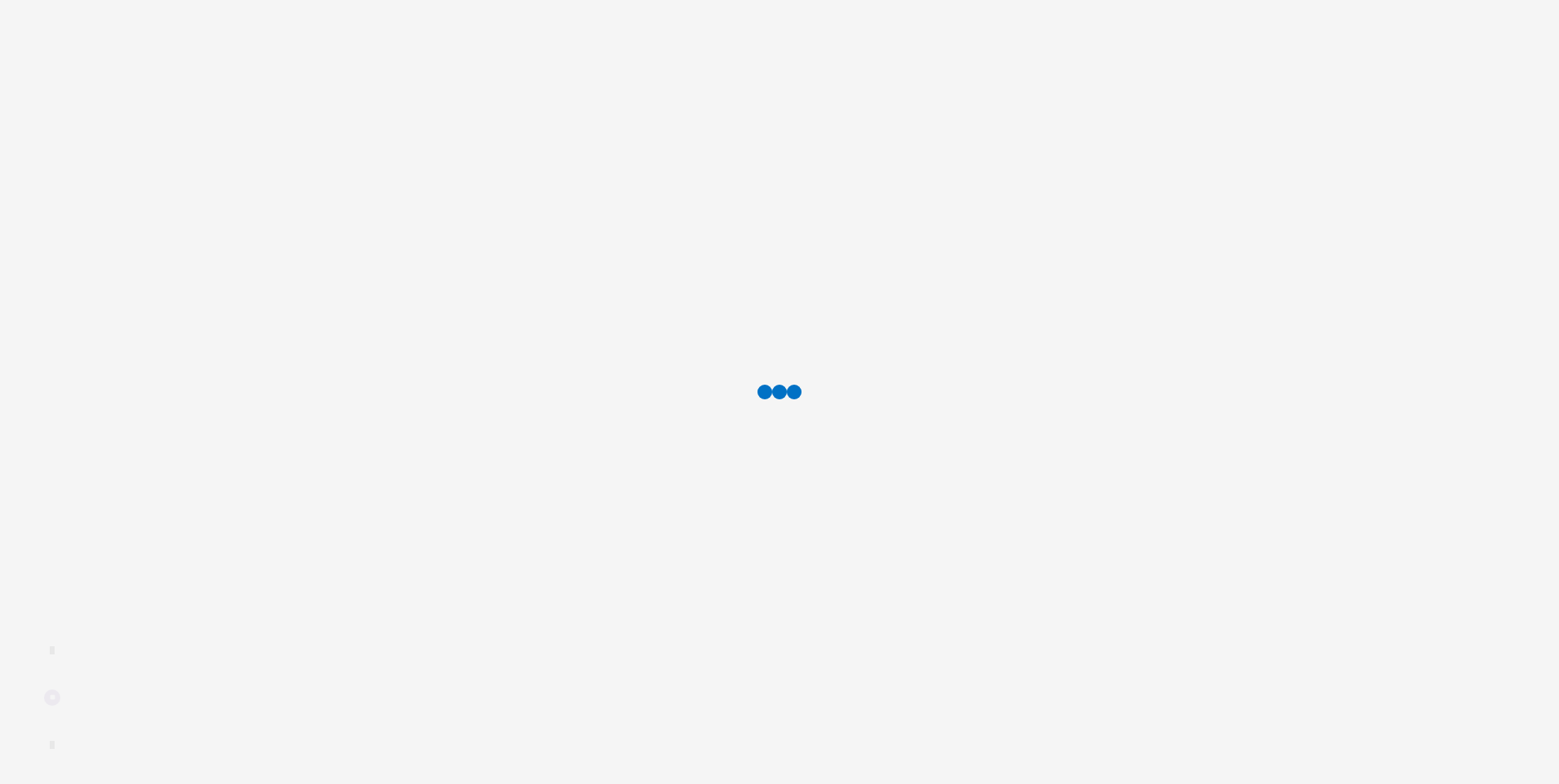 scroll, scrollTop: 0, scrollLeft: 0, axis: both 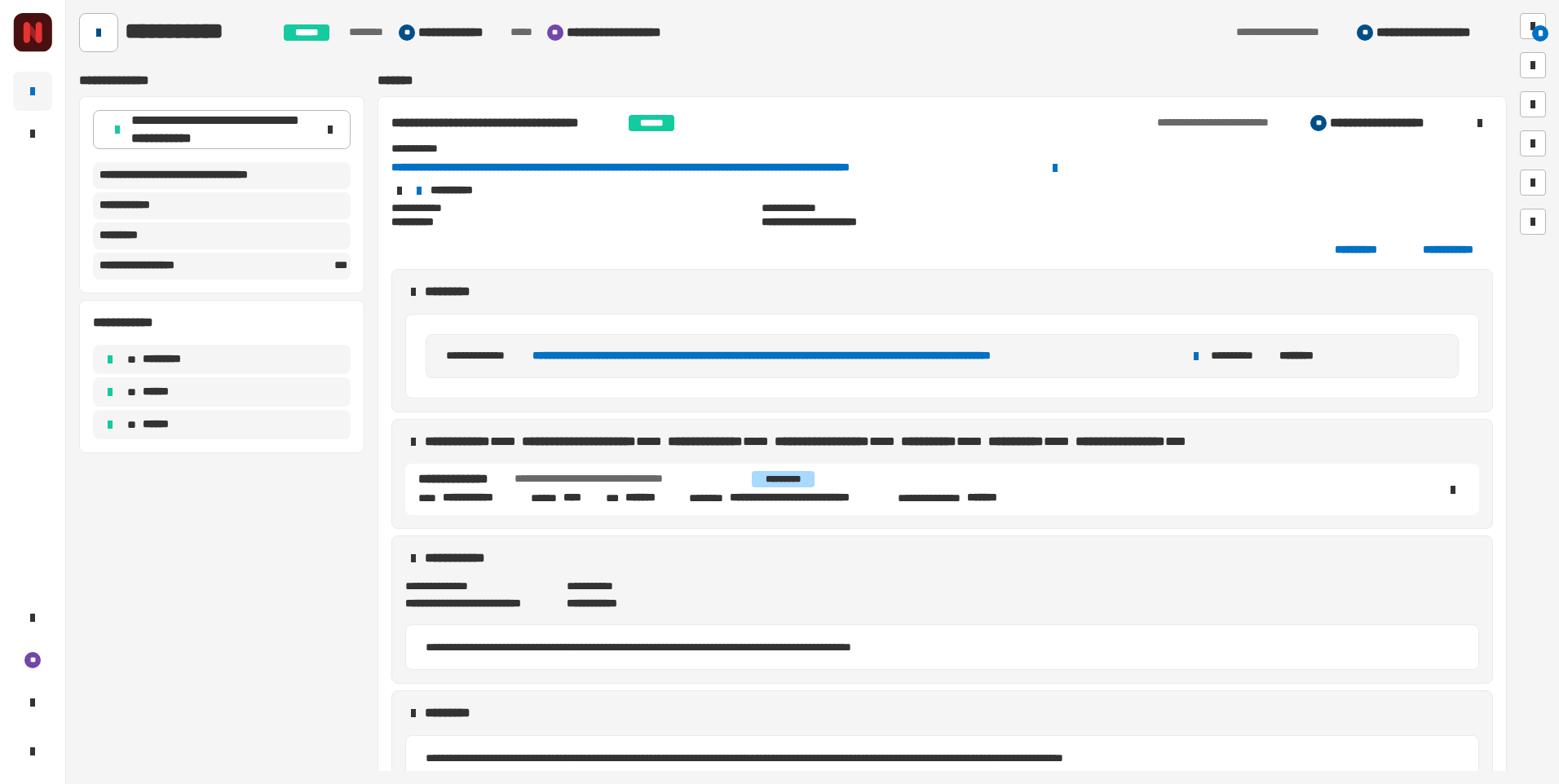 click 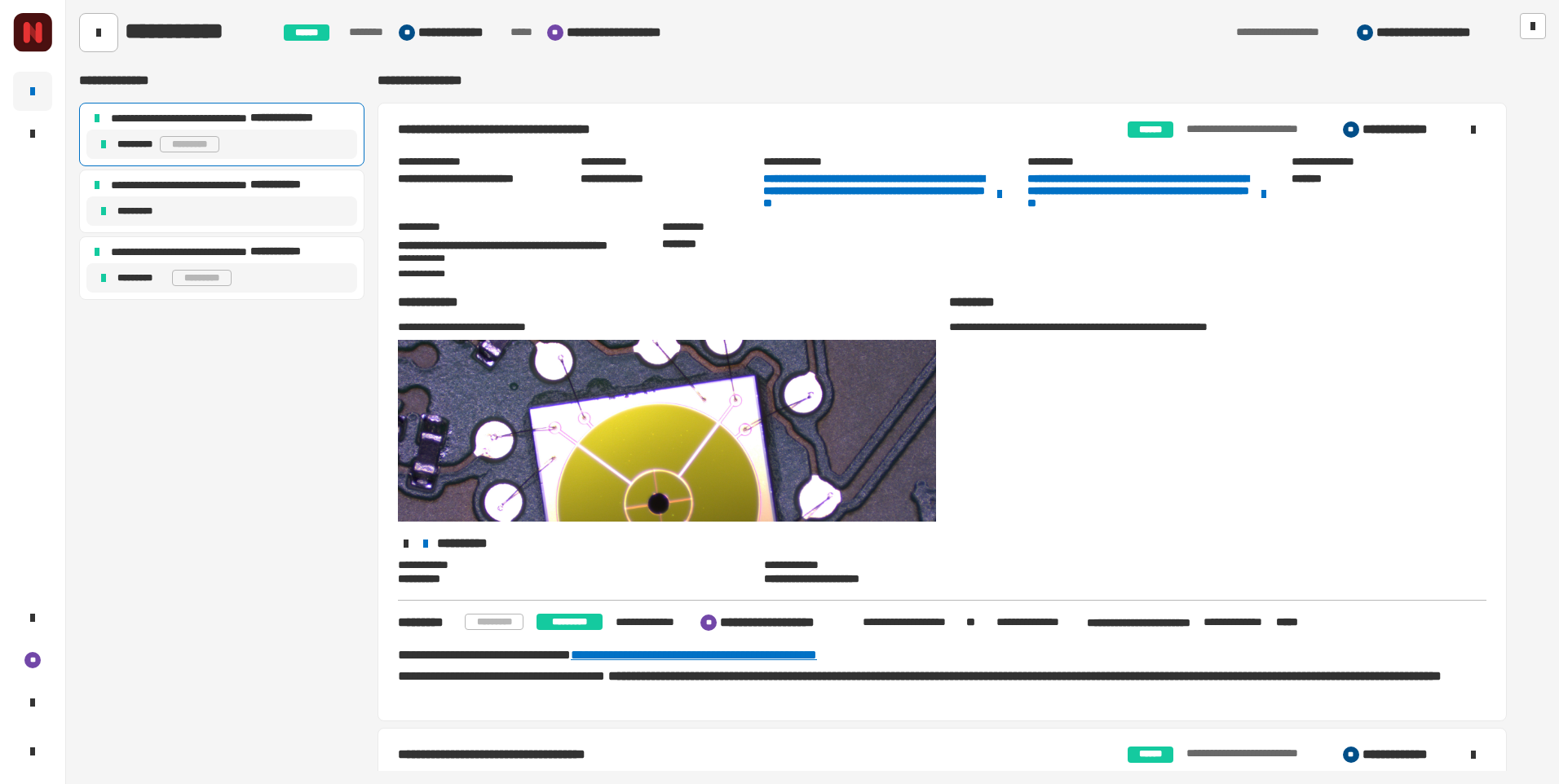 click on "**********" 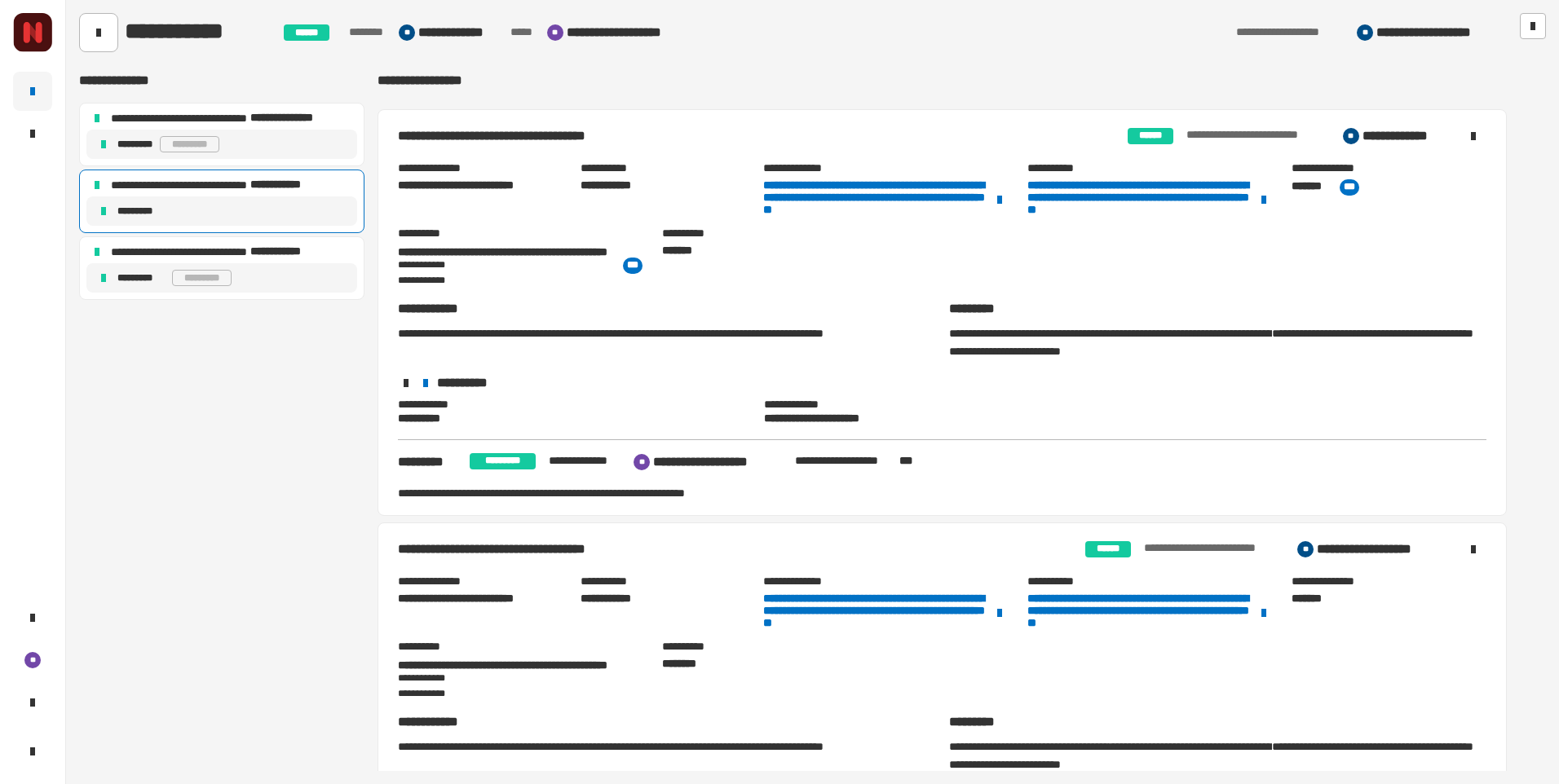 click on "**********" 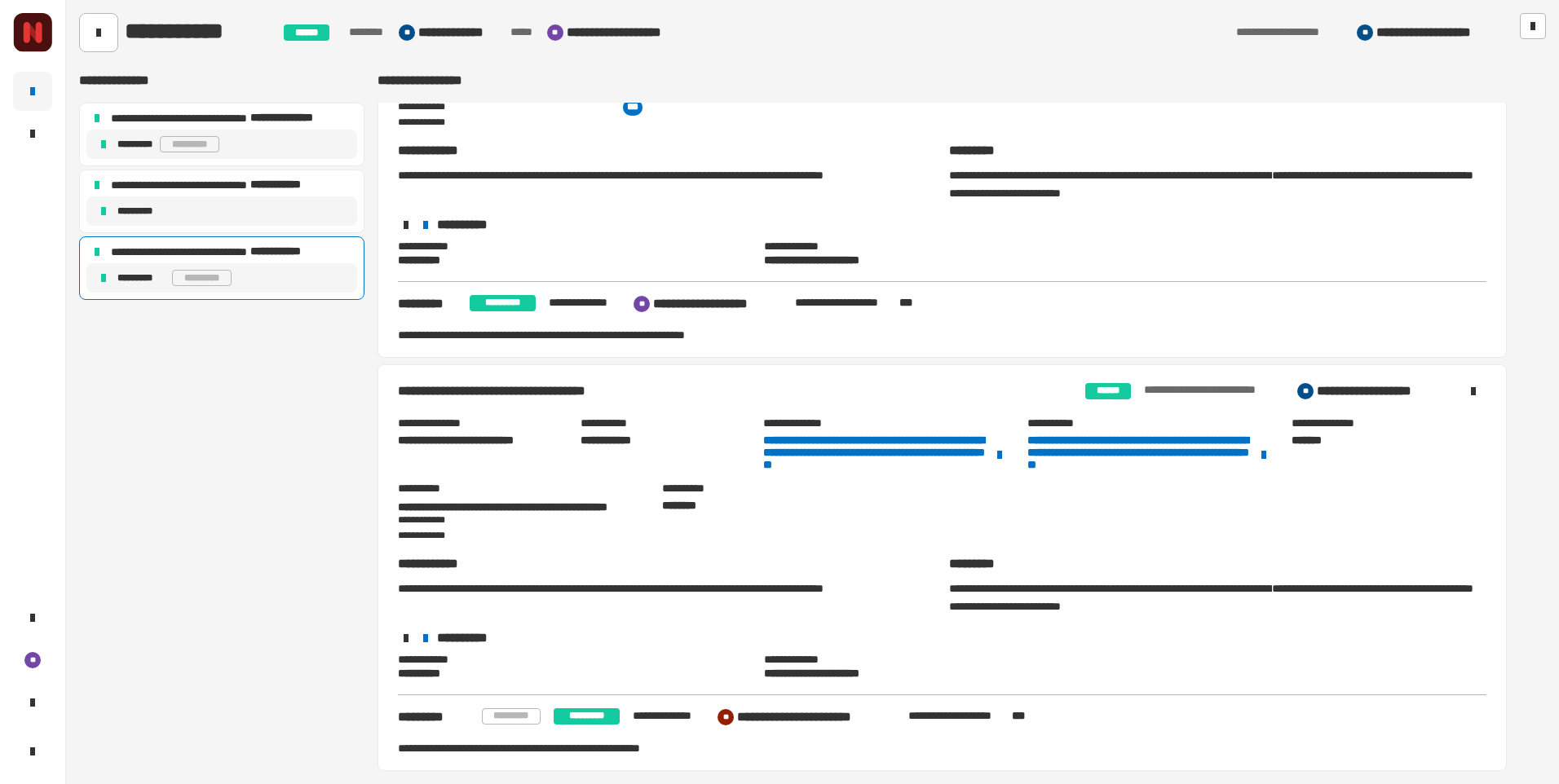 click on "**********" at bounding box center [942, 567] 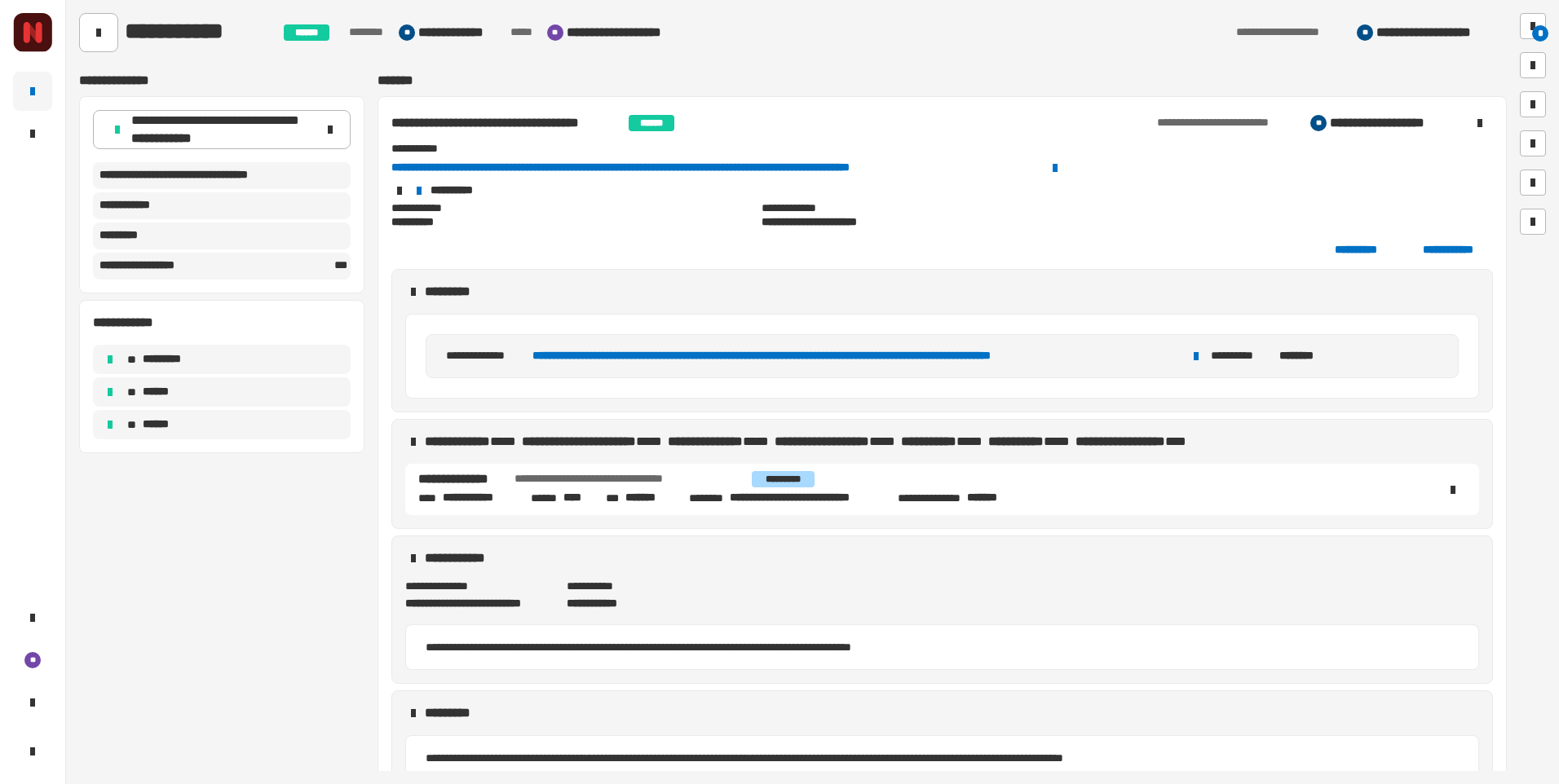 click on "****" at bounding box center [577, 498] 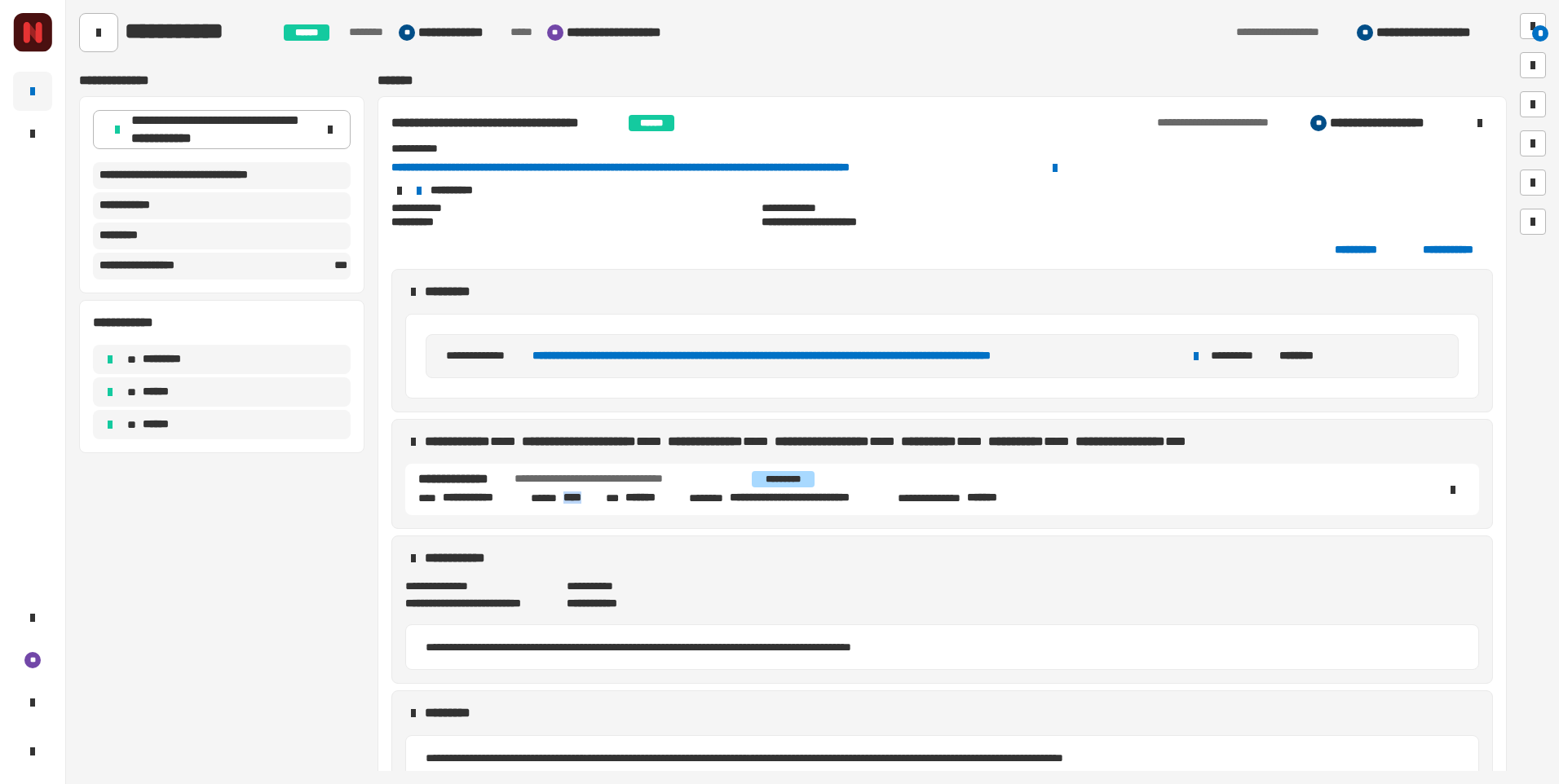click on "****" at bounding box center [577, 498] 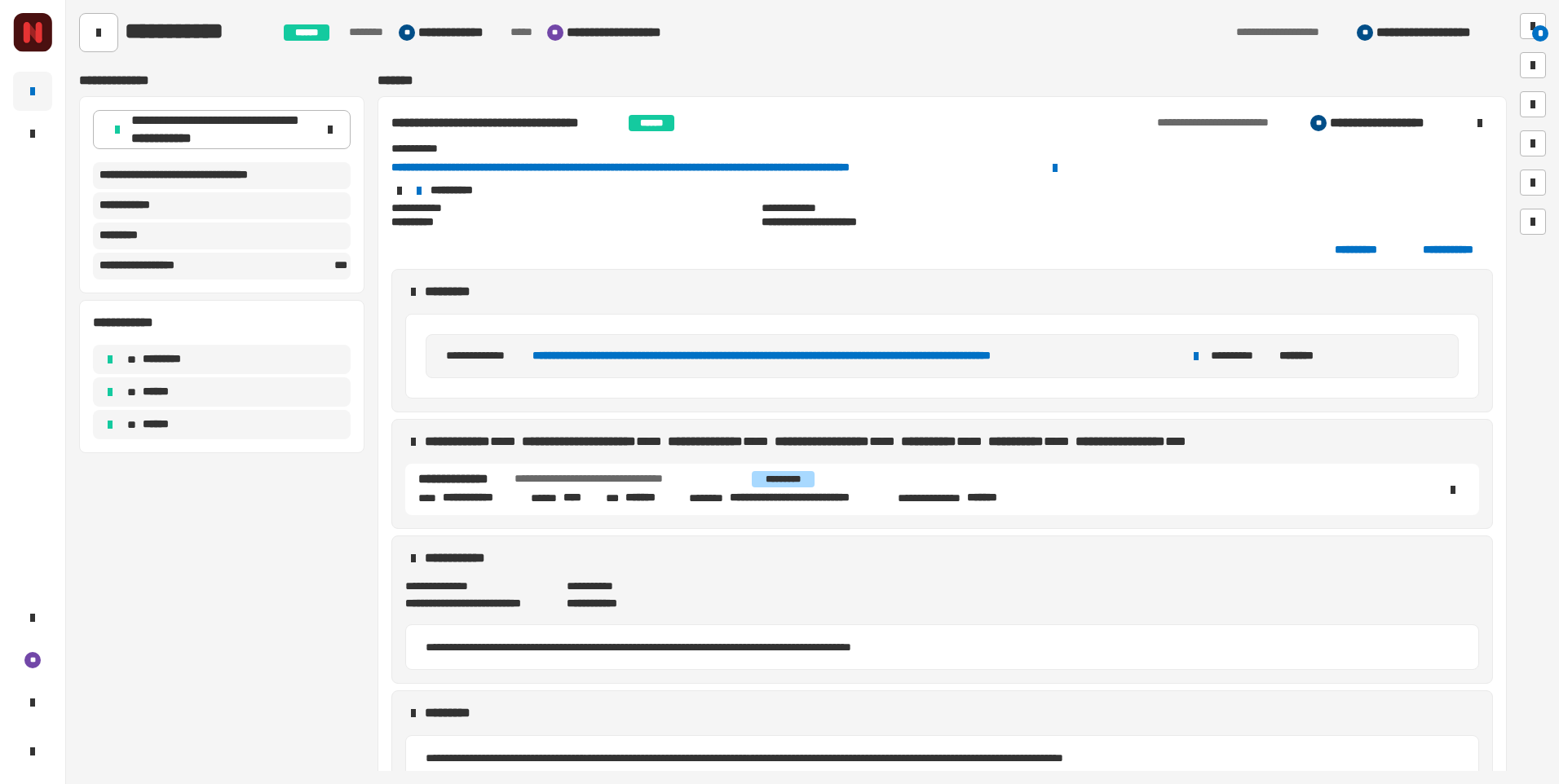 click on "**********" at bounding box center [479, 498] 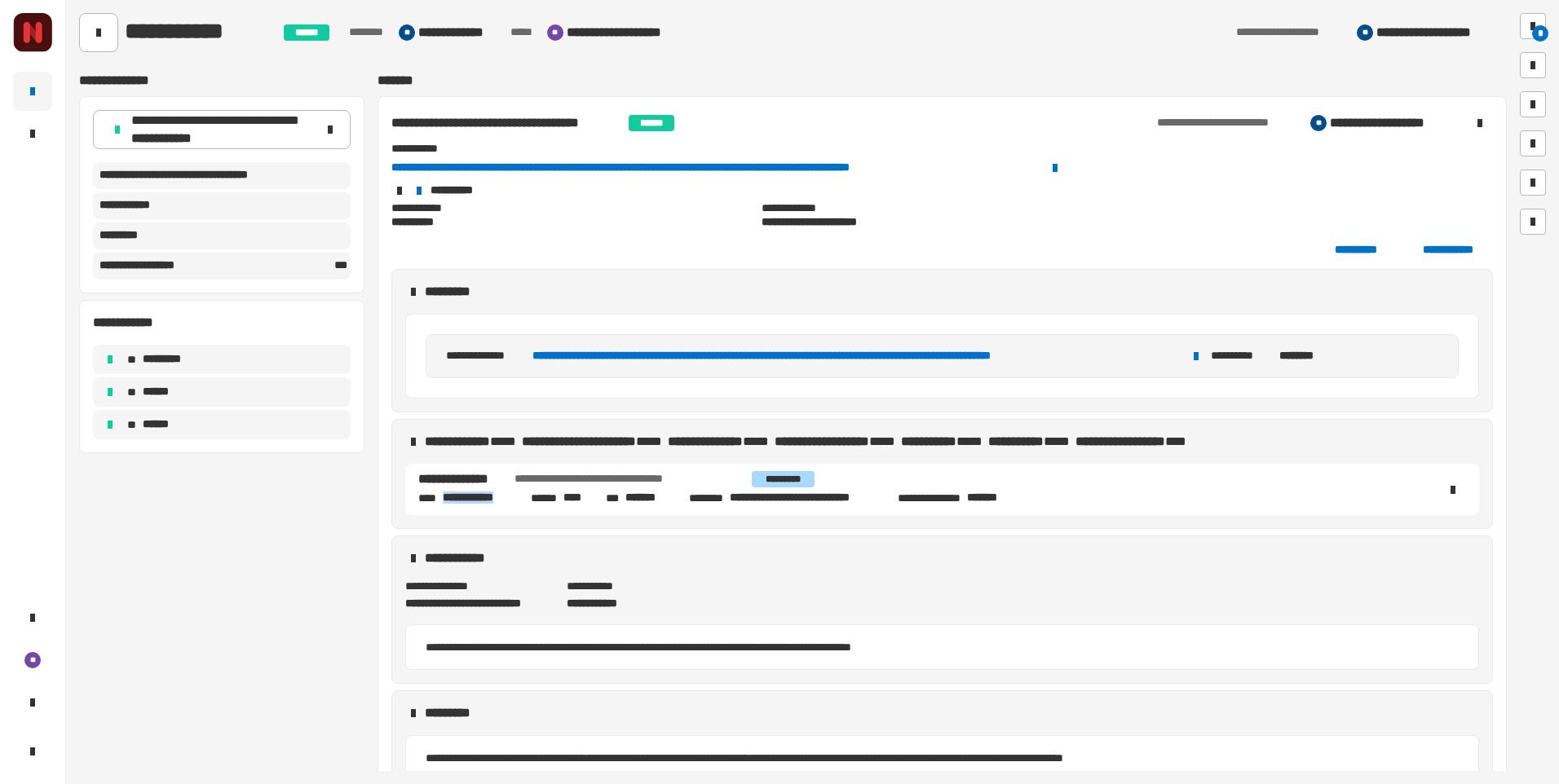 click on "**********" at bounding box center (479, 498) 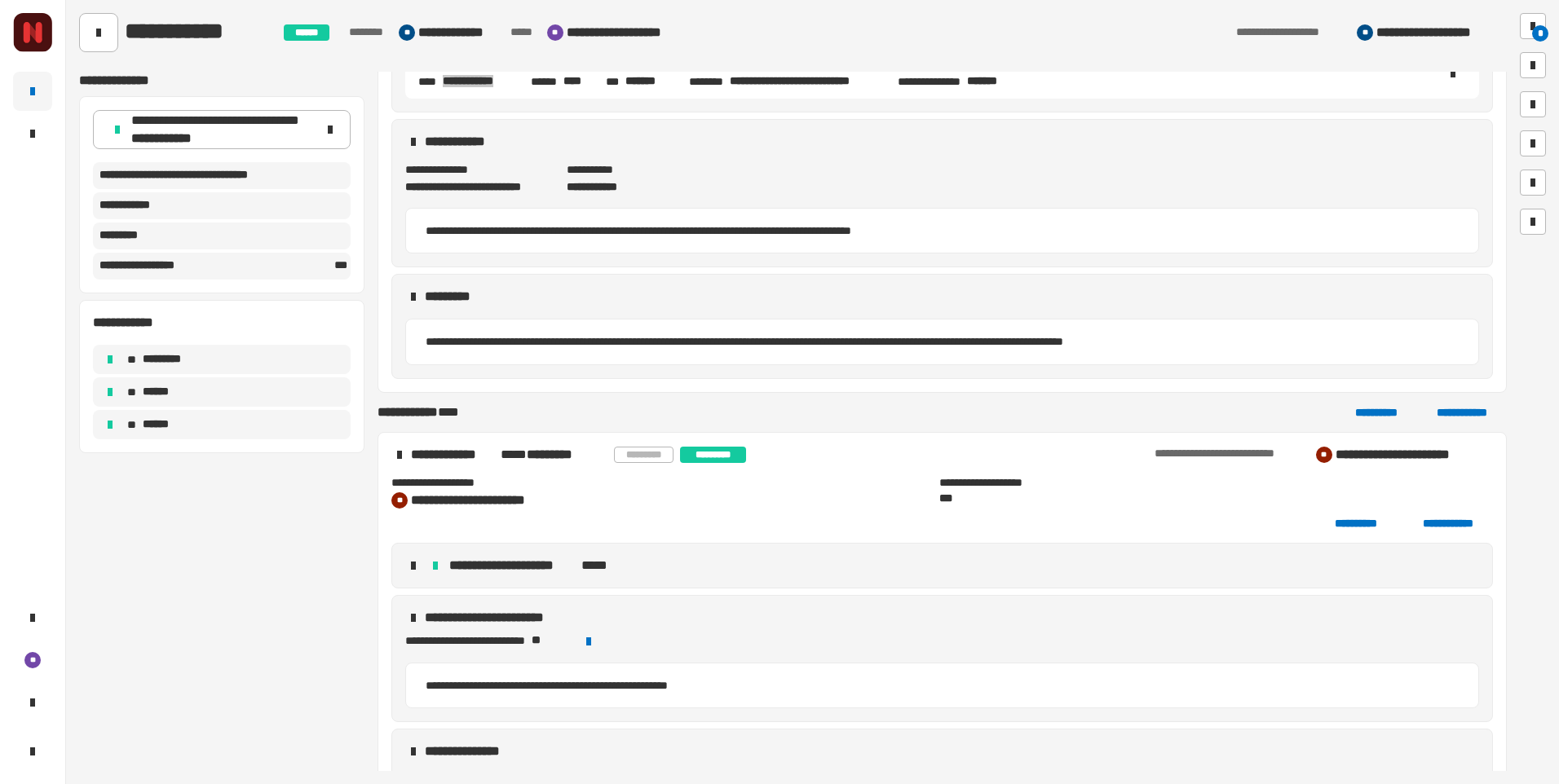 scroll, scrollTop: 652, scrollLeft: 0, axis: vertical 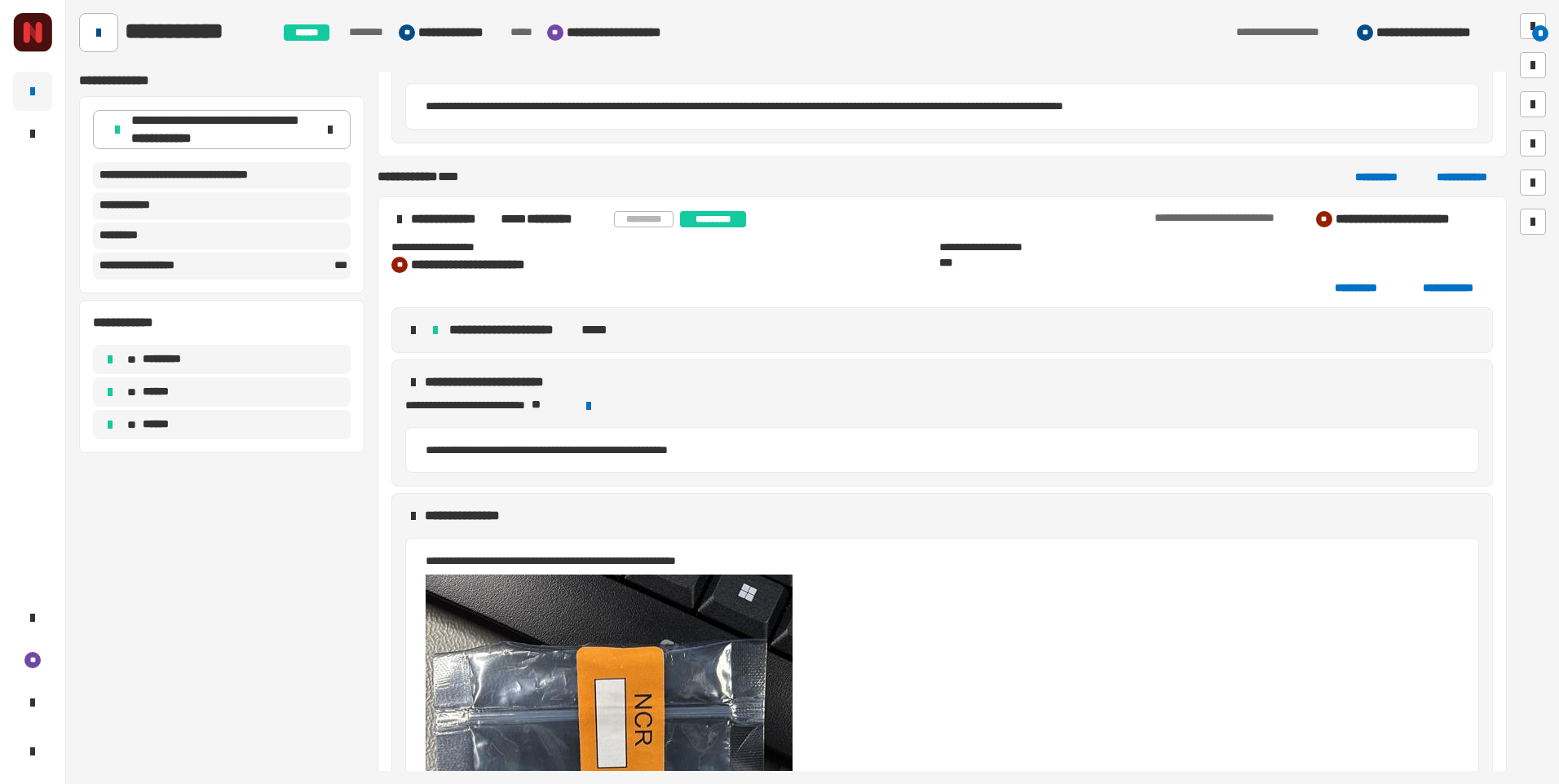 click 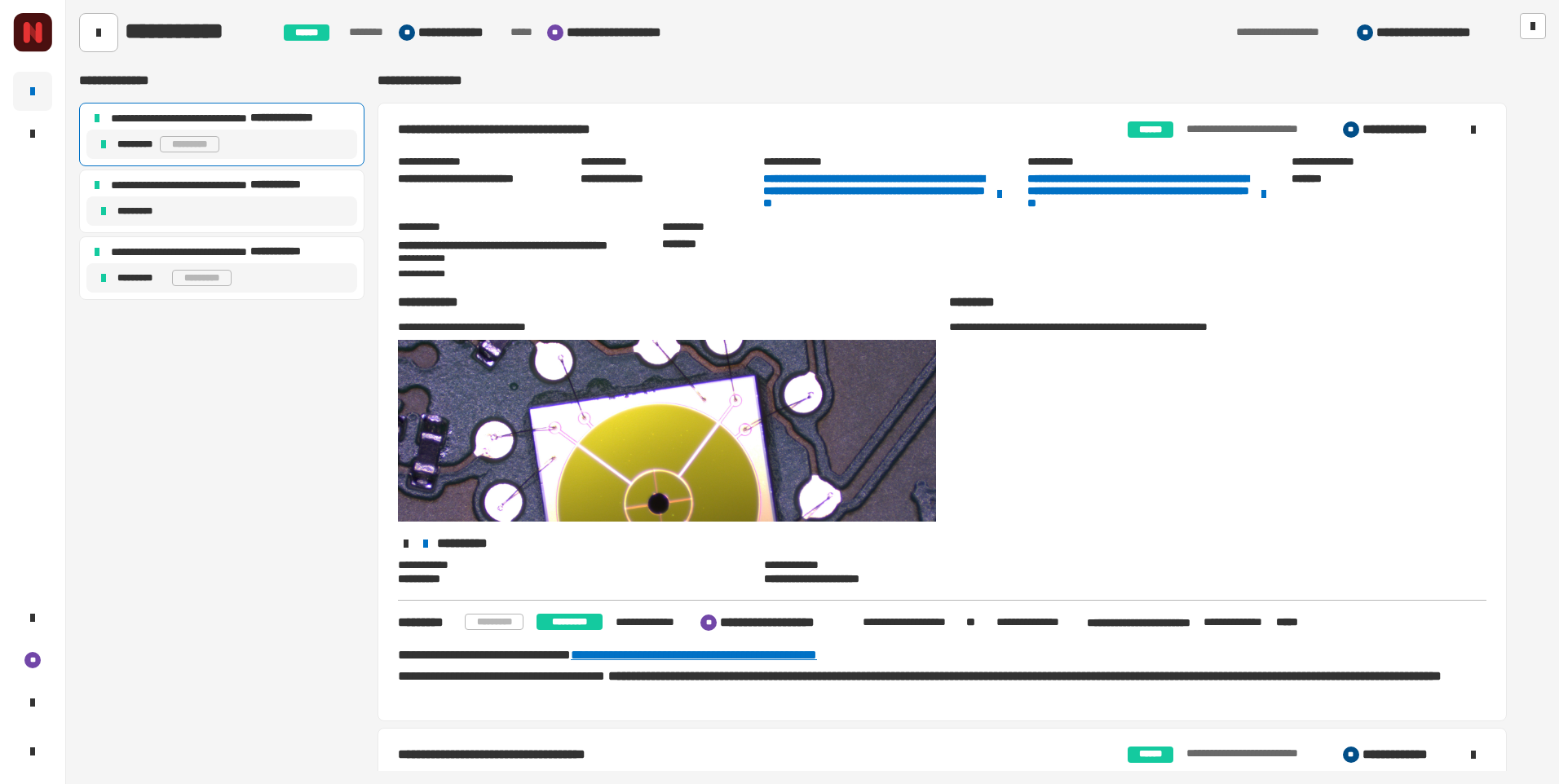 click on "**********" 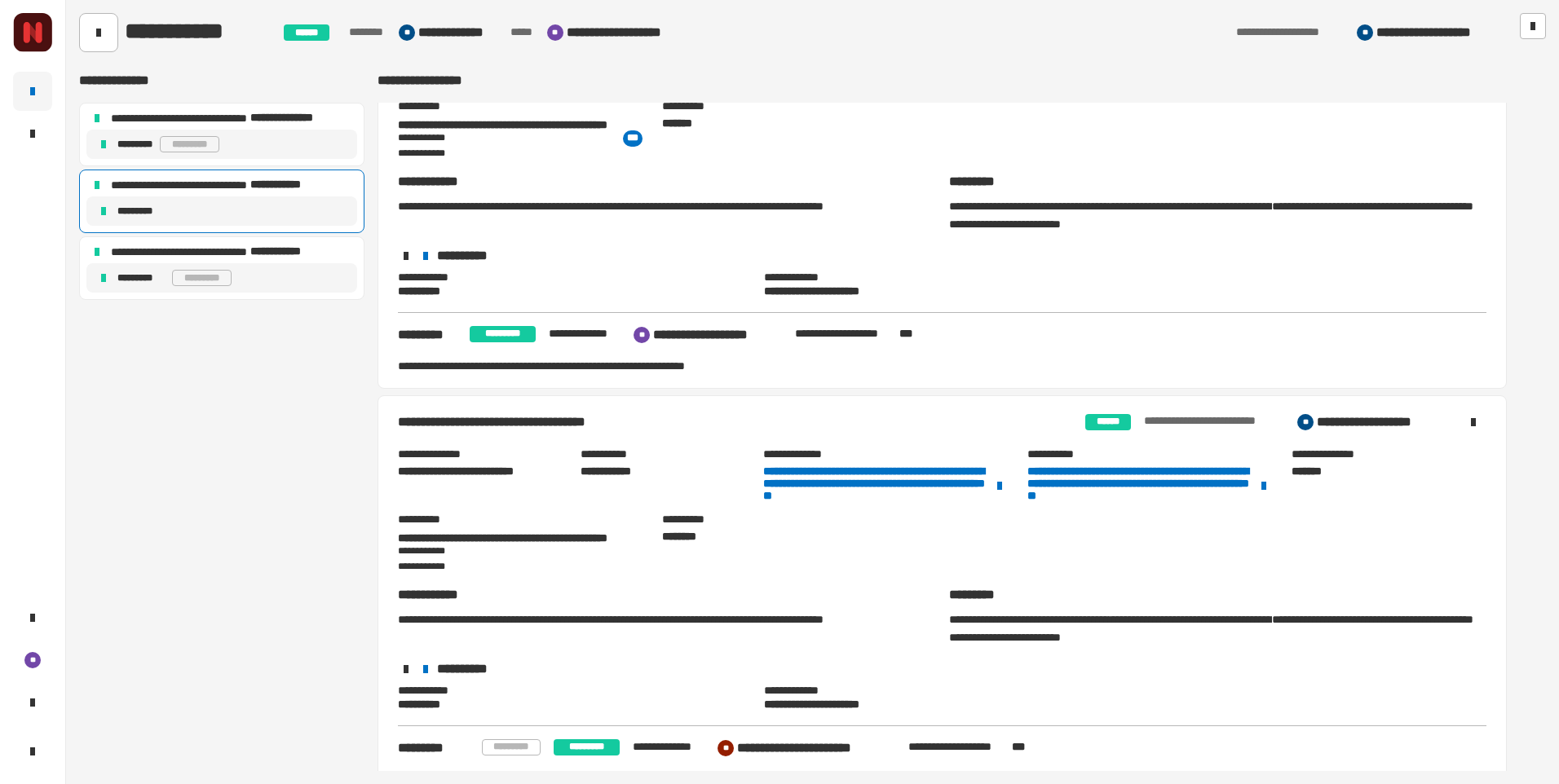 scroll, scrollTop: 777, scrollLeft: 0, axis: vertical 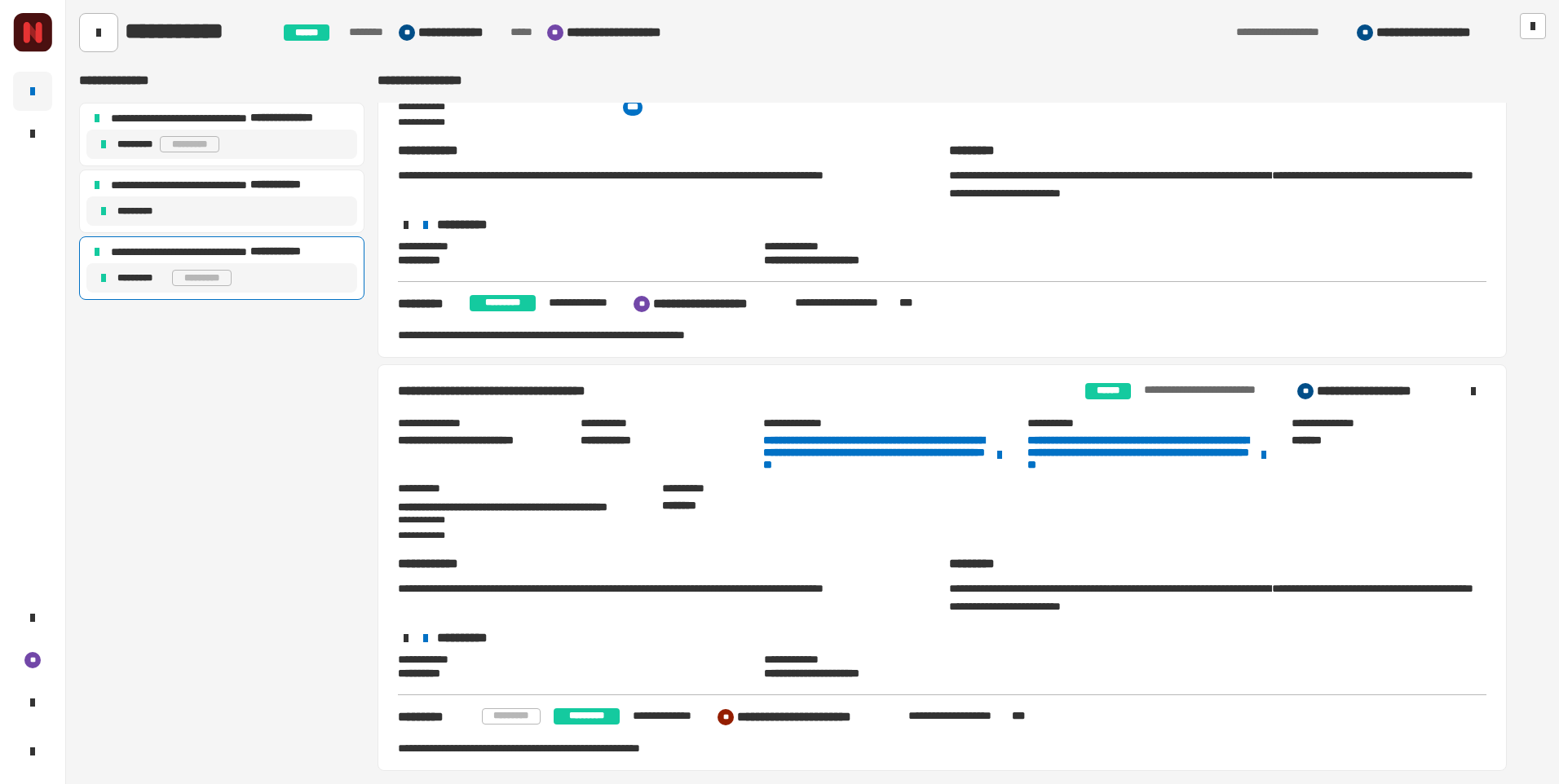click on "**********" at bounding box center (662, 564) 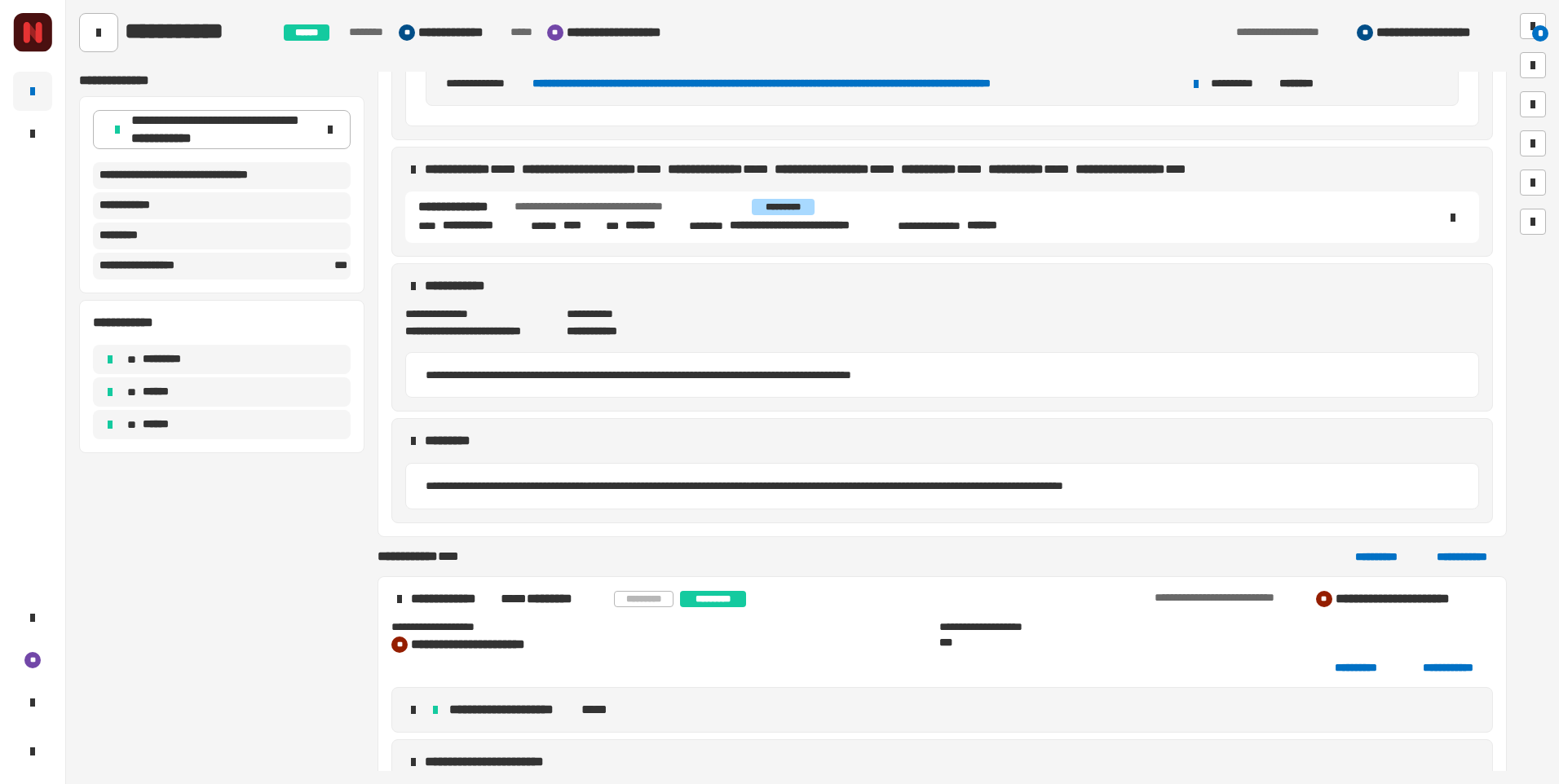 scroll, scrollTop: 407, scrollLeft: 0, axis: vertical 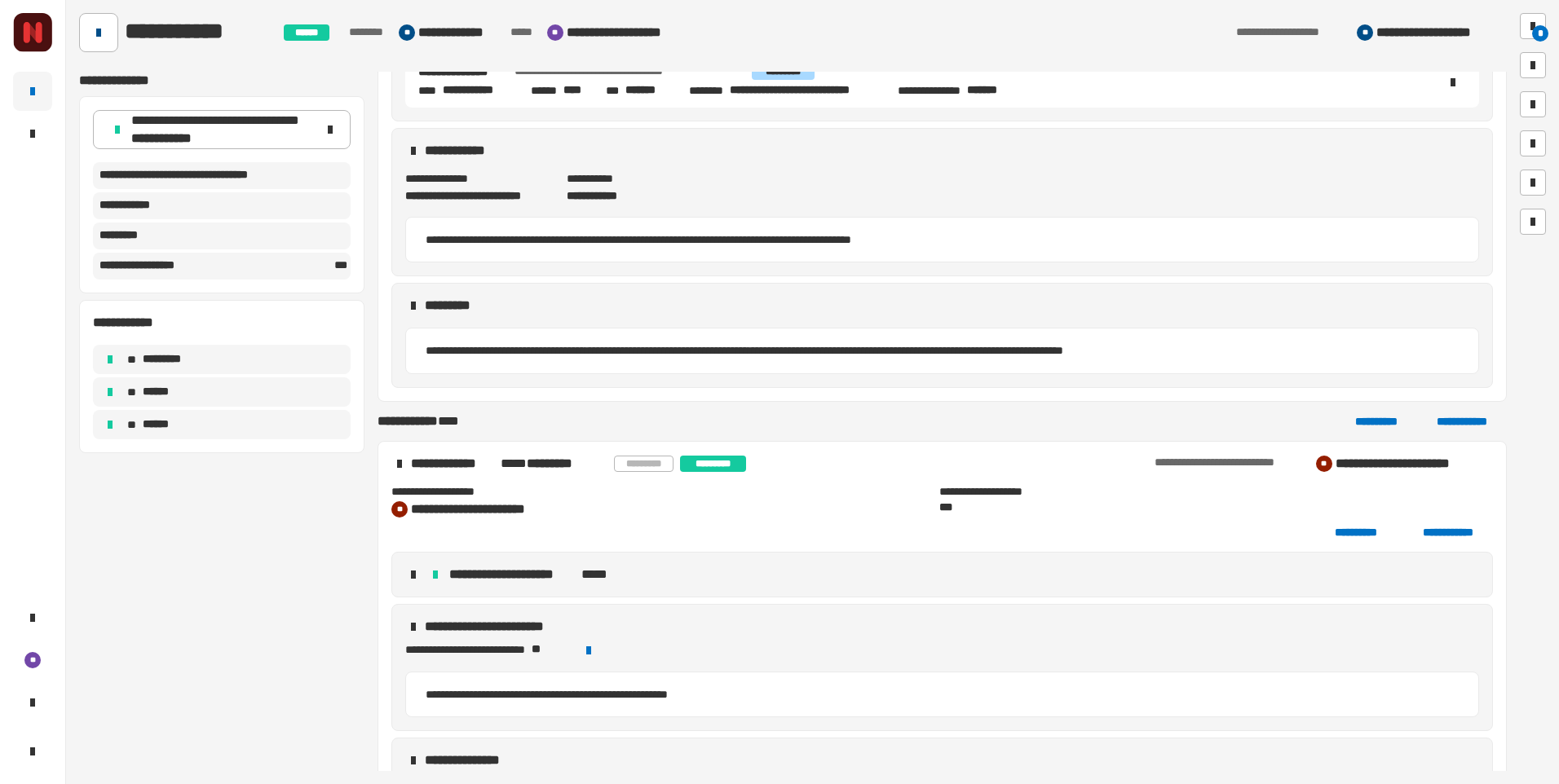 click 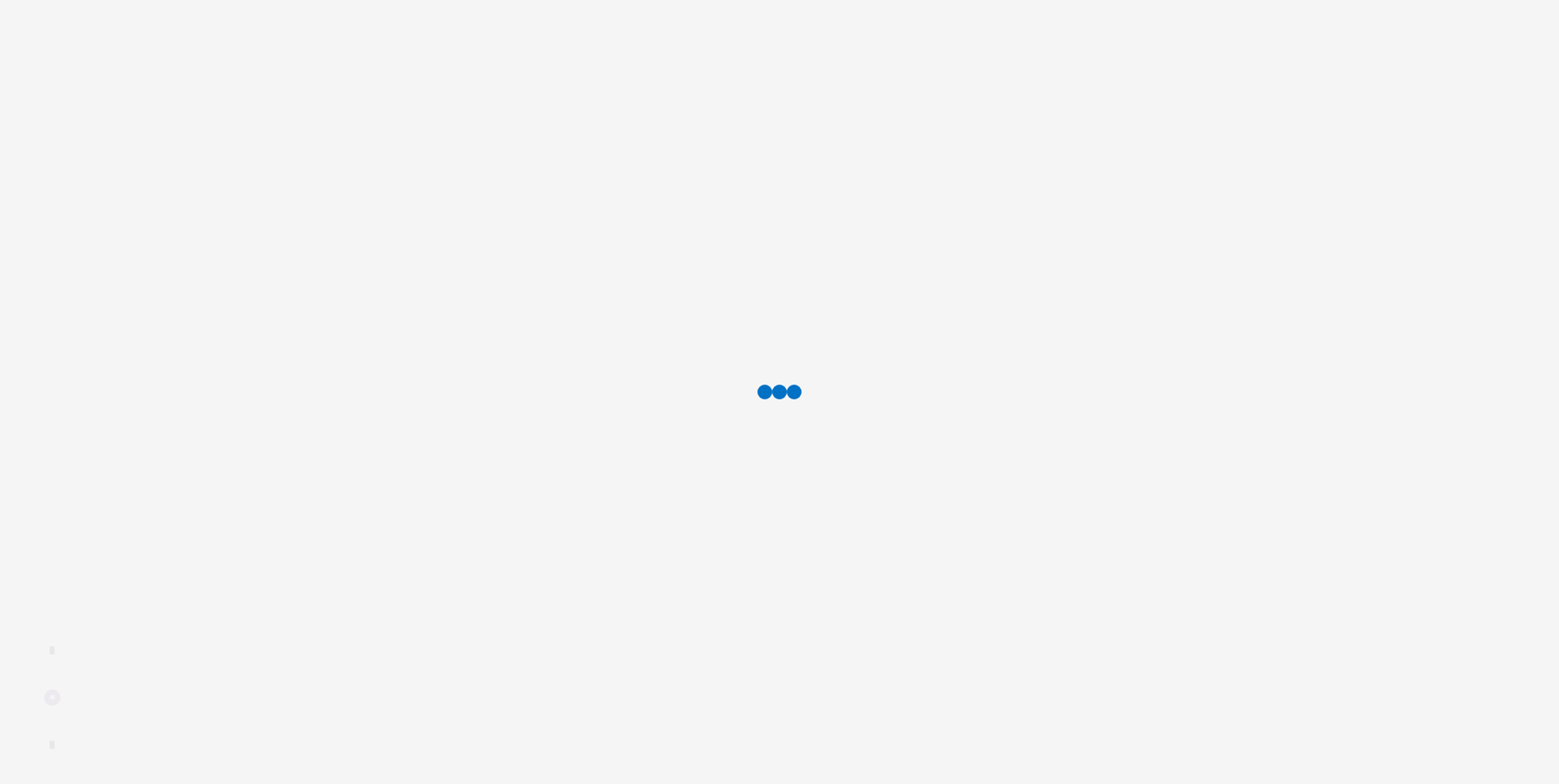 scroll, scrollTop: 0, scrollLeft: 0, axis: both 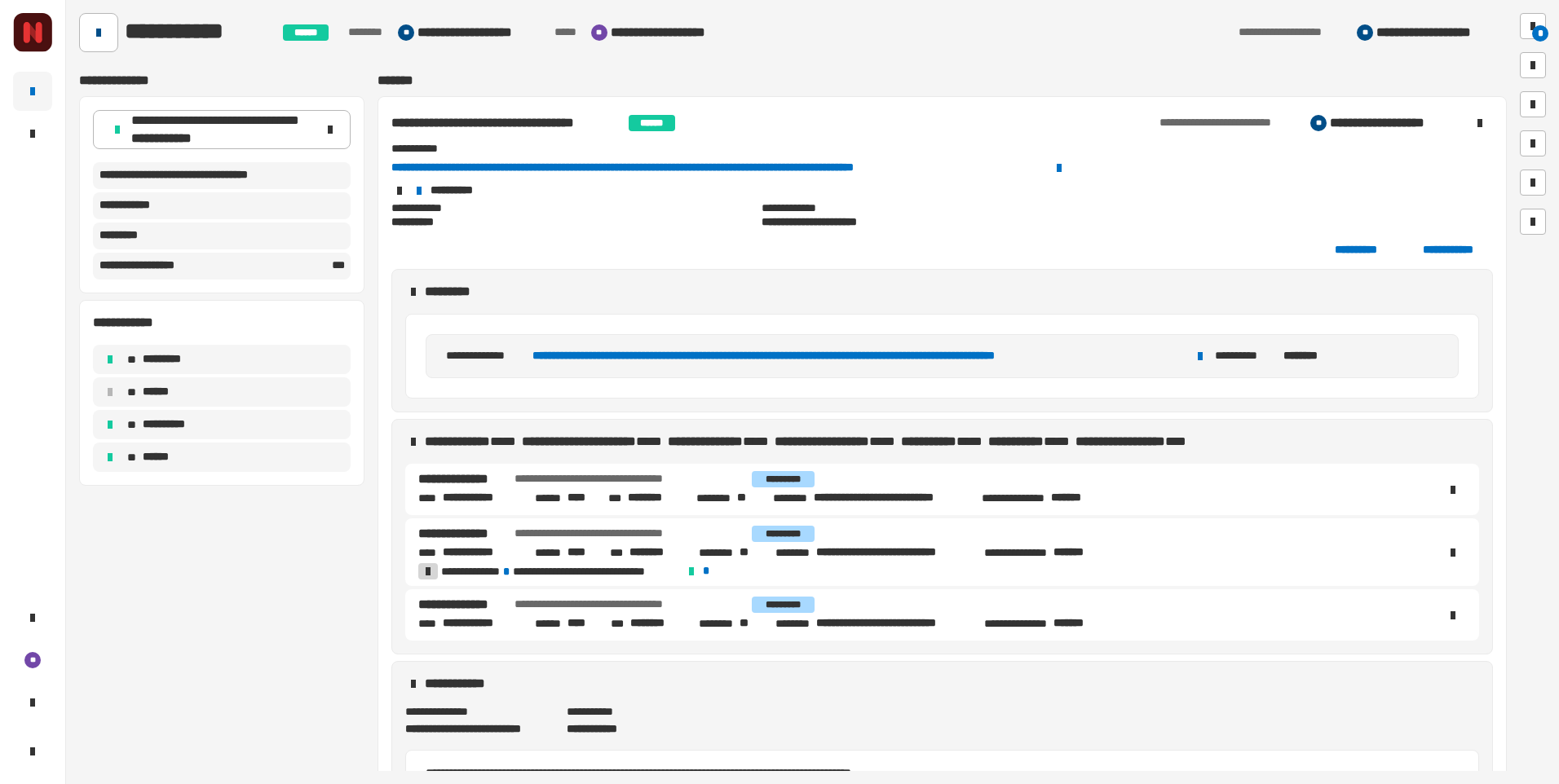 click 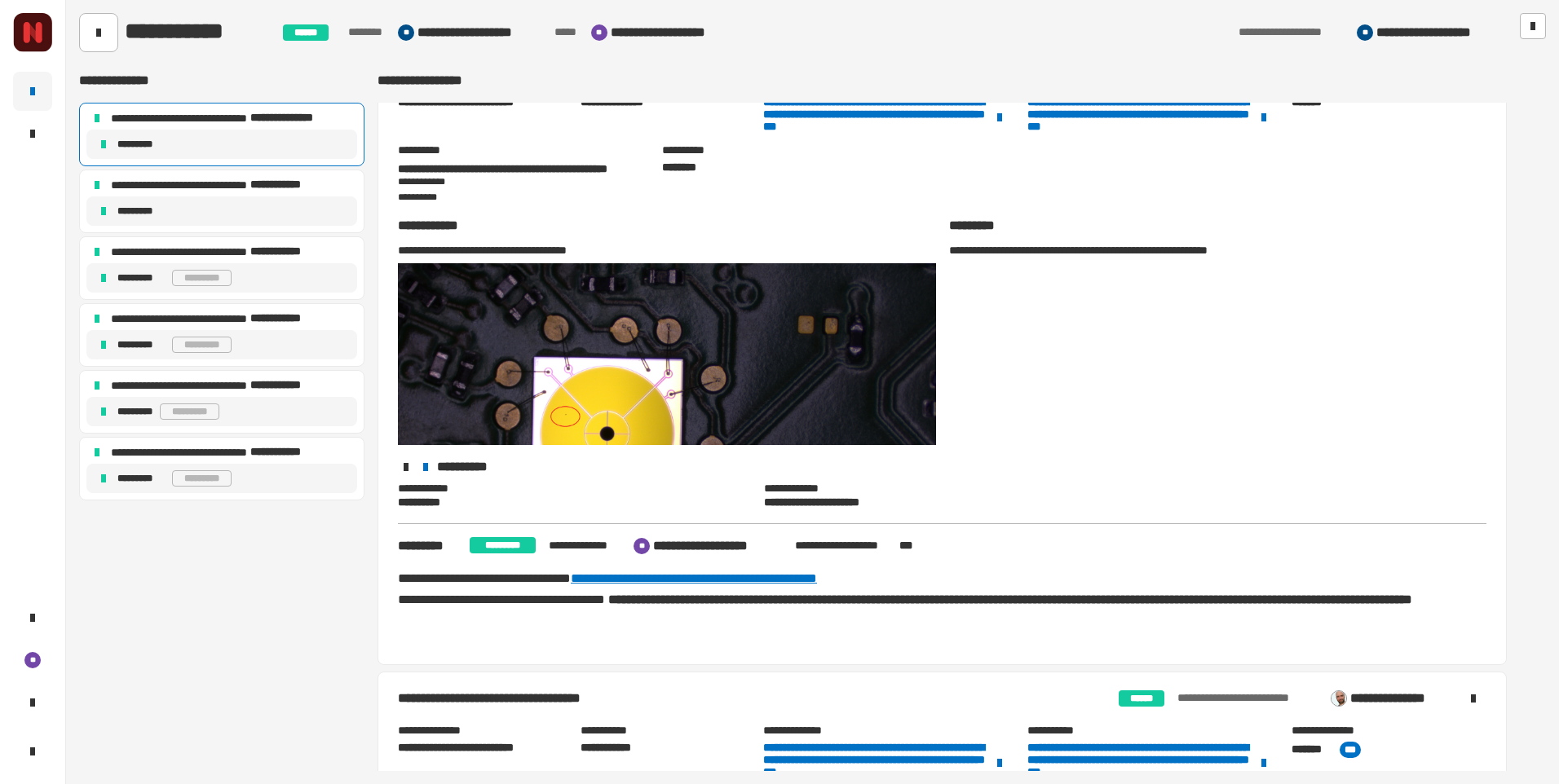 scroll, scrollTop: 326, scrollLeft: 0, axis: vertical 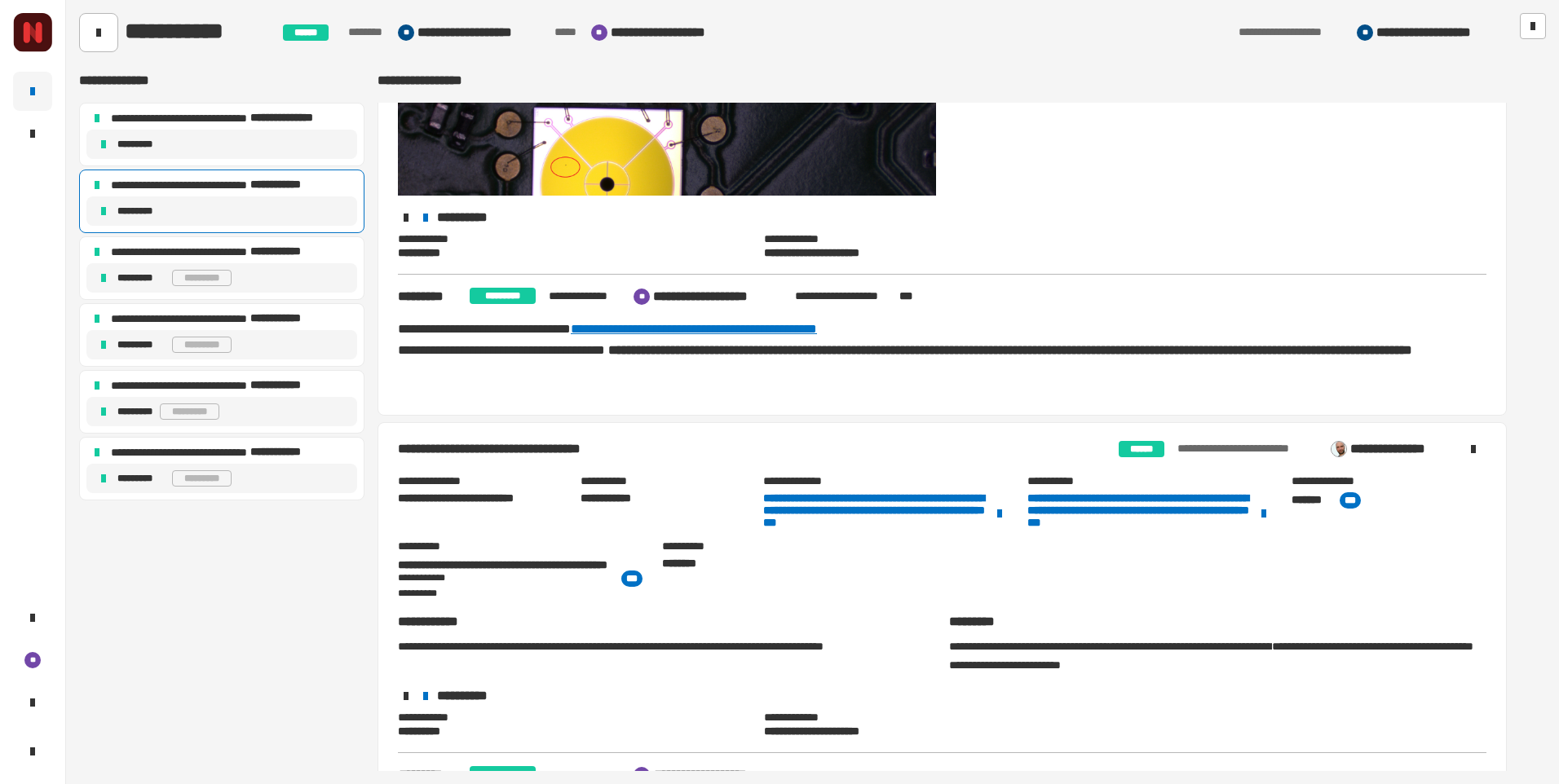 click on "**********" 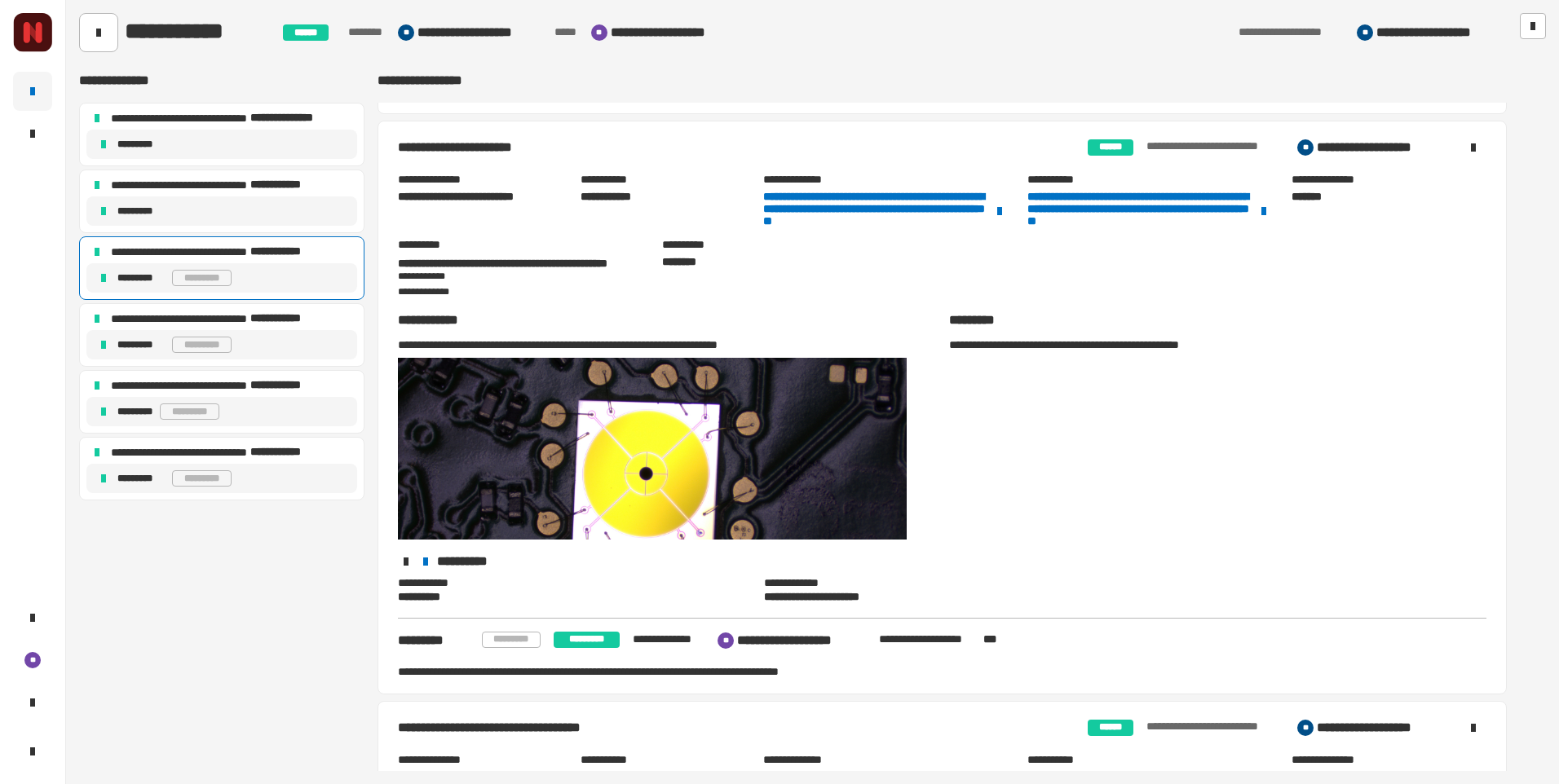 scroll, scrollTop: 1046, scrollLeft: 0, axis: vertical 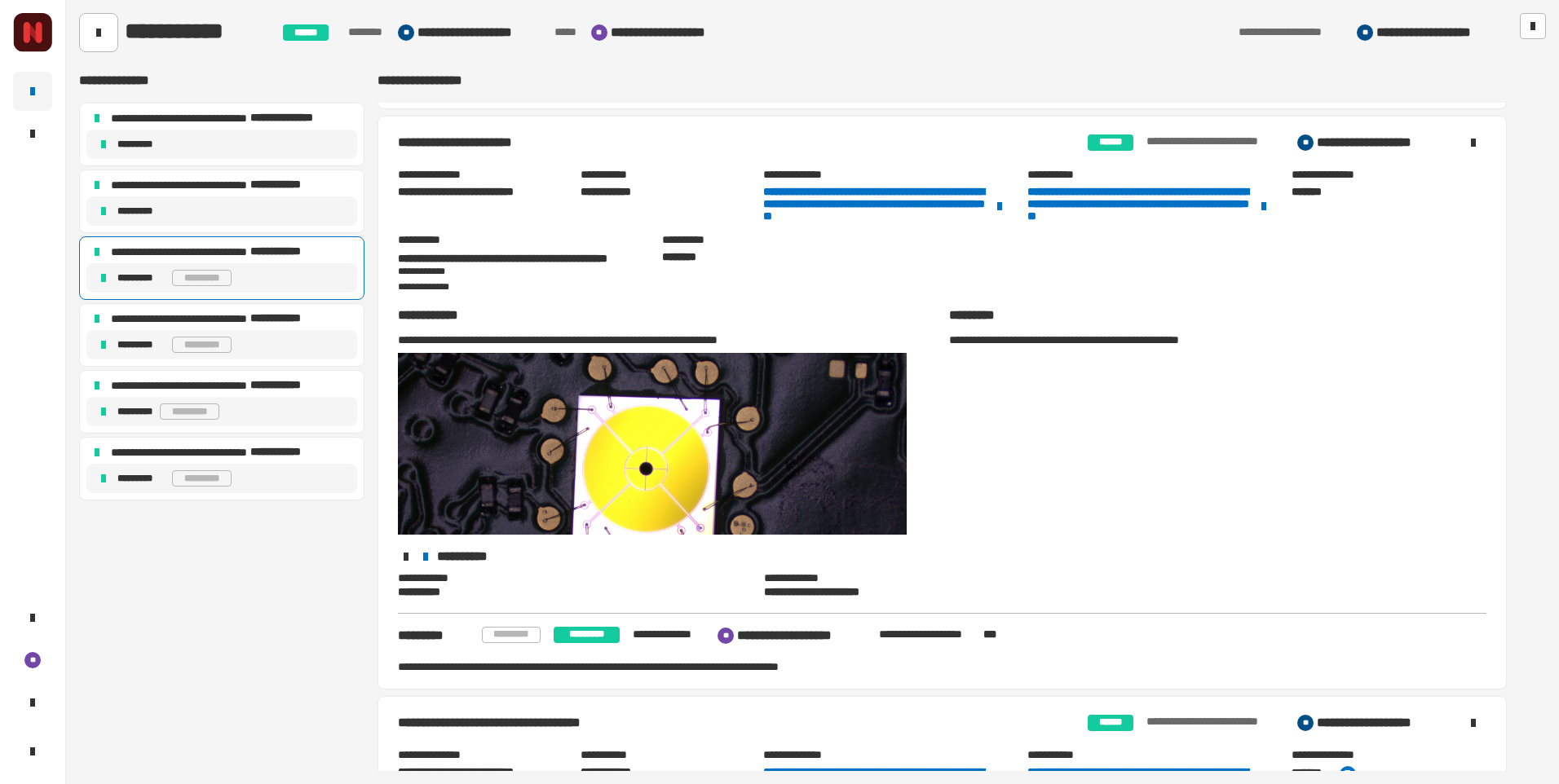 click on "**********" 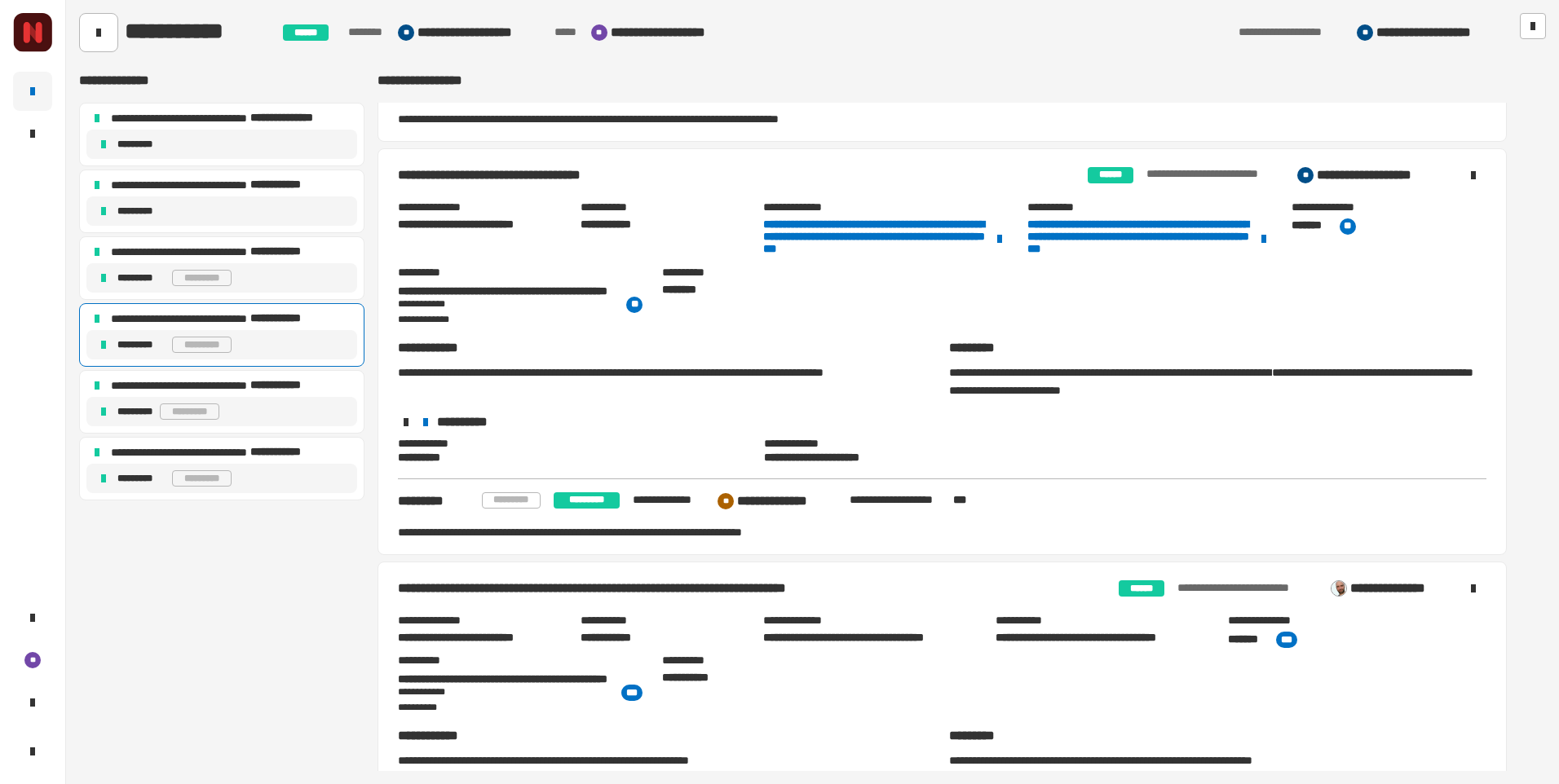 scroll, scrollTop: 1620, scrollLeft: 0, axis: vertical 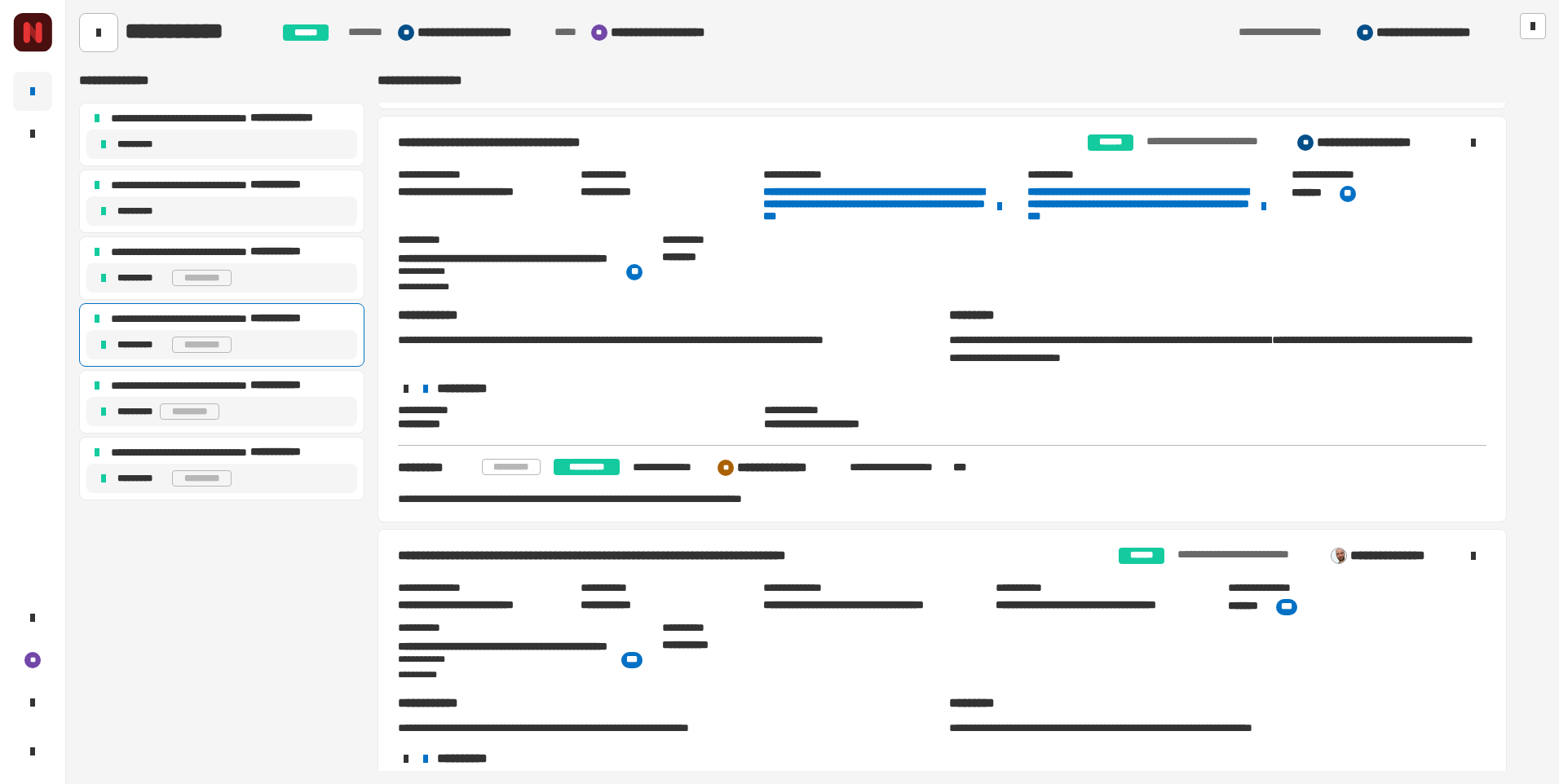 click on "**********" 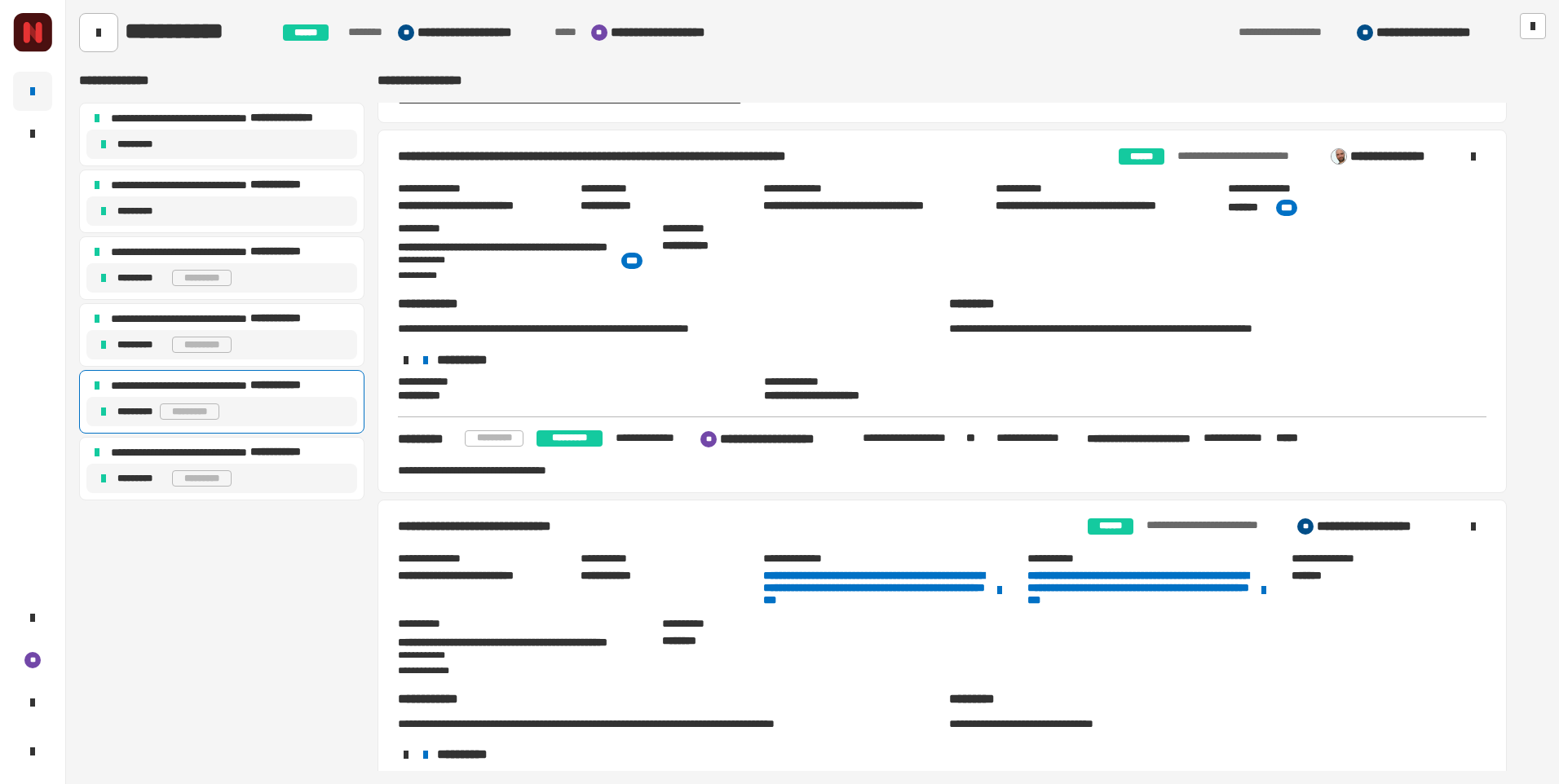scroll, scrollTop: 2027, scrollLeft: 0, axis: vertical 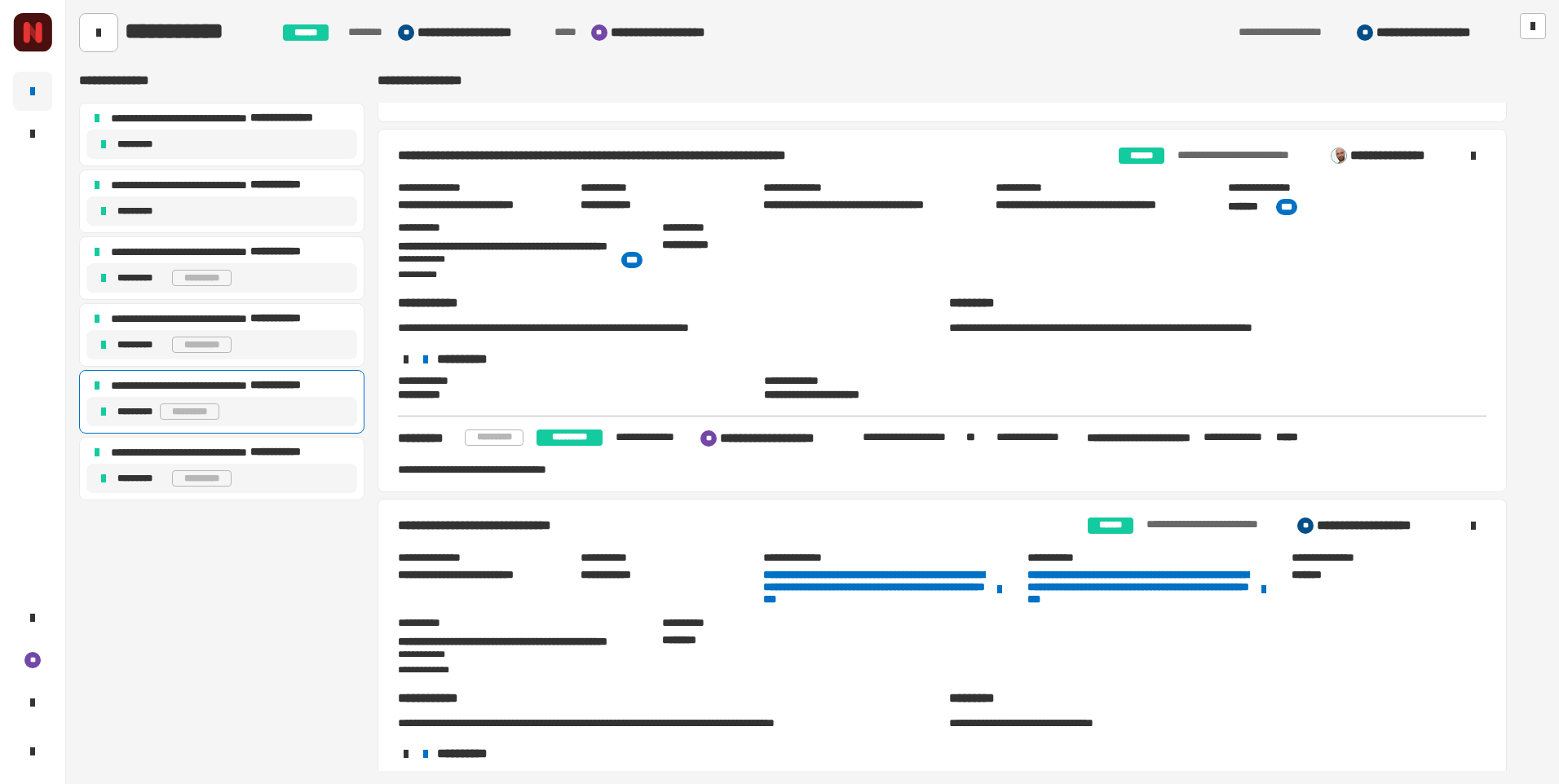 click on "**********" 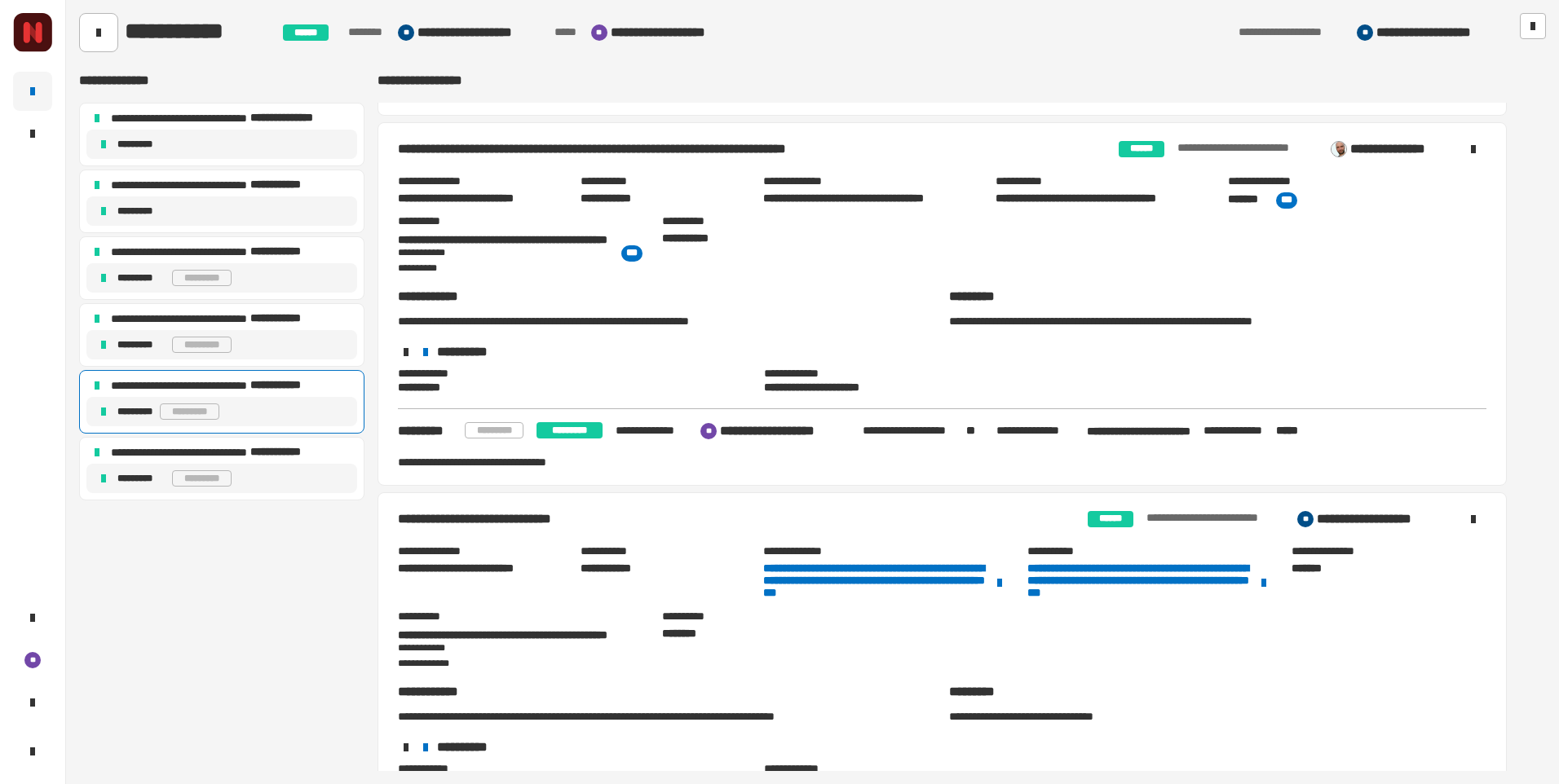 scroll, scrollTop: 2143, scrollLeft: 0, axis: vertical 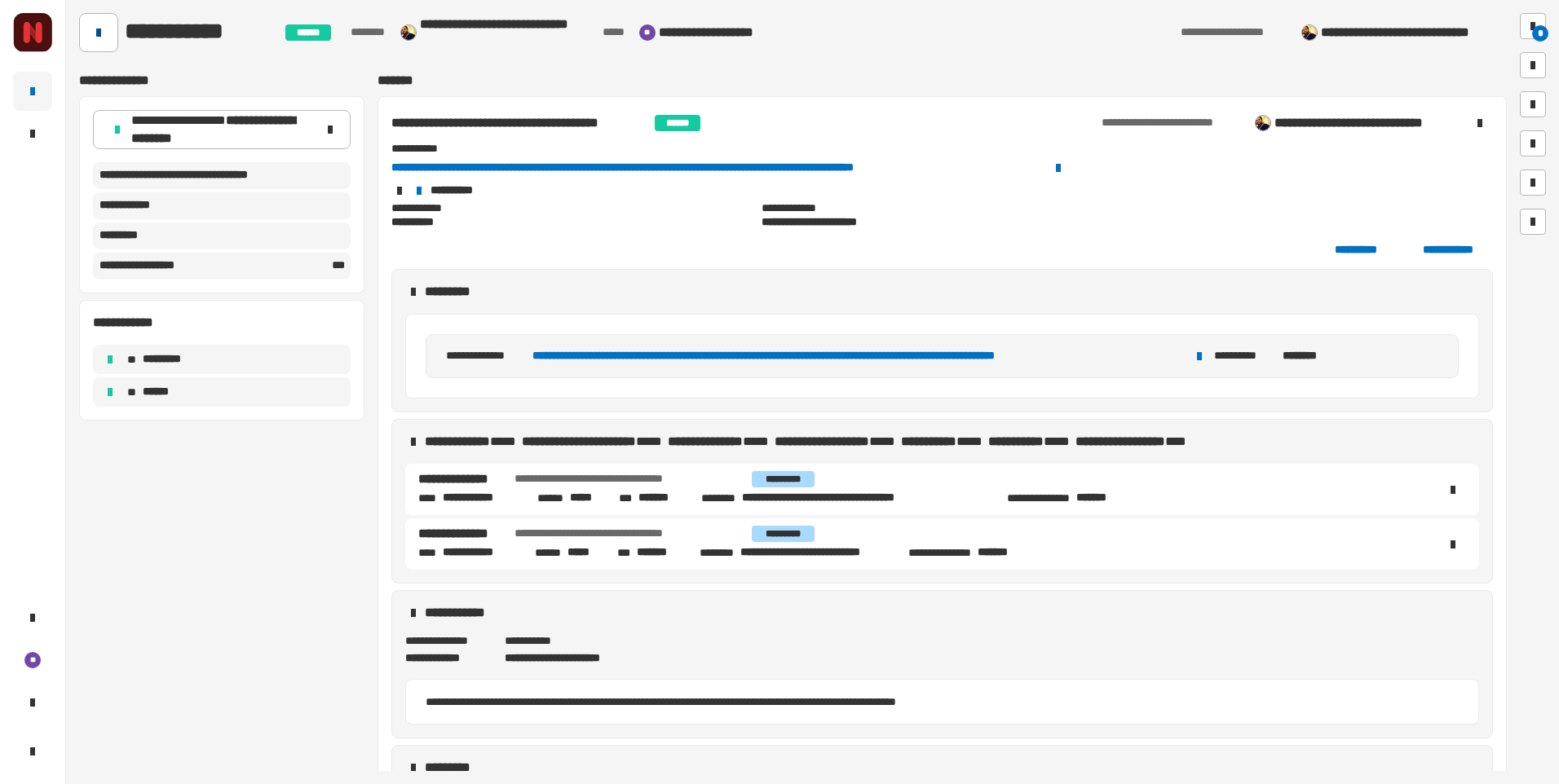 click 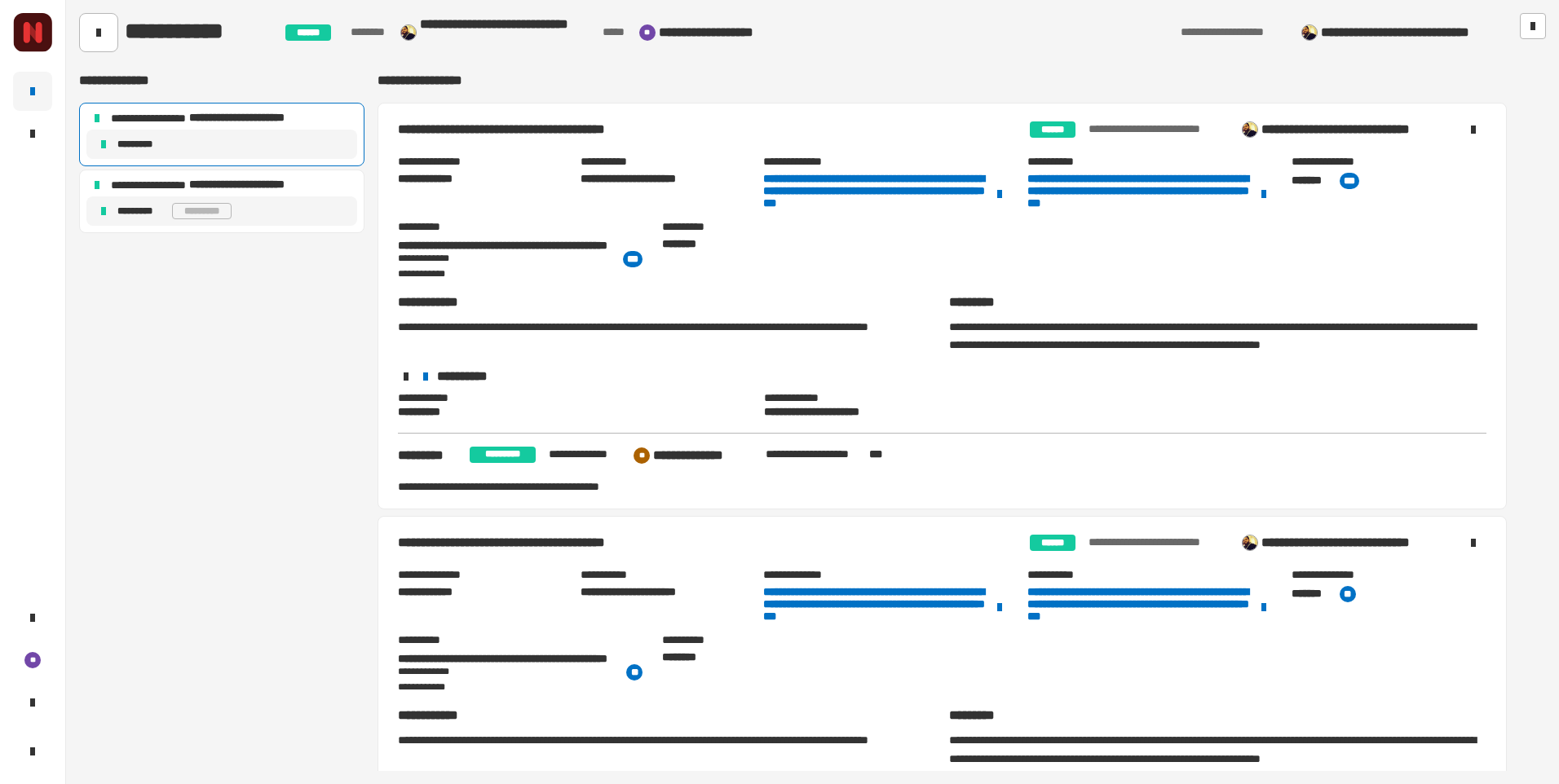 click on "*********" 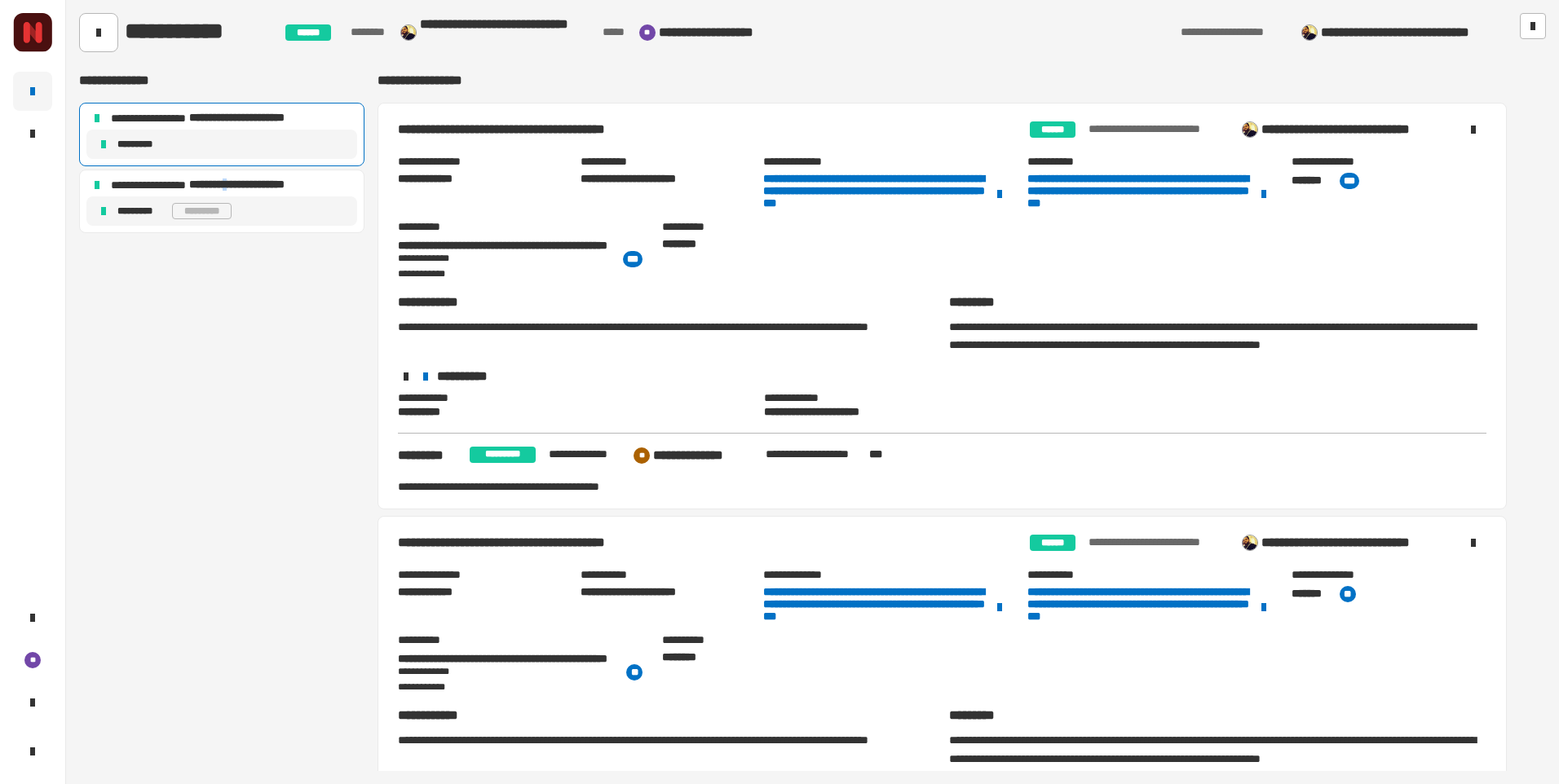 click on "**********" 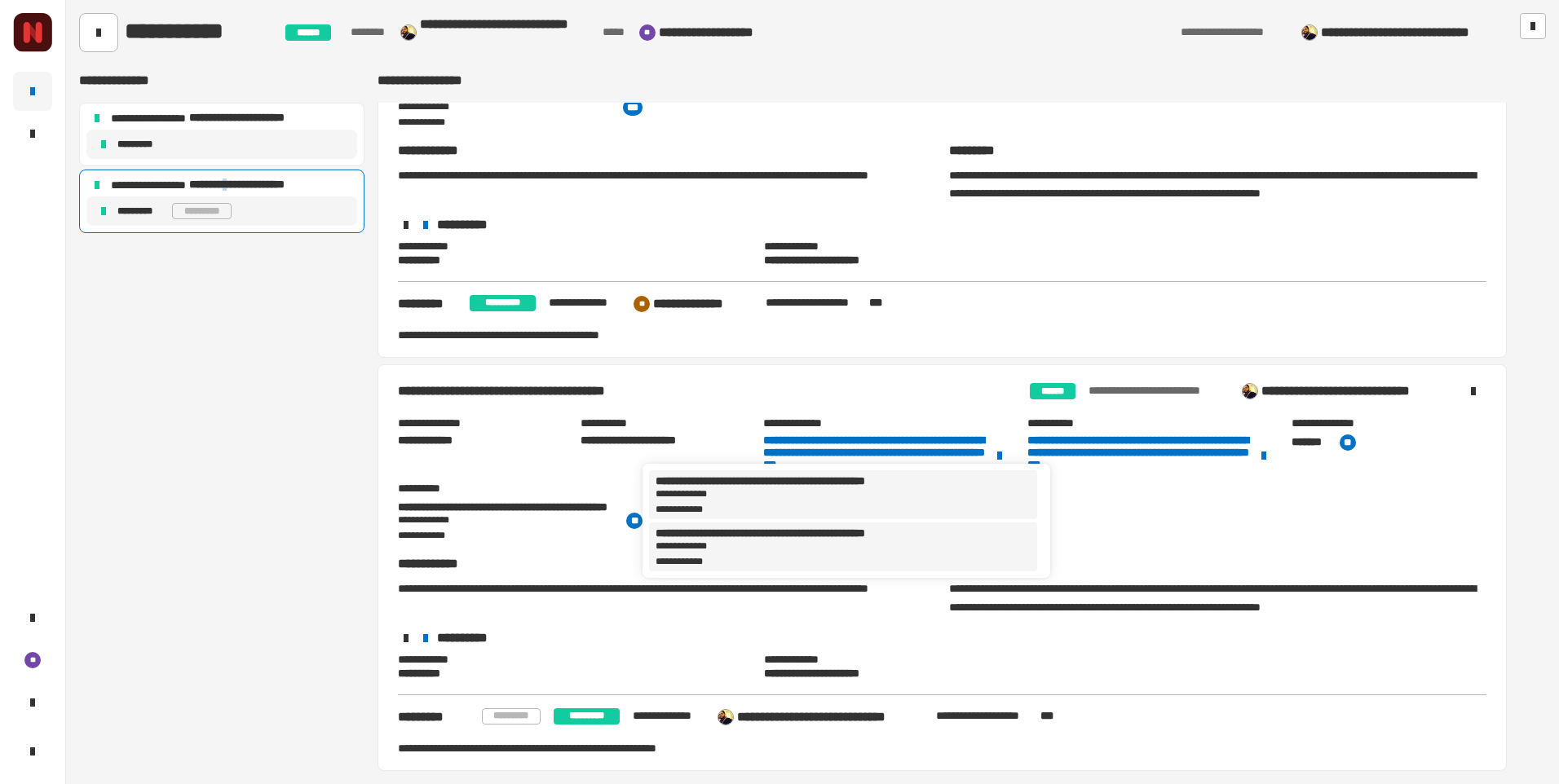 click on "**********" at bounding box center [509, 535] 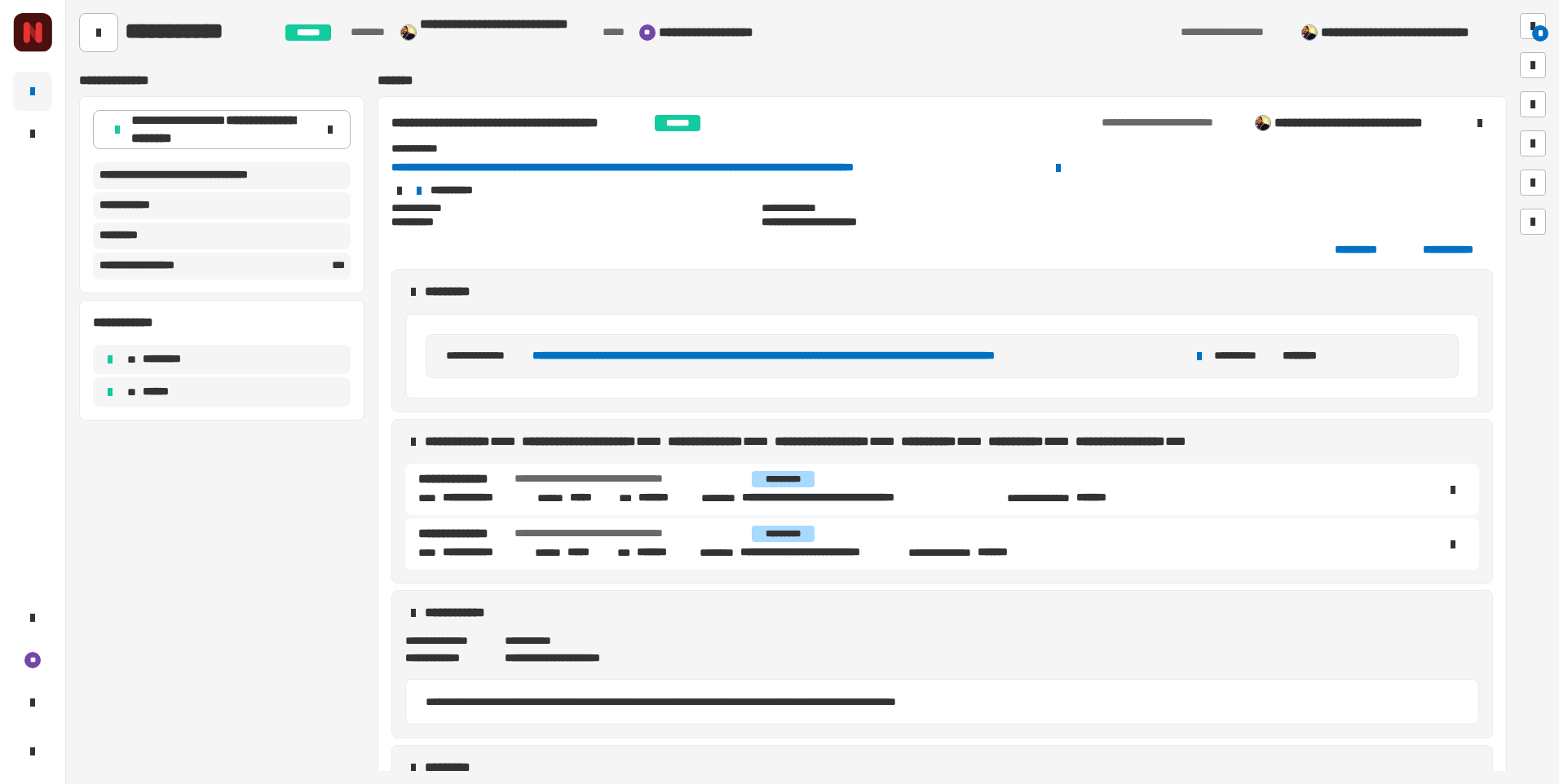 click on "*****" at bounding box center [585, 553] 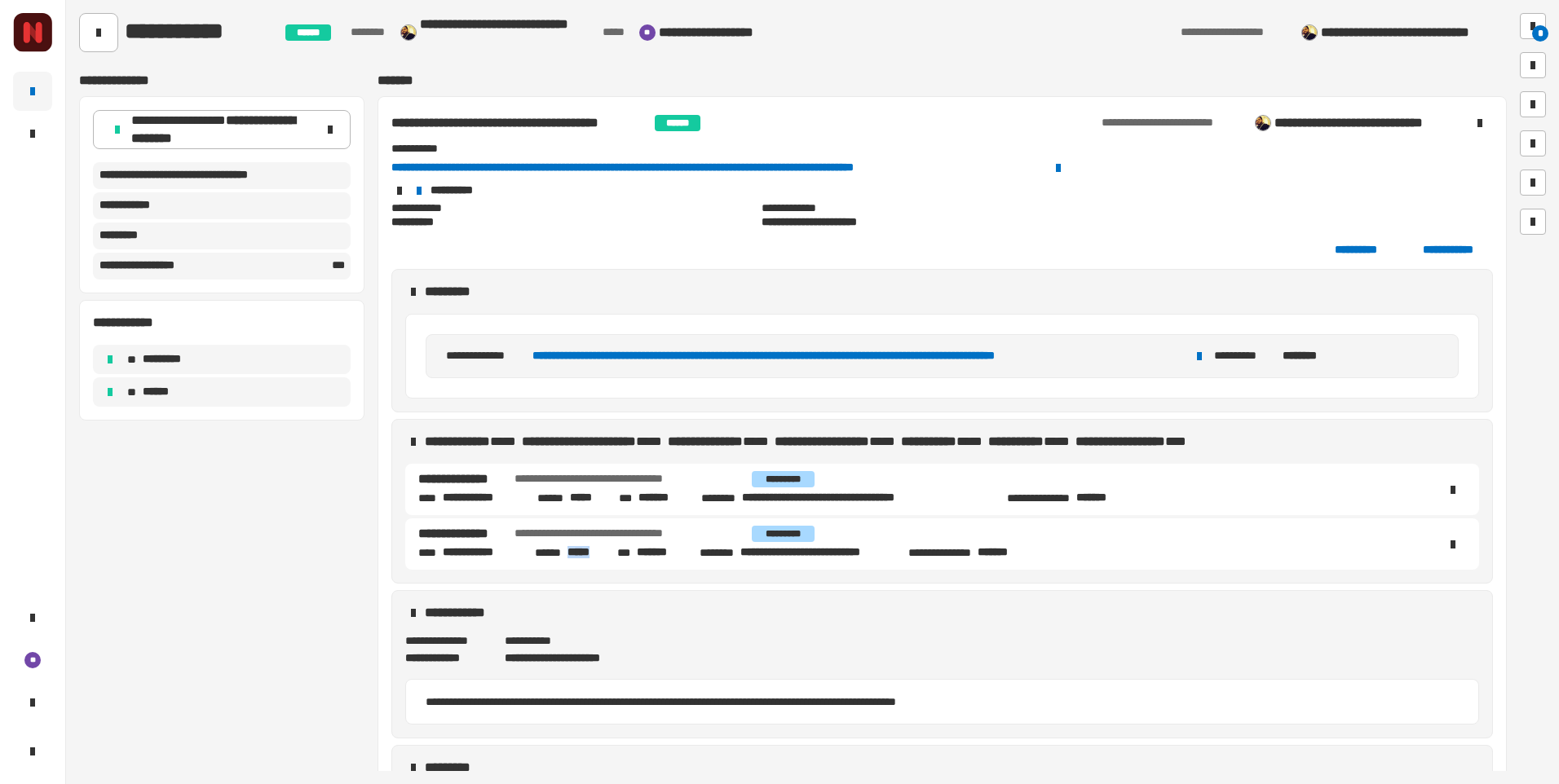 click on "*****" at bounding box center (585, 553) 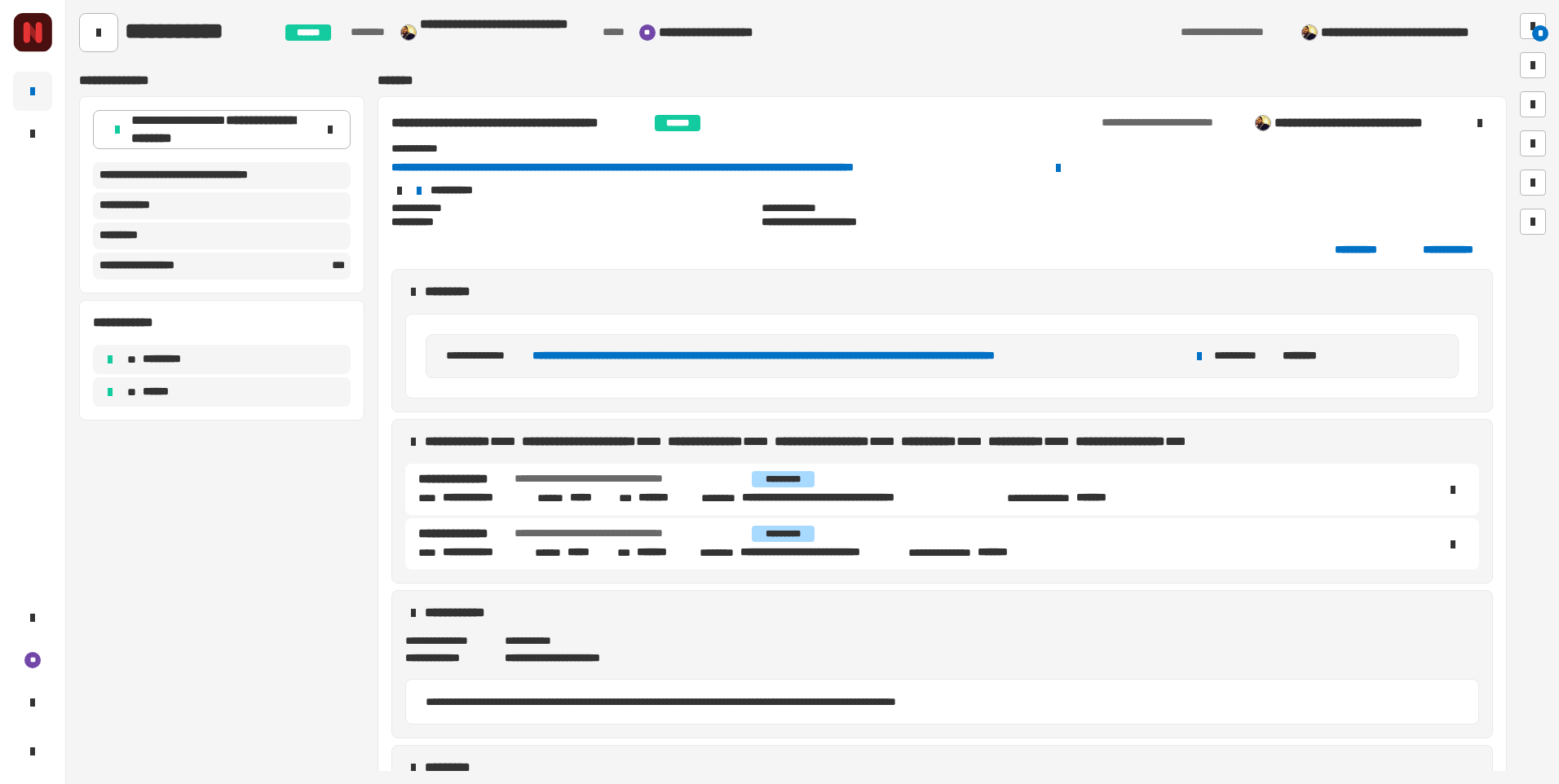 click on "**********" at bounding box center (481, 553) 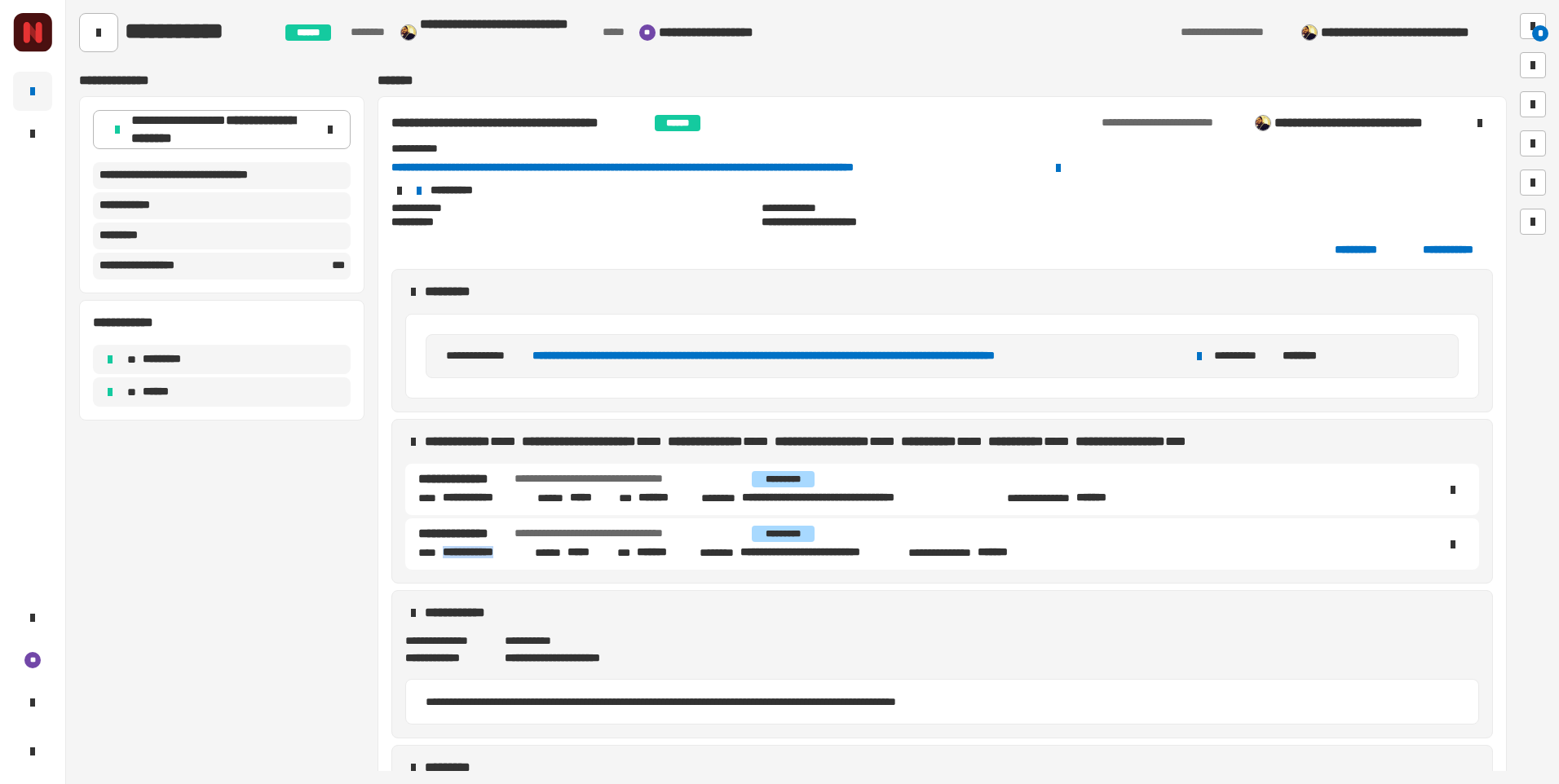 click on "**********" at bounding box center [481, 553] 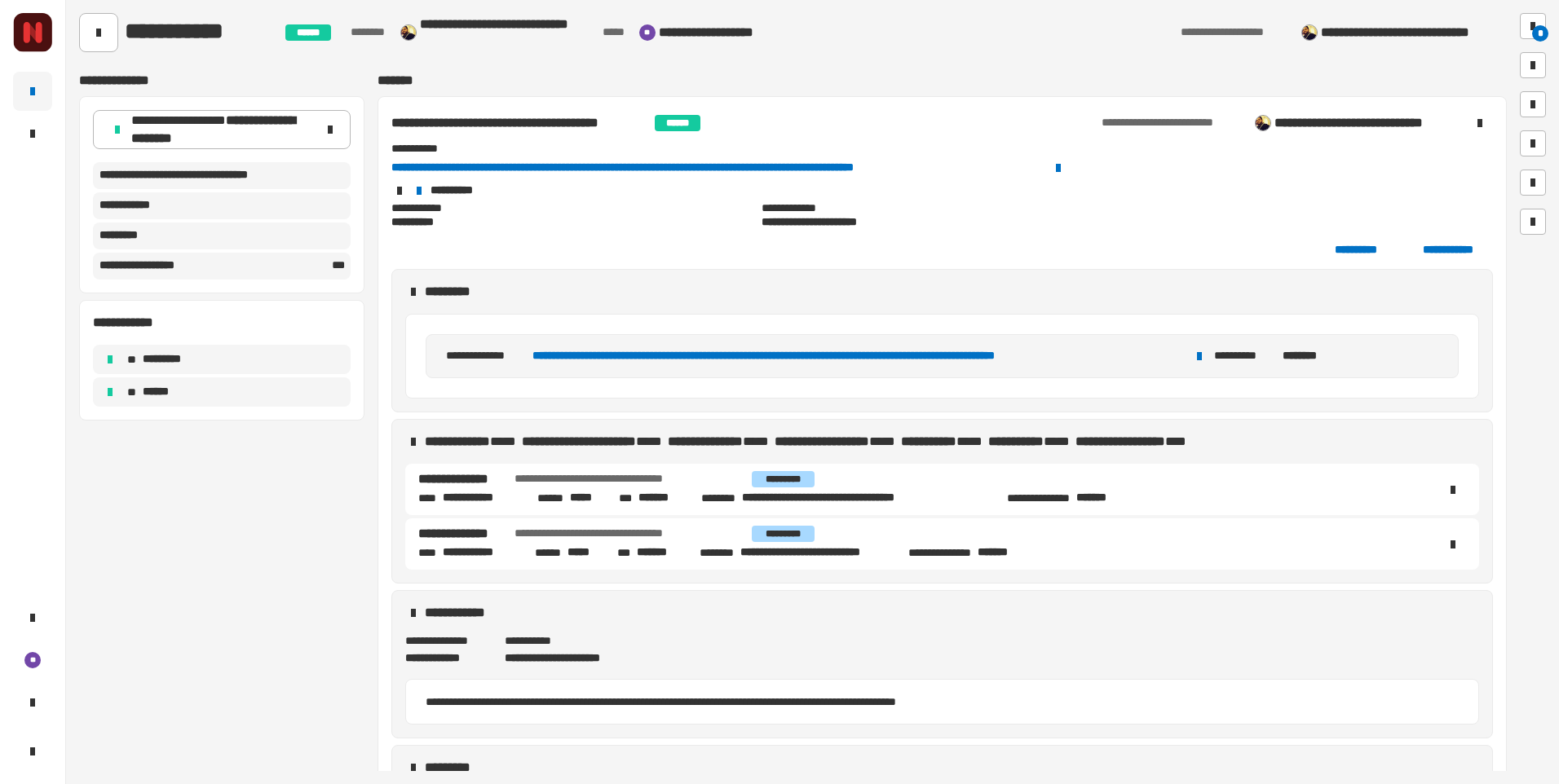 click on "*****" at bounding box center (587, 498) 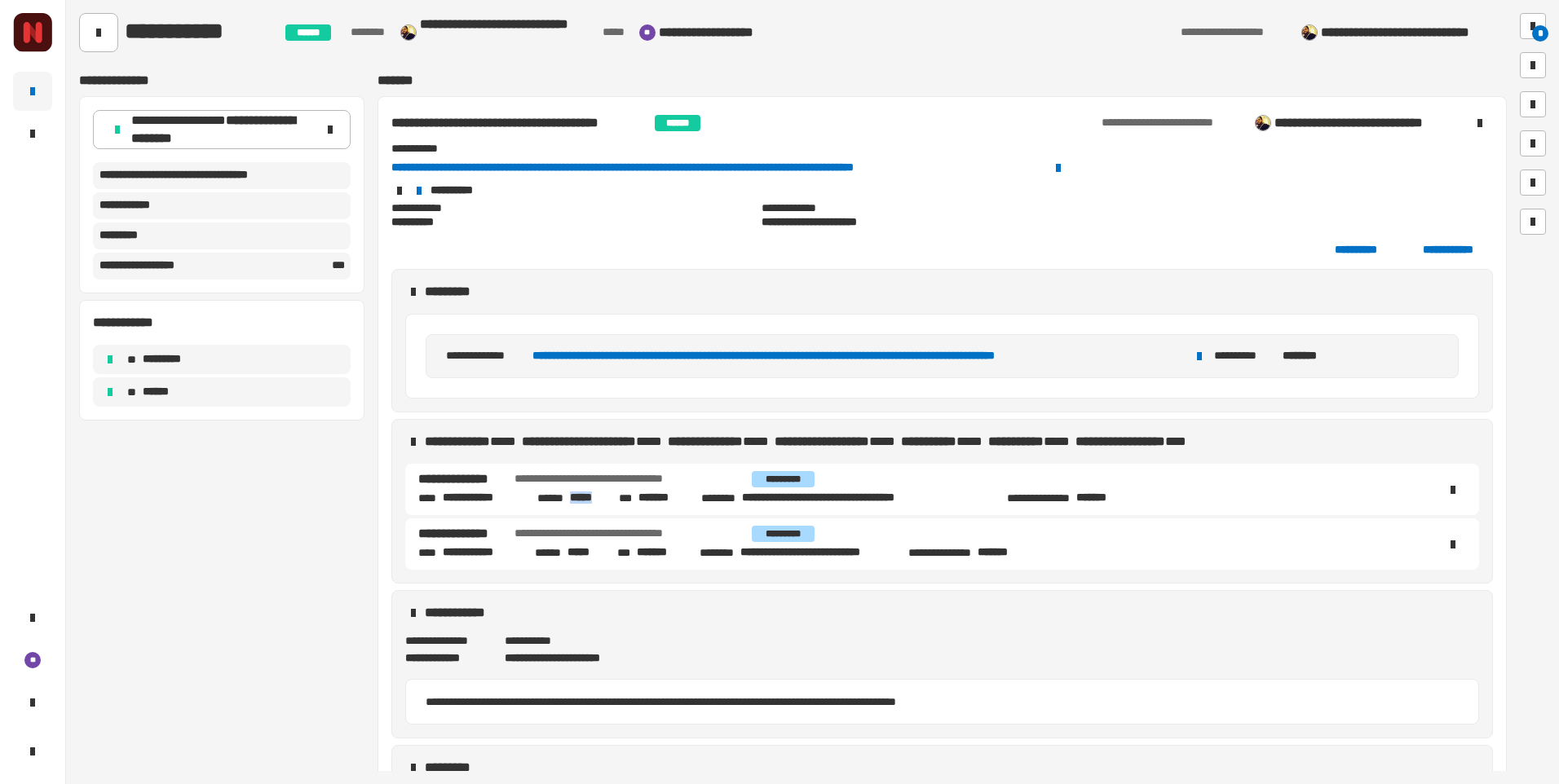 click on "*****" at bounding box center (587, 498) 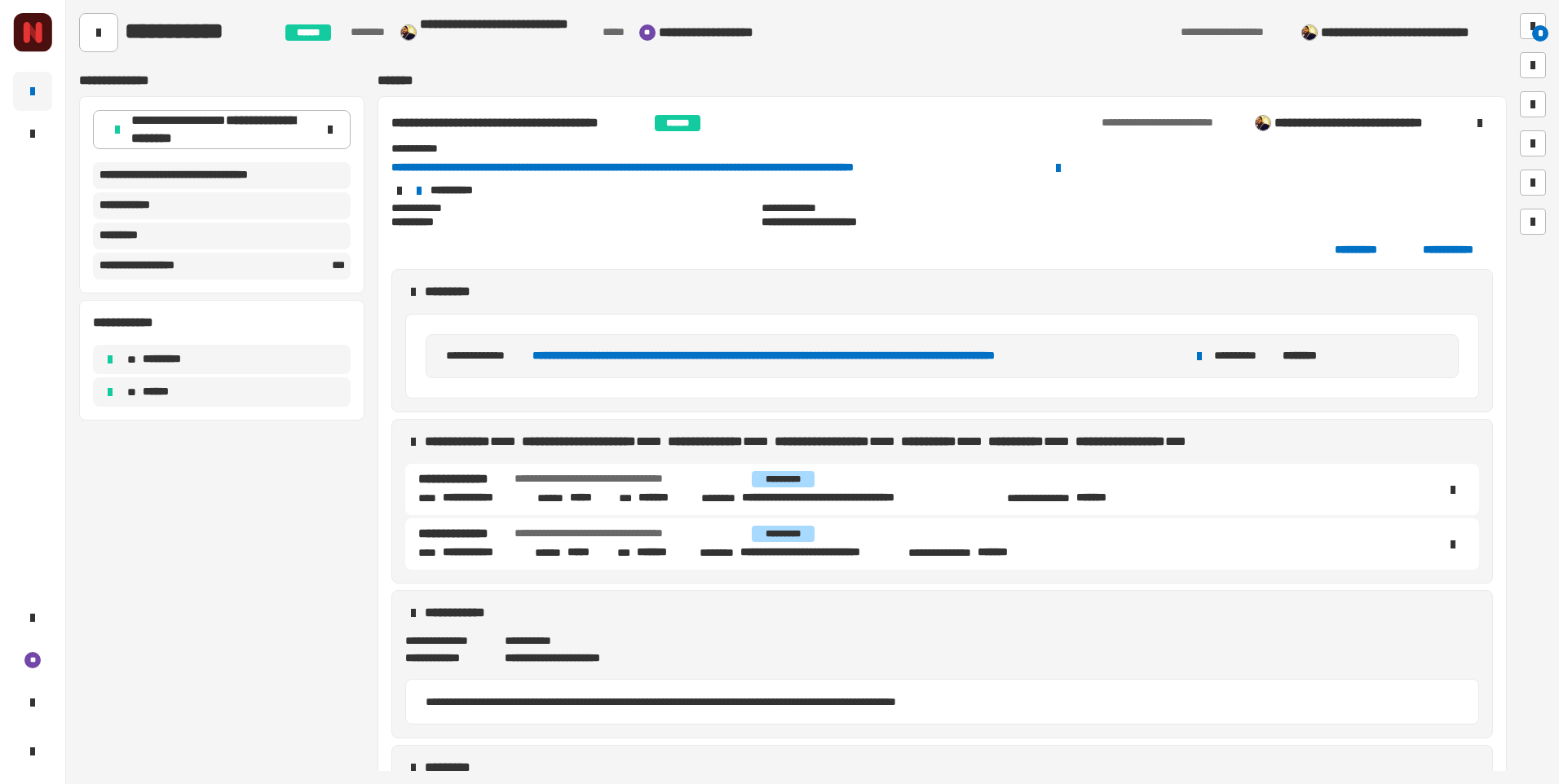 click on "**********" at bounding box center [482, 498] 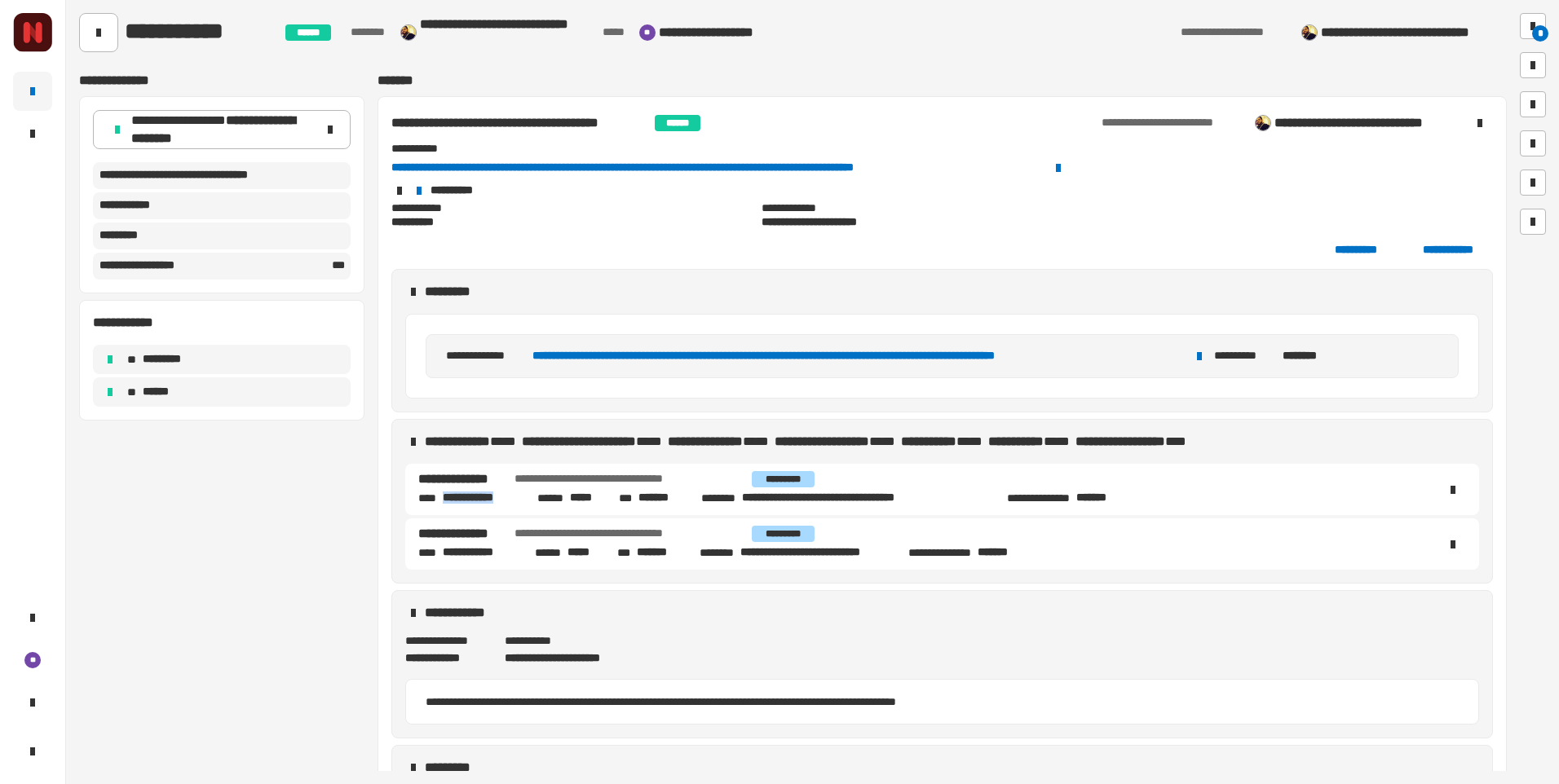 click on "**********" at bounding box center [482, 498] 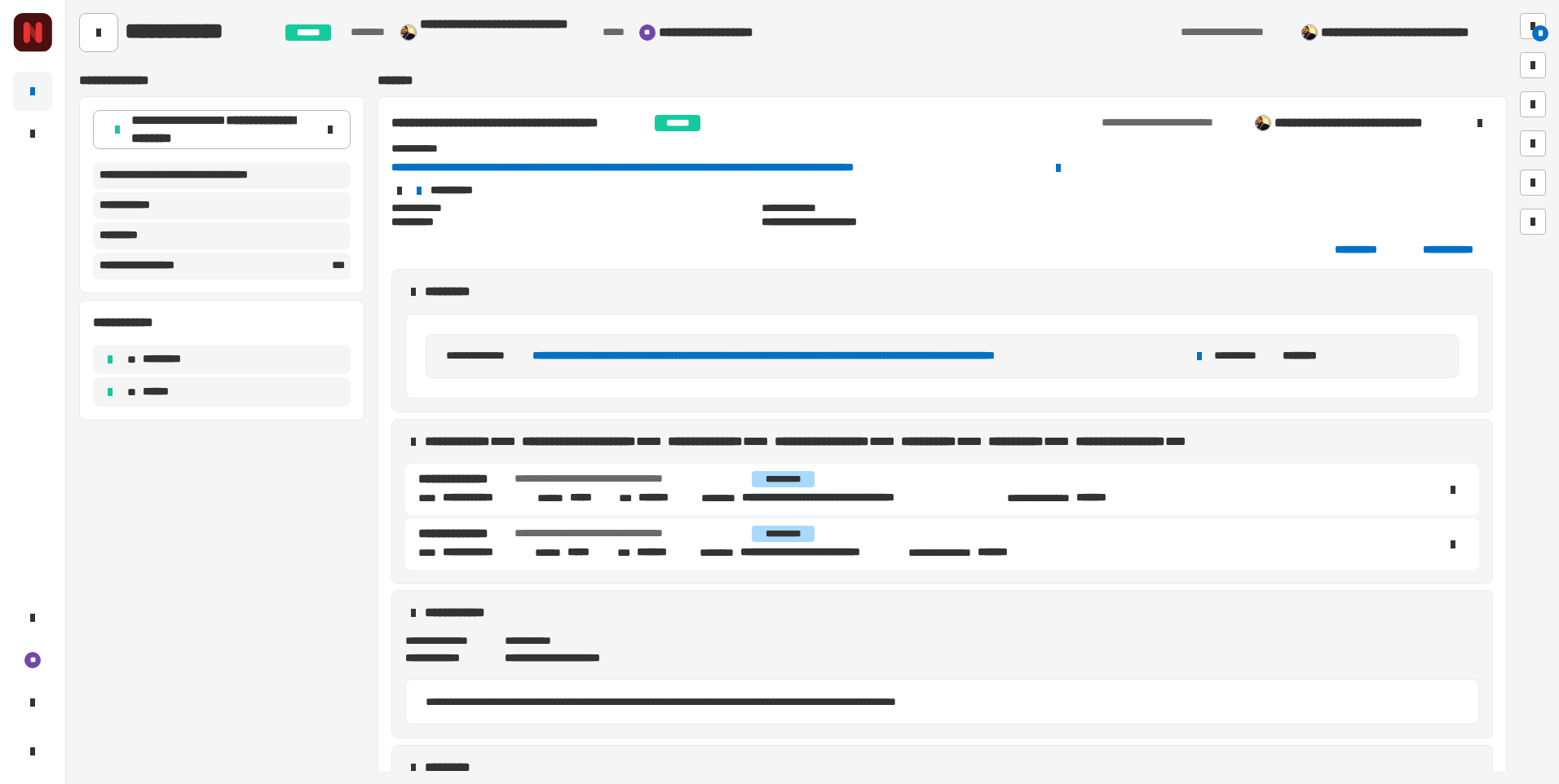 click on "**********" 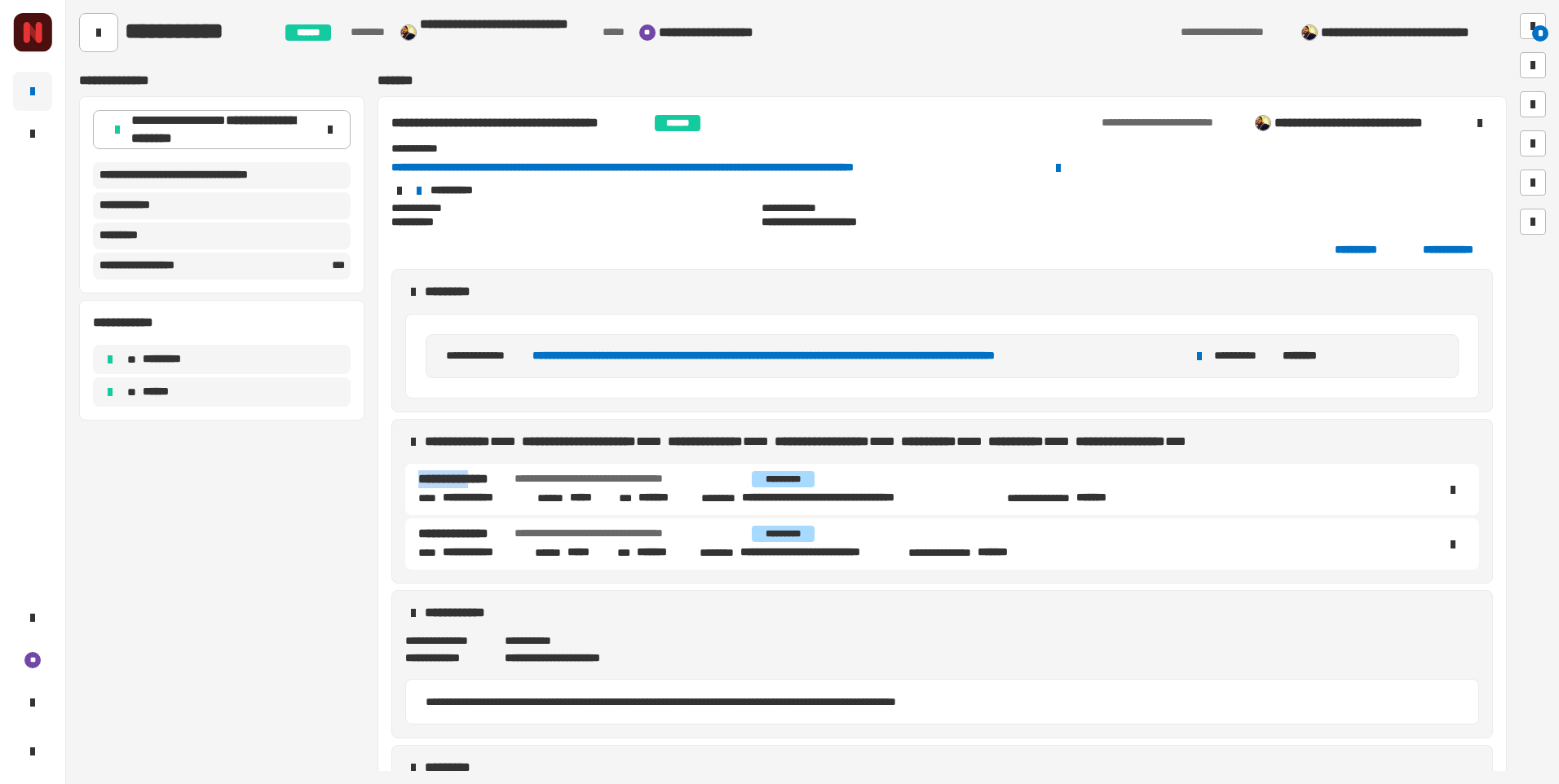 drag, startPoint x: 417, startPoint y: 482, endPoint x: 491, endPoint y: 487, distance: 74.16873 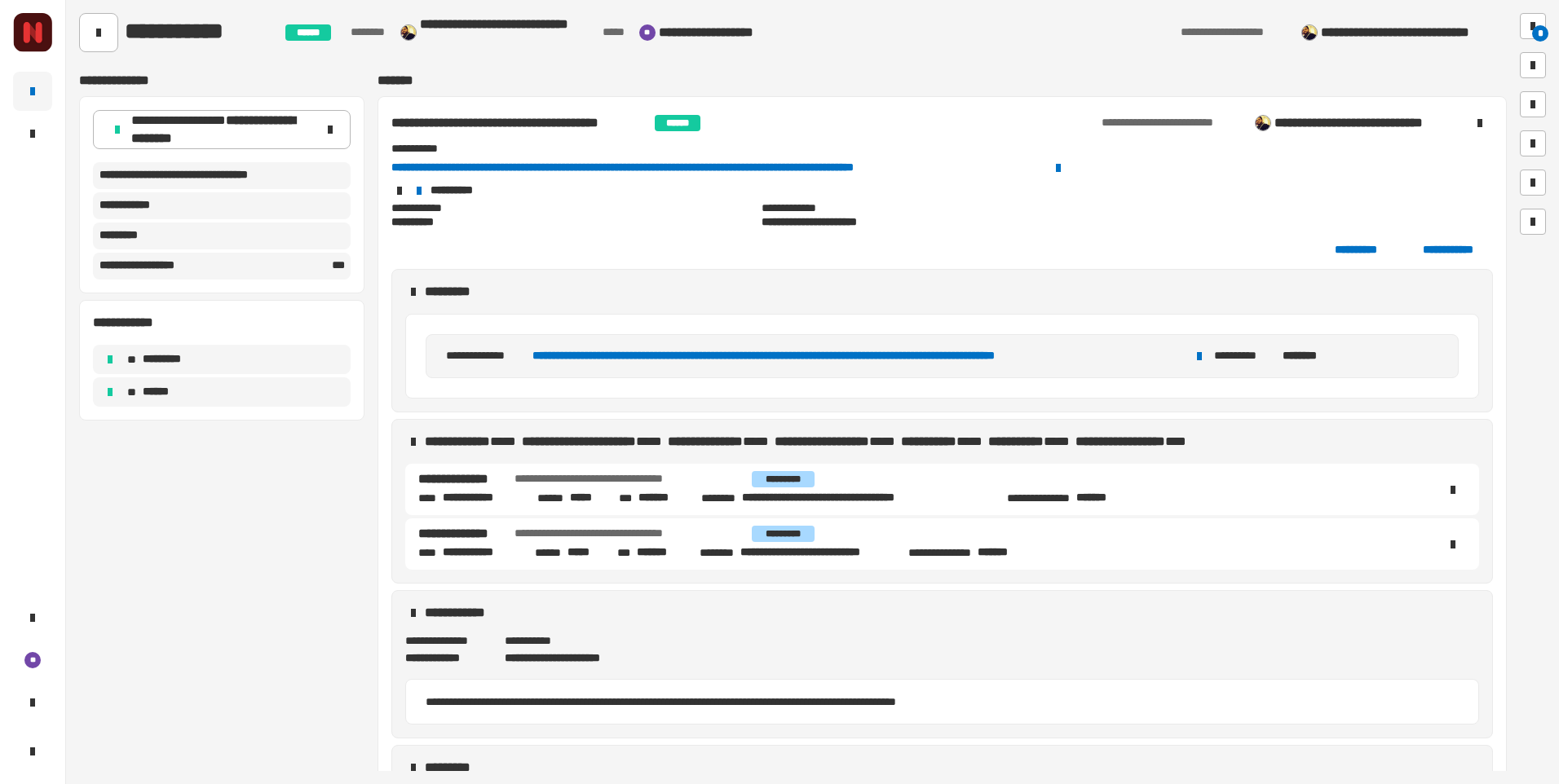 click on "**********" 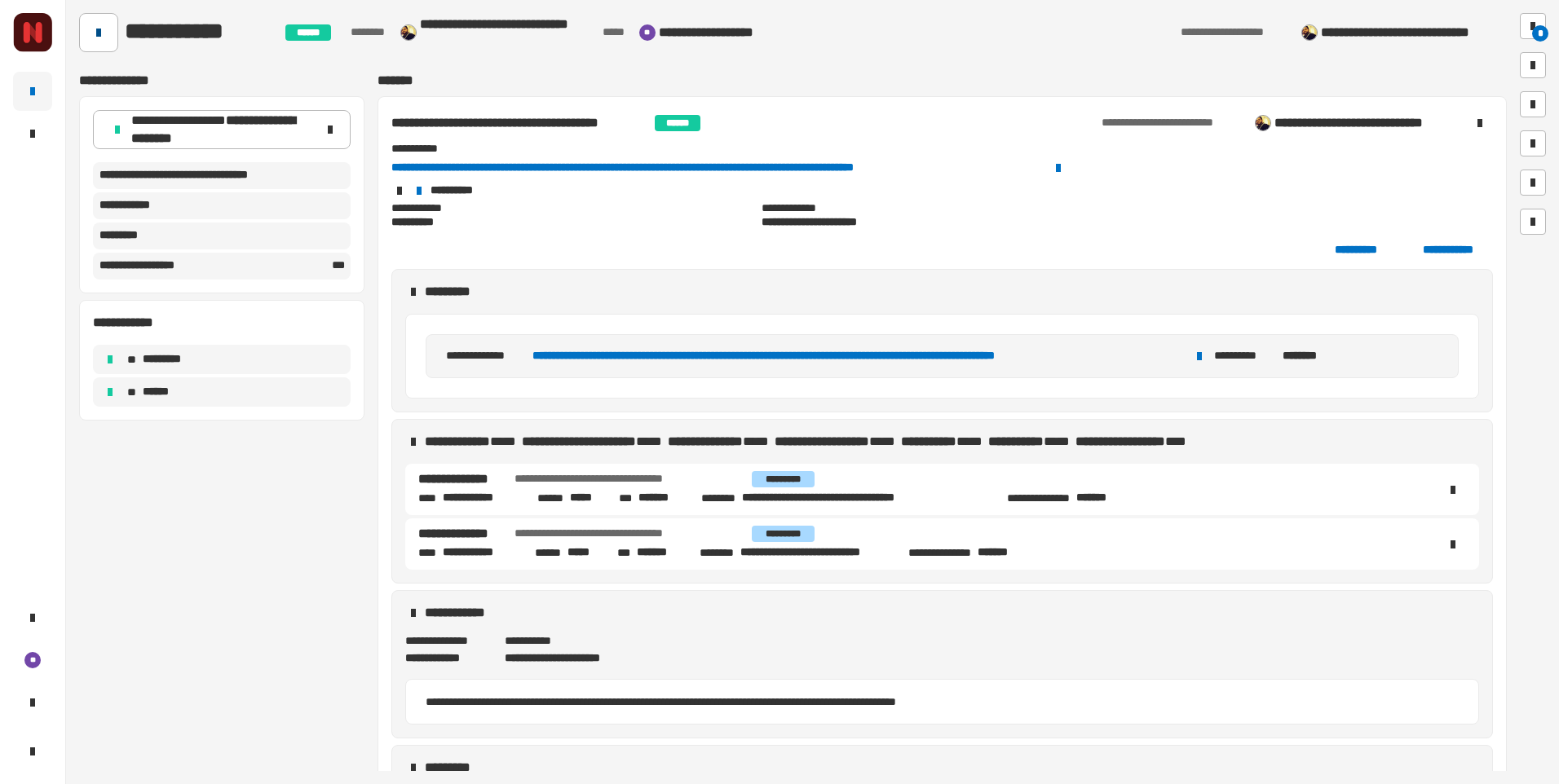 click 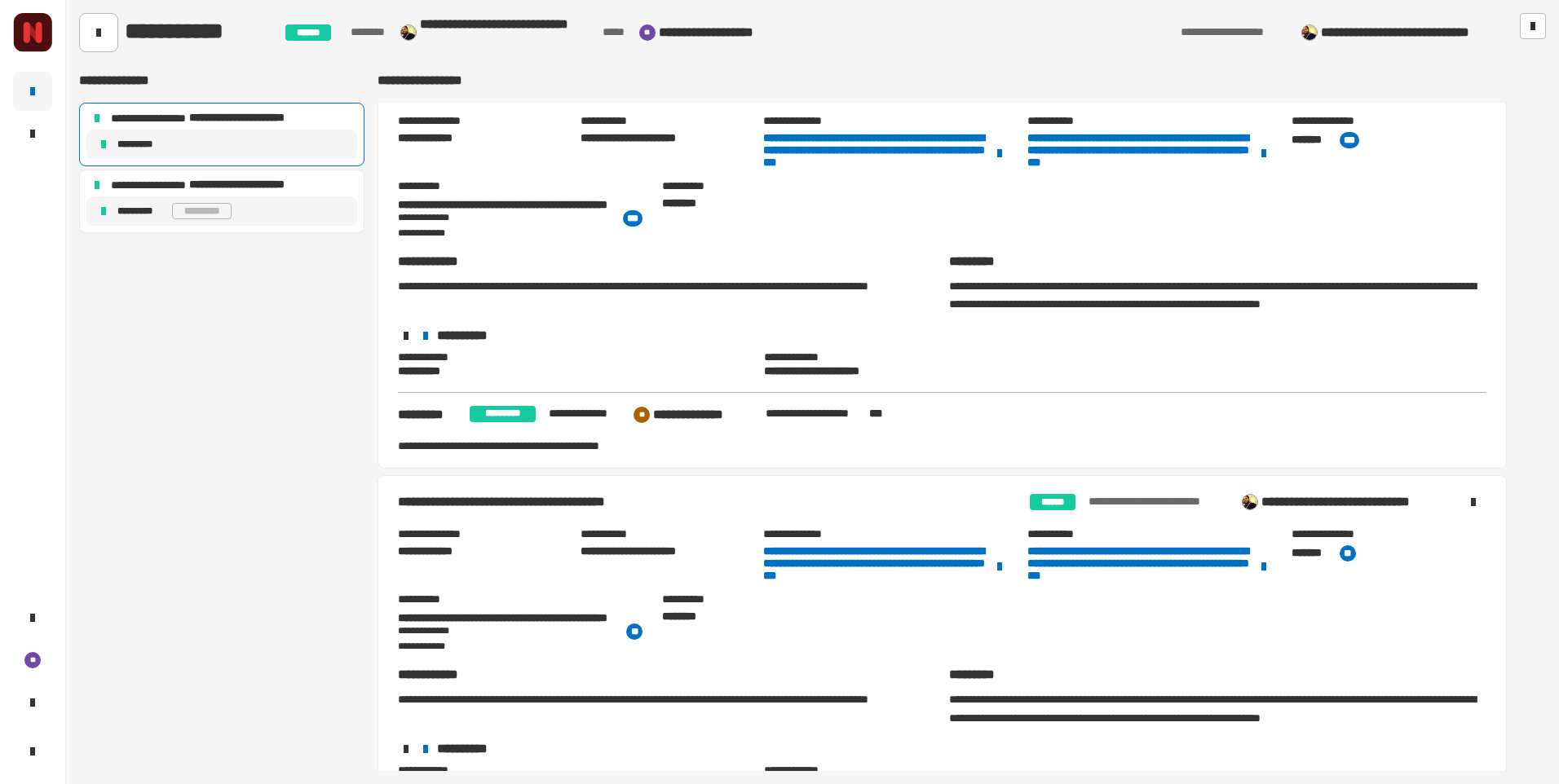 scroll, scrollTop: 0, scrollLeft: 0, axis: both 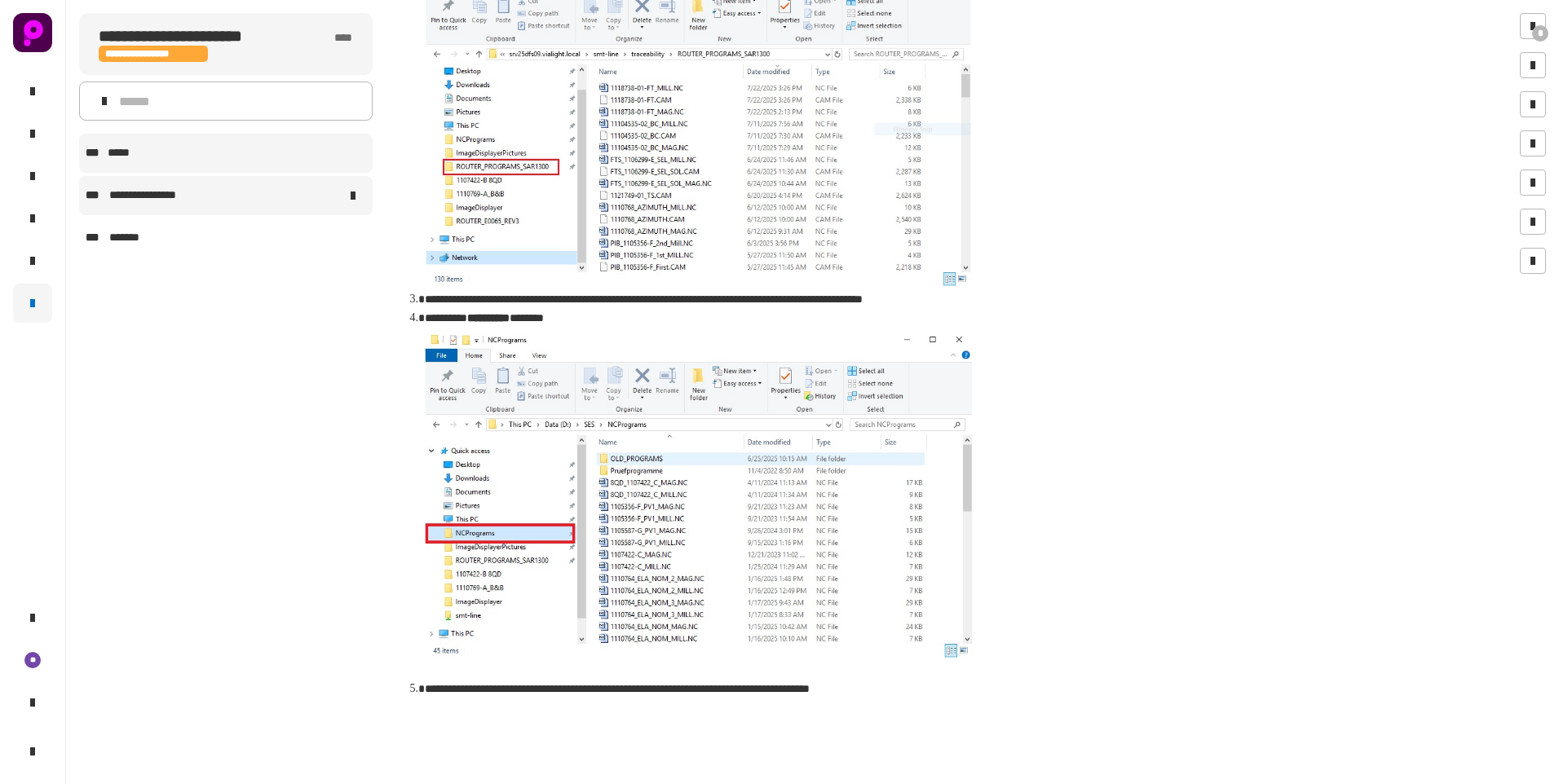 click on "**********" at bounding box center [156, 196] 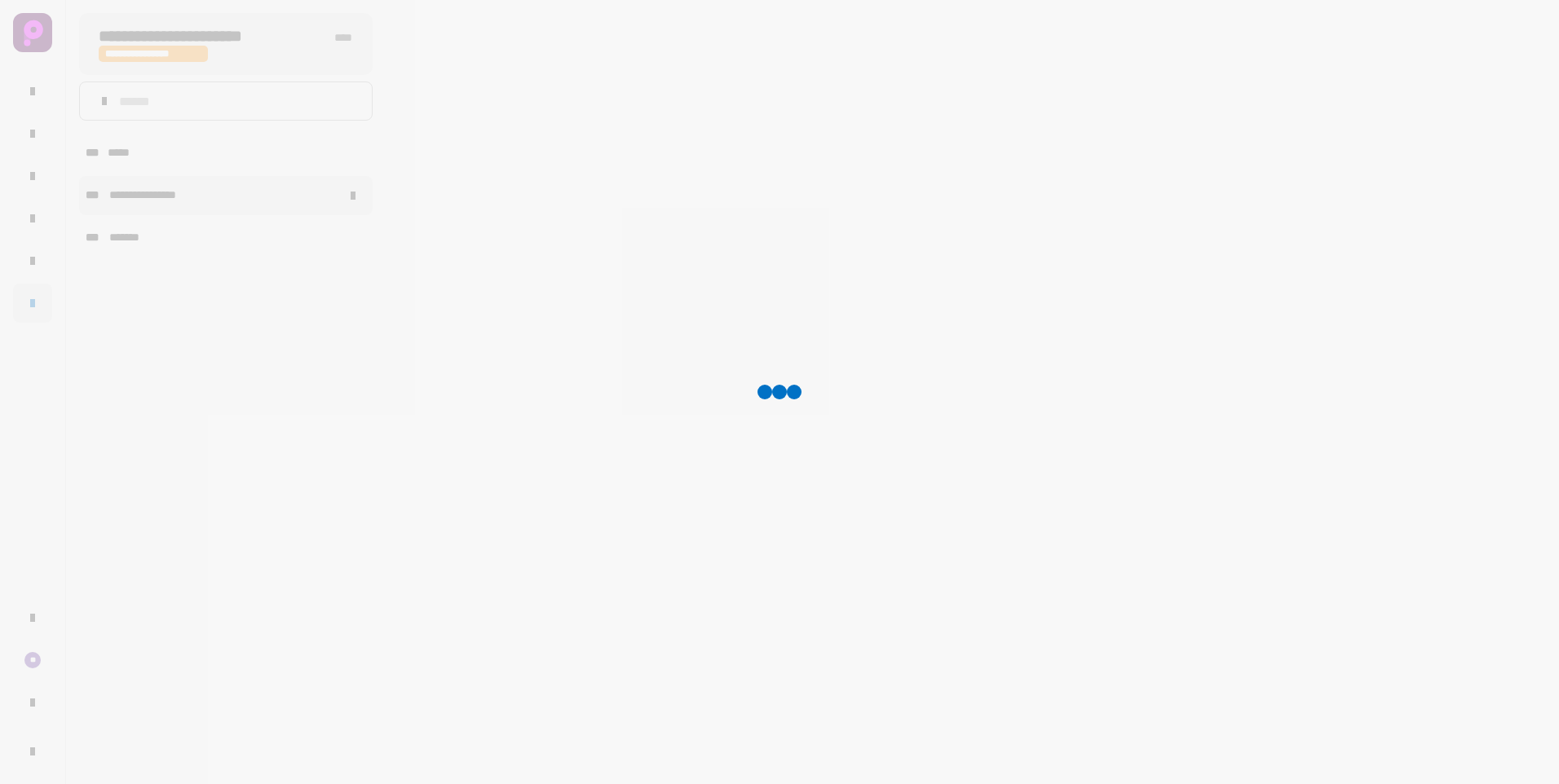 scroll, scrollTop: 0, scrollLeft: 0, axis: both 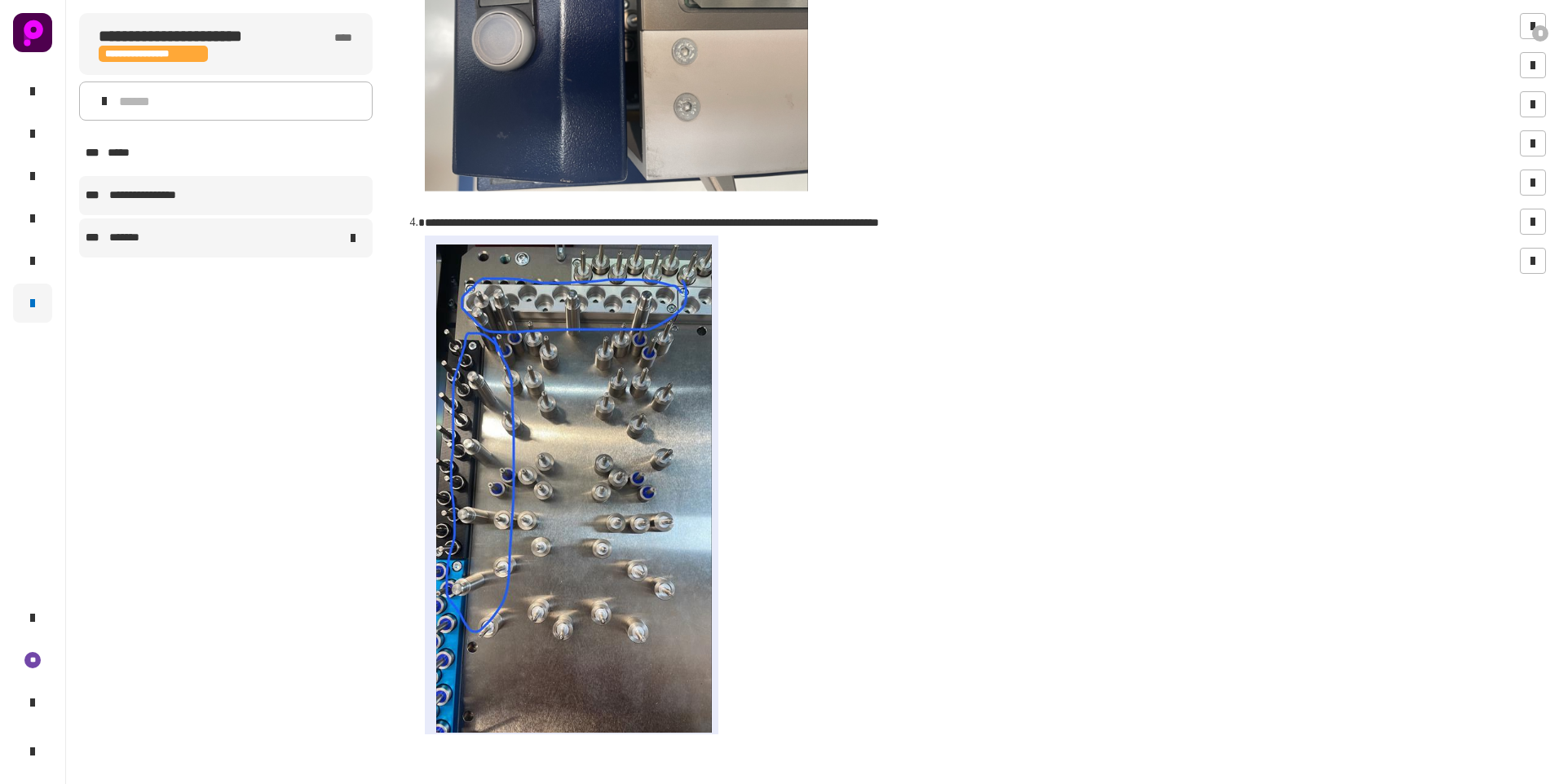 click on "*******" at bounding box center [126, 238] 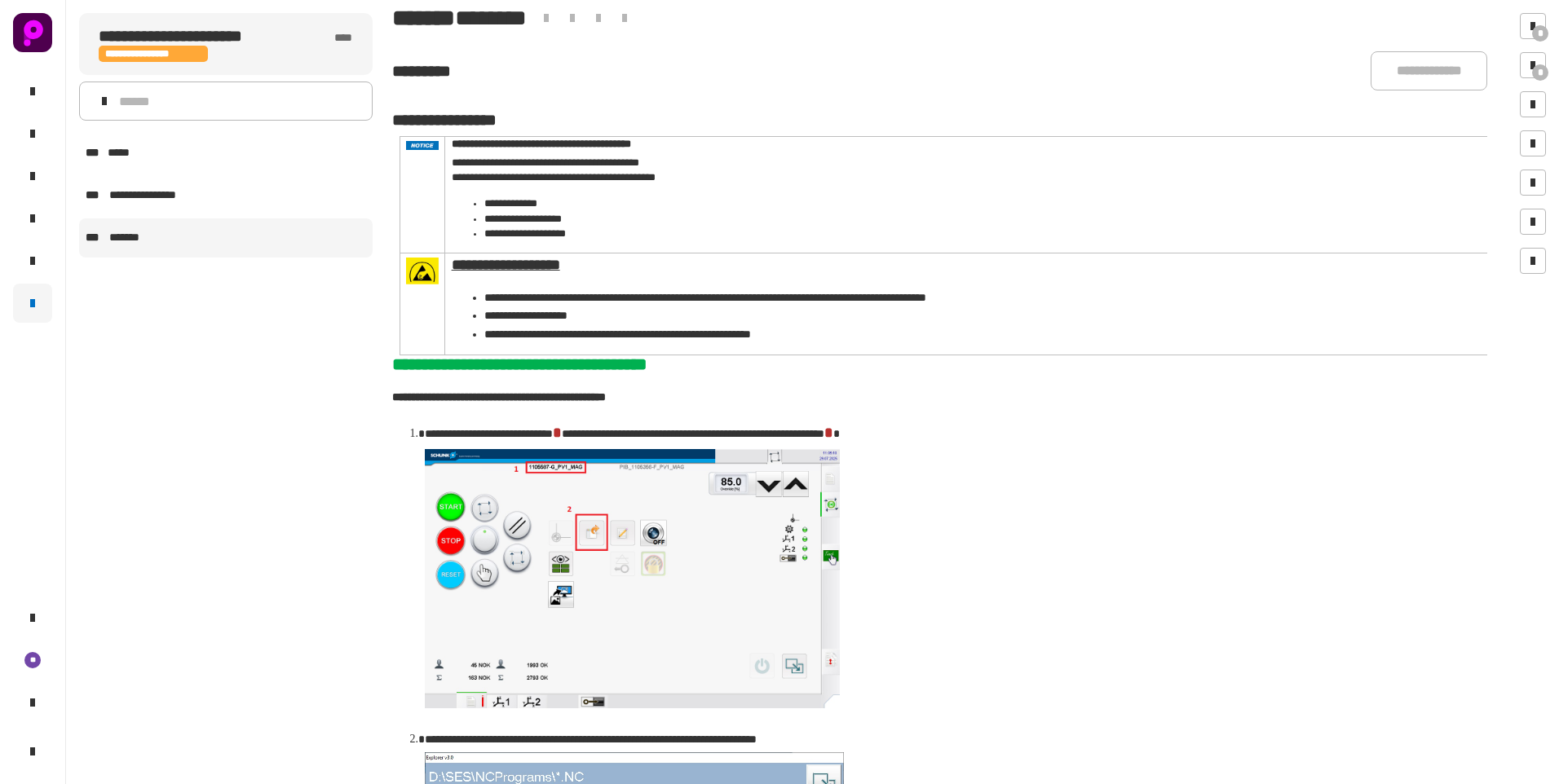scroll, scrollTop: 0, scrollLeft: 0, axis: both 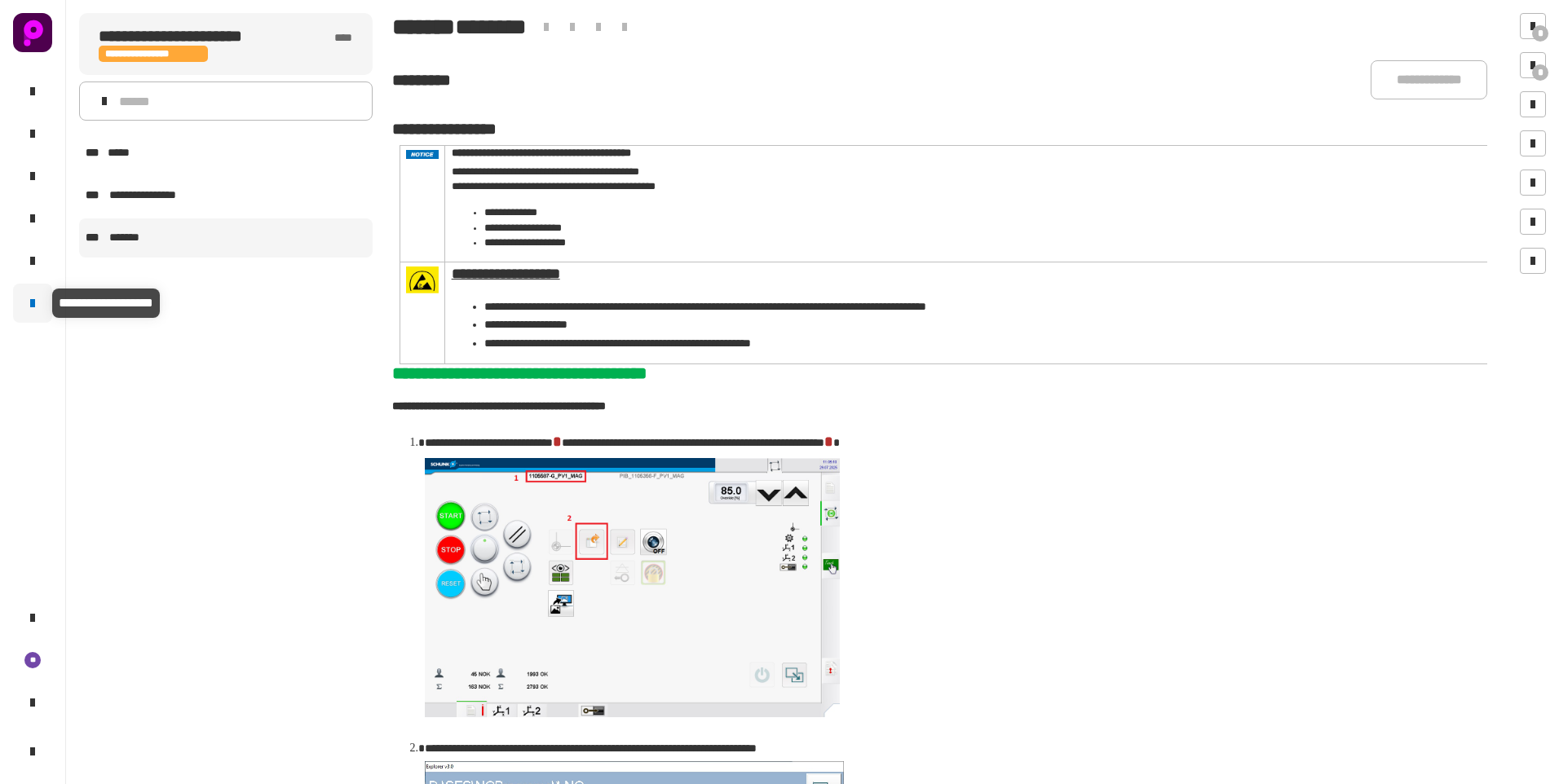 click 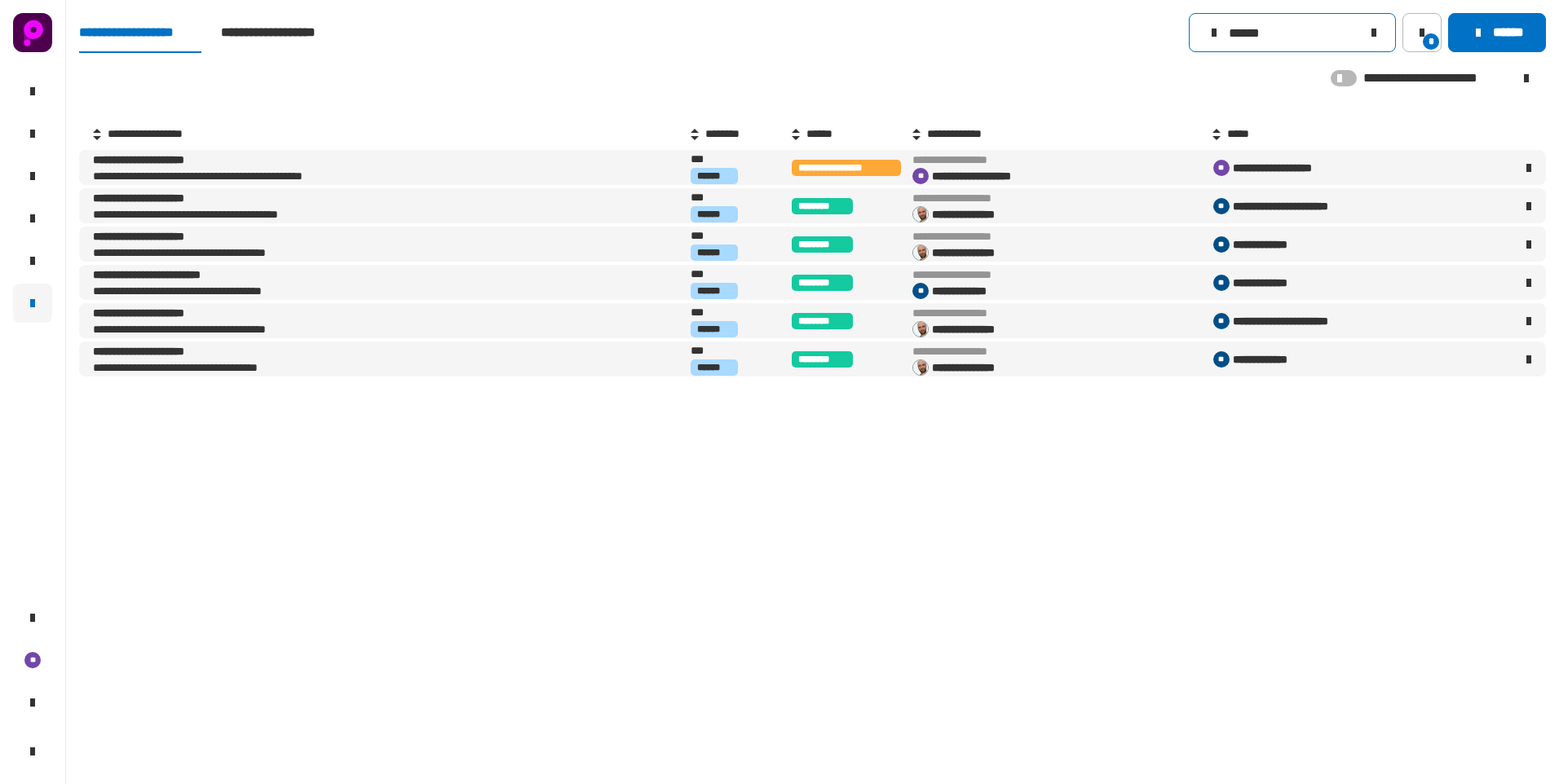 click 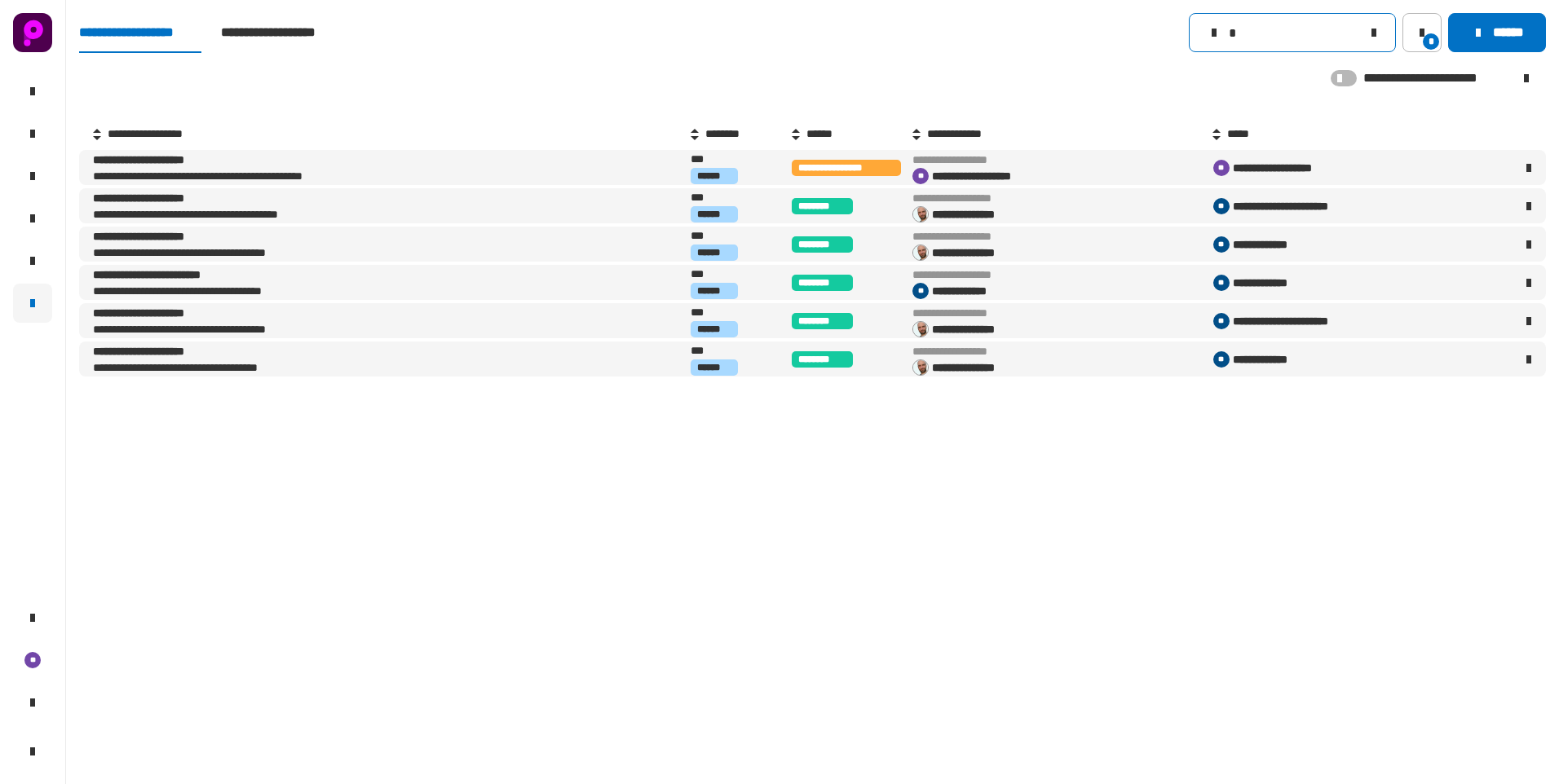 type 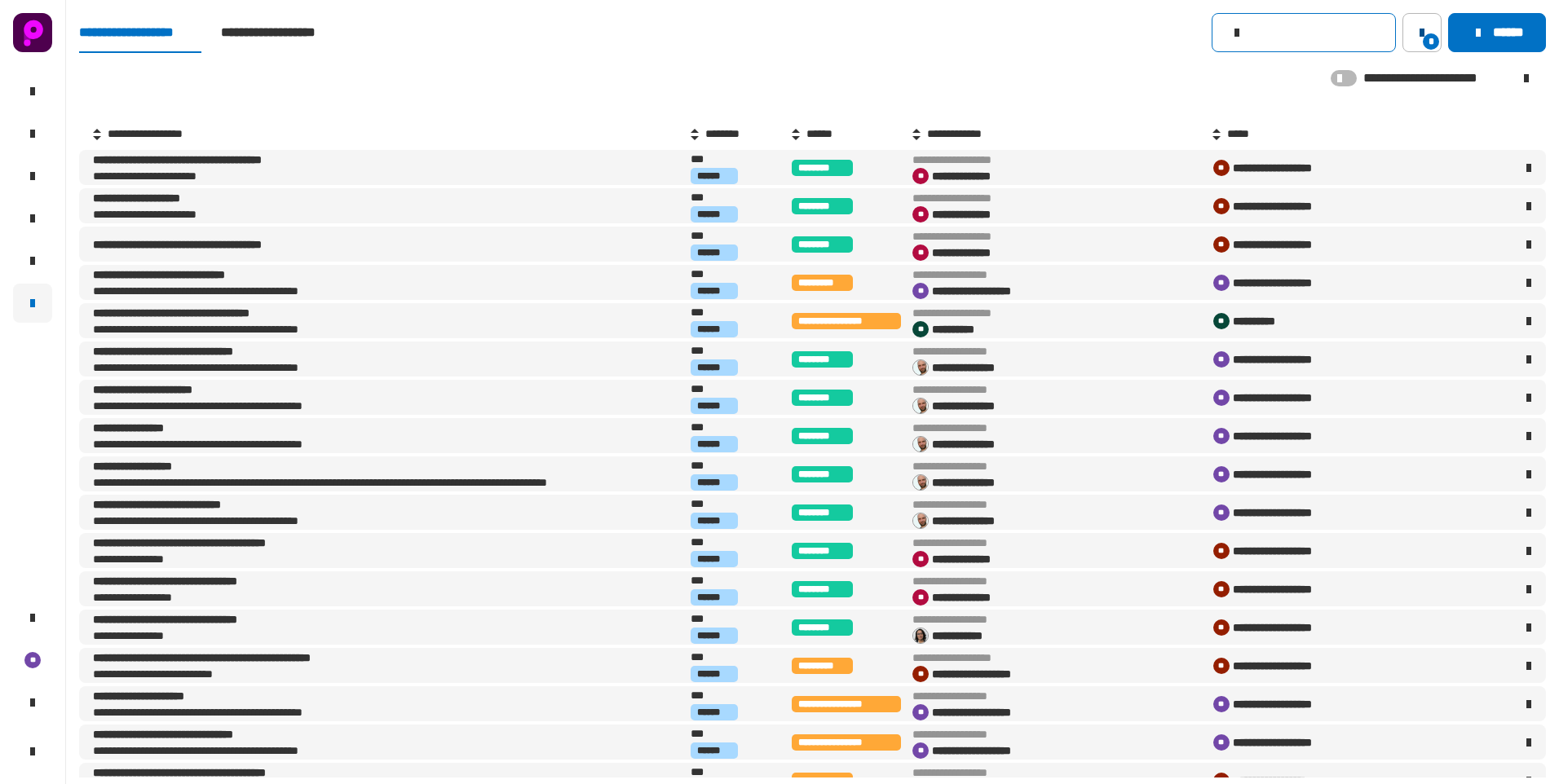 click on "*" 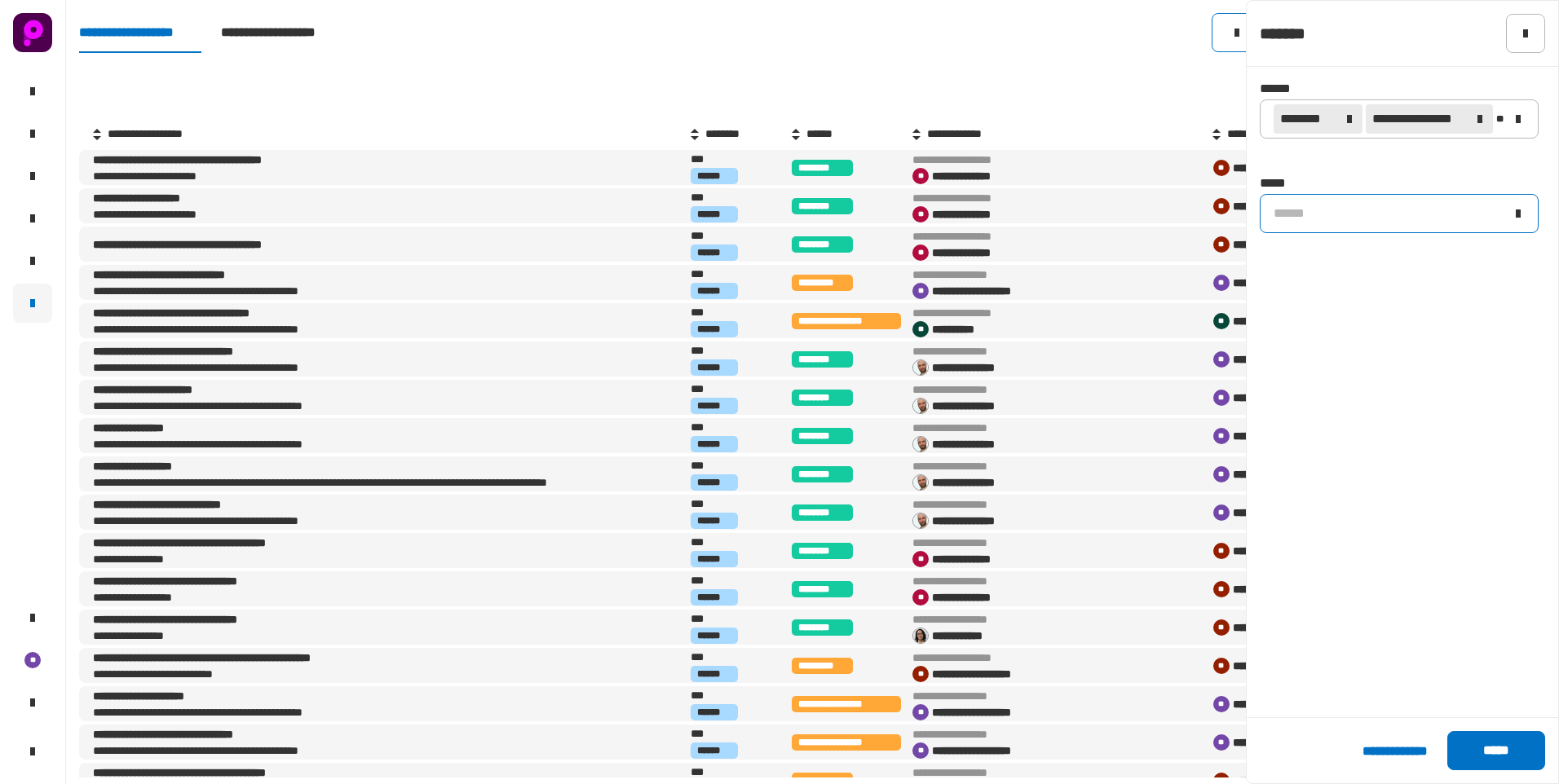 click on "******" 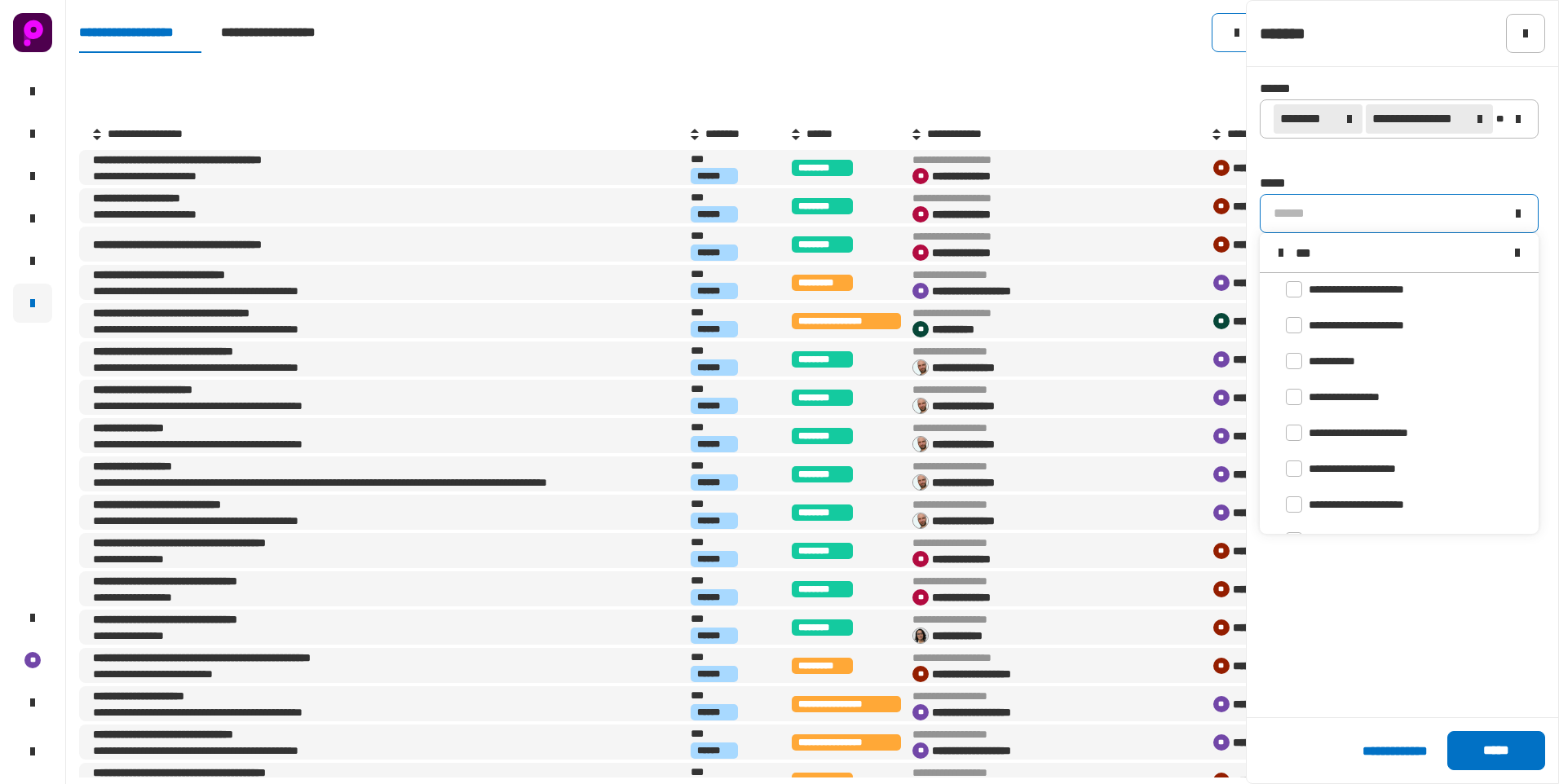 scroll, scrollTop: 0, scrollLeft: 0, axis: both 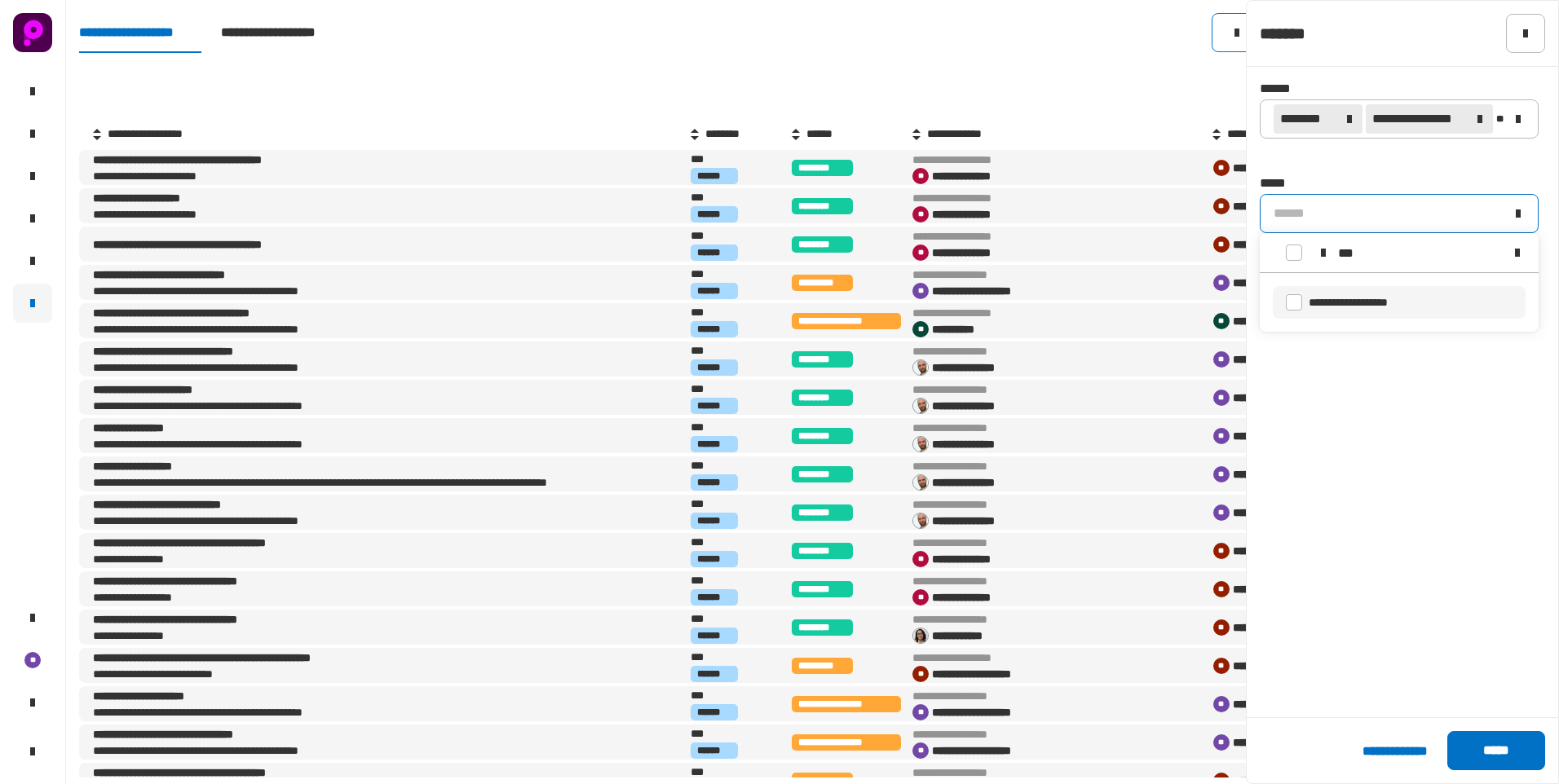 type on "***" 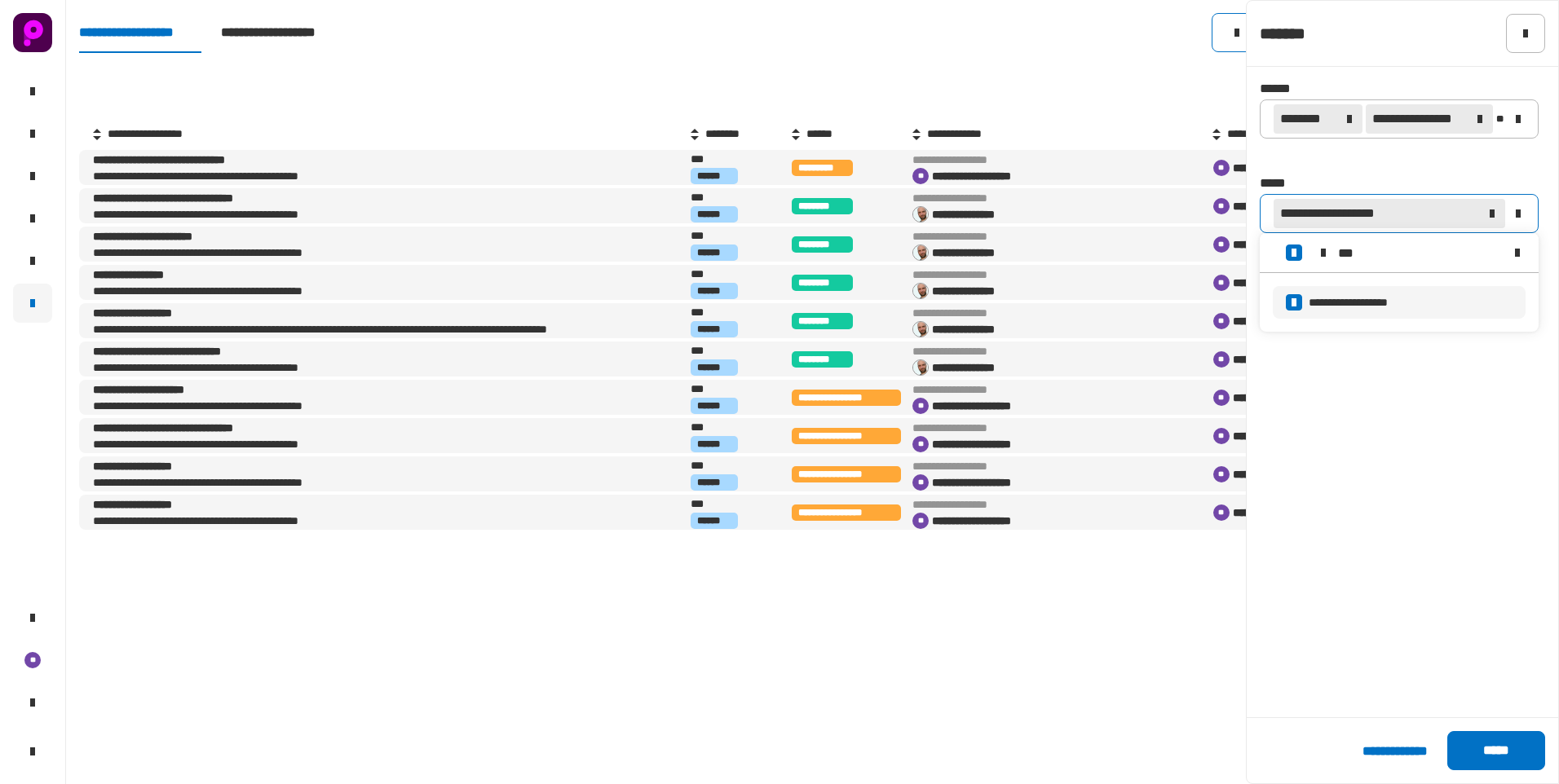 click on "**********" 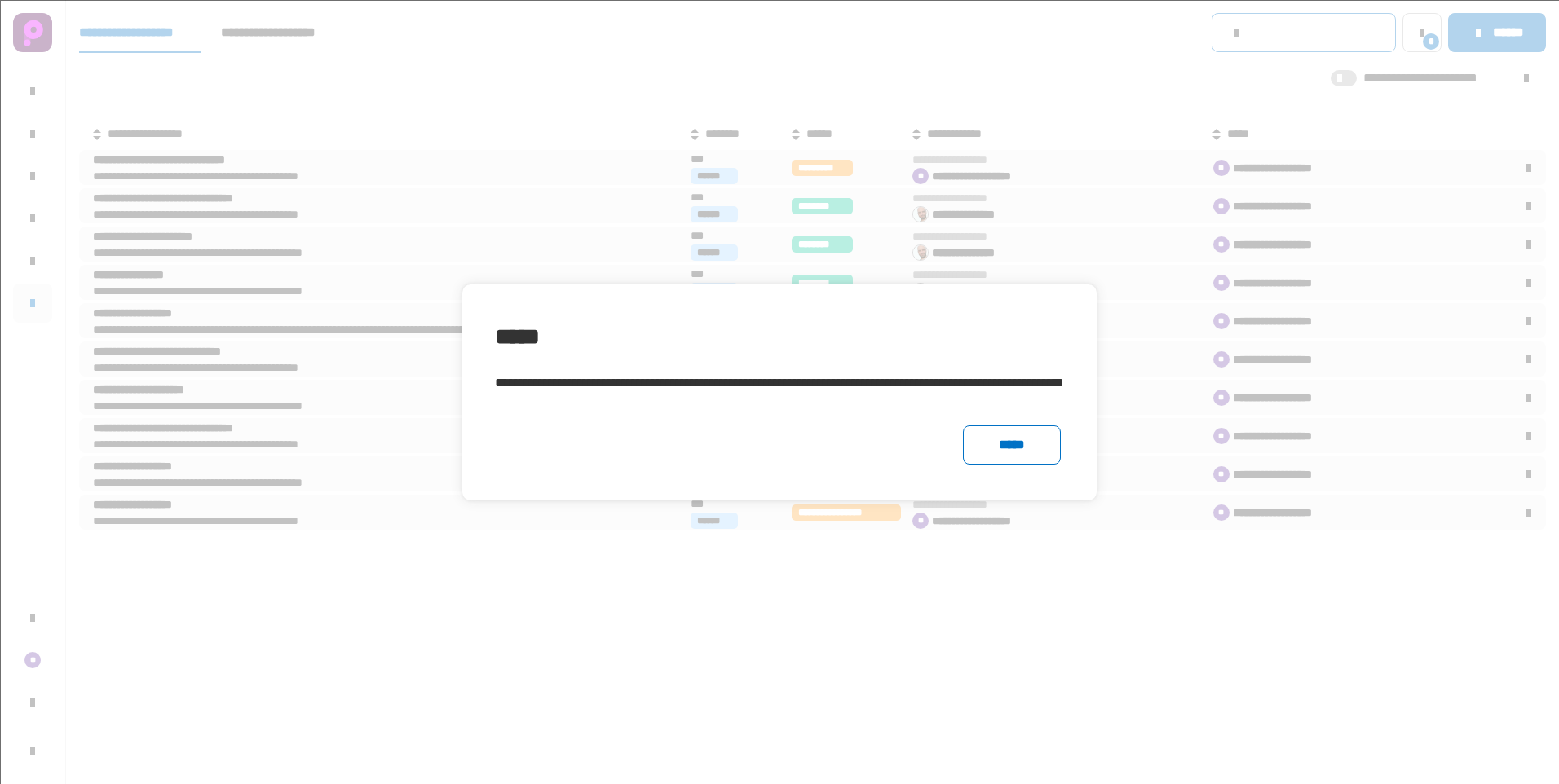 click 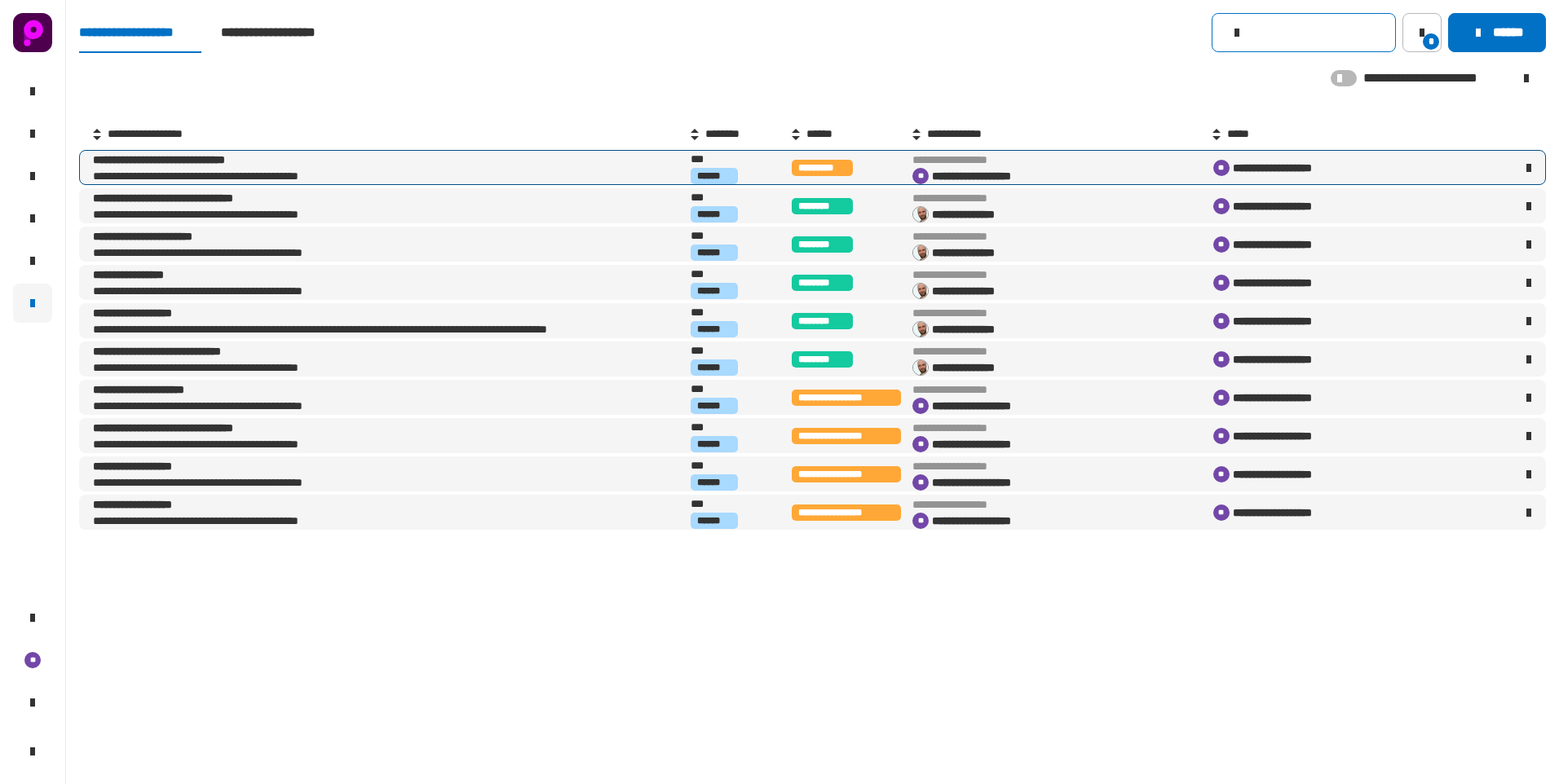 click on "**********" at bounding box center [227, 160] 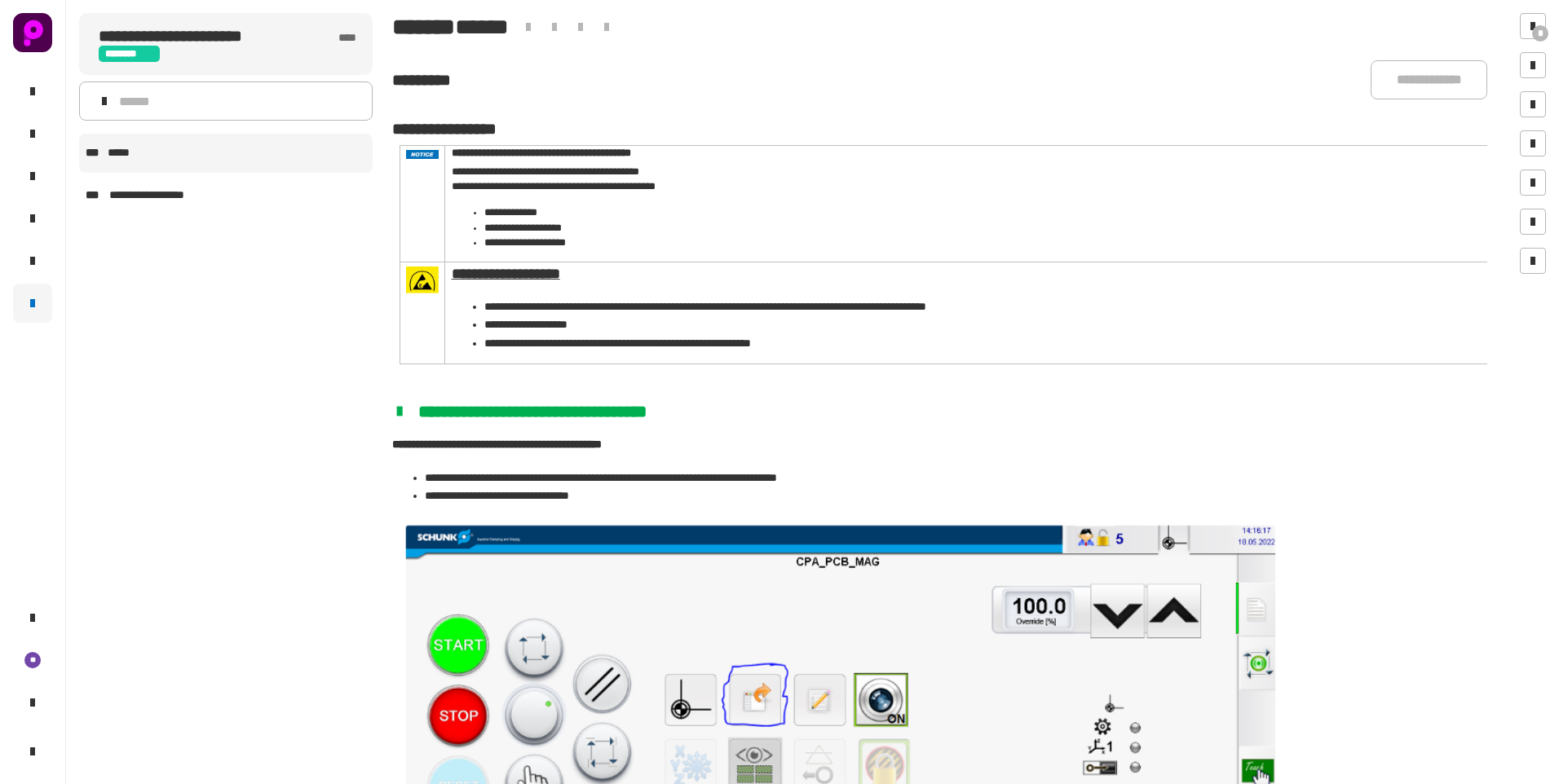 scroll, scrollTop: 0, scrollLeft: 0, axis: both 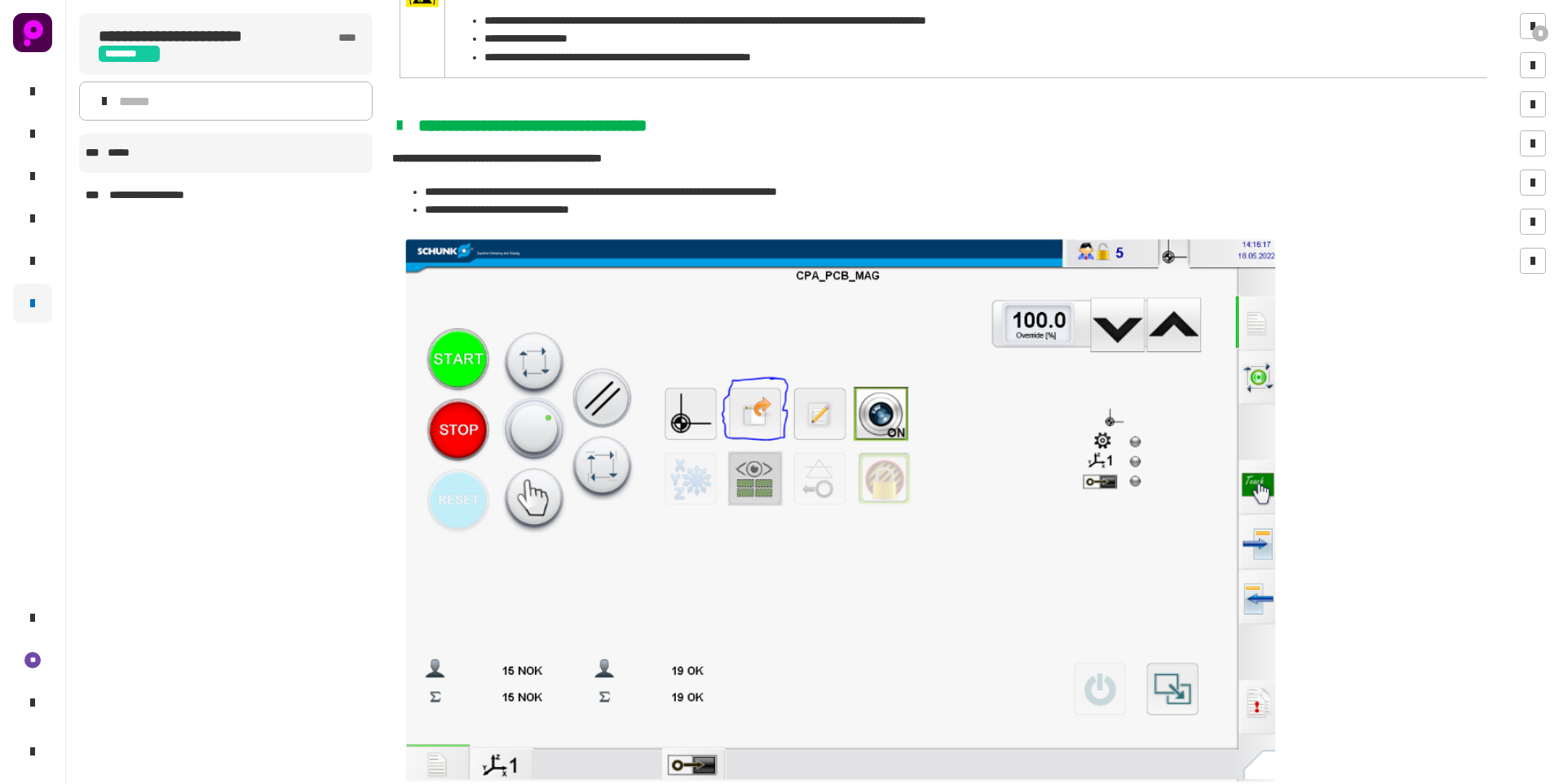 click 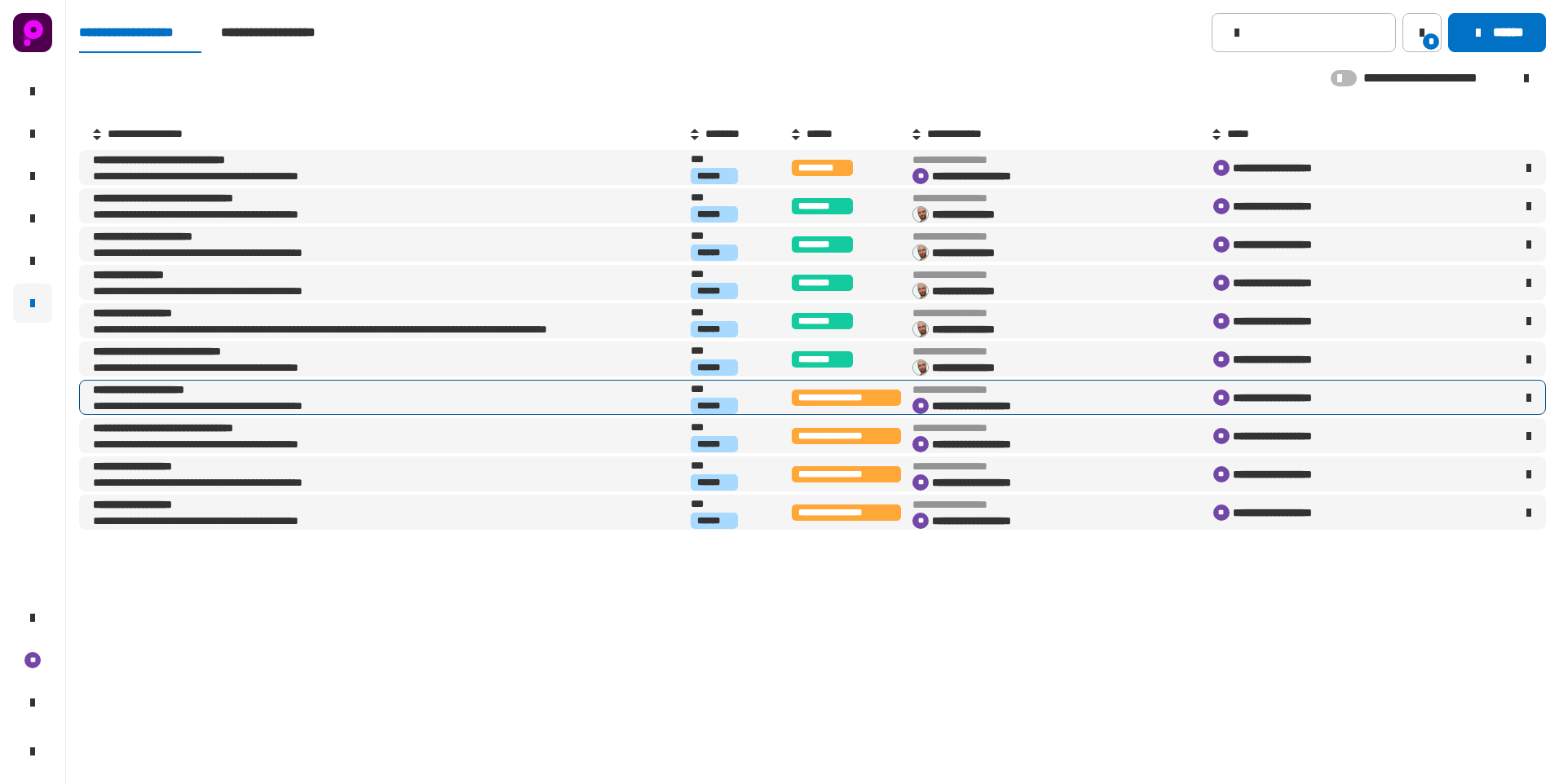 click on "**********" at bounding box center (231, 390) 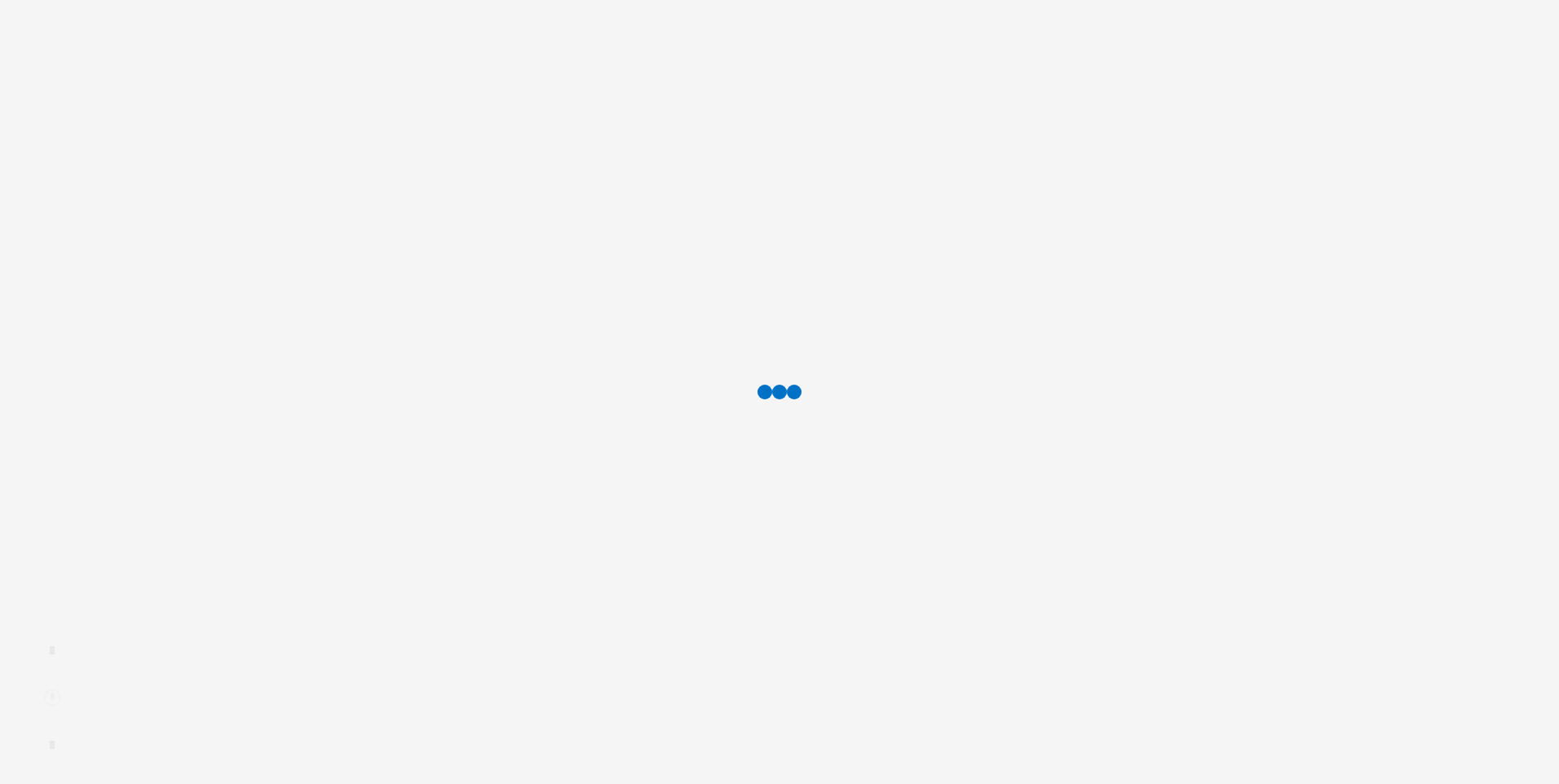 scroll, scrollTop: 0, scrollLeft: 0, axis: both 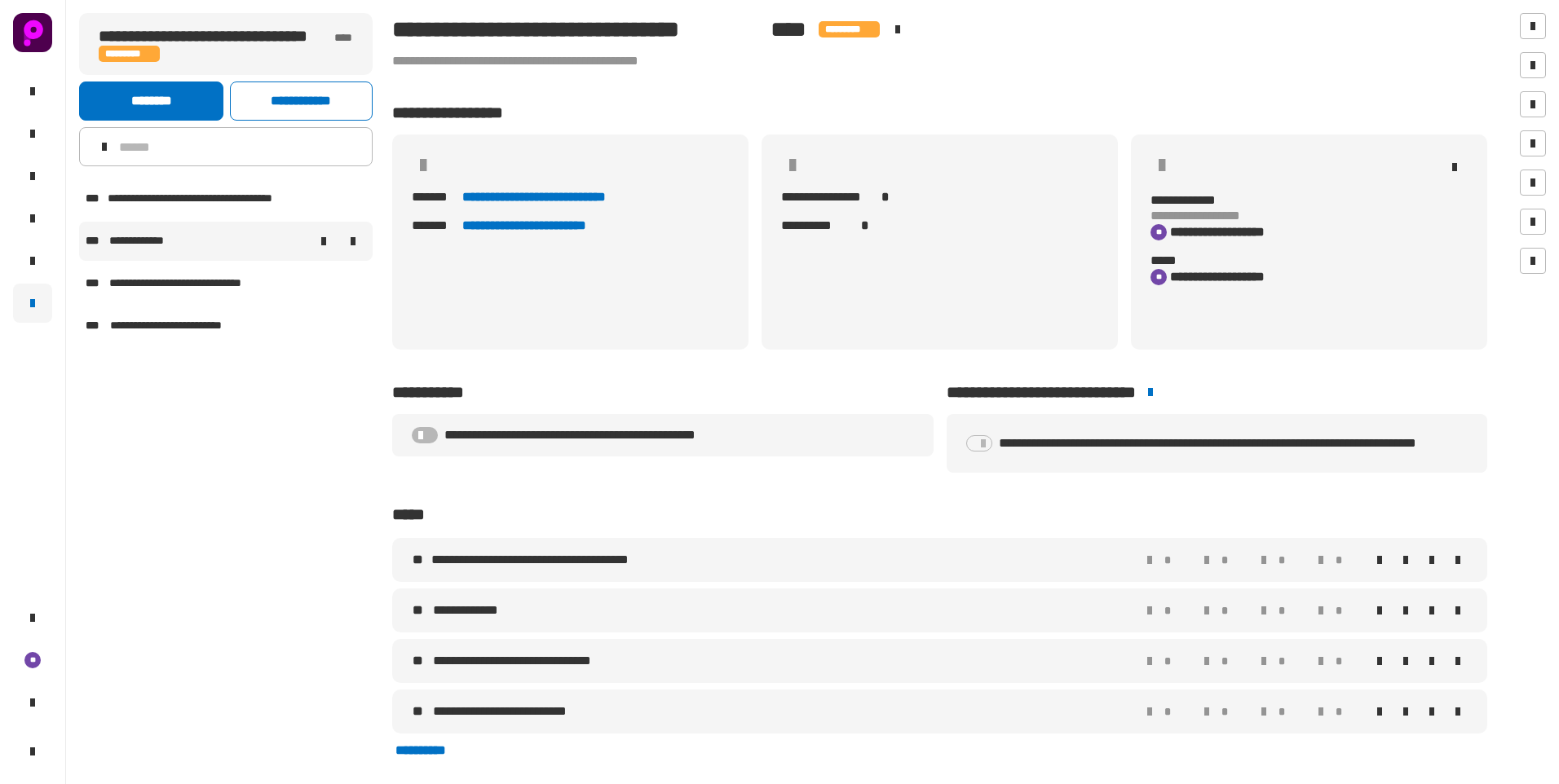 click on "**********" at bounding box center [226, 241] 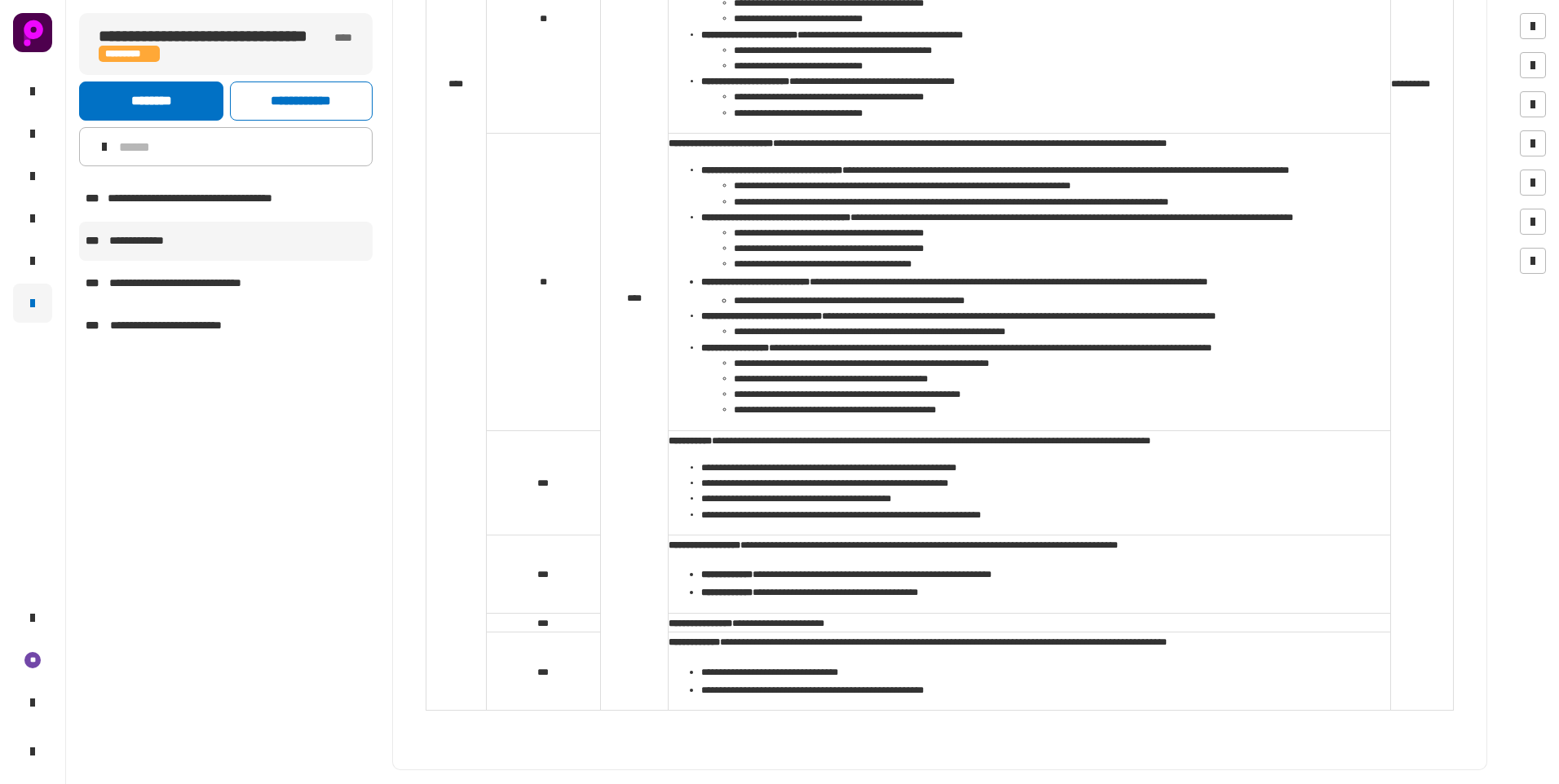 scroll, scrollTop: 830, scrollLeft: 0, axis: vertical 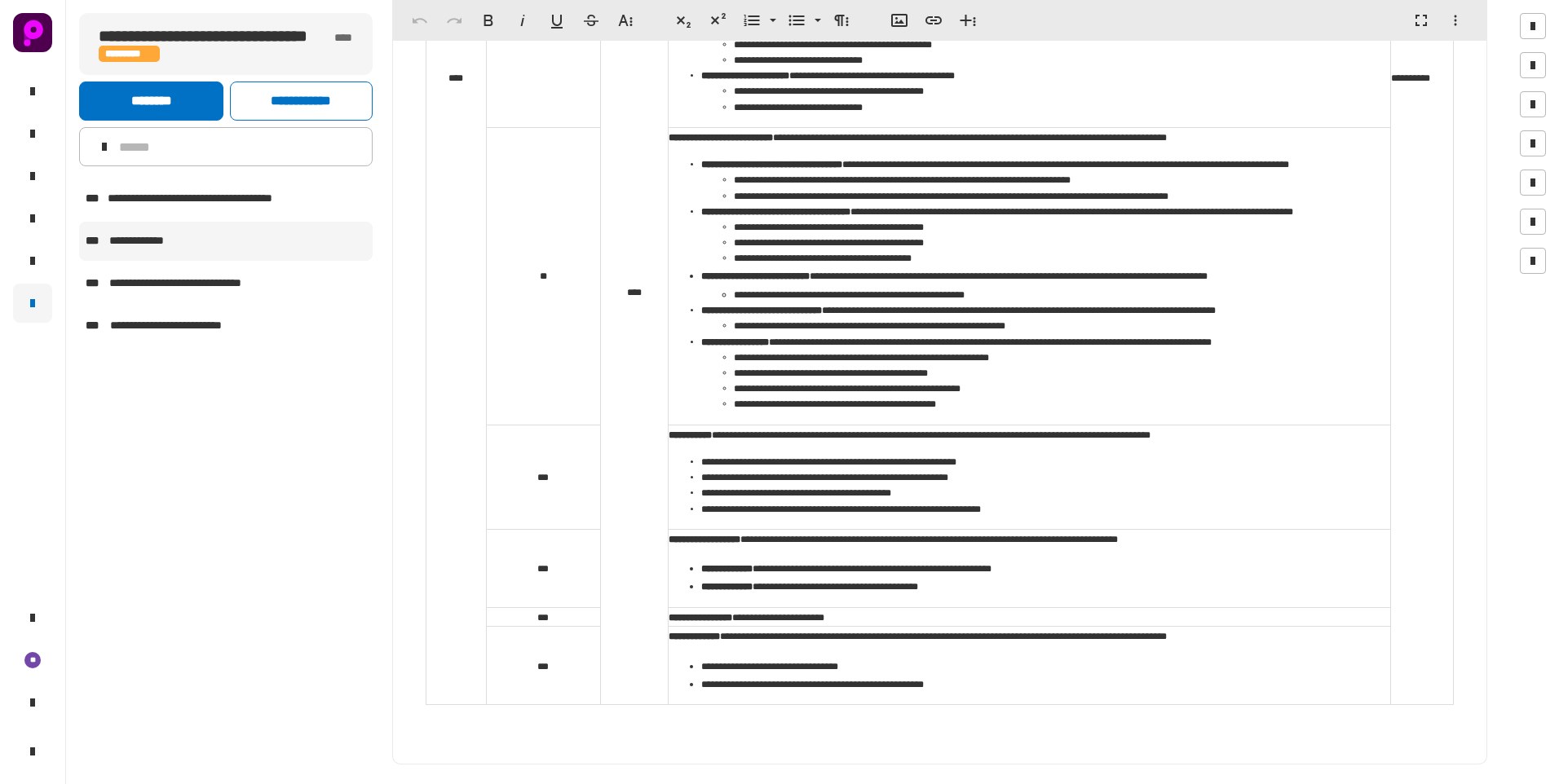 click on "**********" 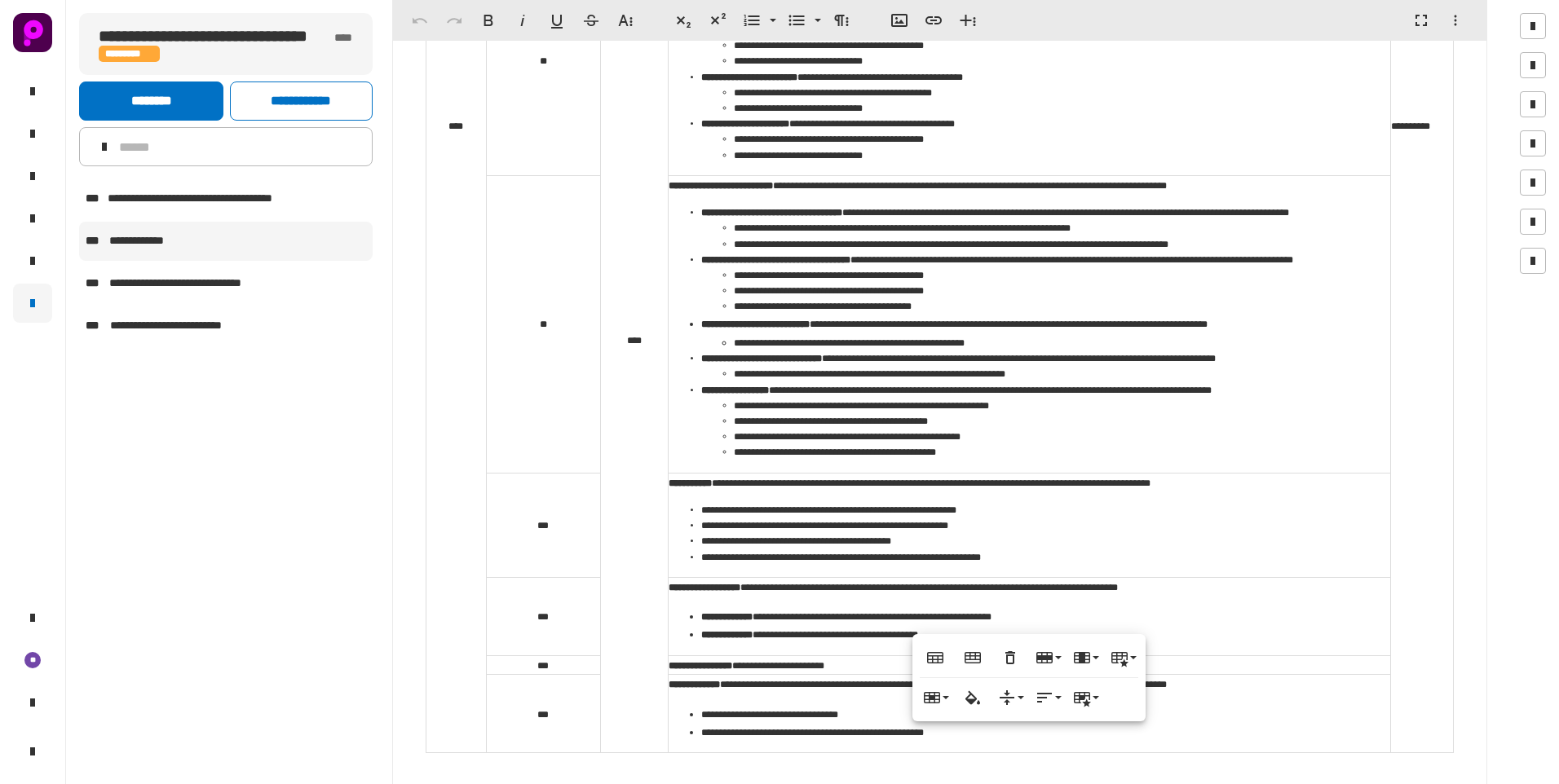 scroll, scrollTop: 830, scrollLeft: 0, axis: vertical 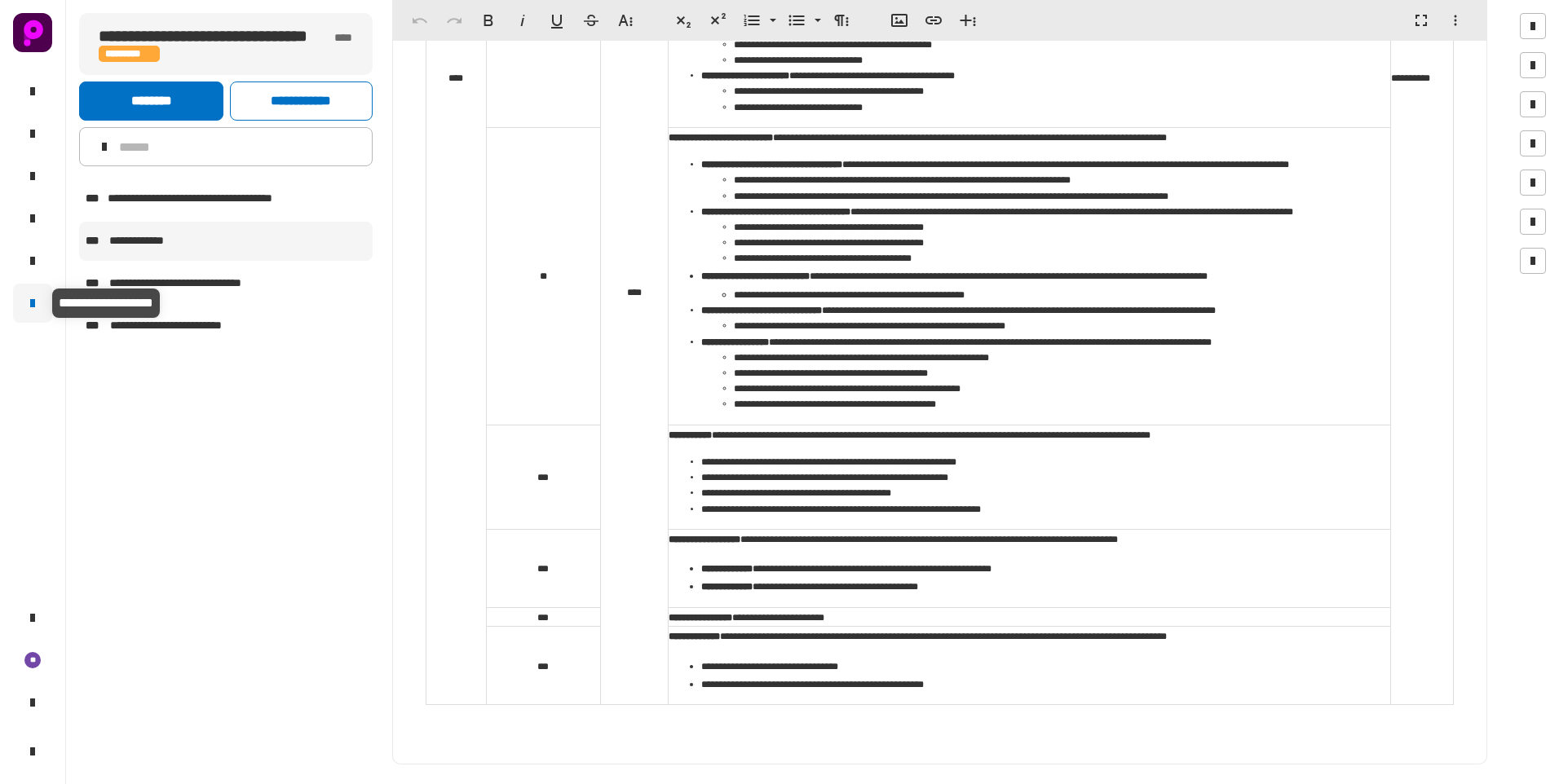 click 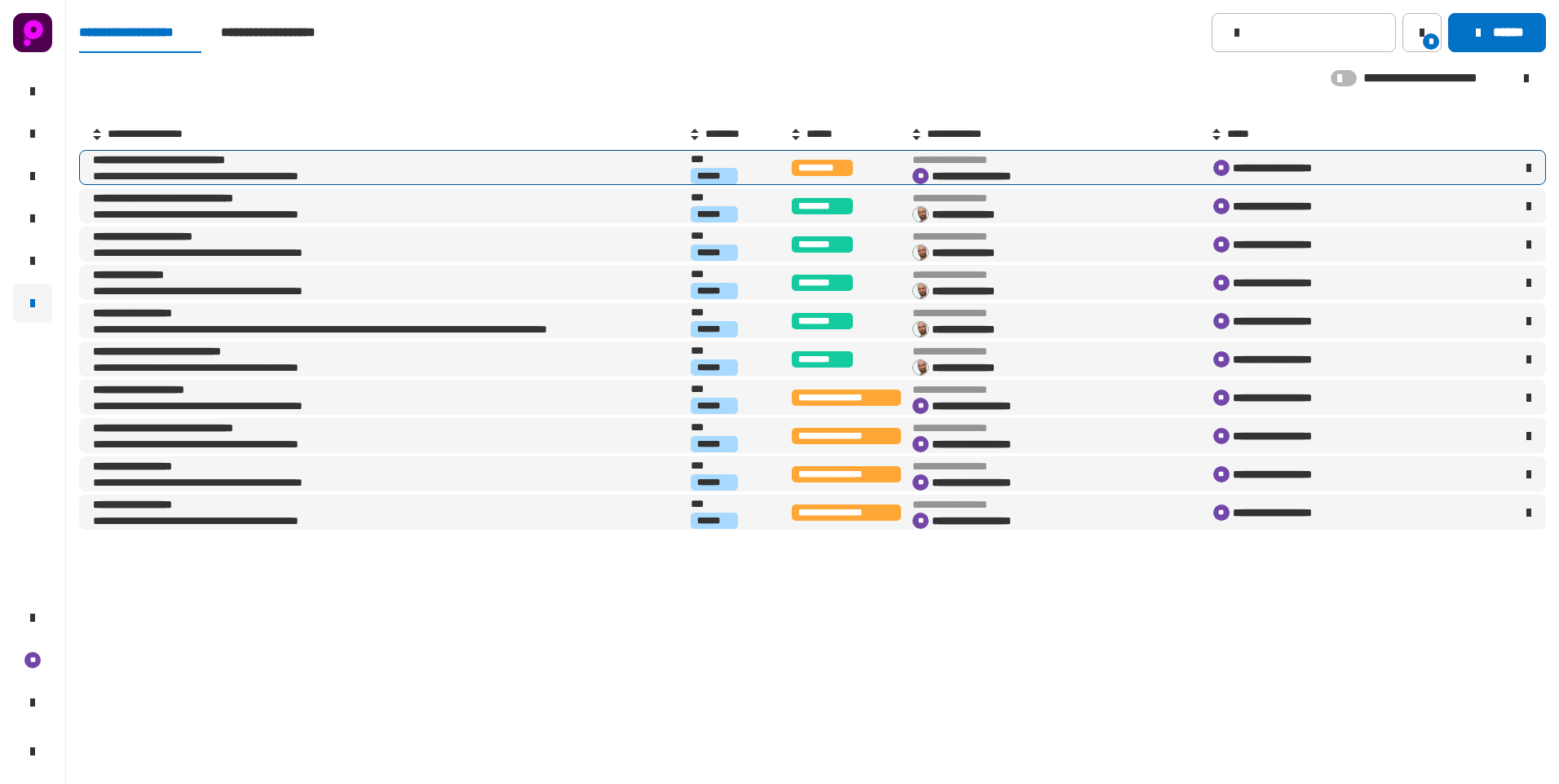 click on "**********" at bounding box center (227, 160) 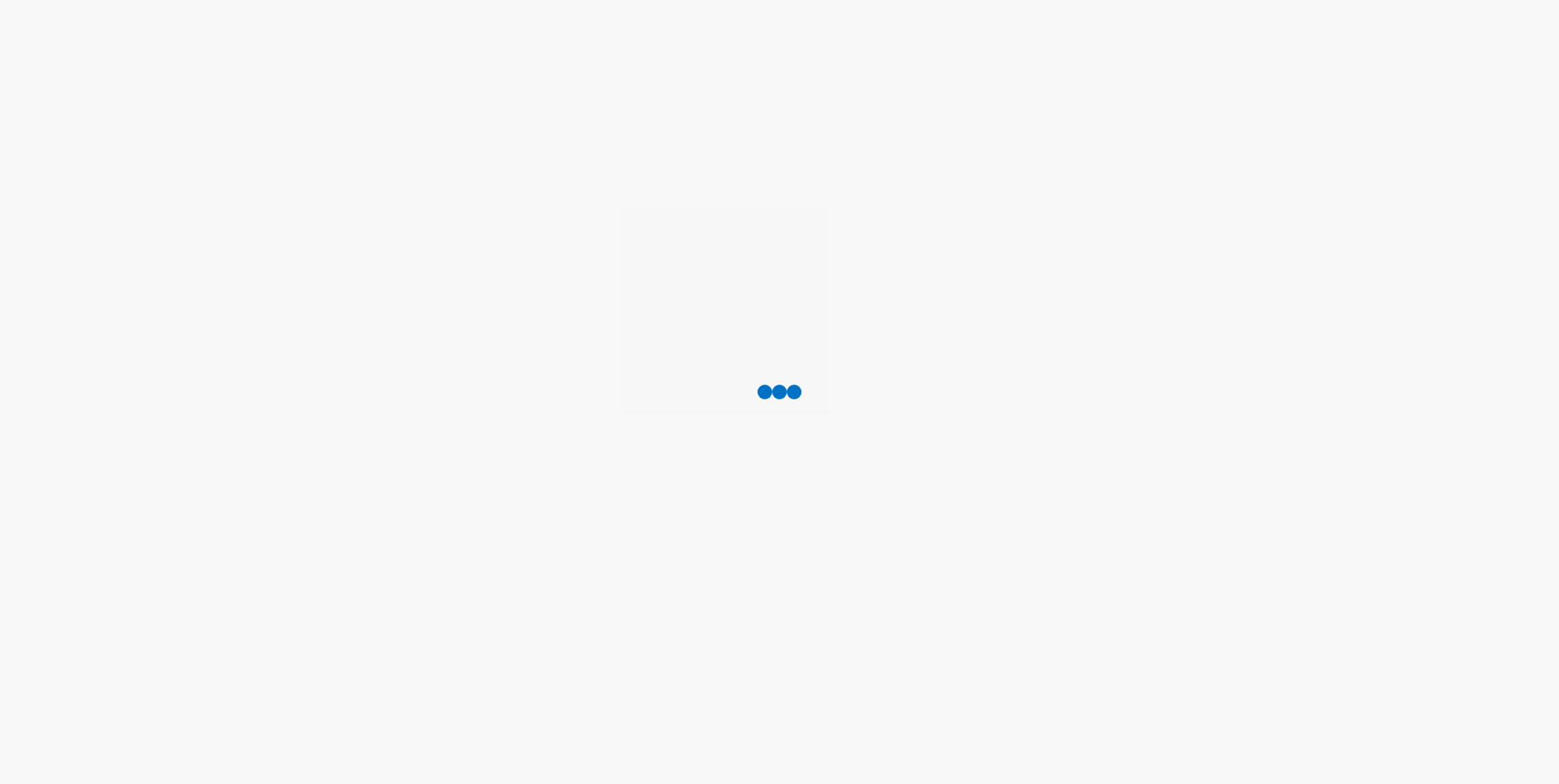 scroll, scrollTop: 0, scrollLeft: 0, axis: both 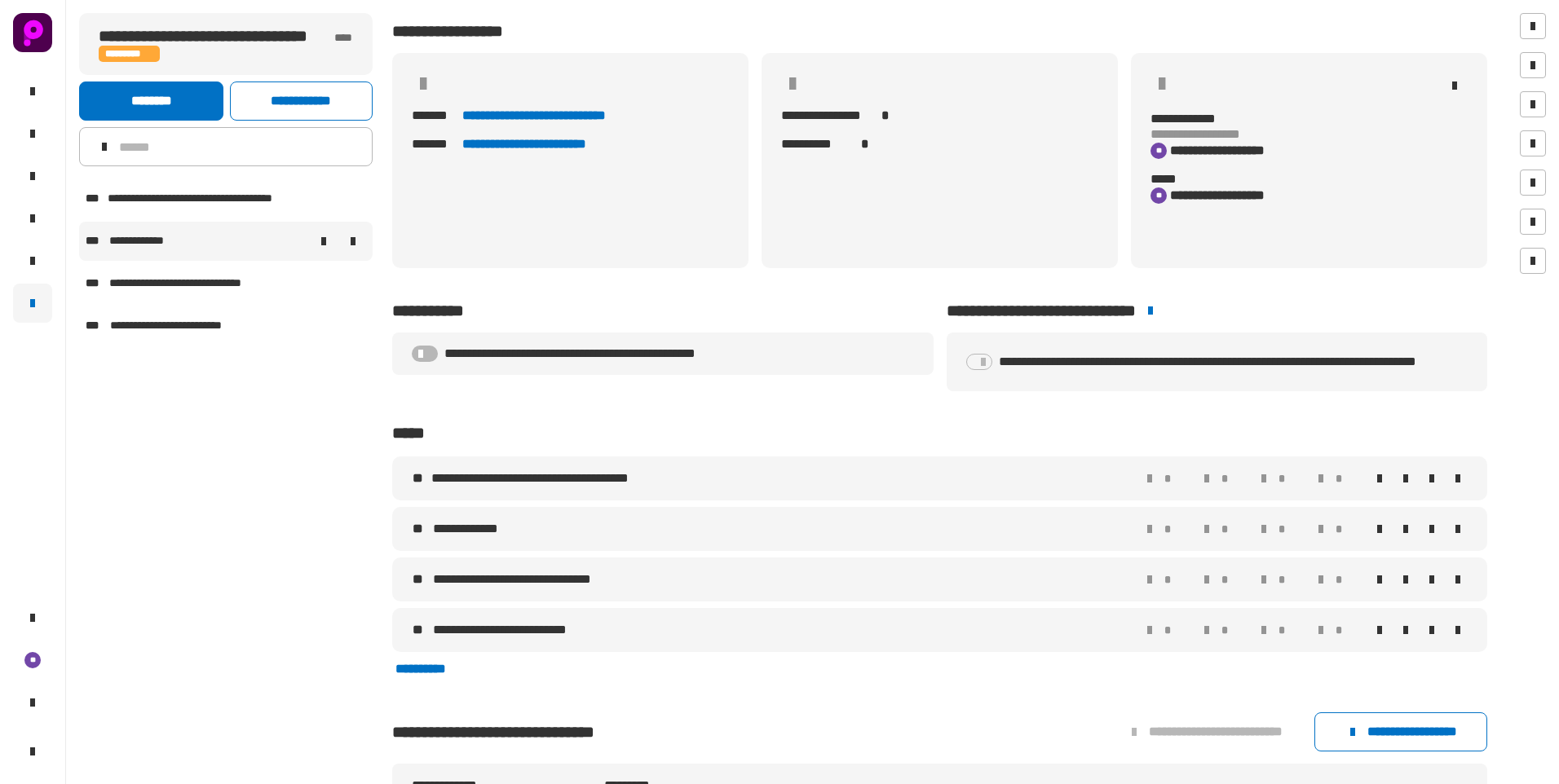 click on "**********" at bounding box center [148, 241] 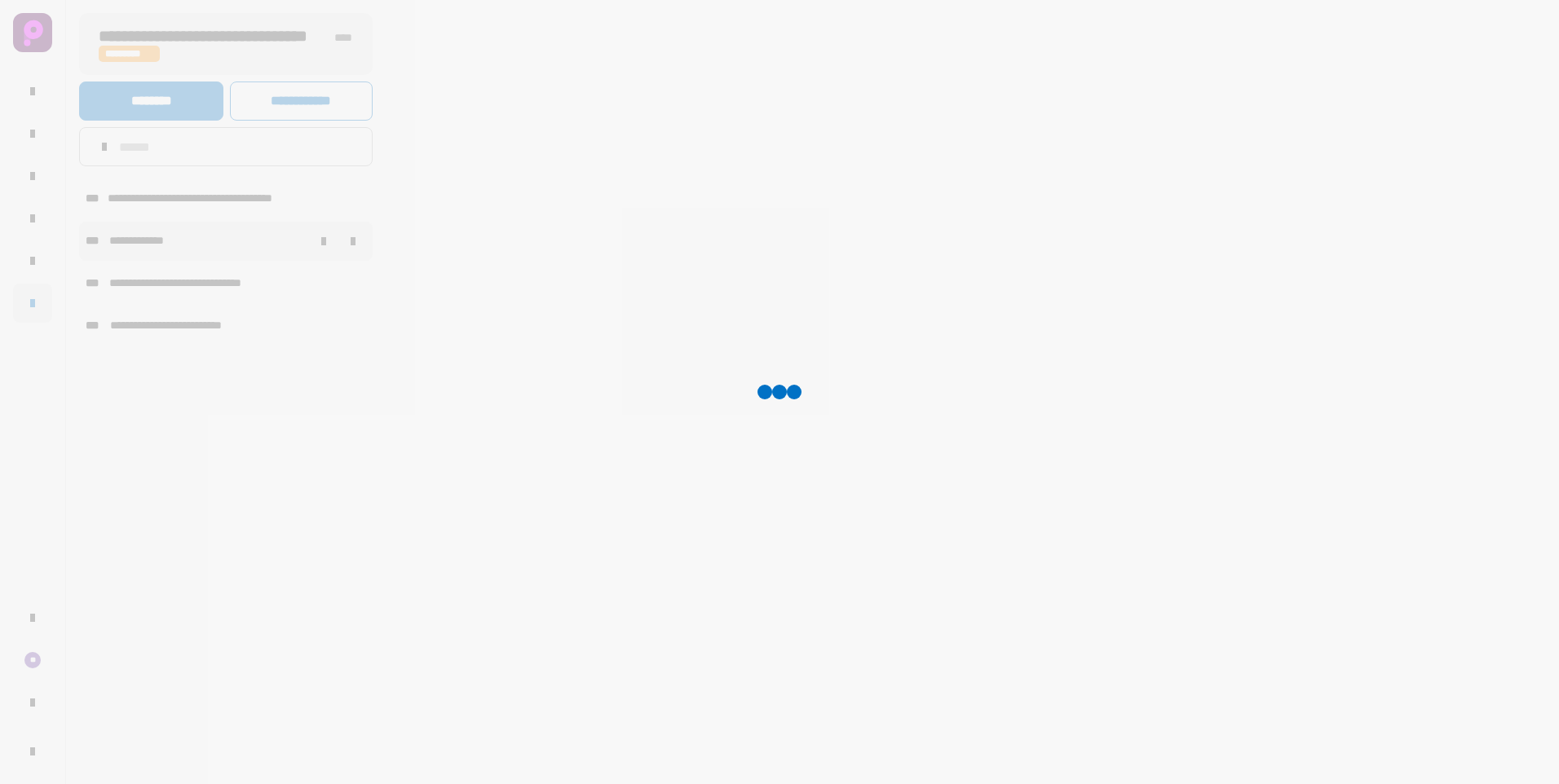 scroll, scrollTop: 0, scrollLeft: 0, axis: both 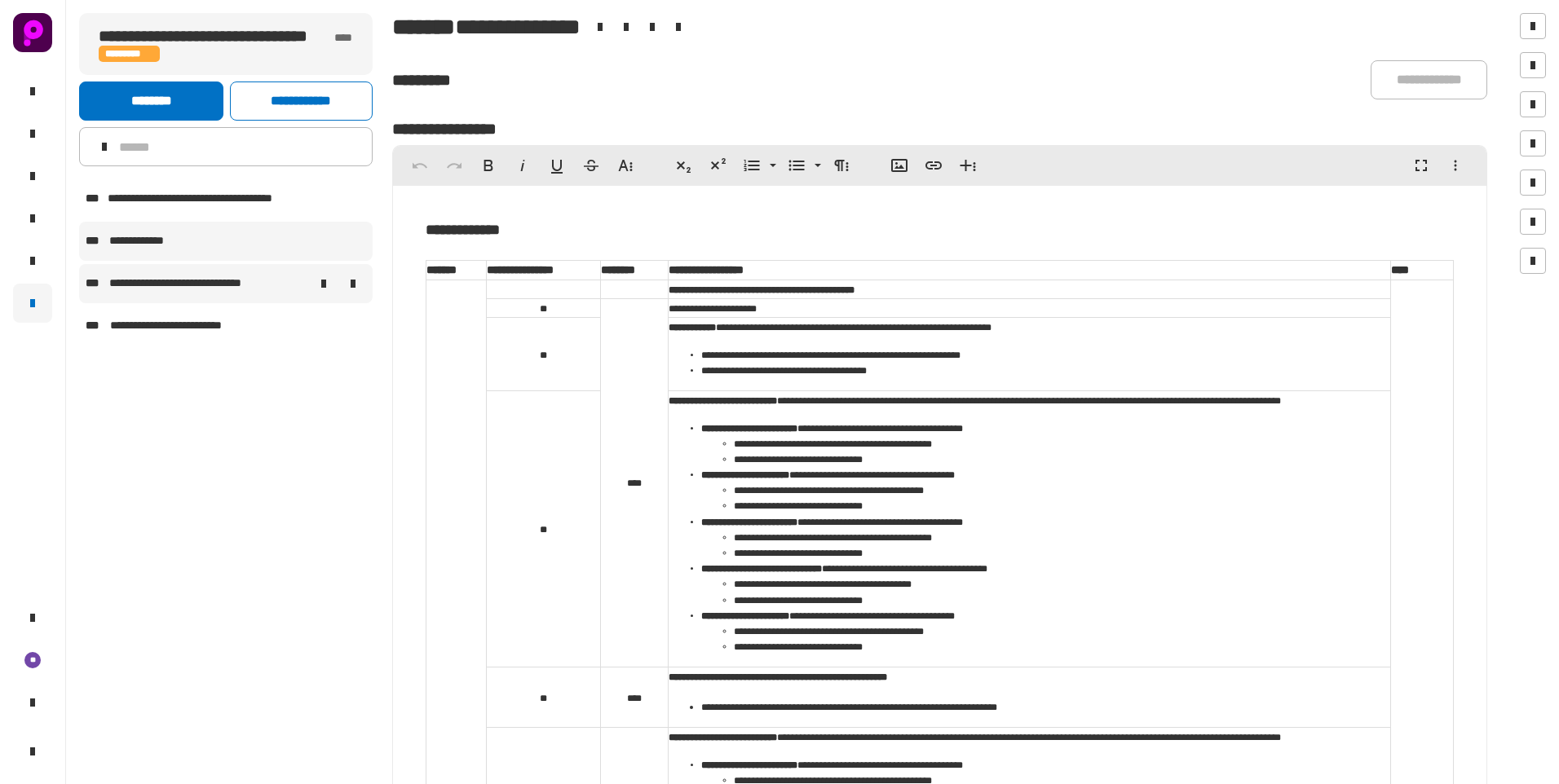 click on "**********" at bounding box center [189, 284] 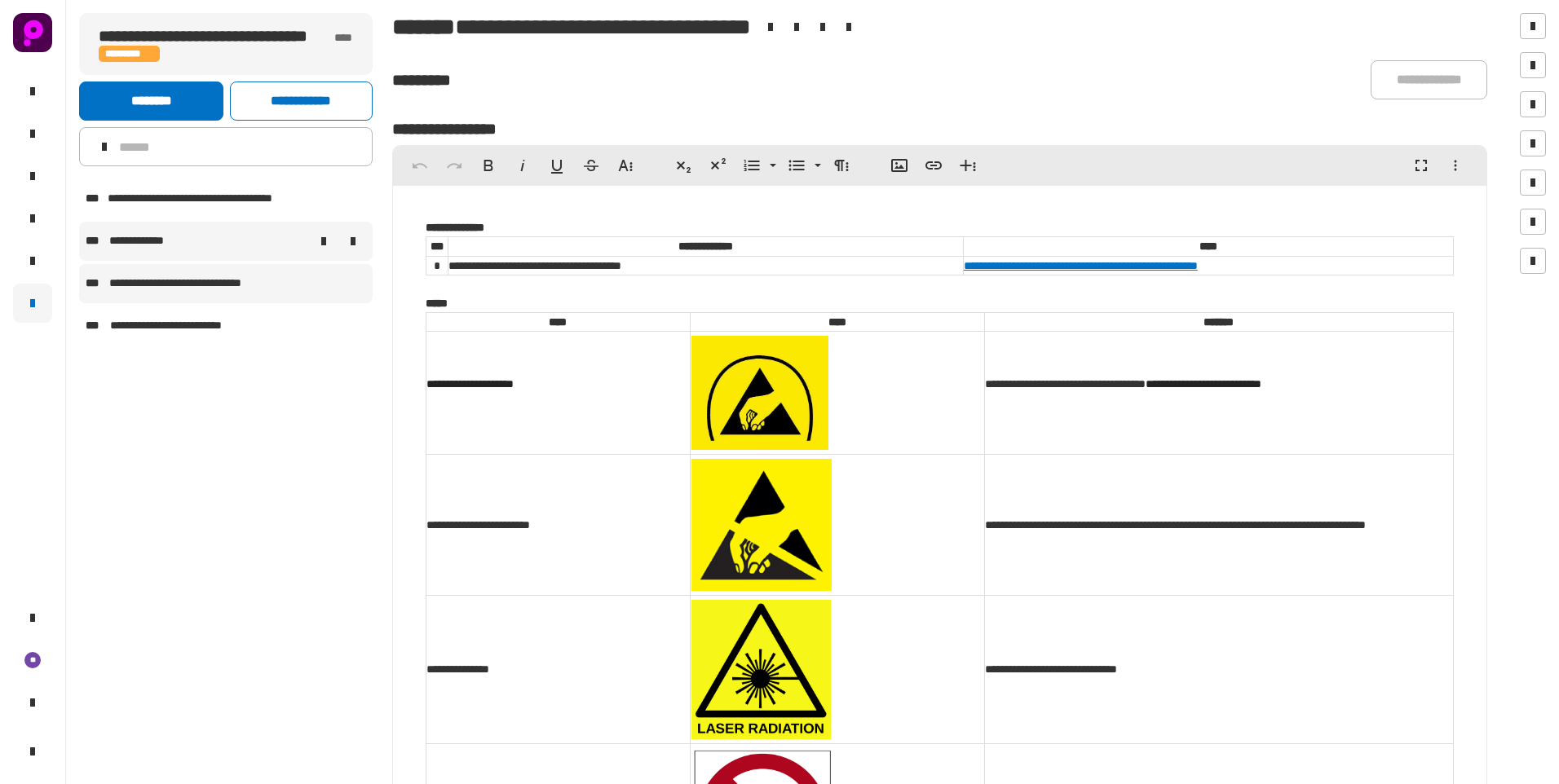click on "**********" at bounding box center [148, 241] 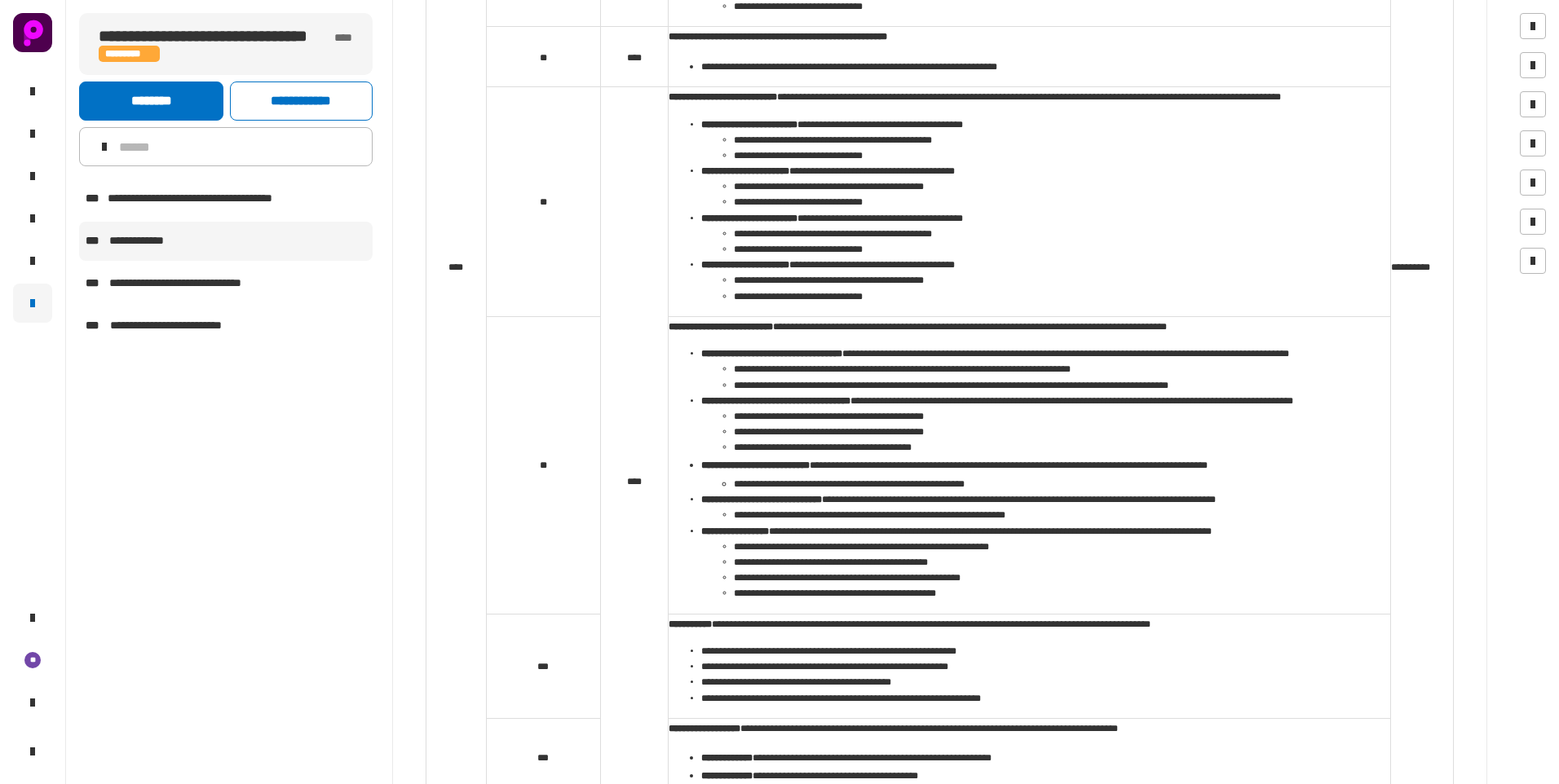 scroll, scrollTop: 830, scrollLeft: 0, axis: vertical 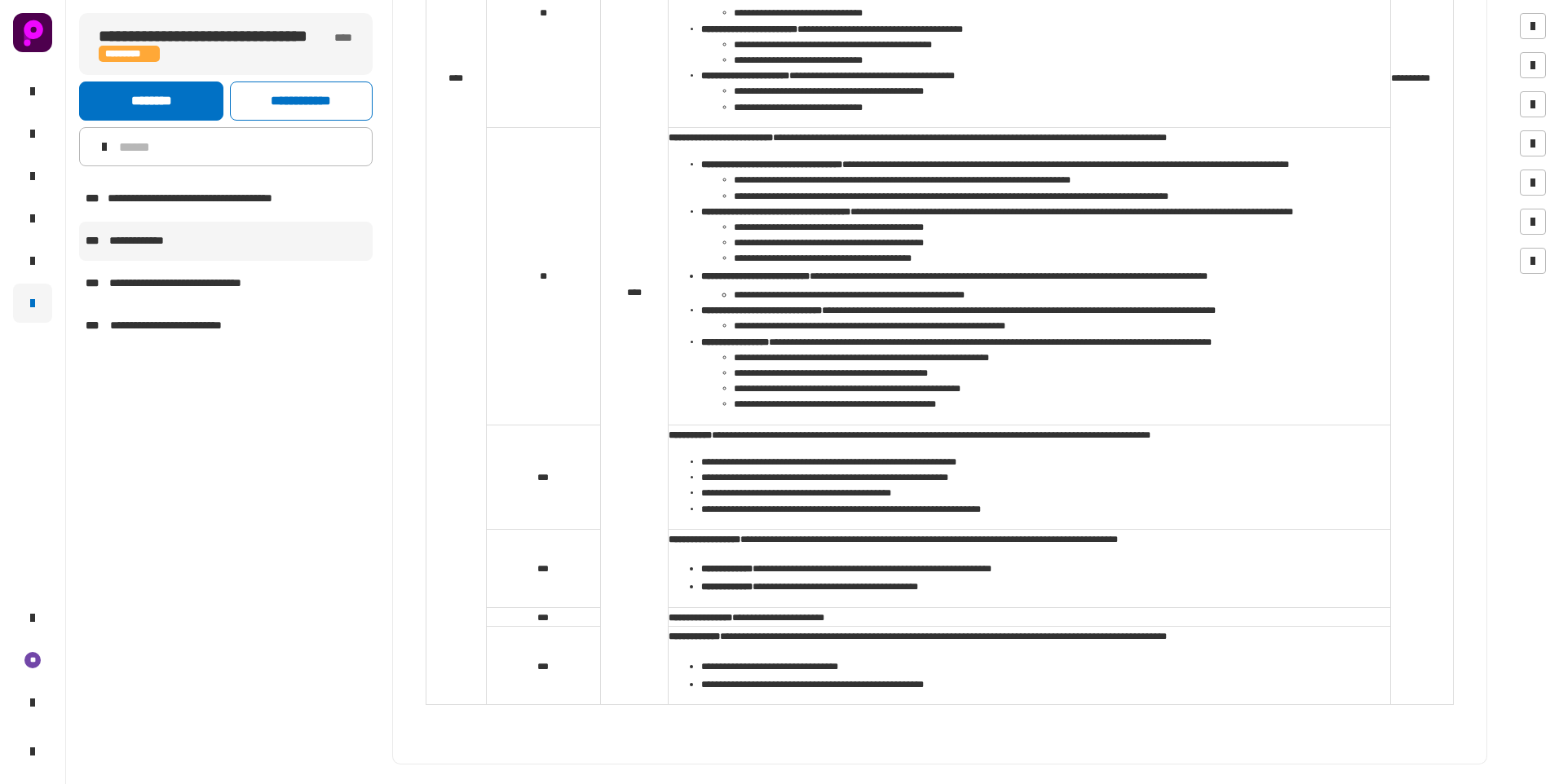 click on "**********" 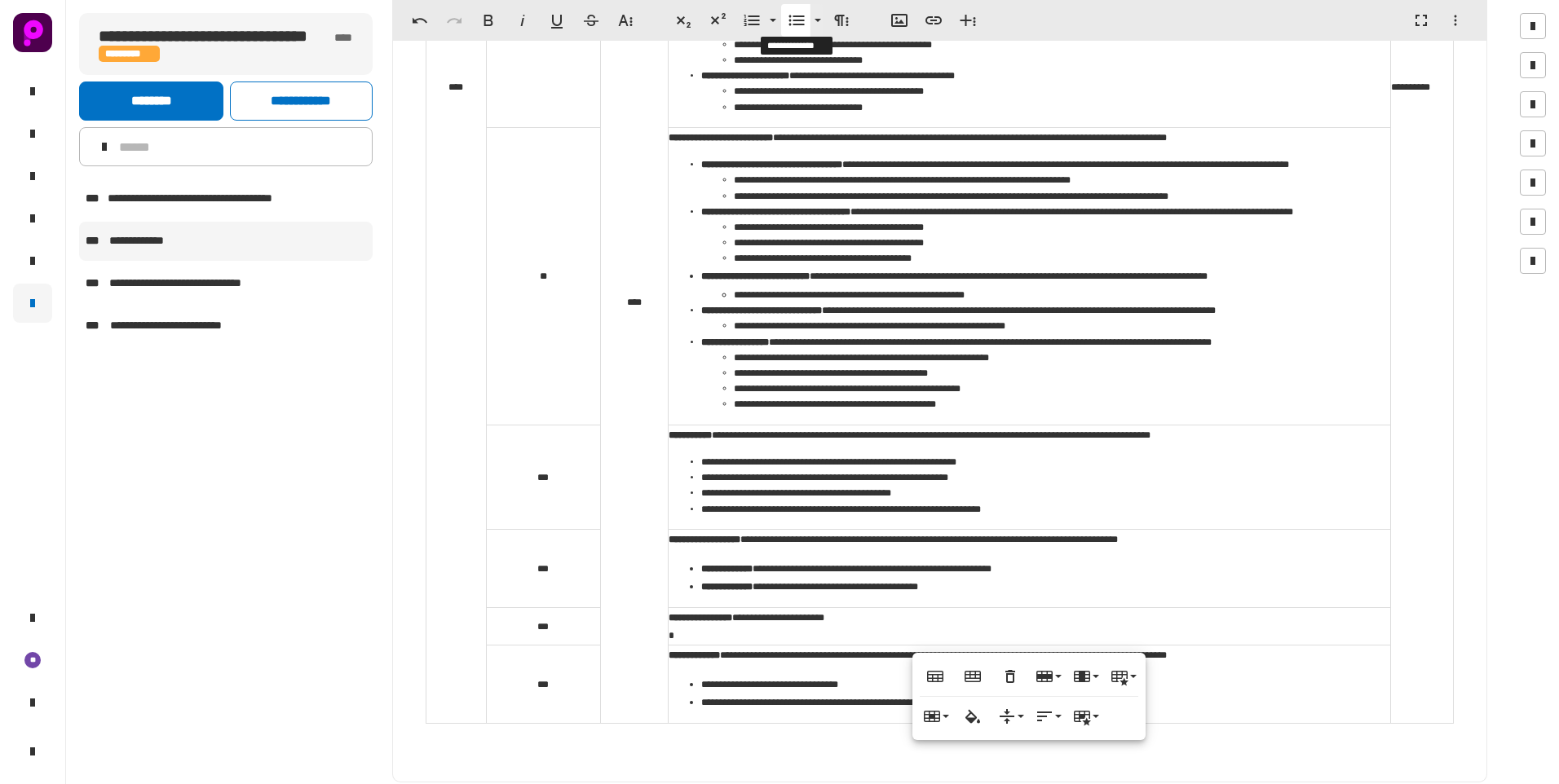 click 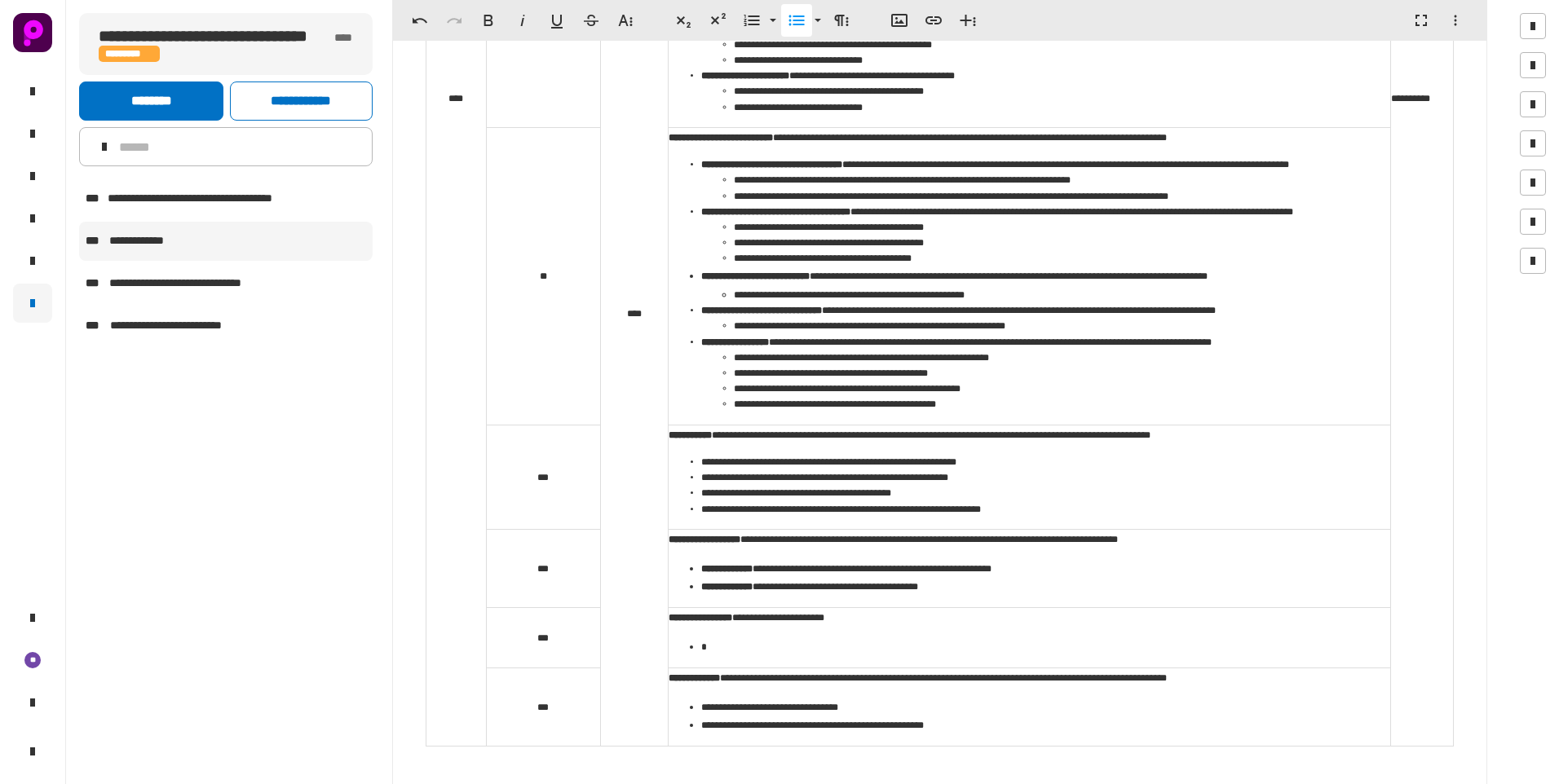 type 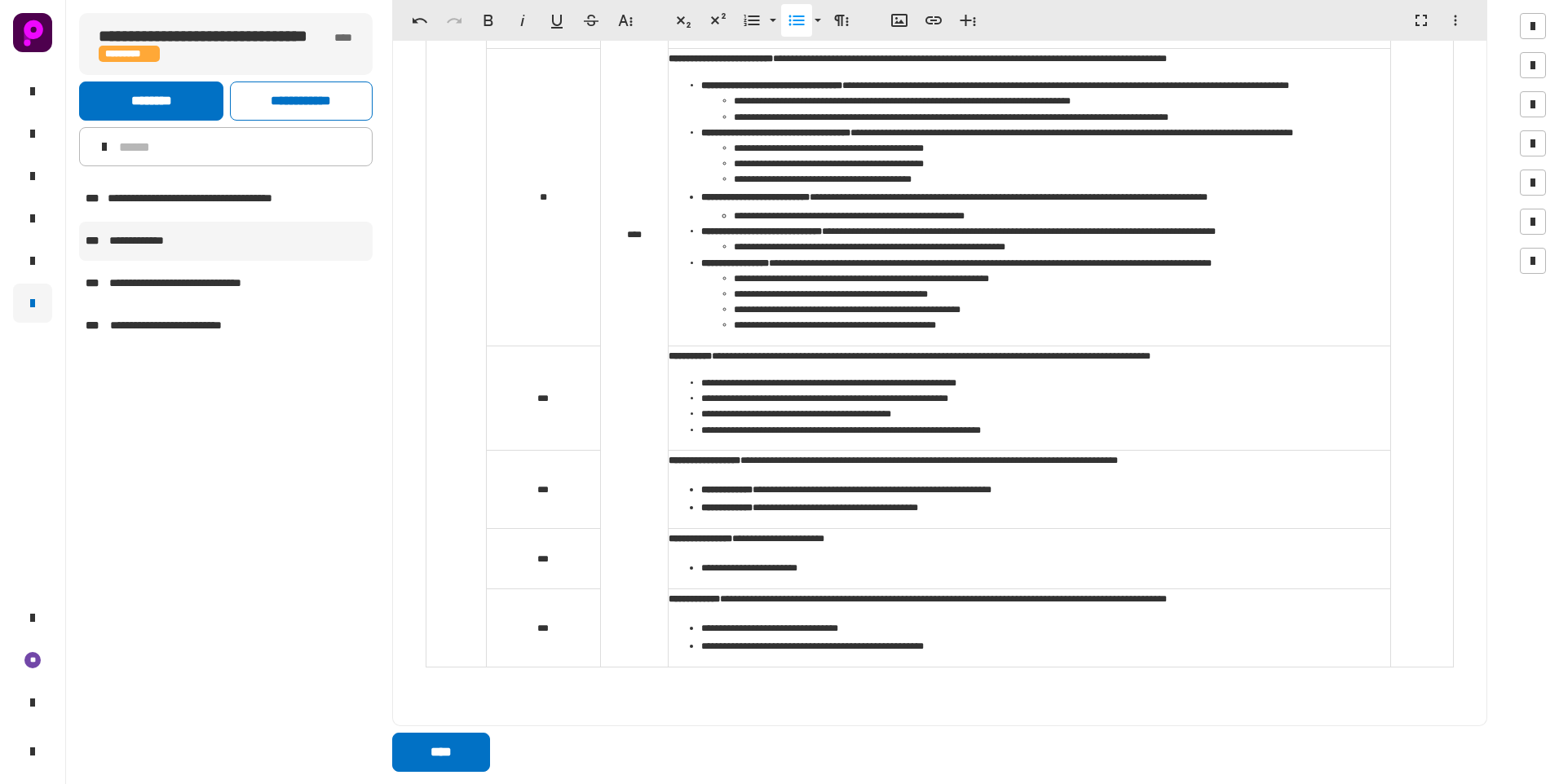 scroll, scrollTop: 910, scrollLeft: 0, axis: vertical 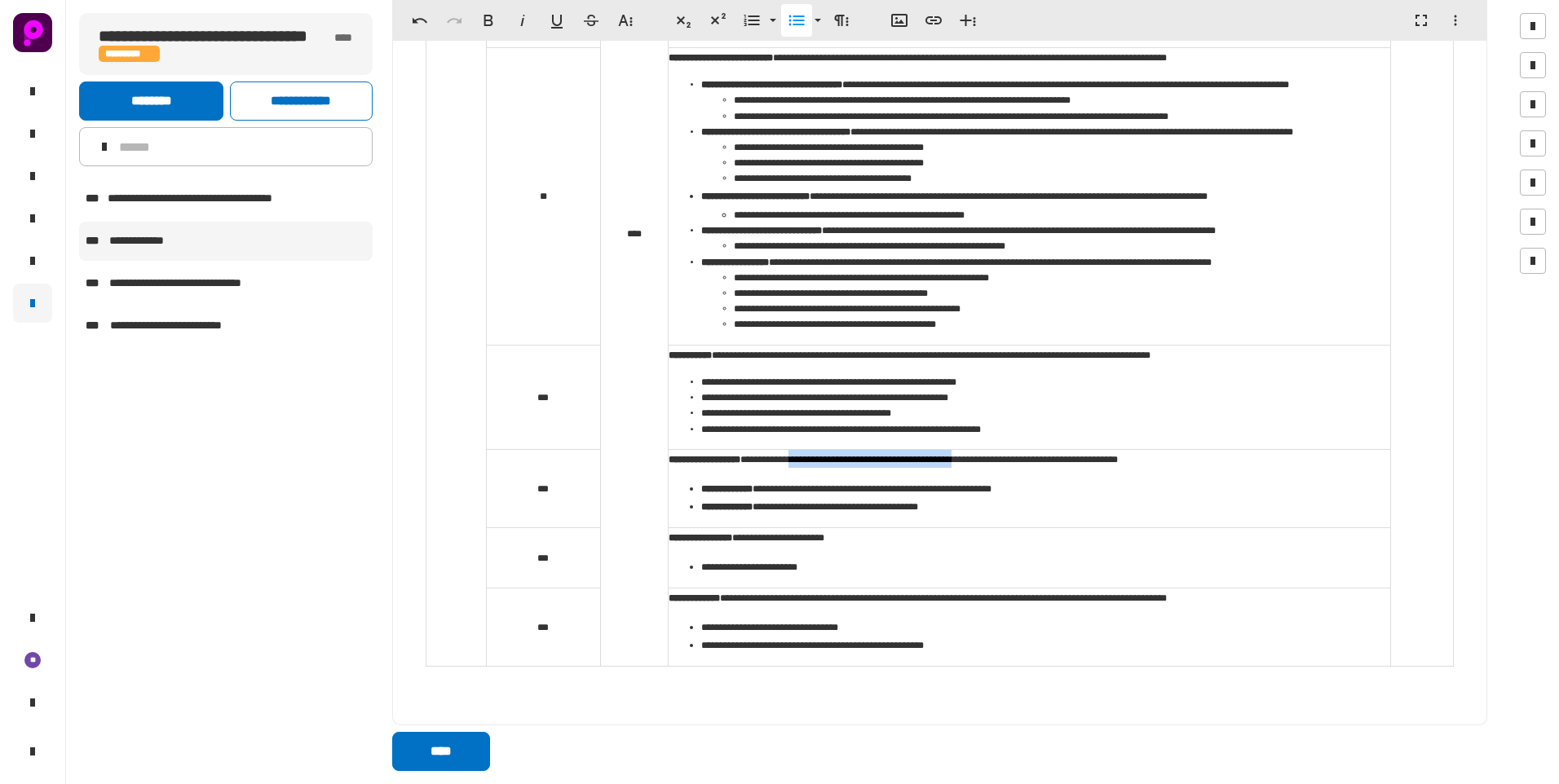 drag, startPoint x: 812, startPoint y: 456, endPoint x: 993, endPoint y: 460, distance: 181.0442 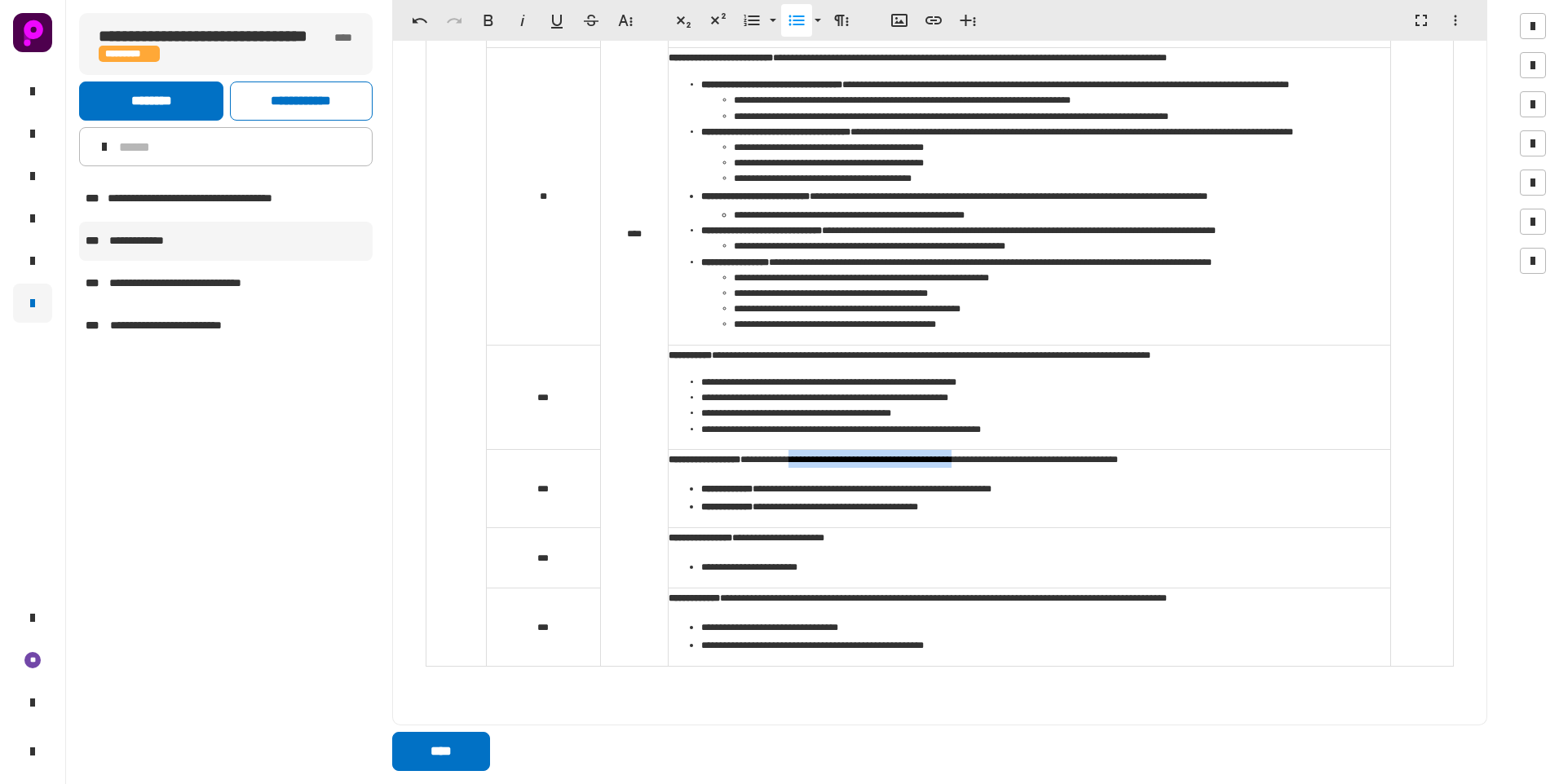 click on "**********" 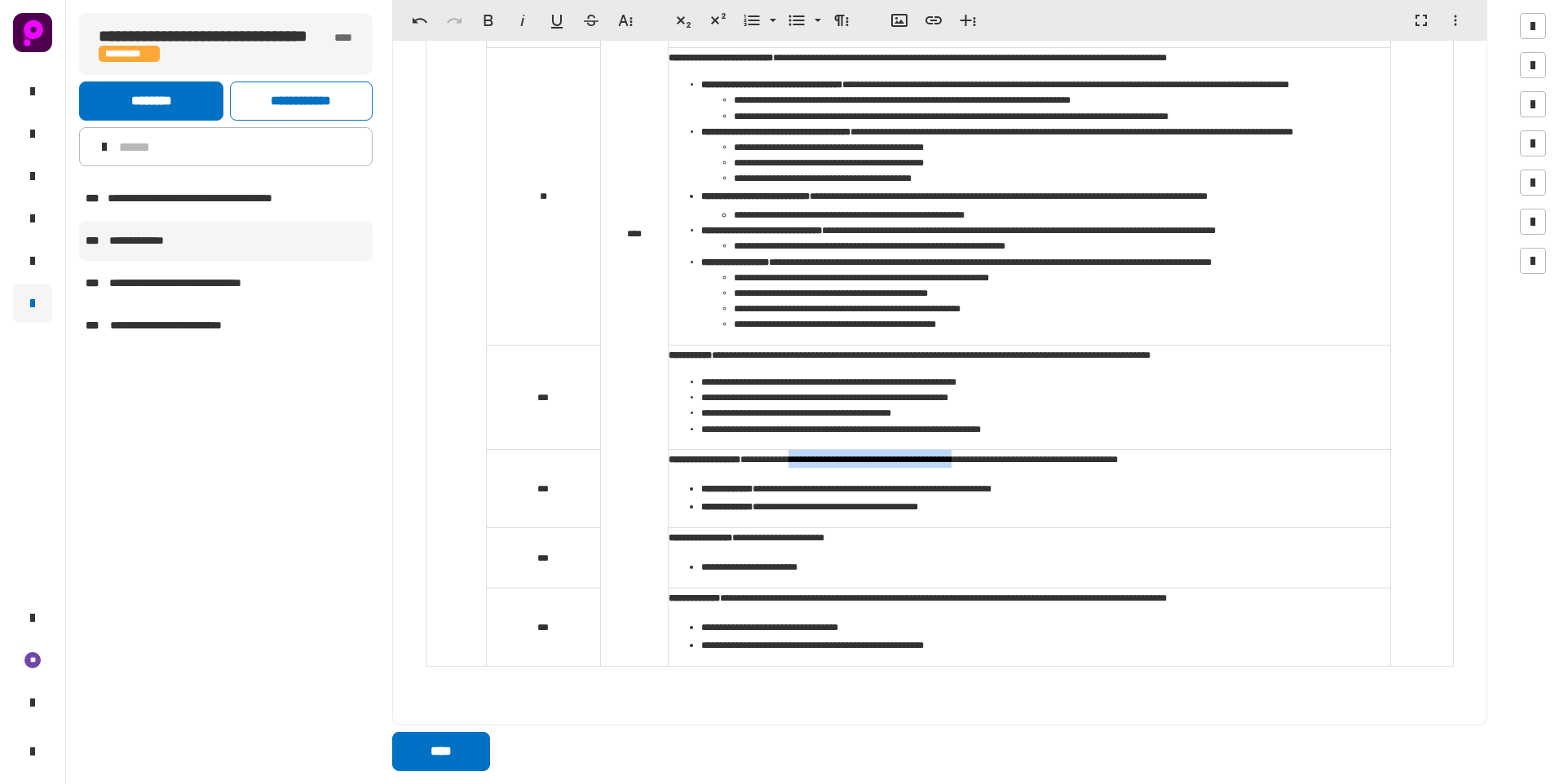 copy on "**********" 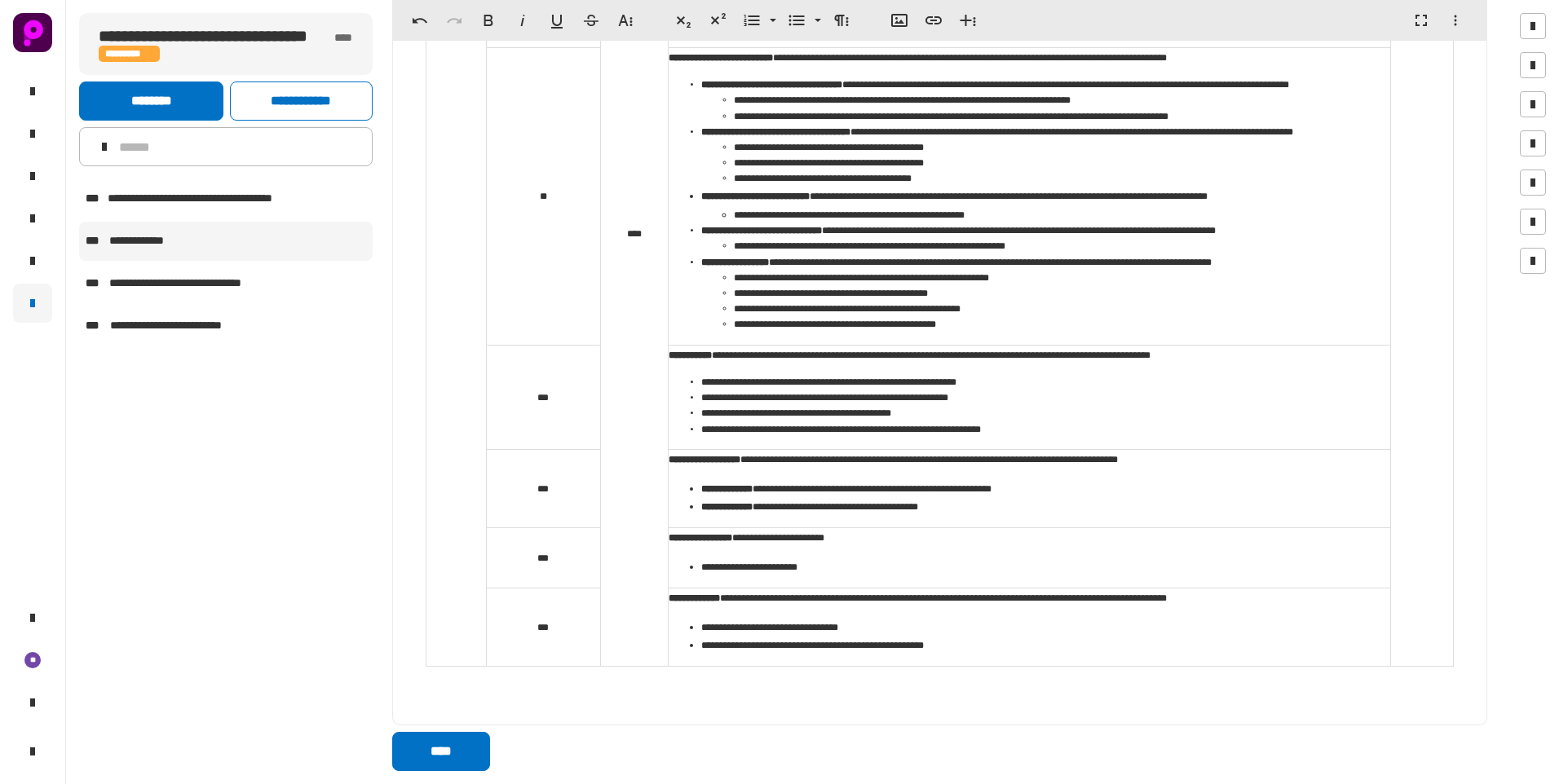 click on "**********" 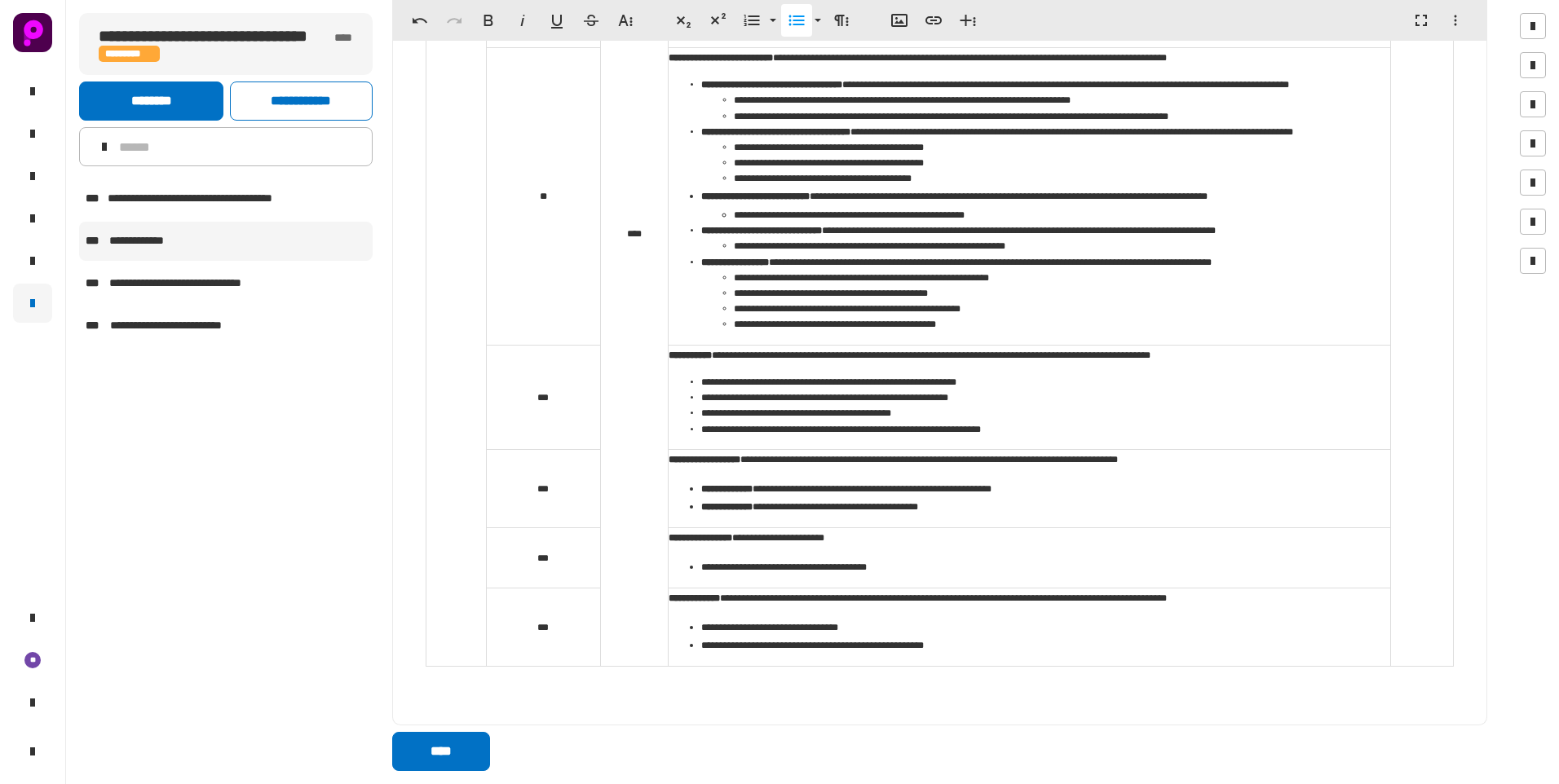 click on "**********" 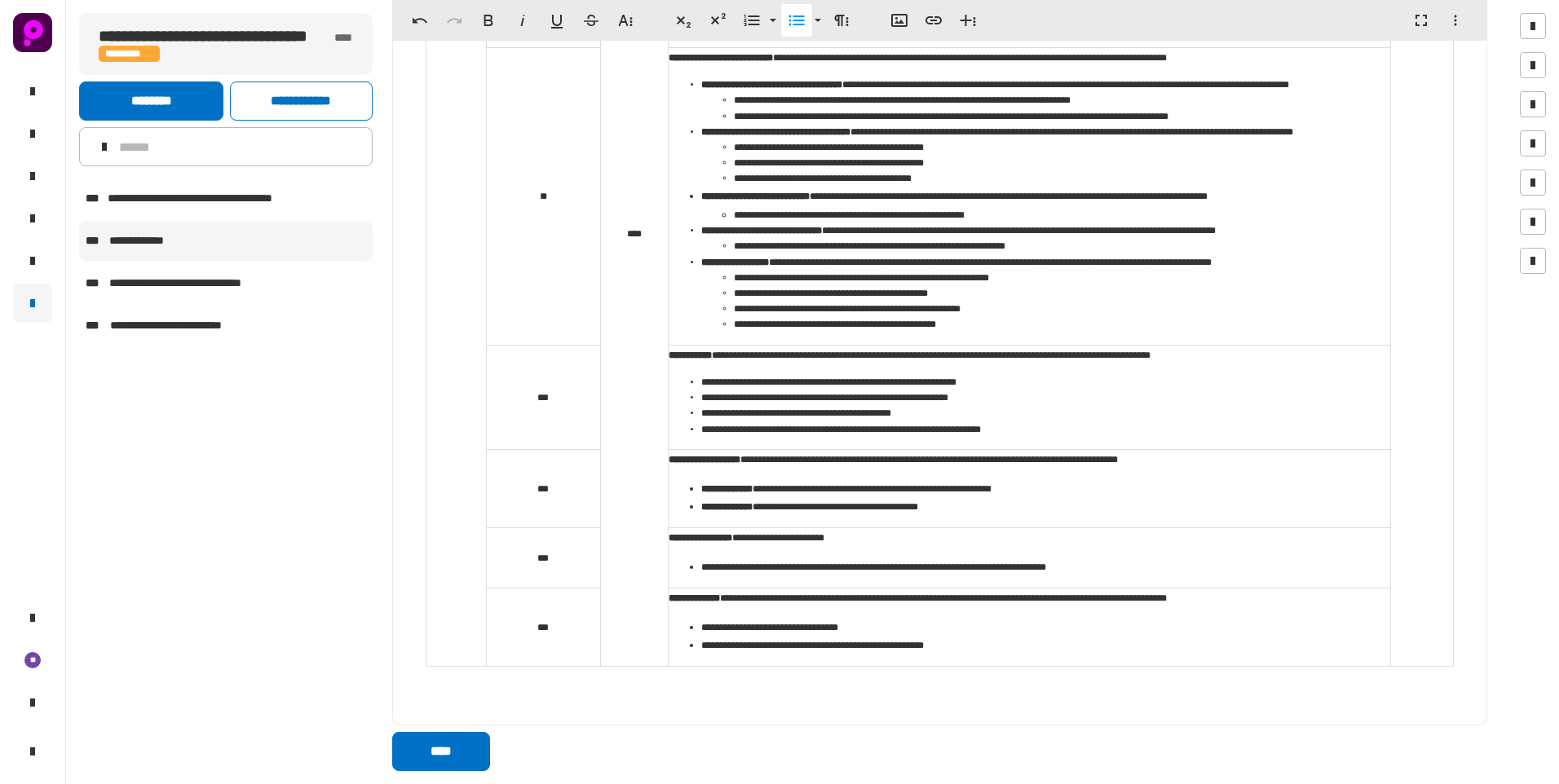 scroll, scrollTop: 0, scrollLeft: 6, axis: horizontal 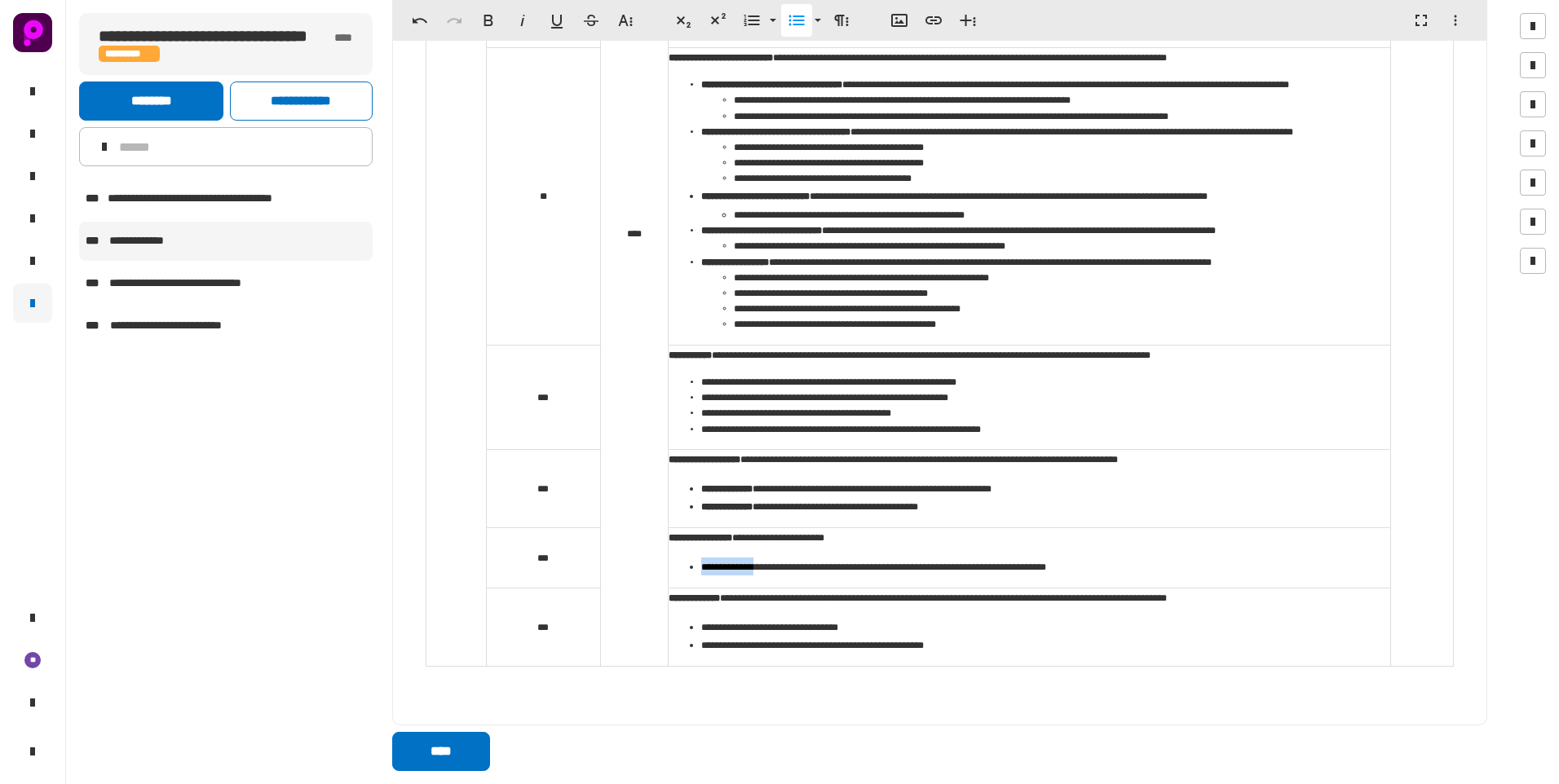 drag, startPoint x: 704, startPoint y: 566, endPoint x: 766, endPoint y: 564, distance: 62.03225 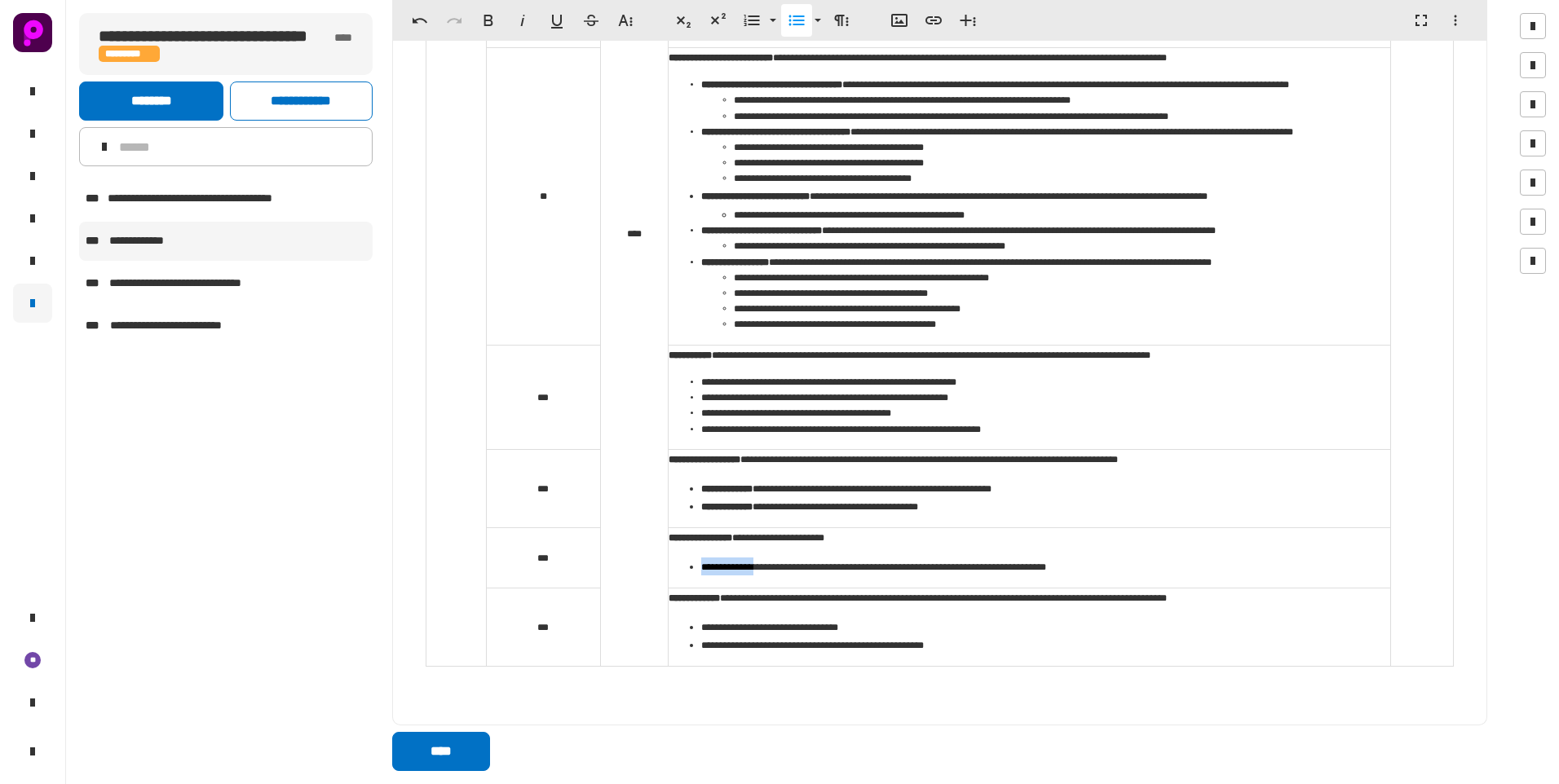 click on "**********" 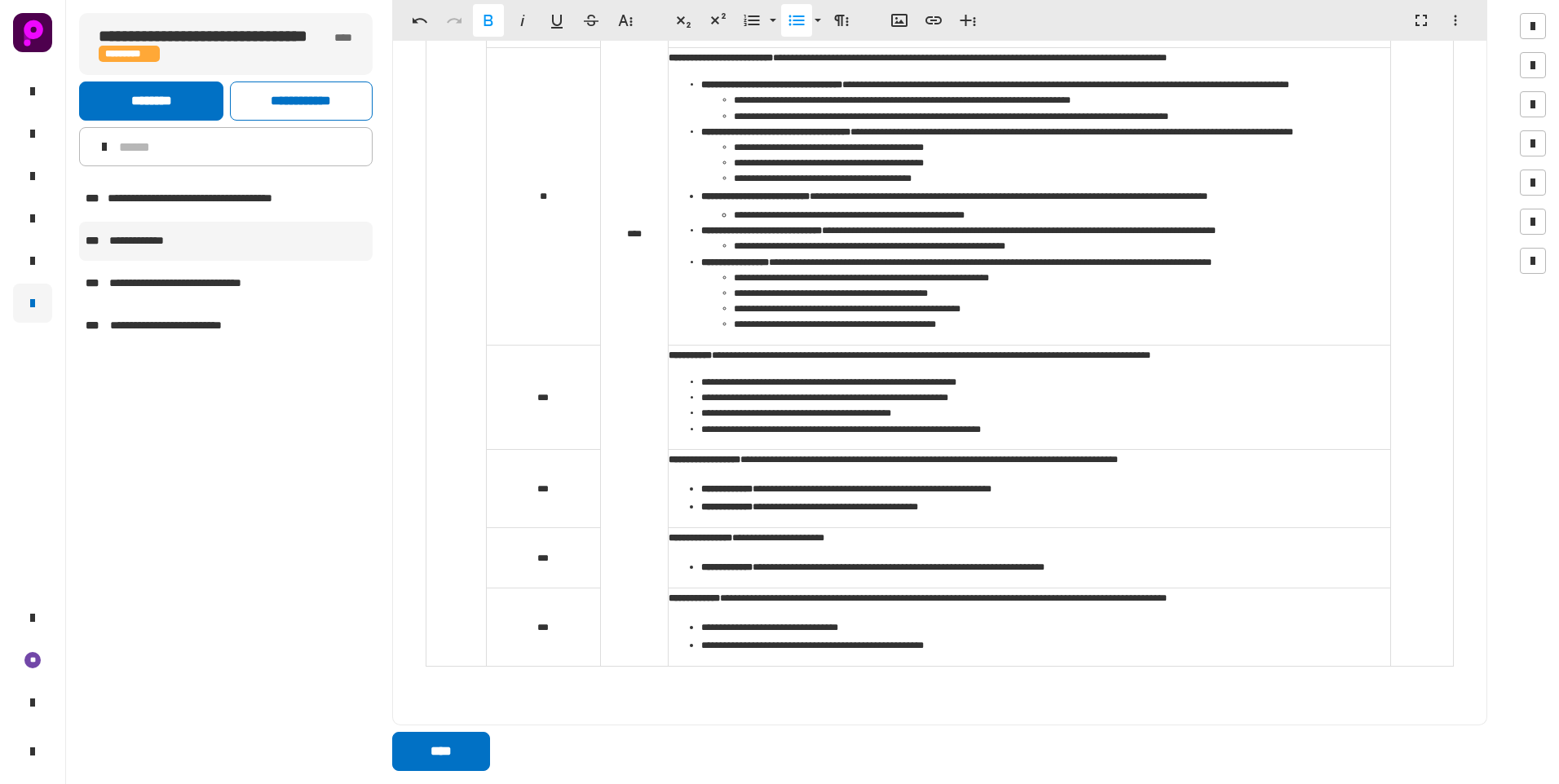 click on "**********" 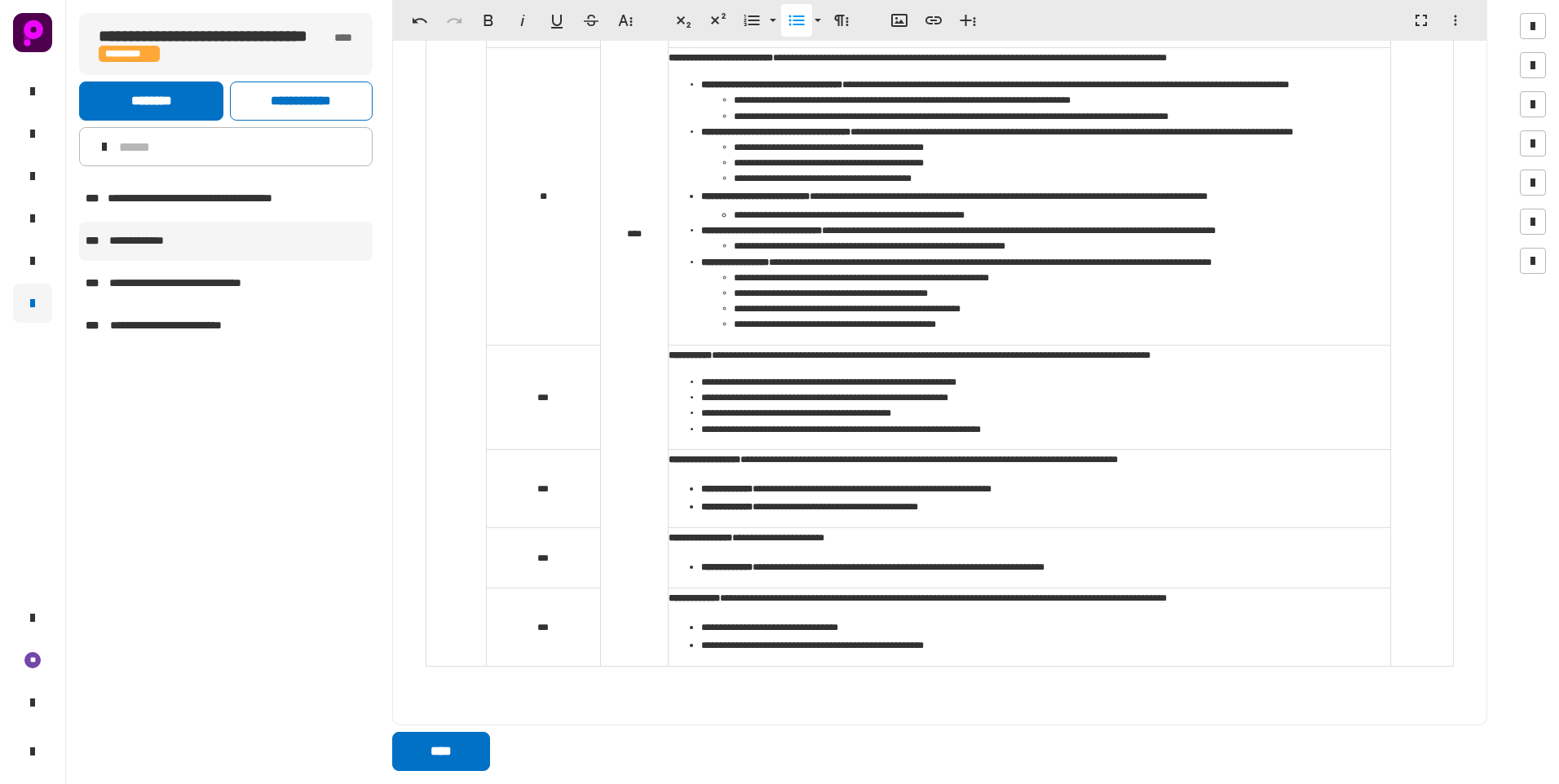 click on "**********" 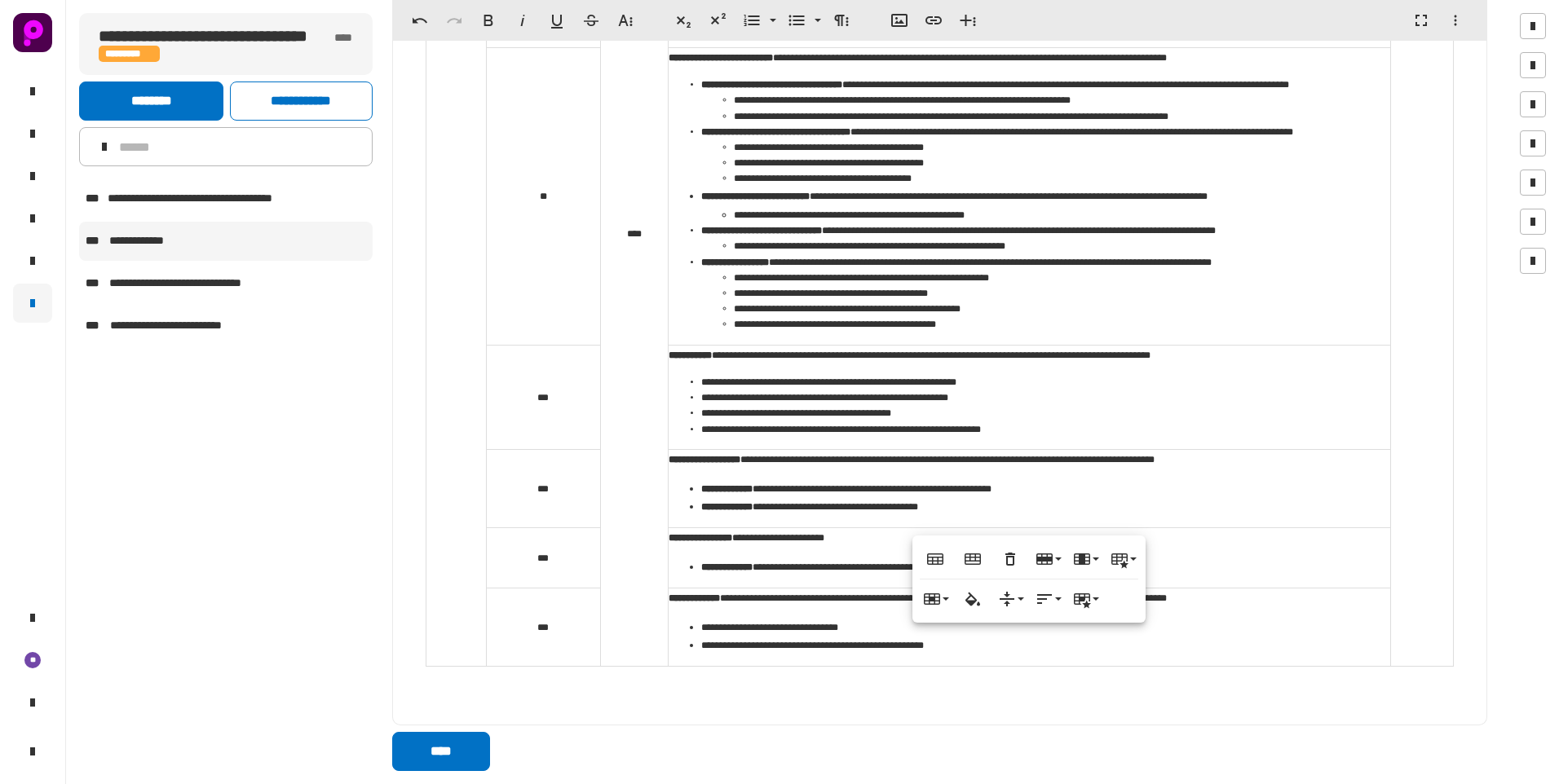 click on "**********" at bounding box center [1045, 294] 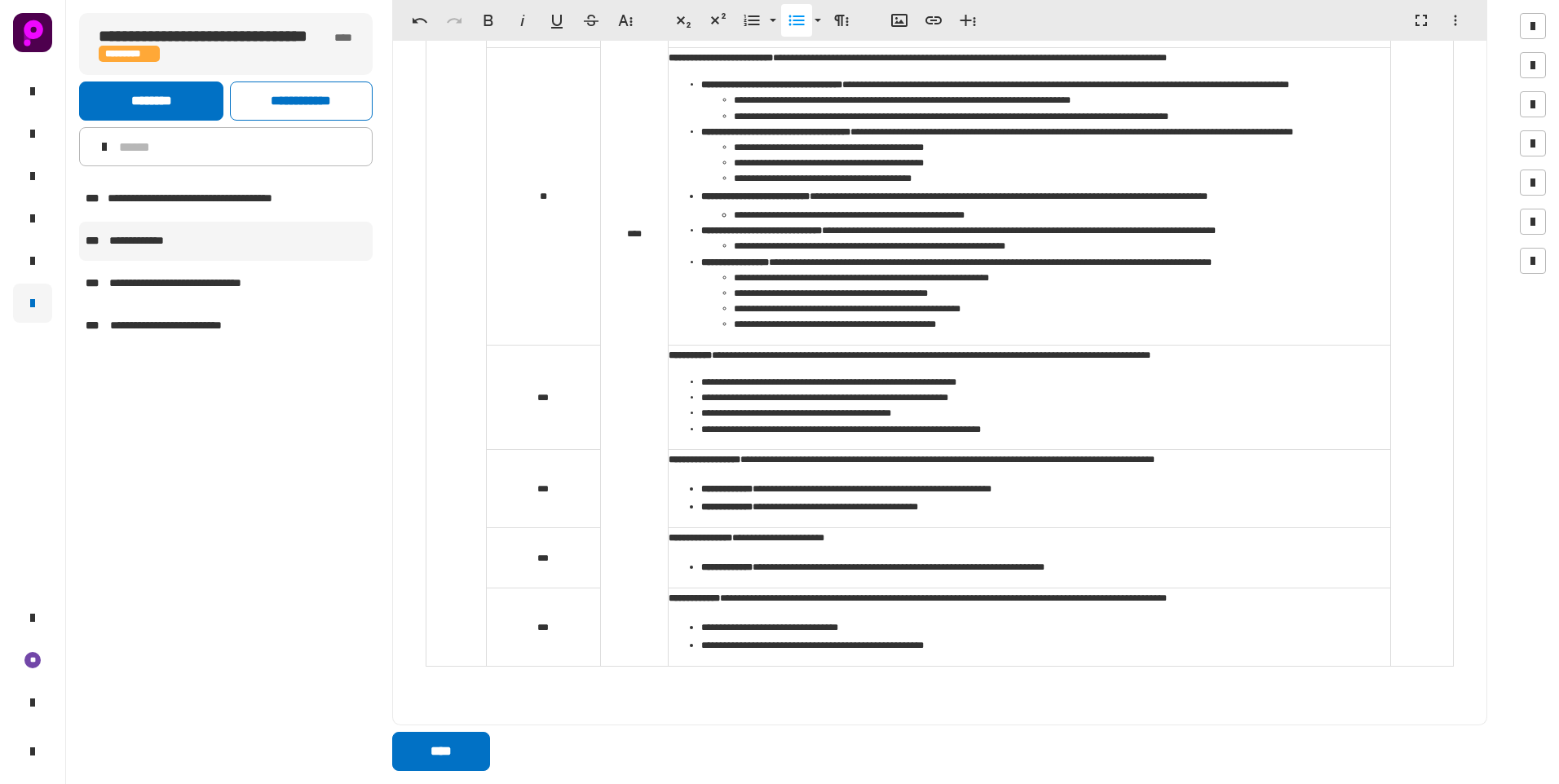 click on "**********" 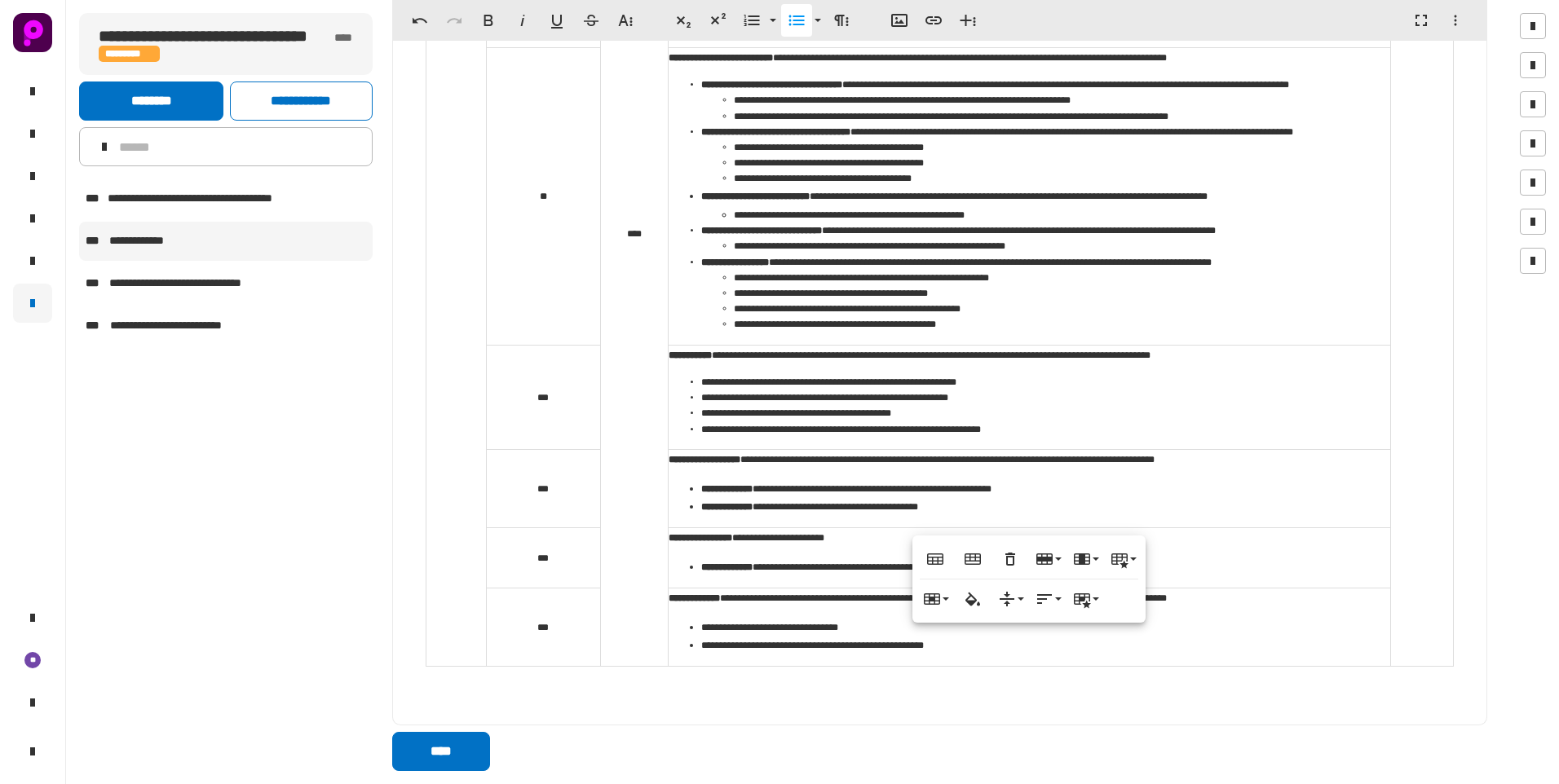 click on "**********" 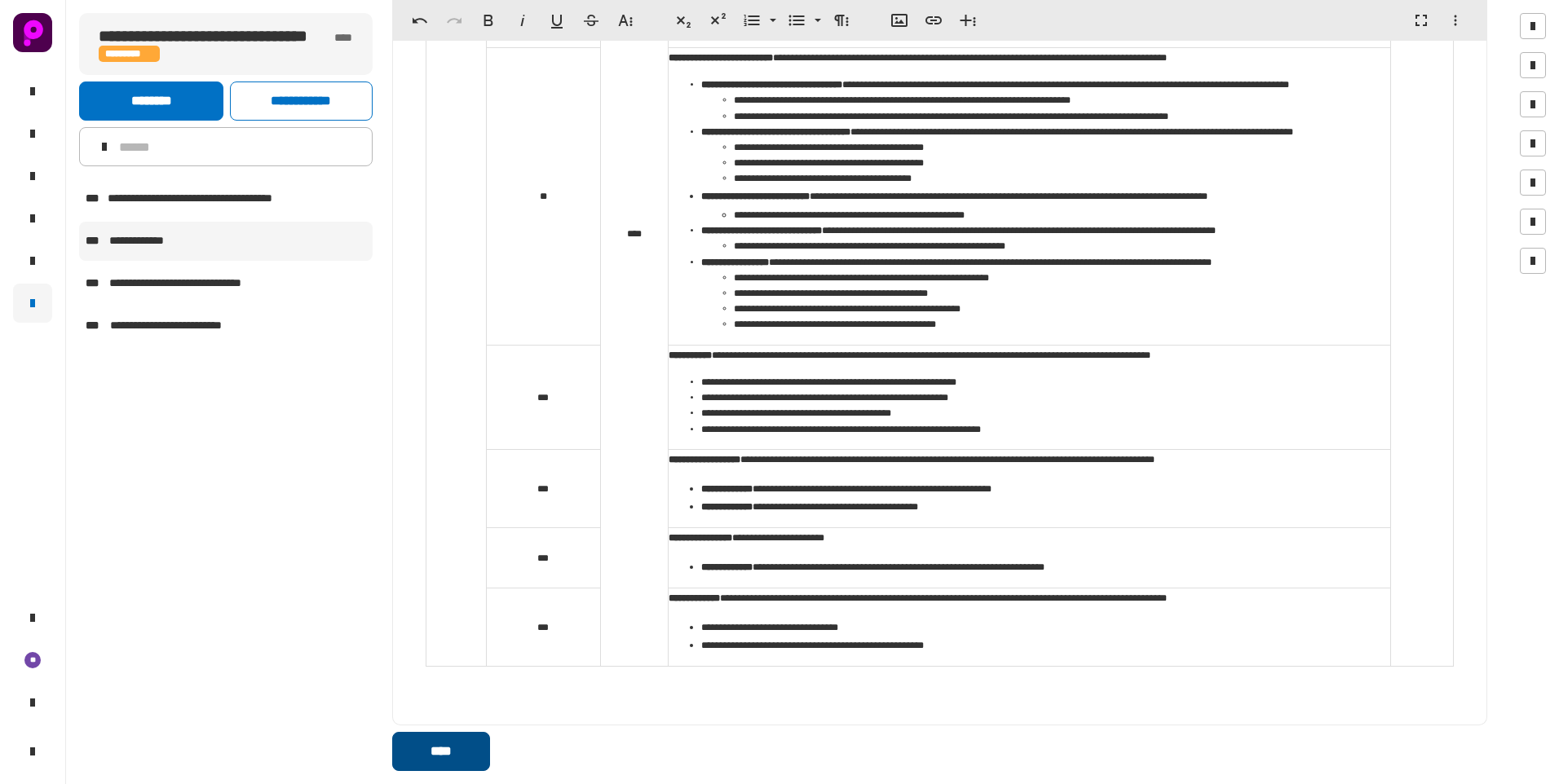 click on "****" 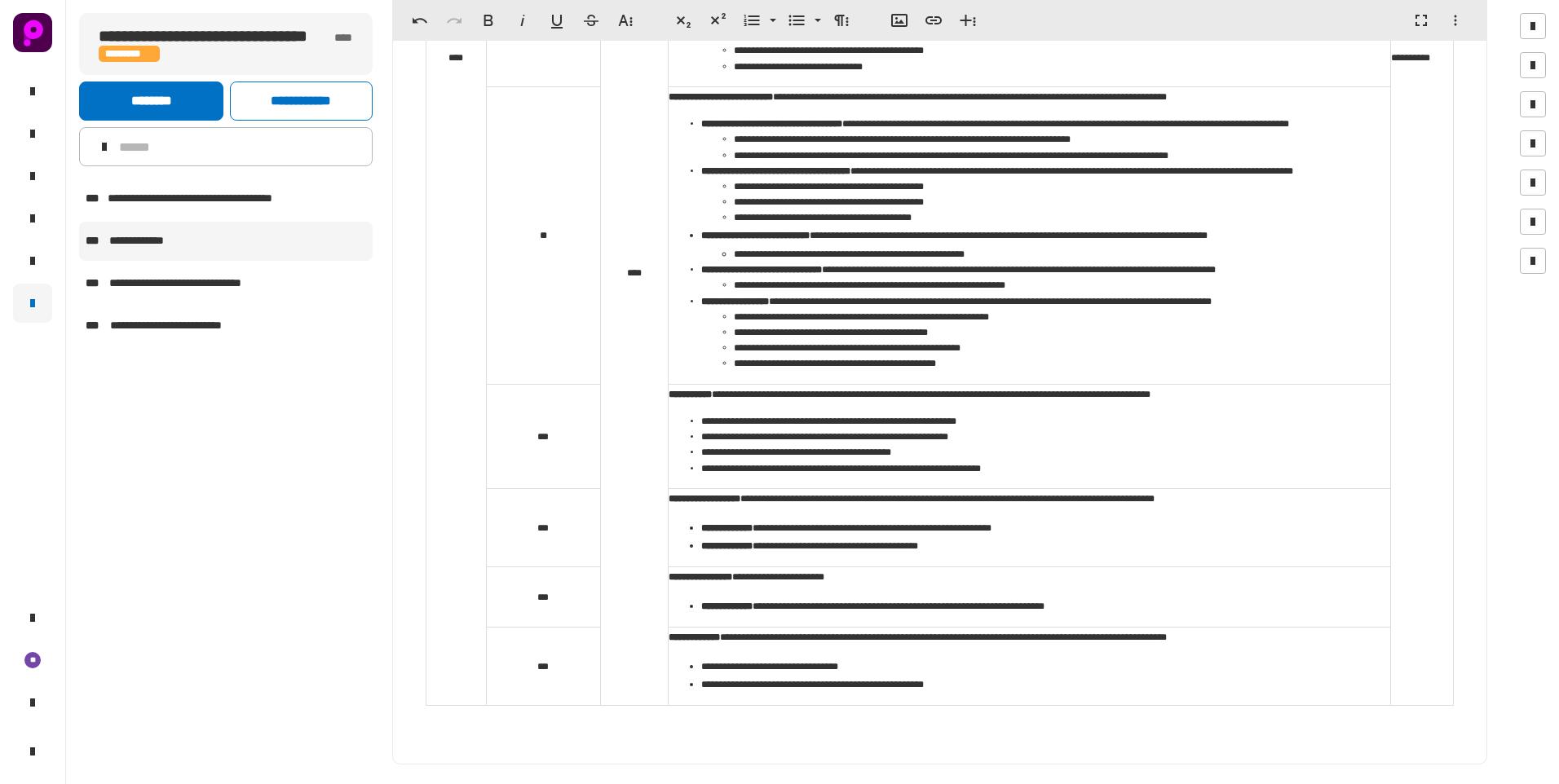 scroll, scrollTop: 870, scrollLeft: 0, axis: vertical 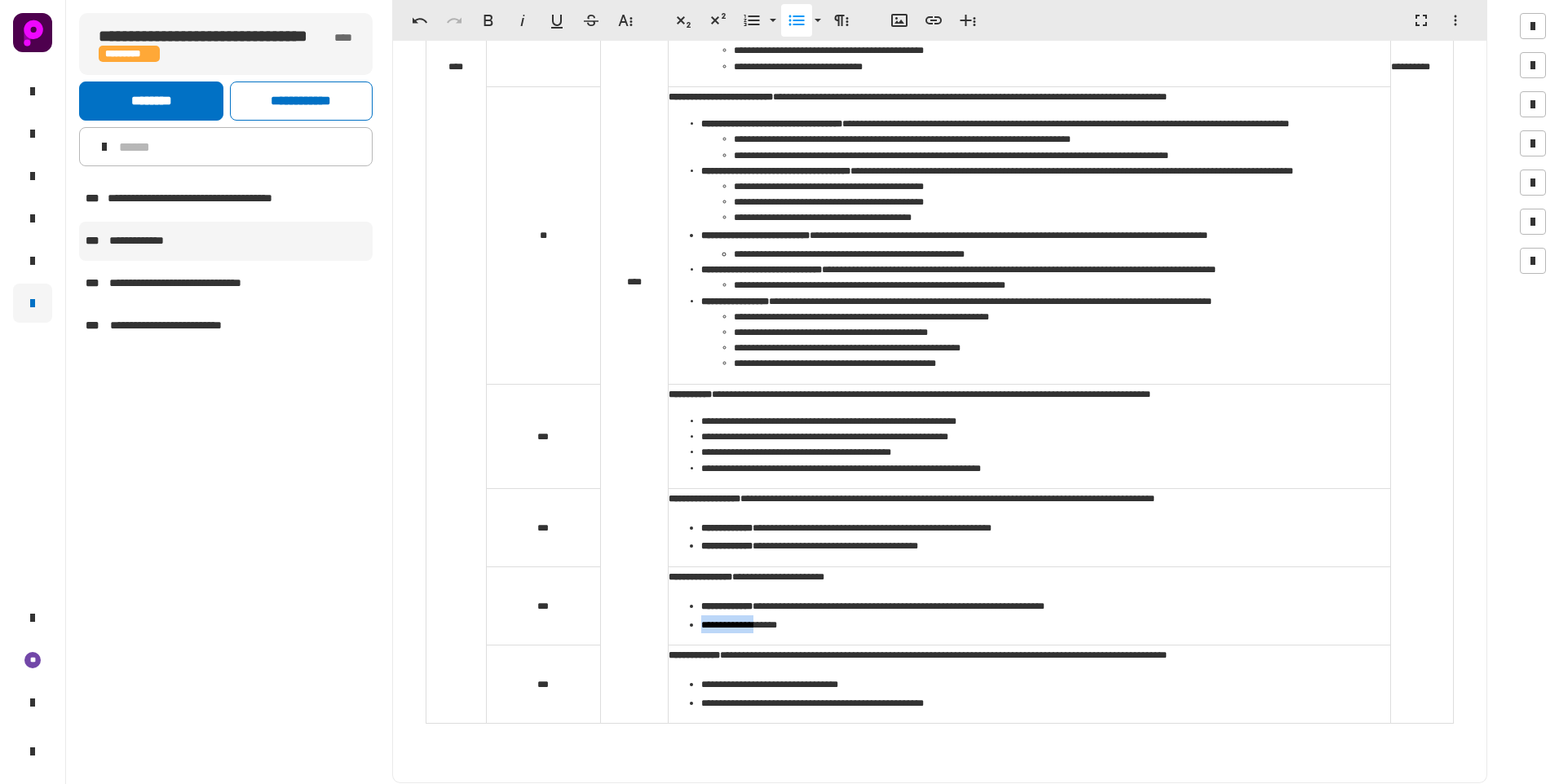 drag, startPoint x: 702, startPoint y: 628, endPoint x: 766, endPoint y: 627, distance: 64.007812 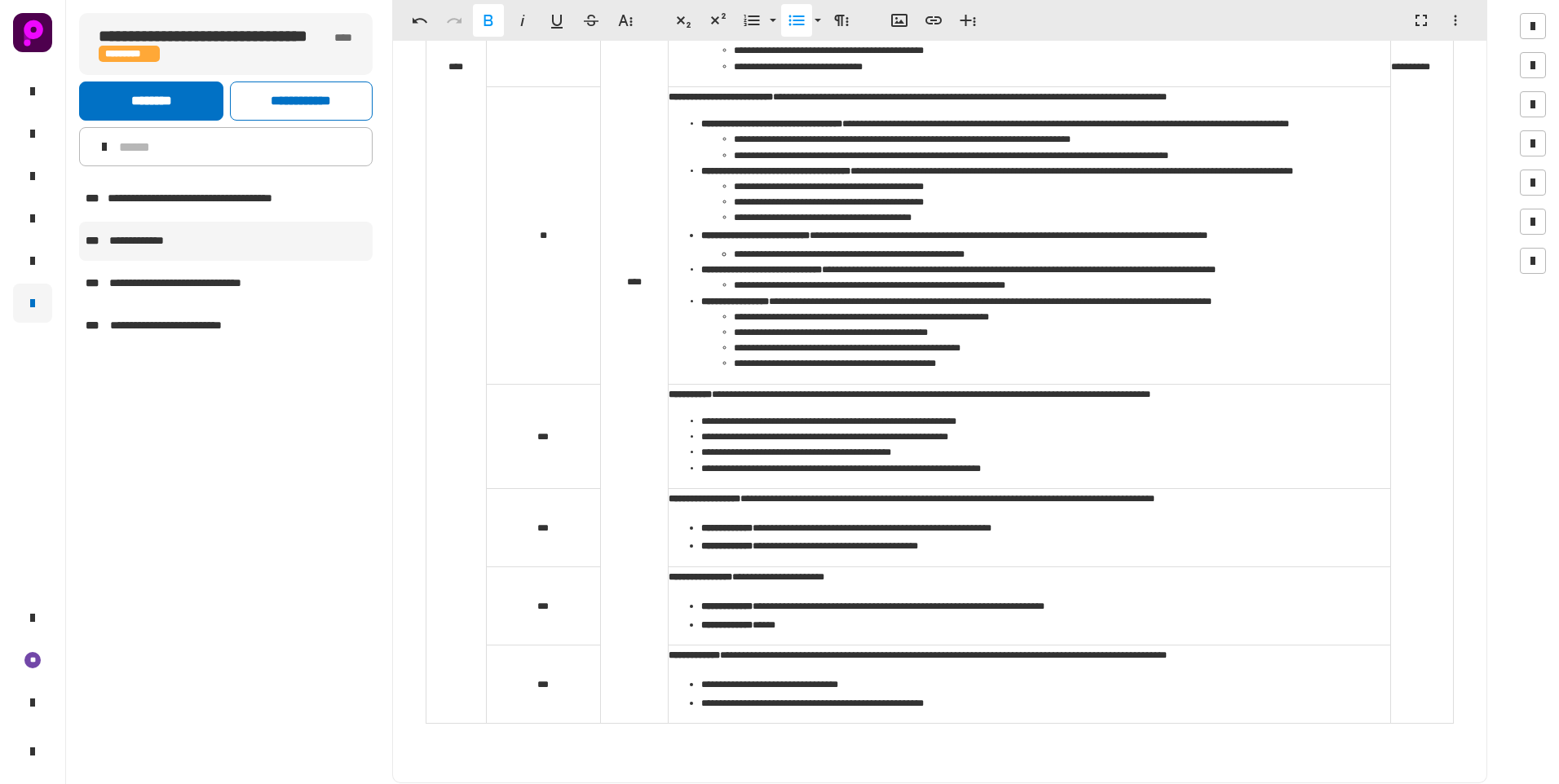 click on "**********" 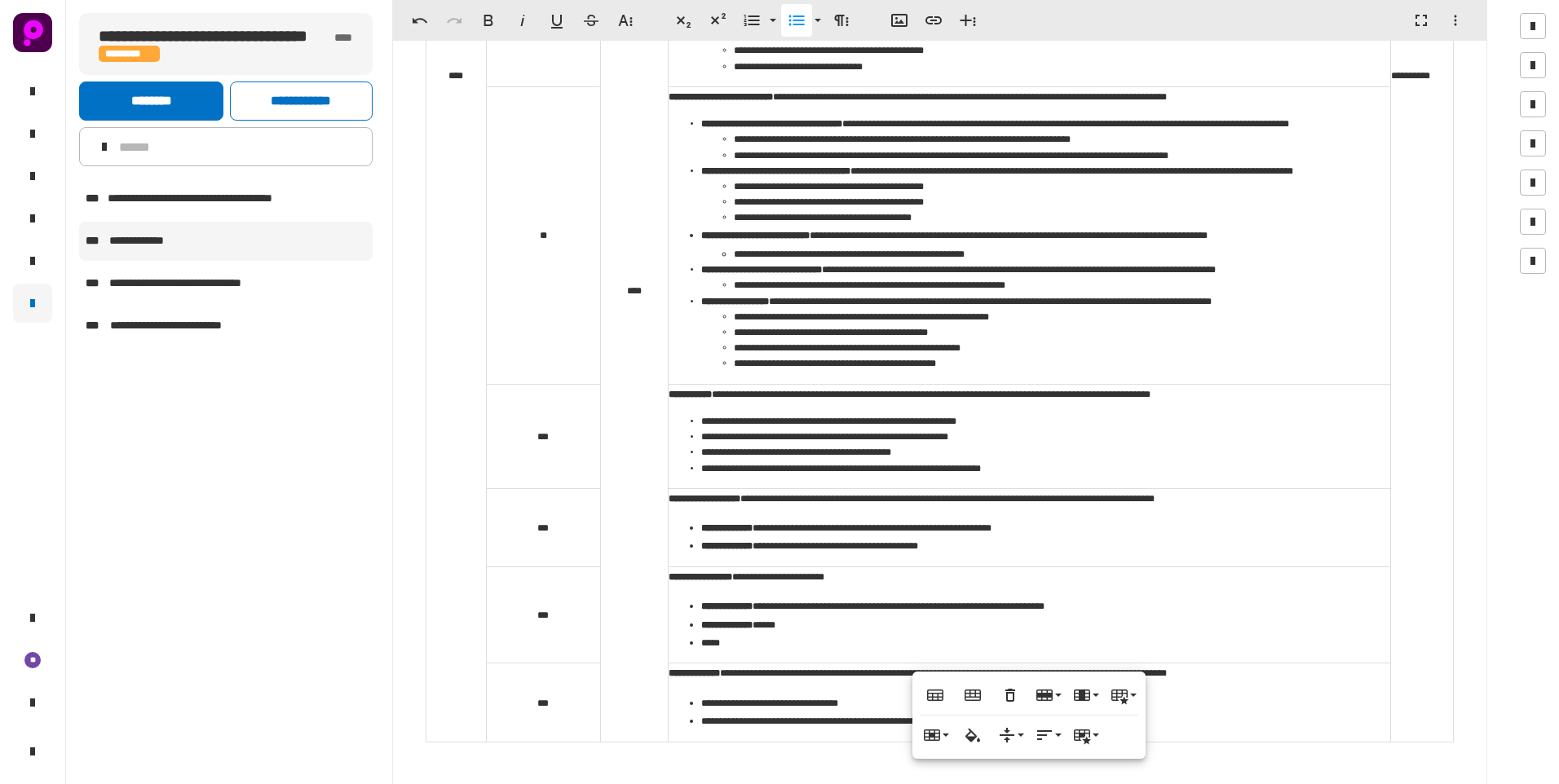 click on "**********" 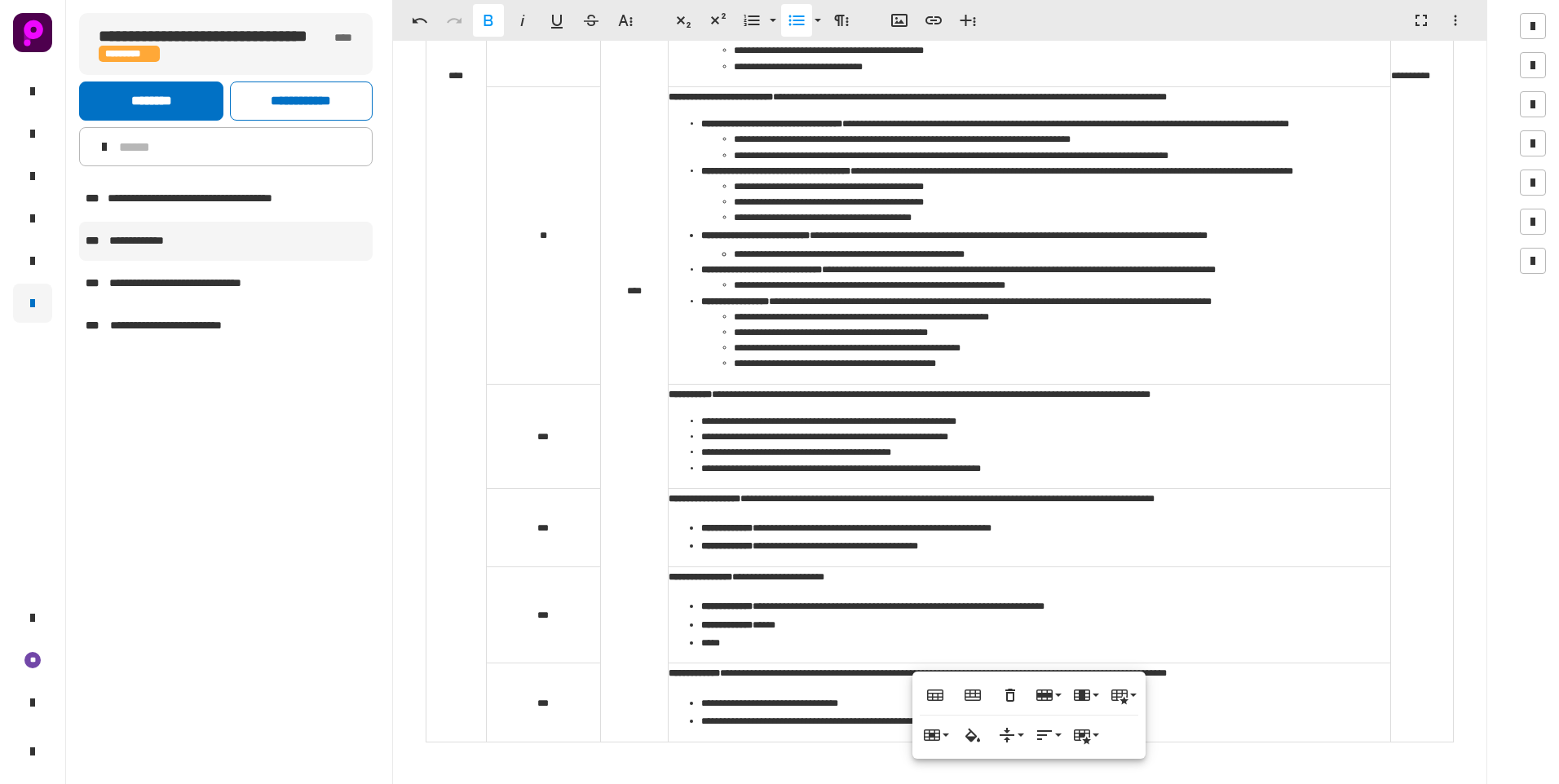 click on "**********" 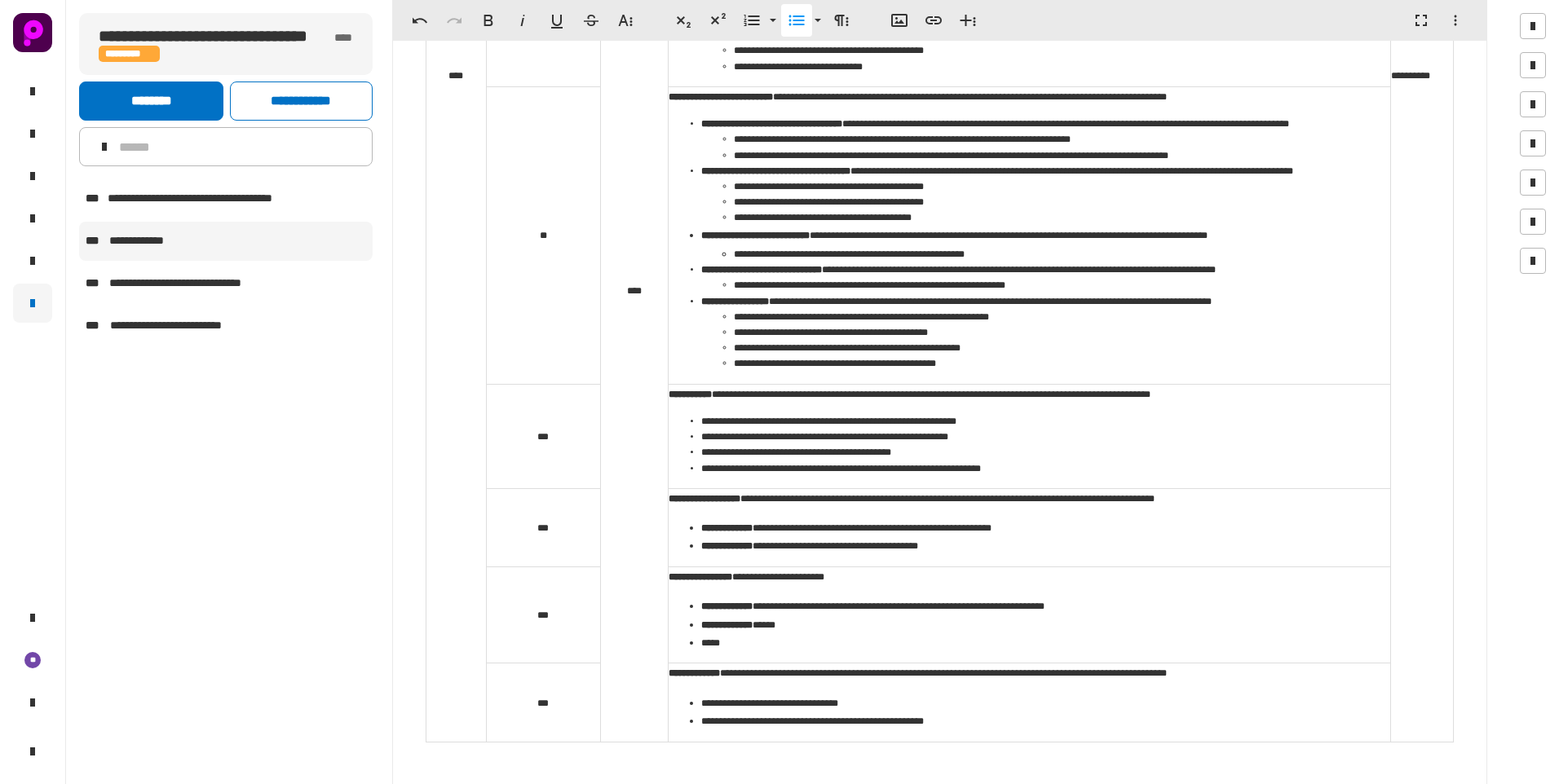 click on "*****" 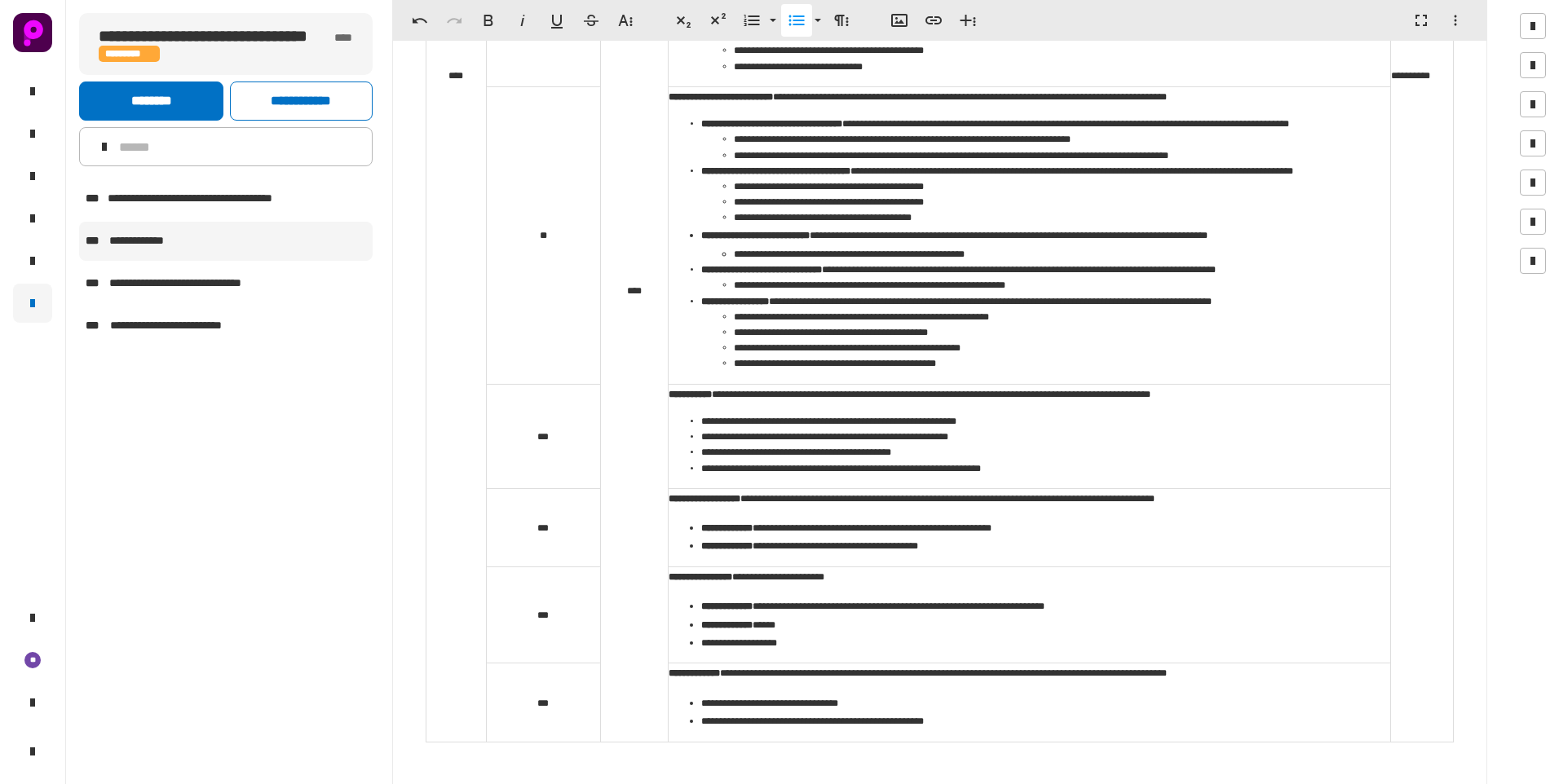 click on "**********" 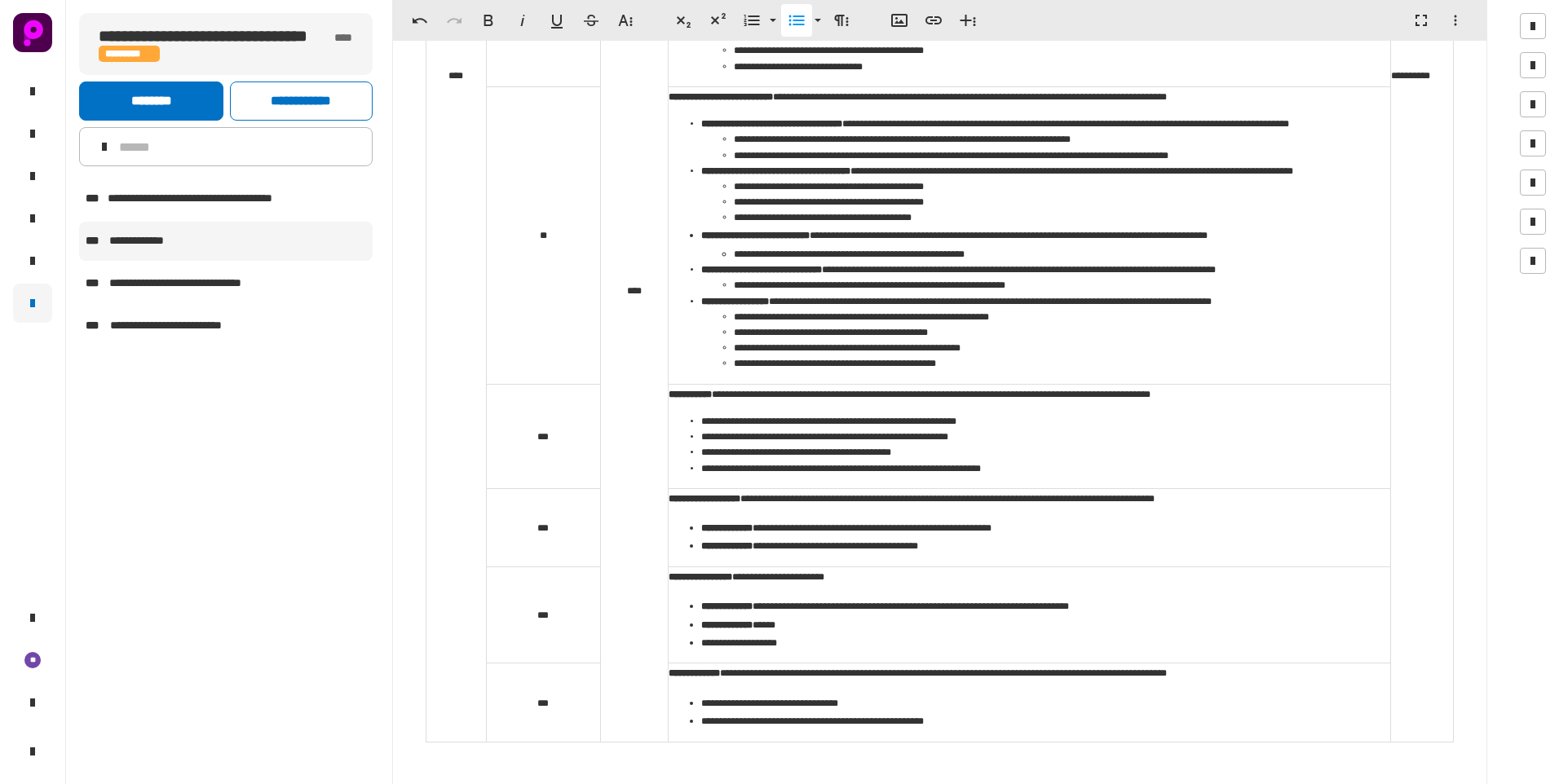 click on "**********" 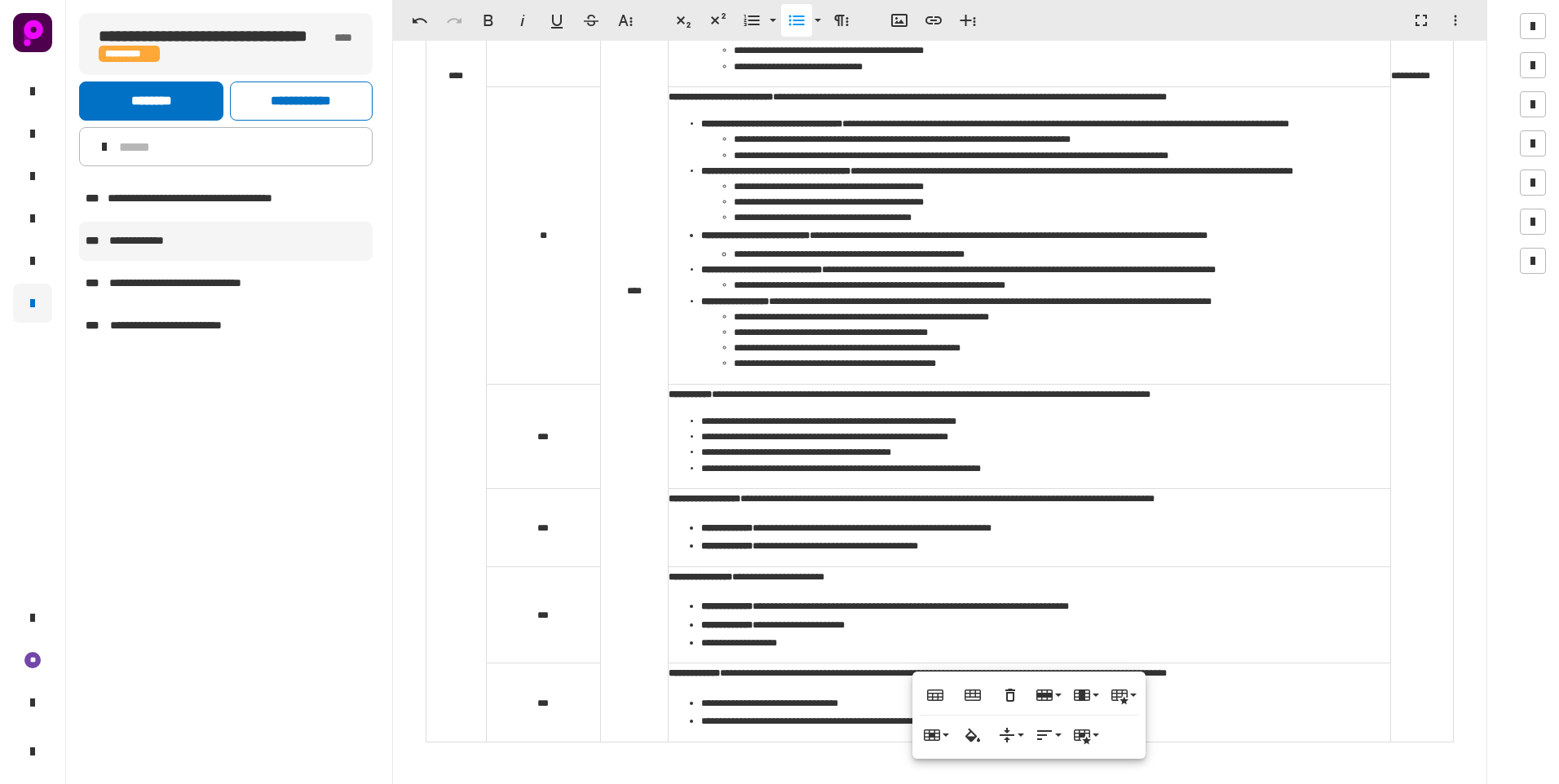 click on "**********" 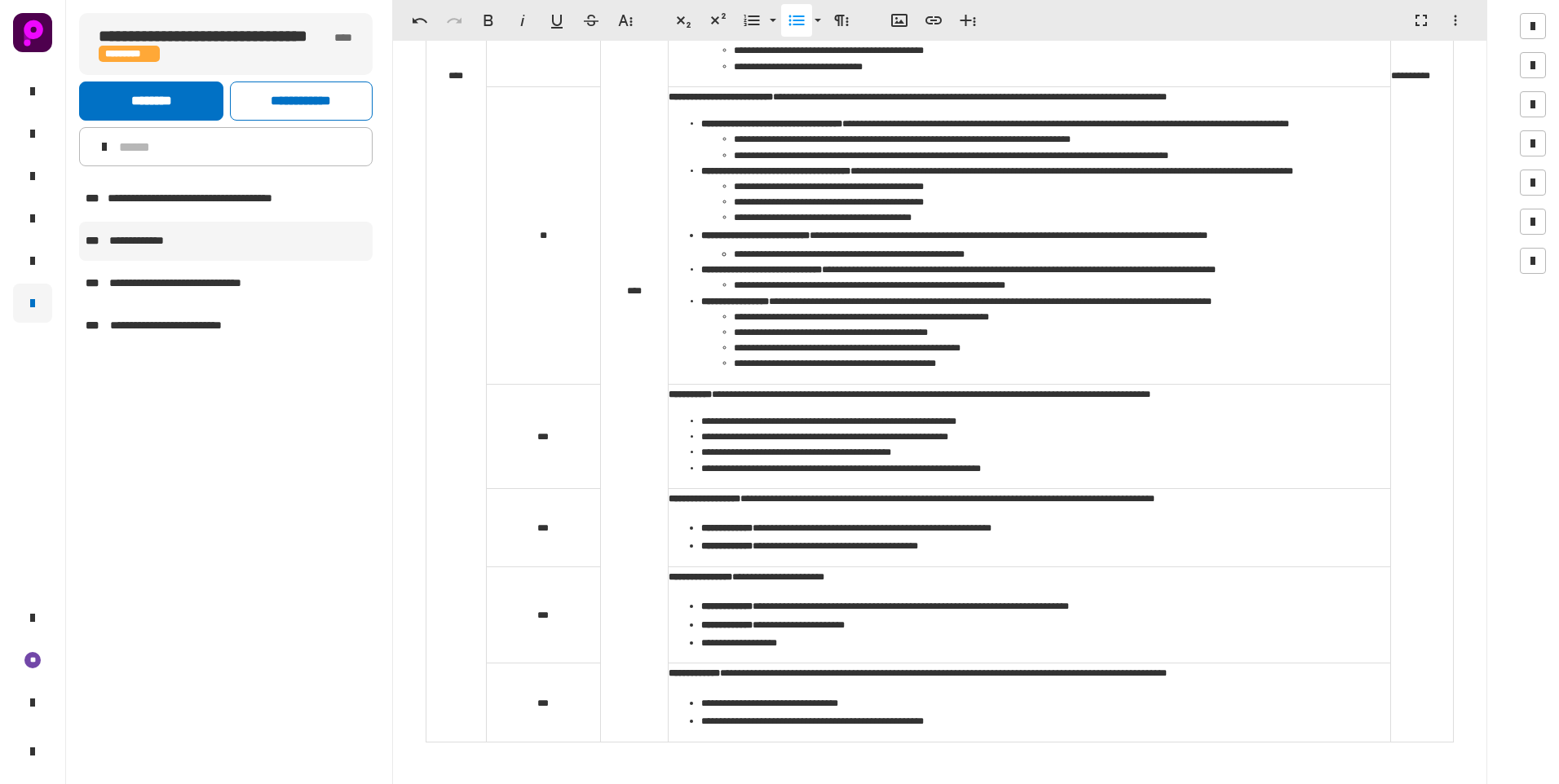 click on "**********" 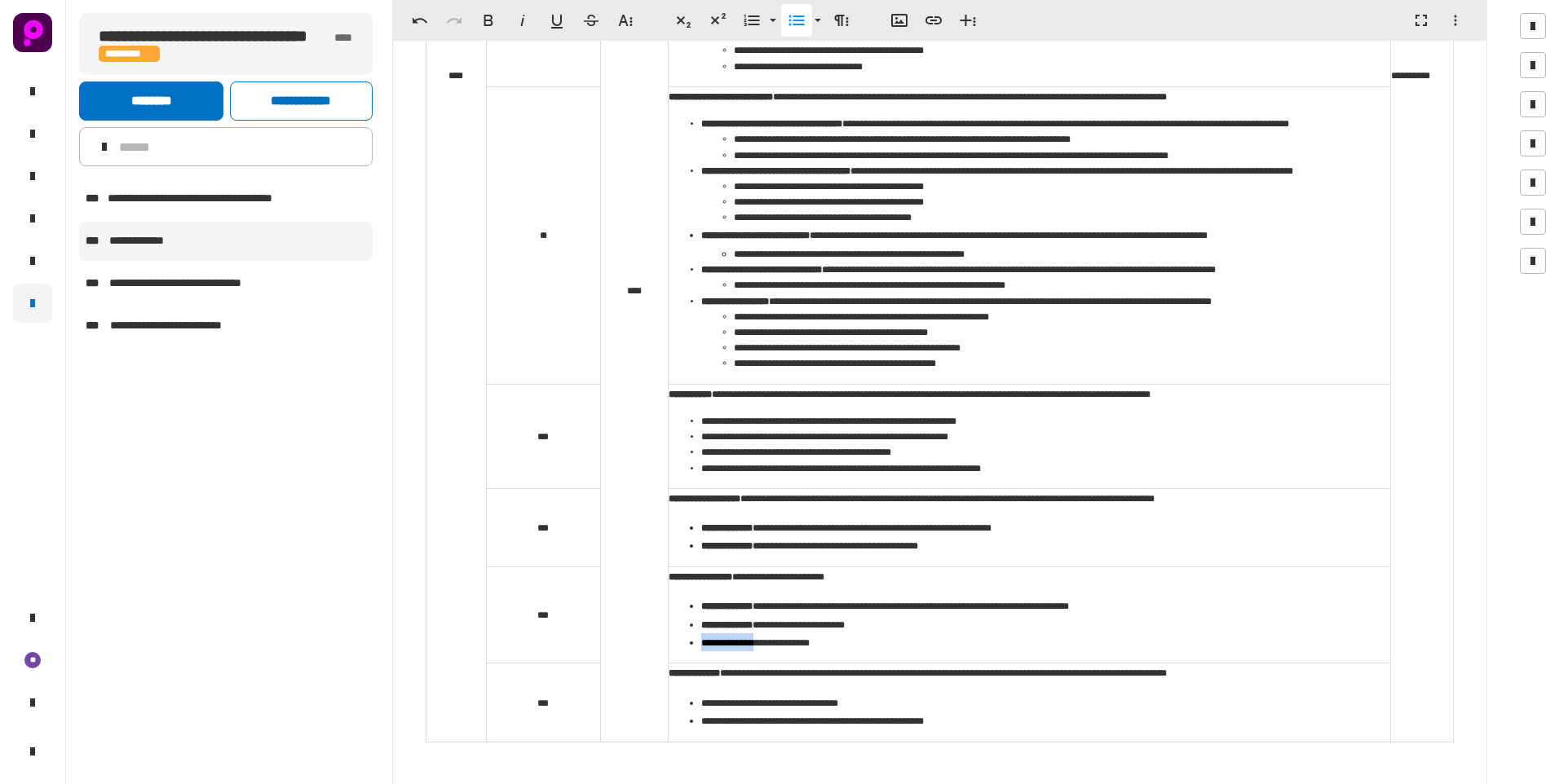 drag, startPoint x: 703, startPoint y: 641, endPoint x: 767, endPoint y: 640, distance: 64.007812 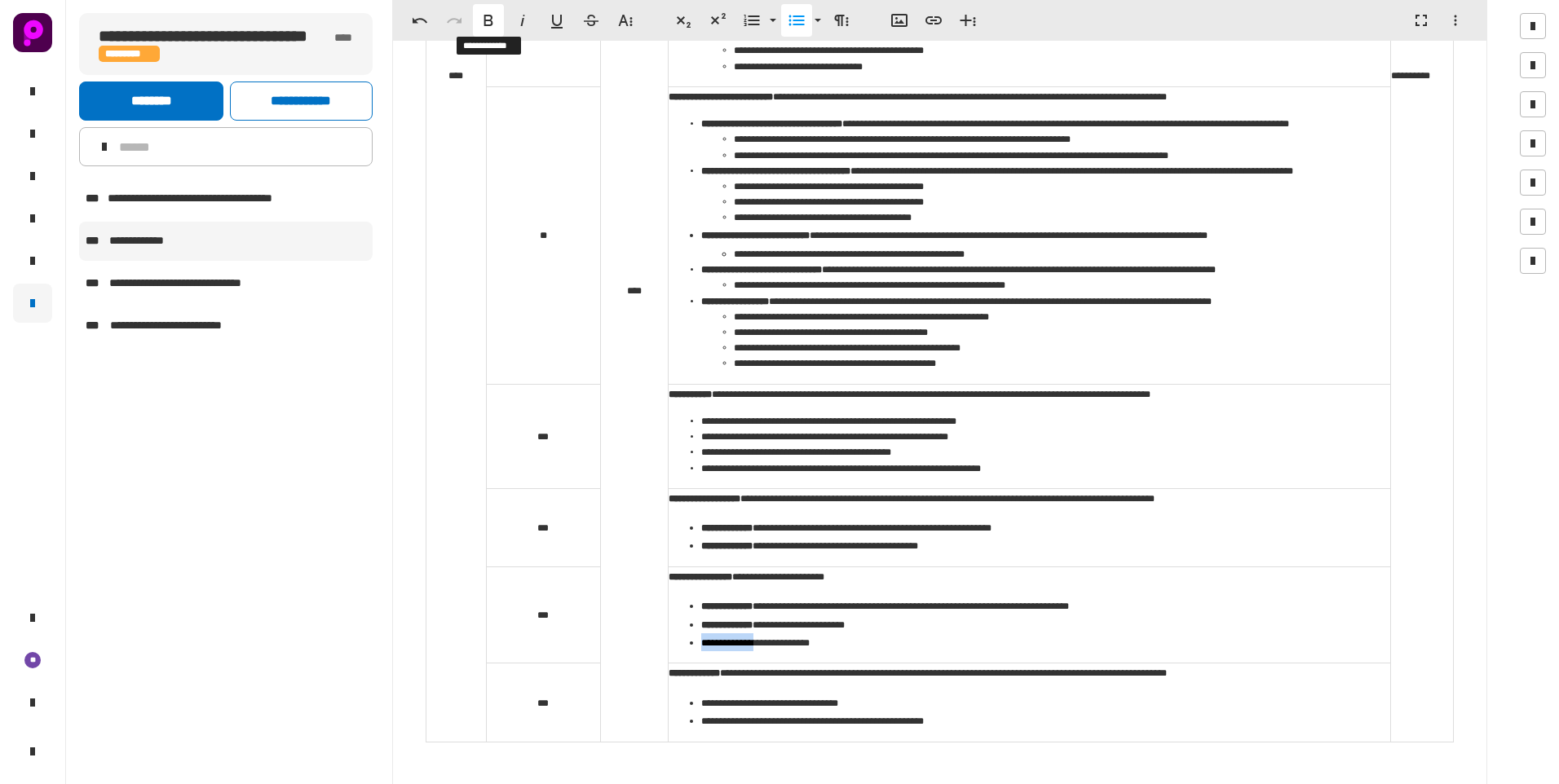 click 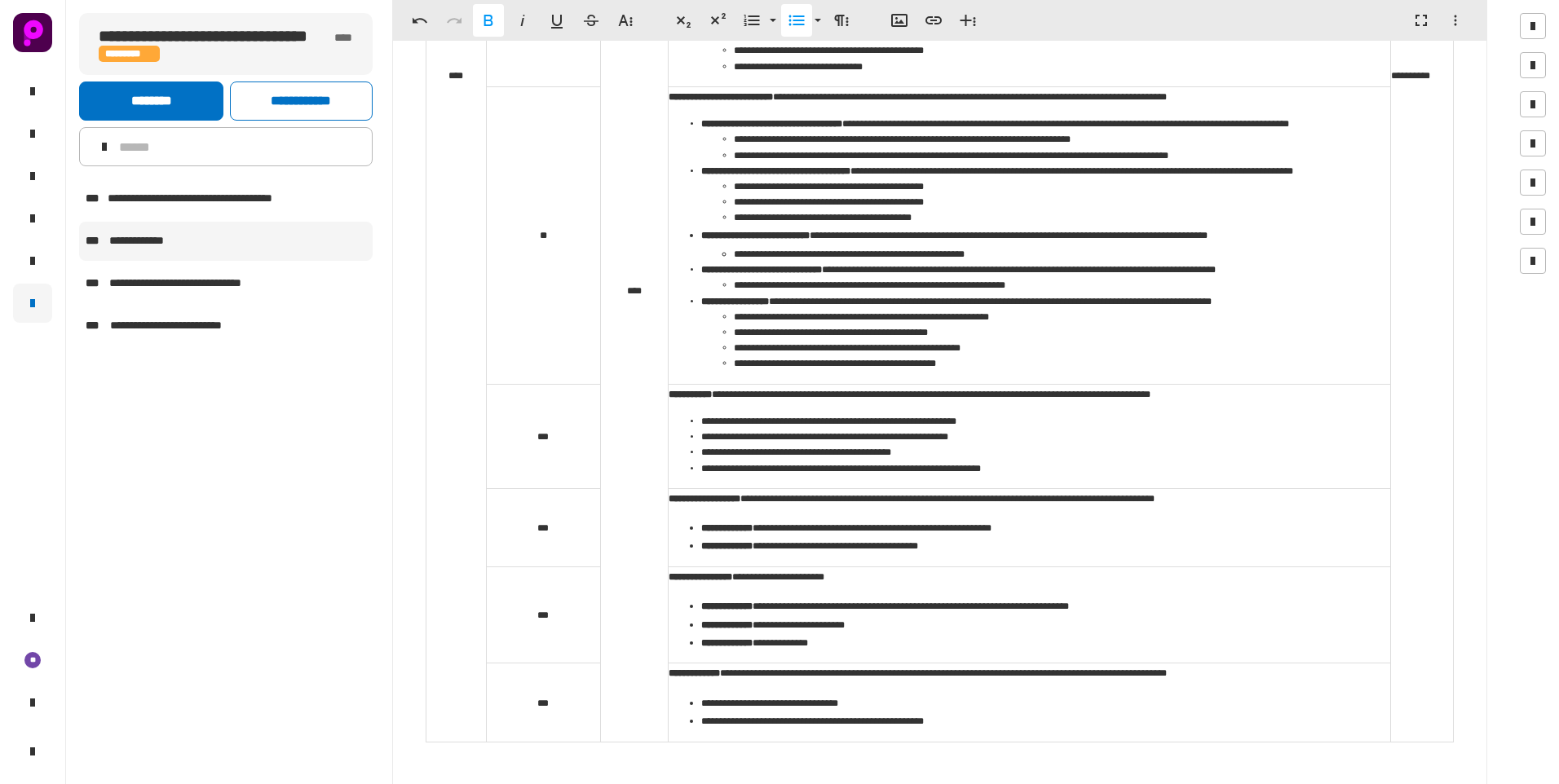 click on "**********" 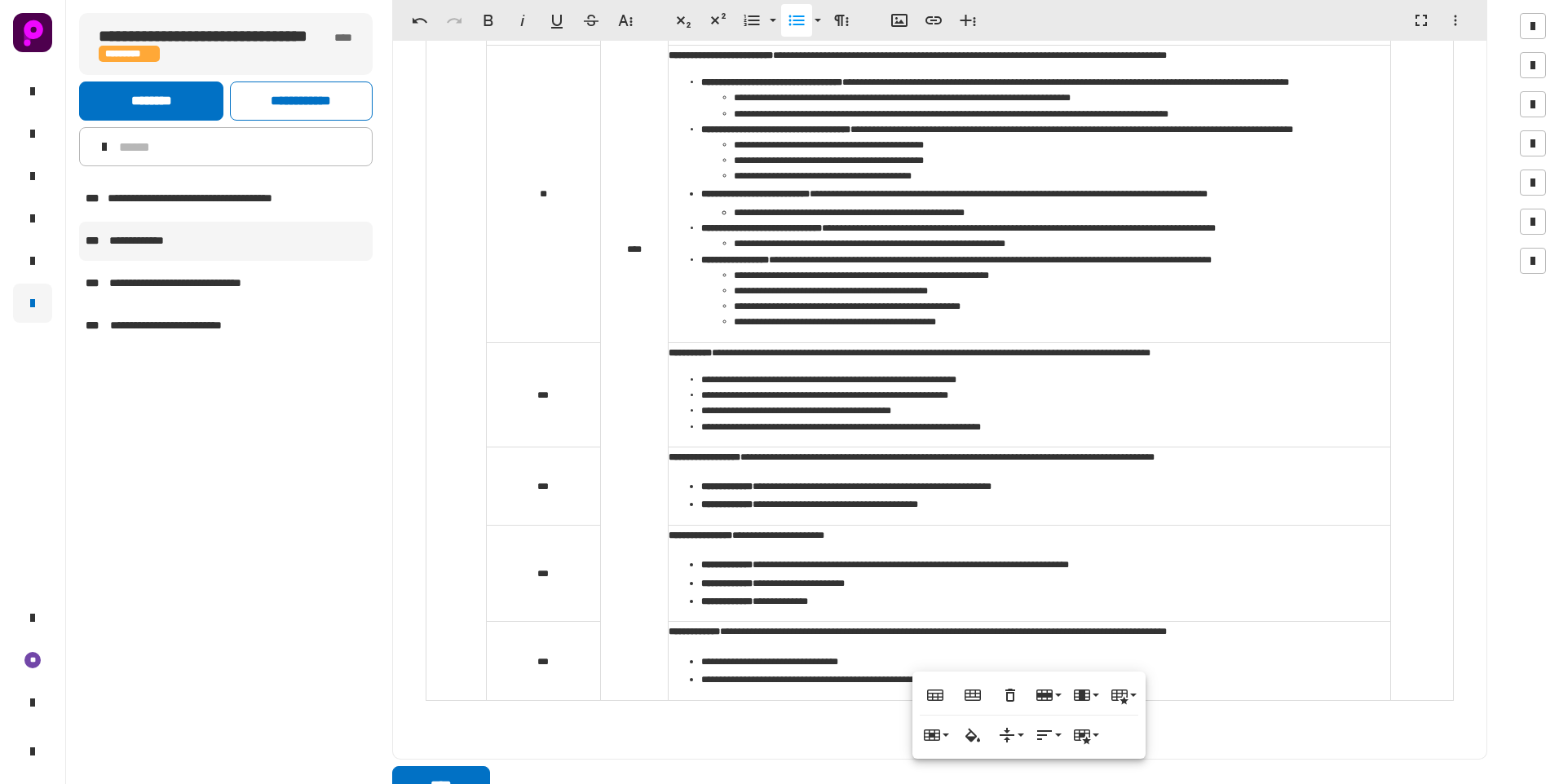 scroll, scrollTop: 946, scrollLeft: 0, axis: vertical 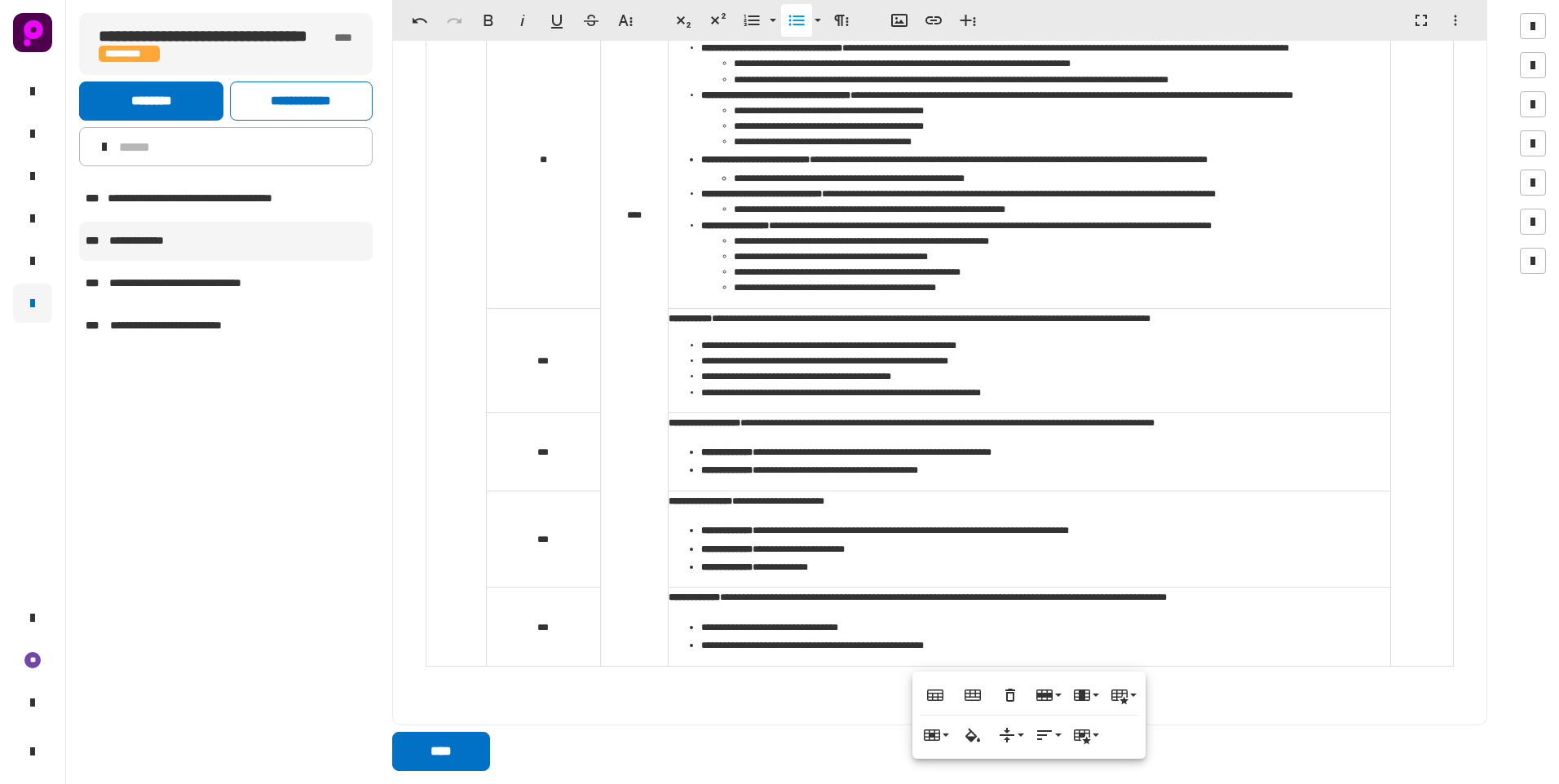 click on "**********" 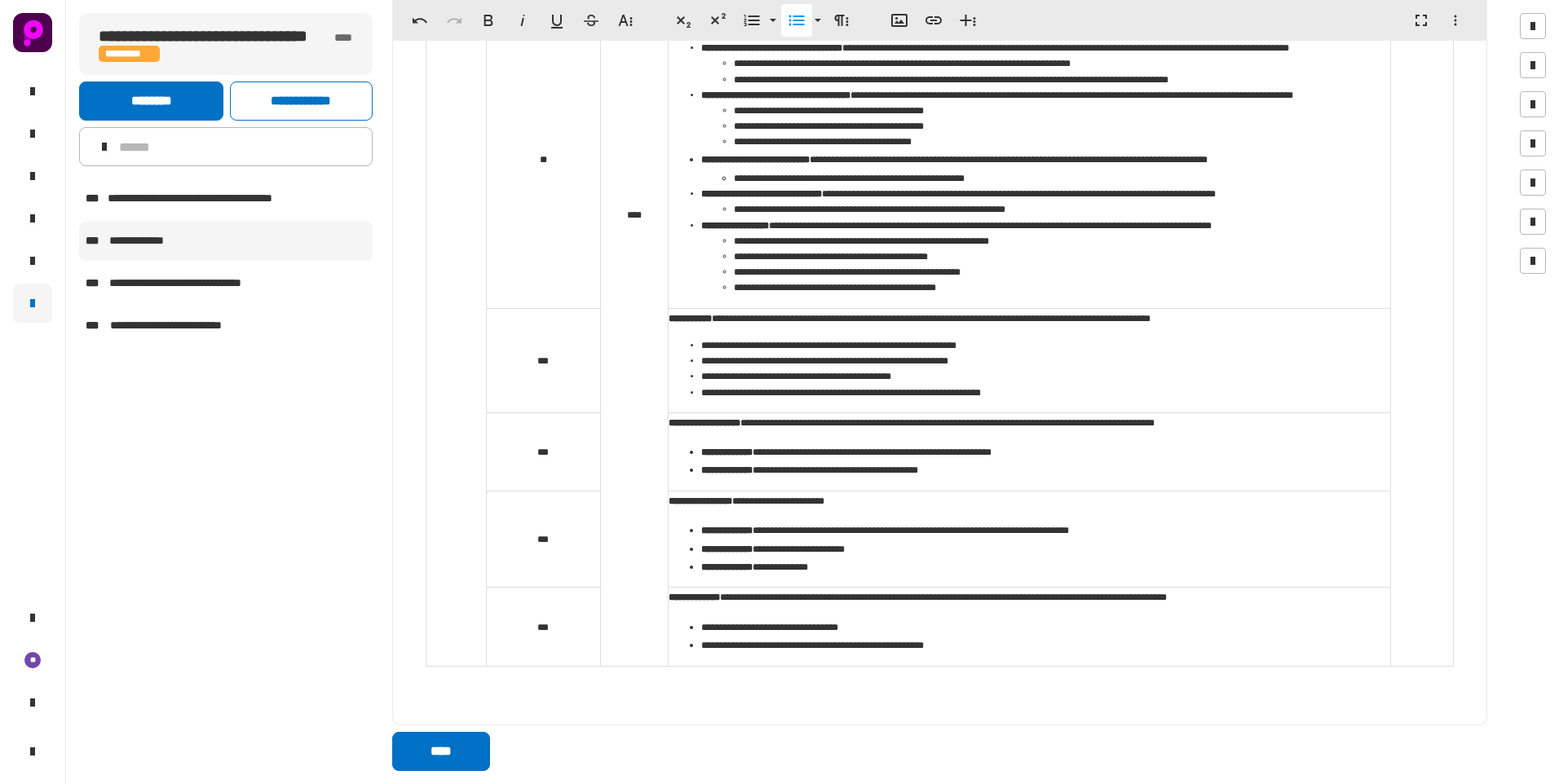 click on "**********" 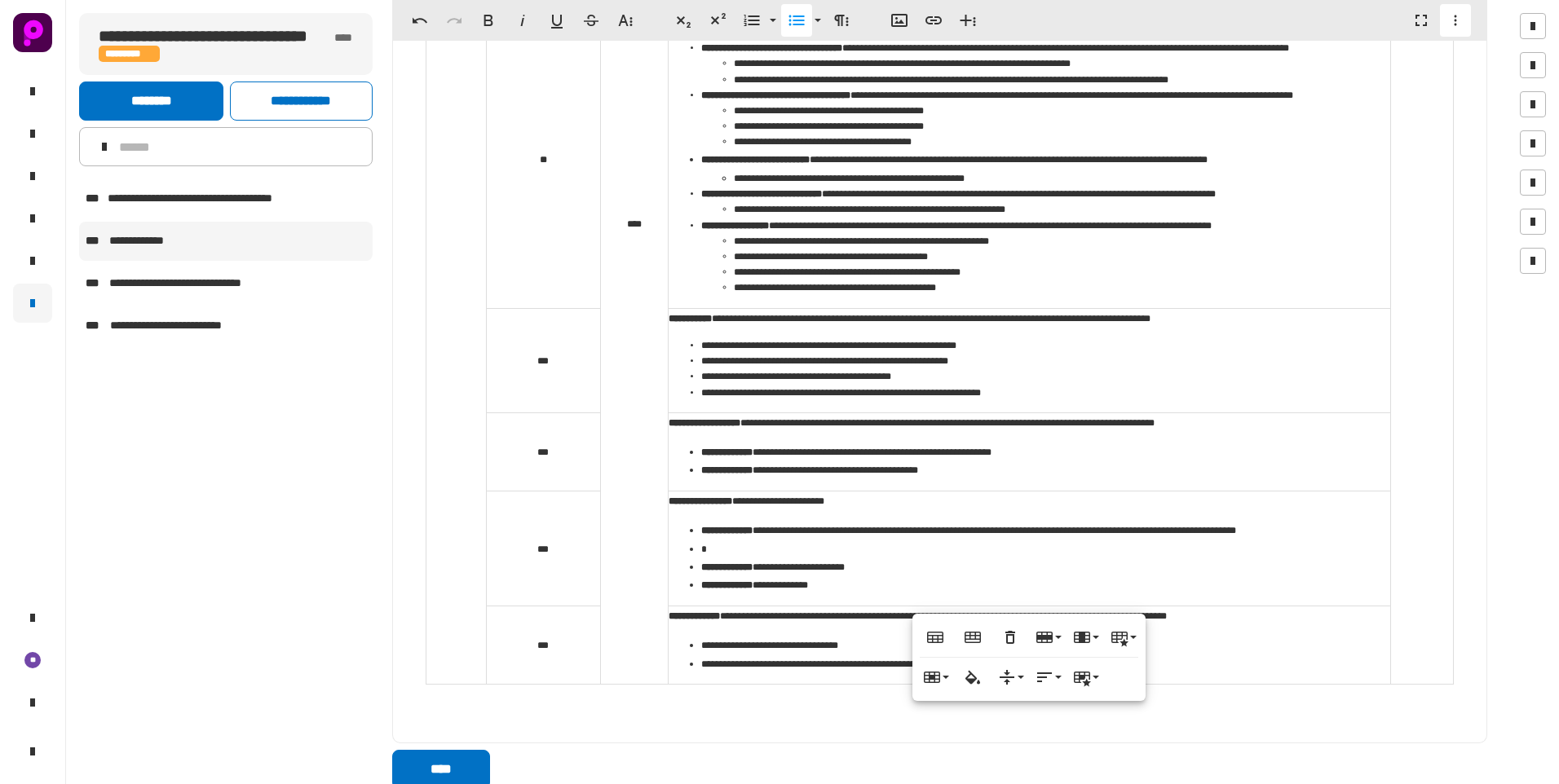 click 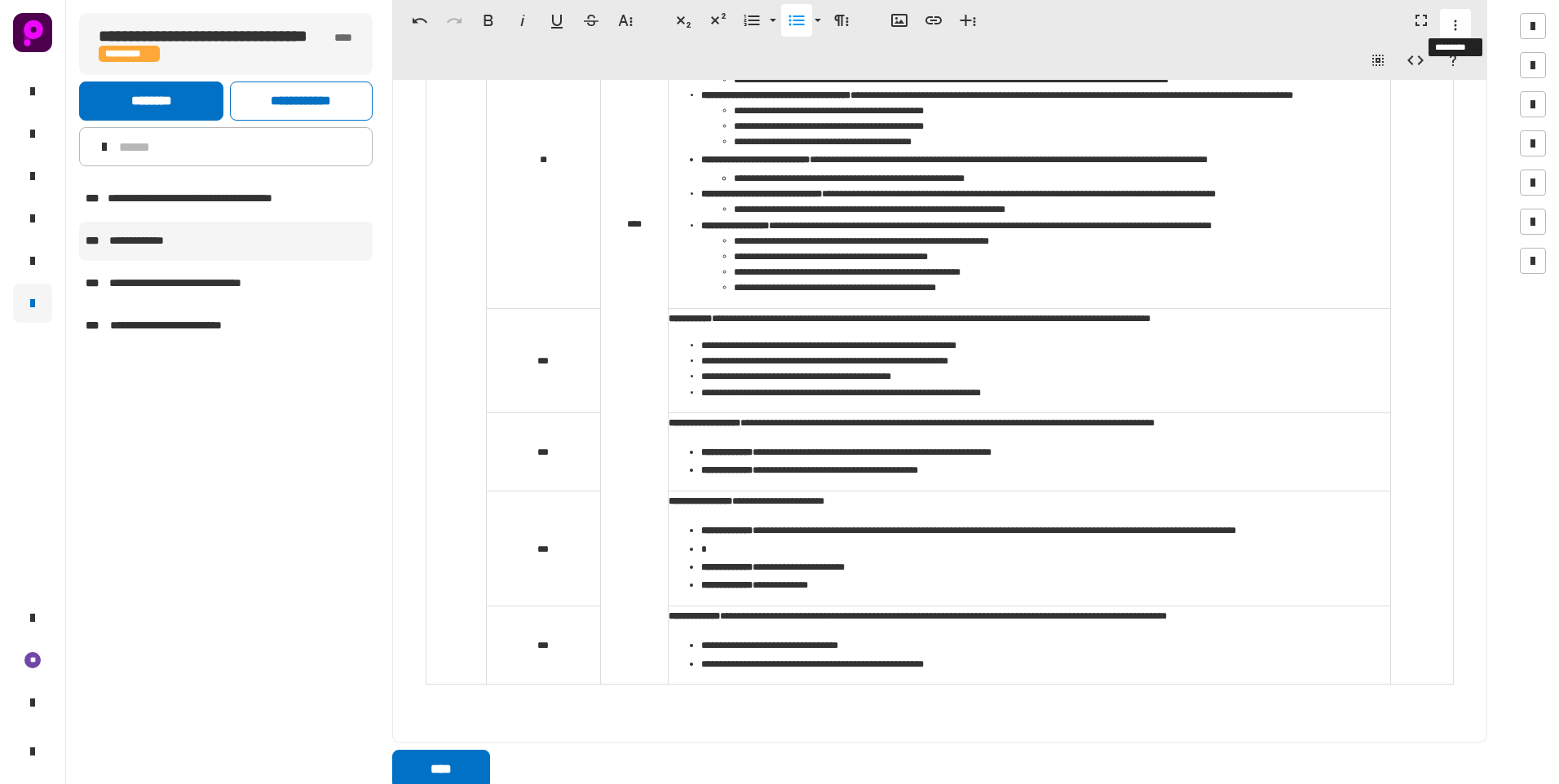 click on "*********" at bounding box center [1455, 25] 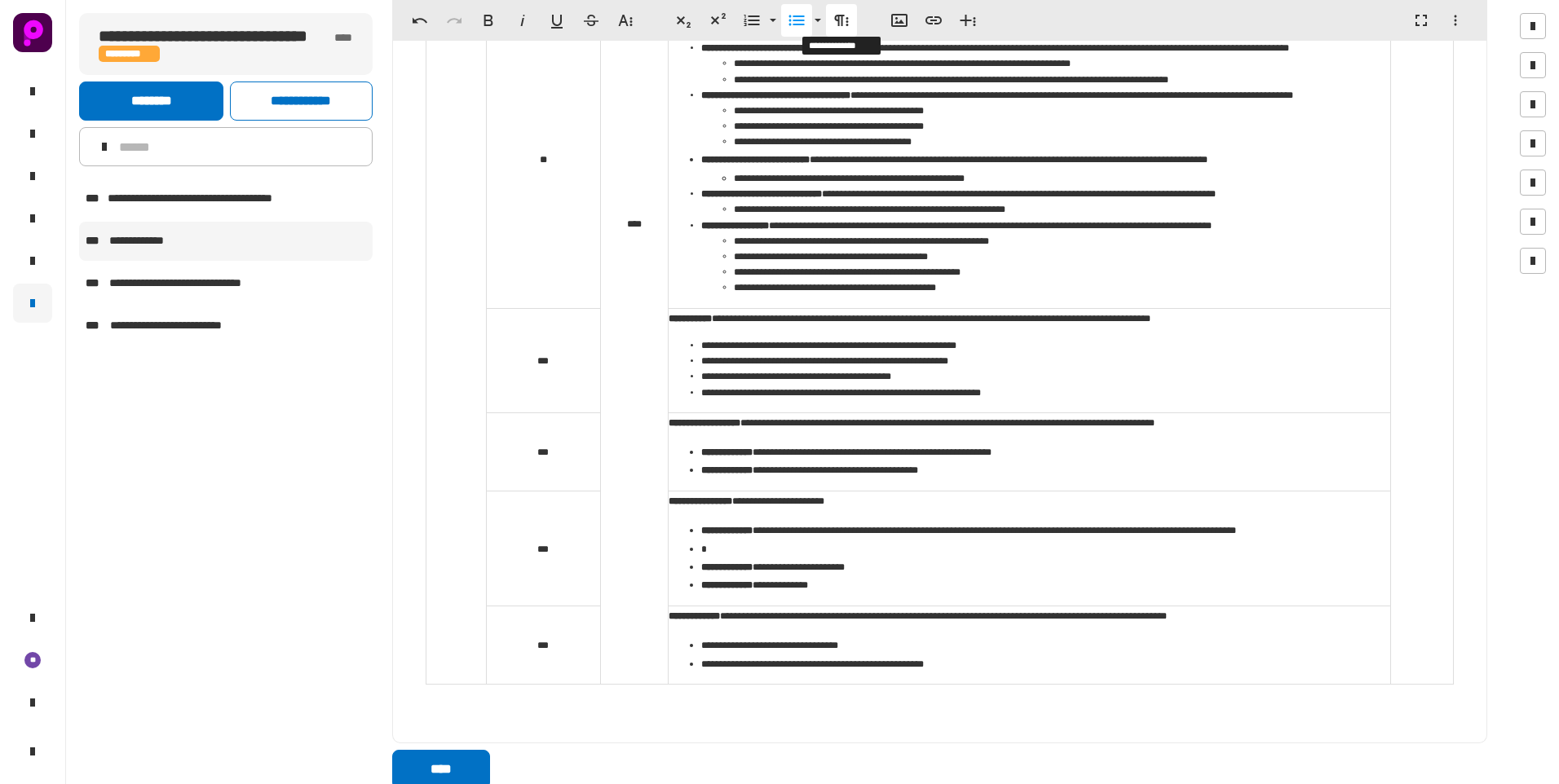 click 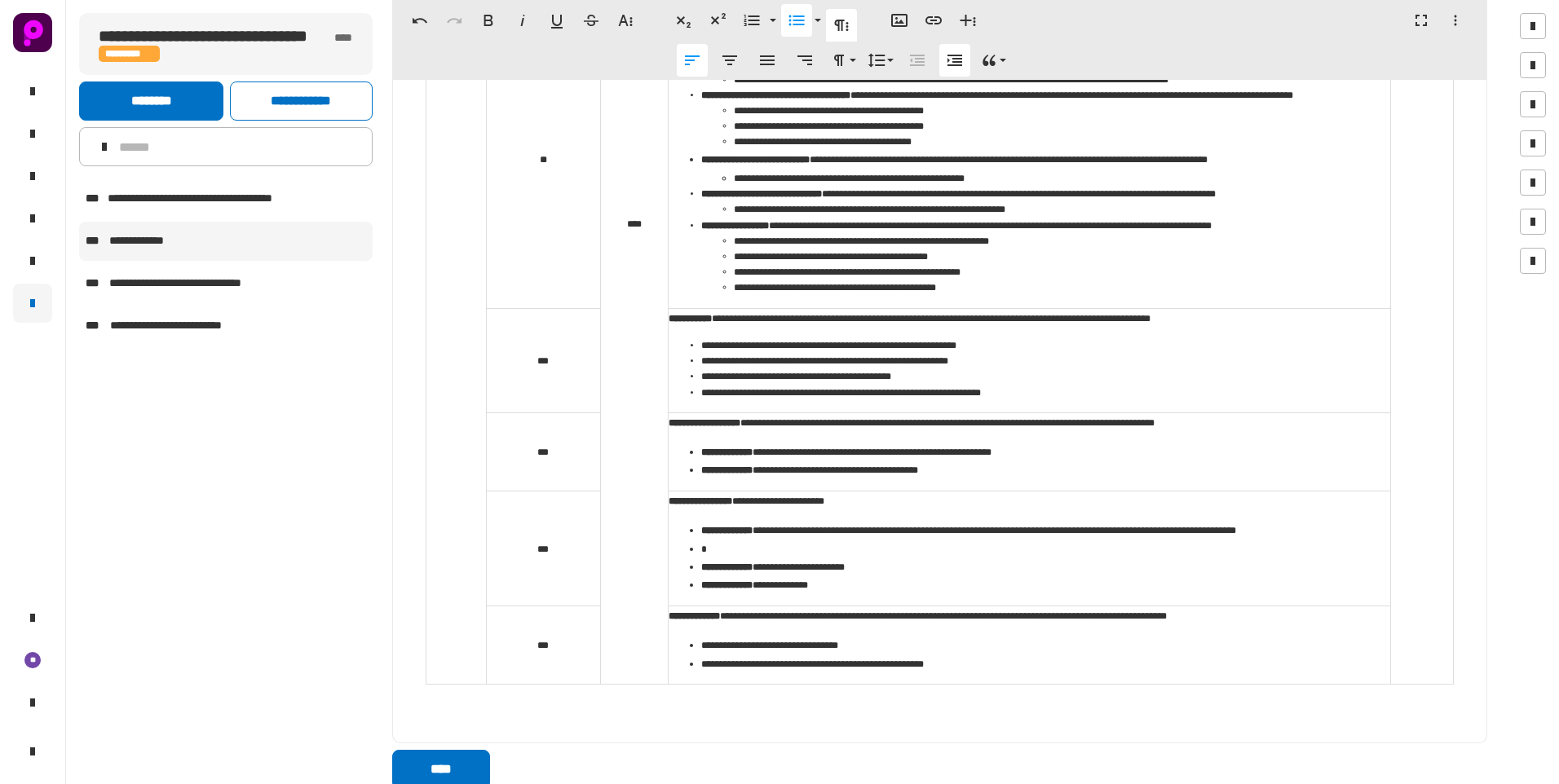 click 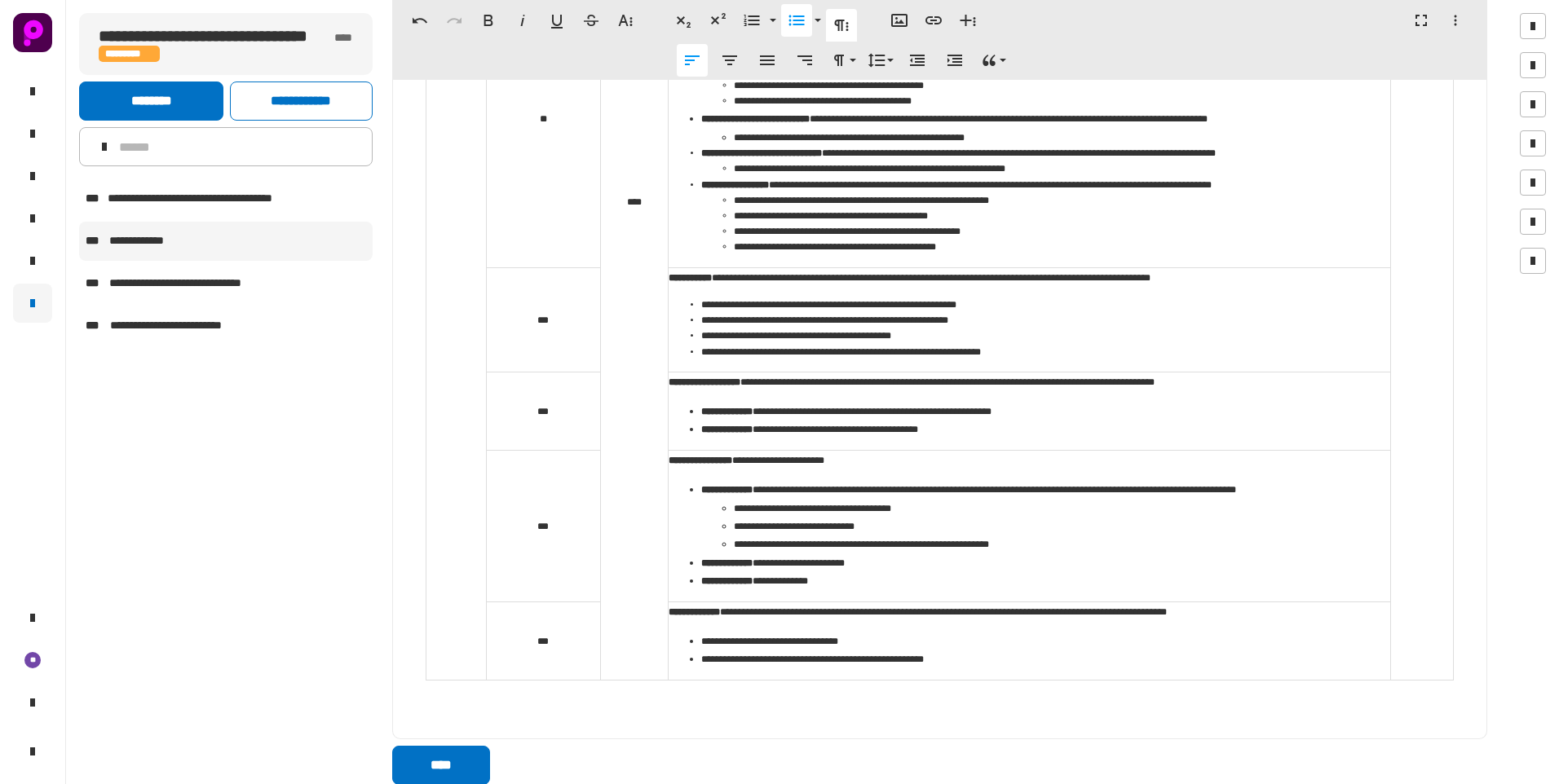 scroll, scrollTop: 1040, scrollLeft: 0, axis: vertical 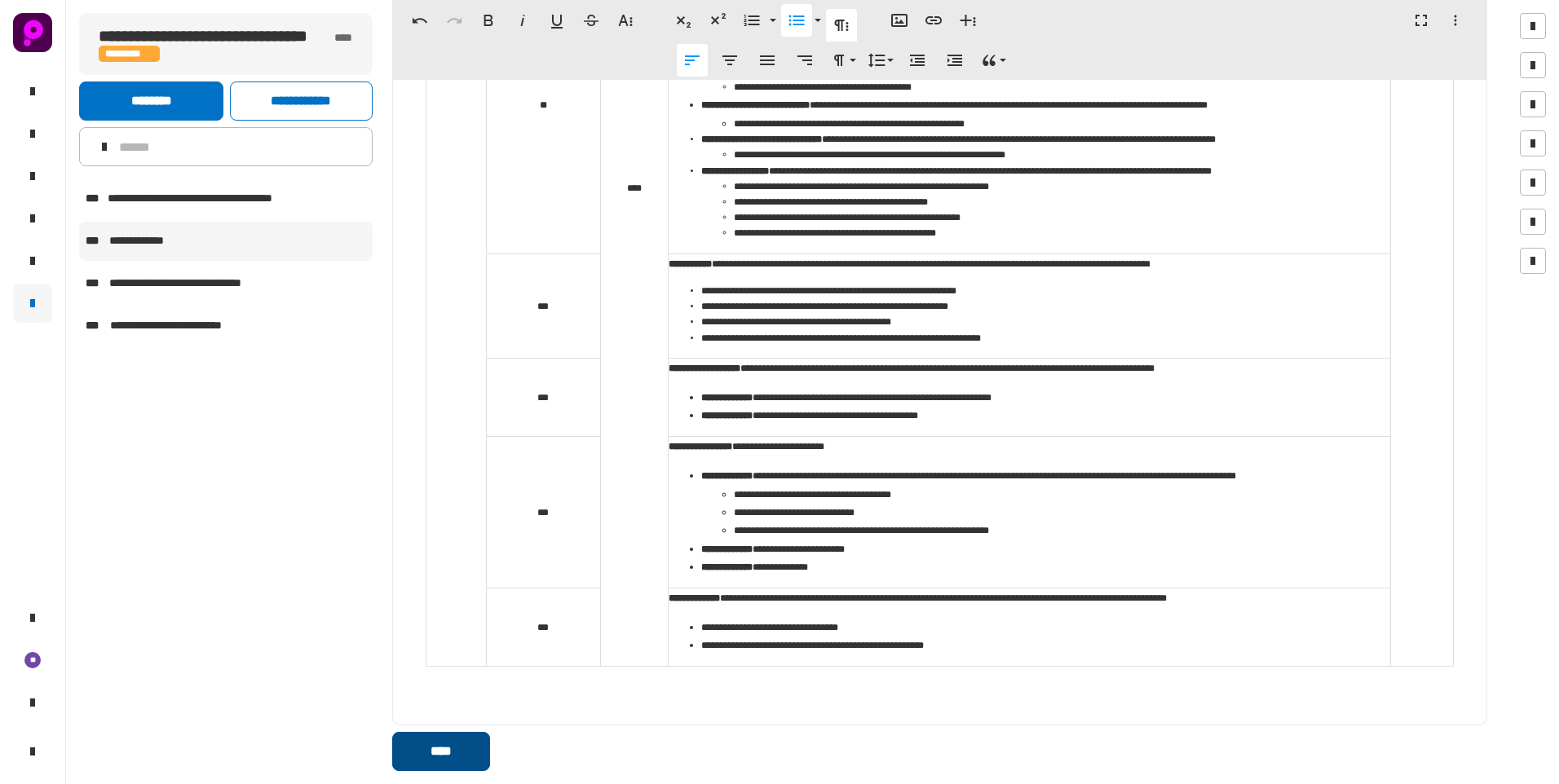 click on "****" 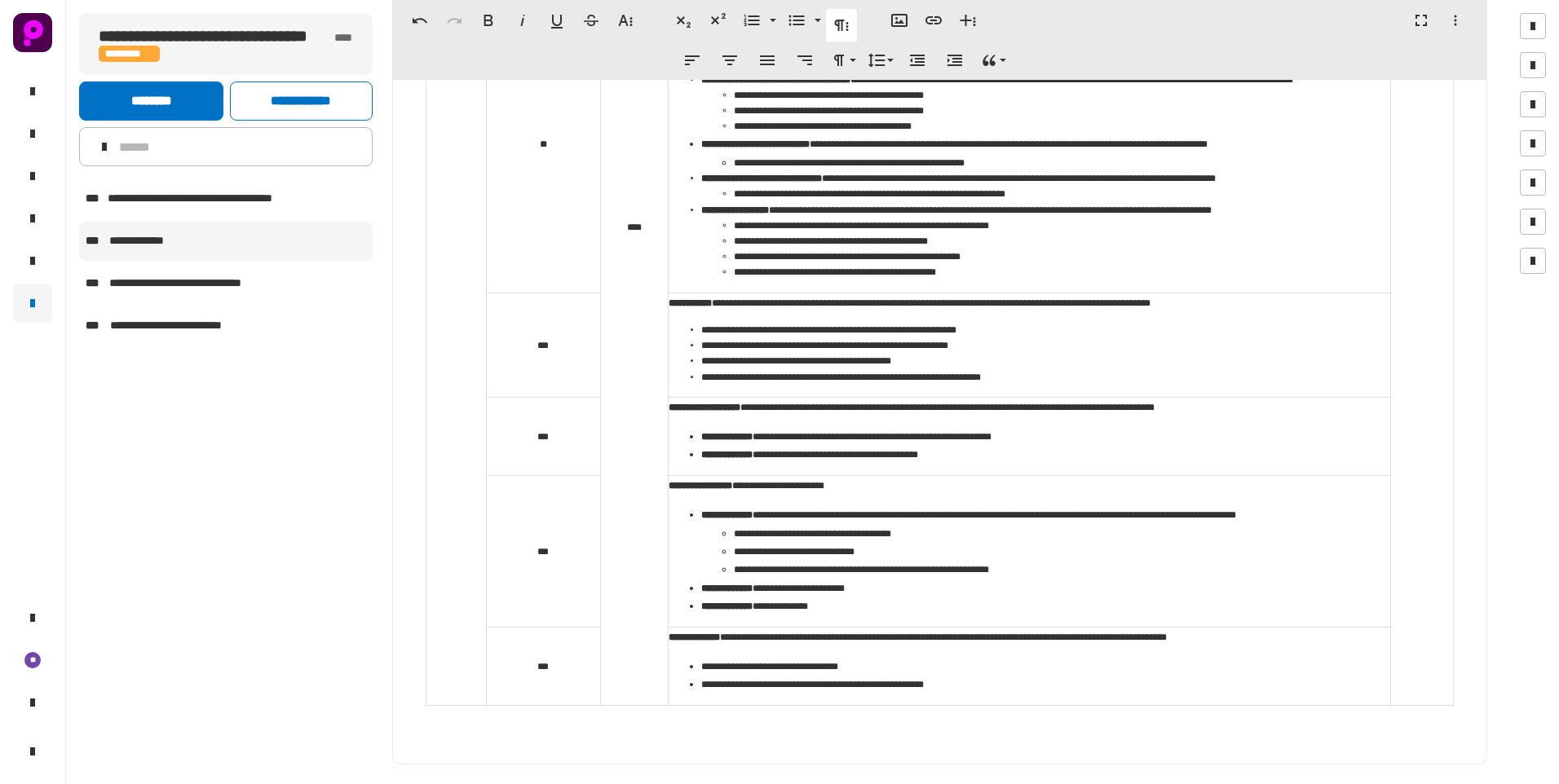 scroll, scrollTop: 999, scrollLeft: 0, axis: vertical 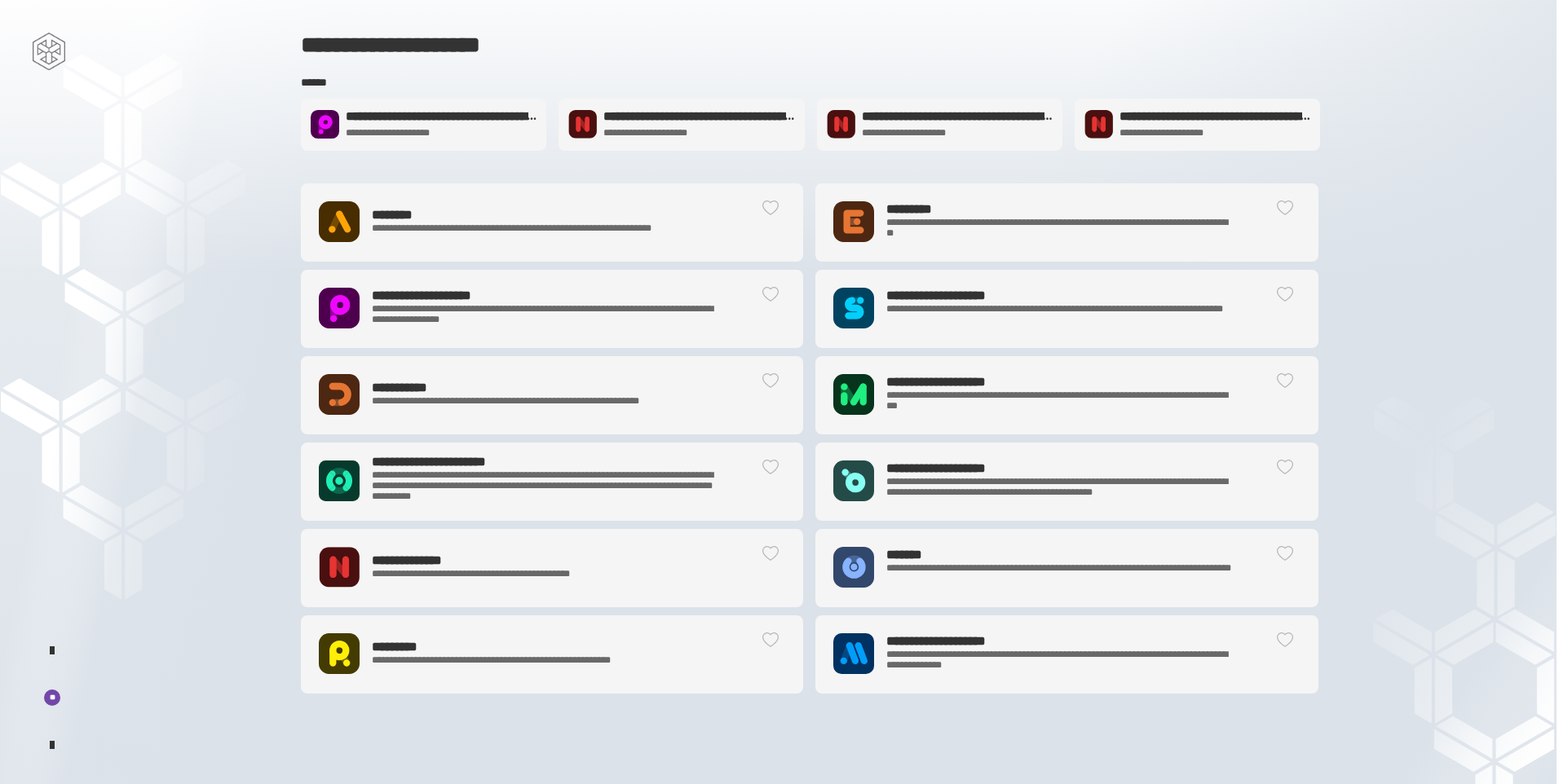 click on "**********" 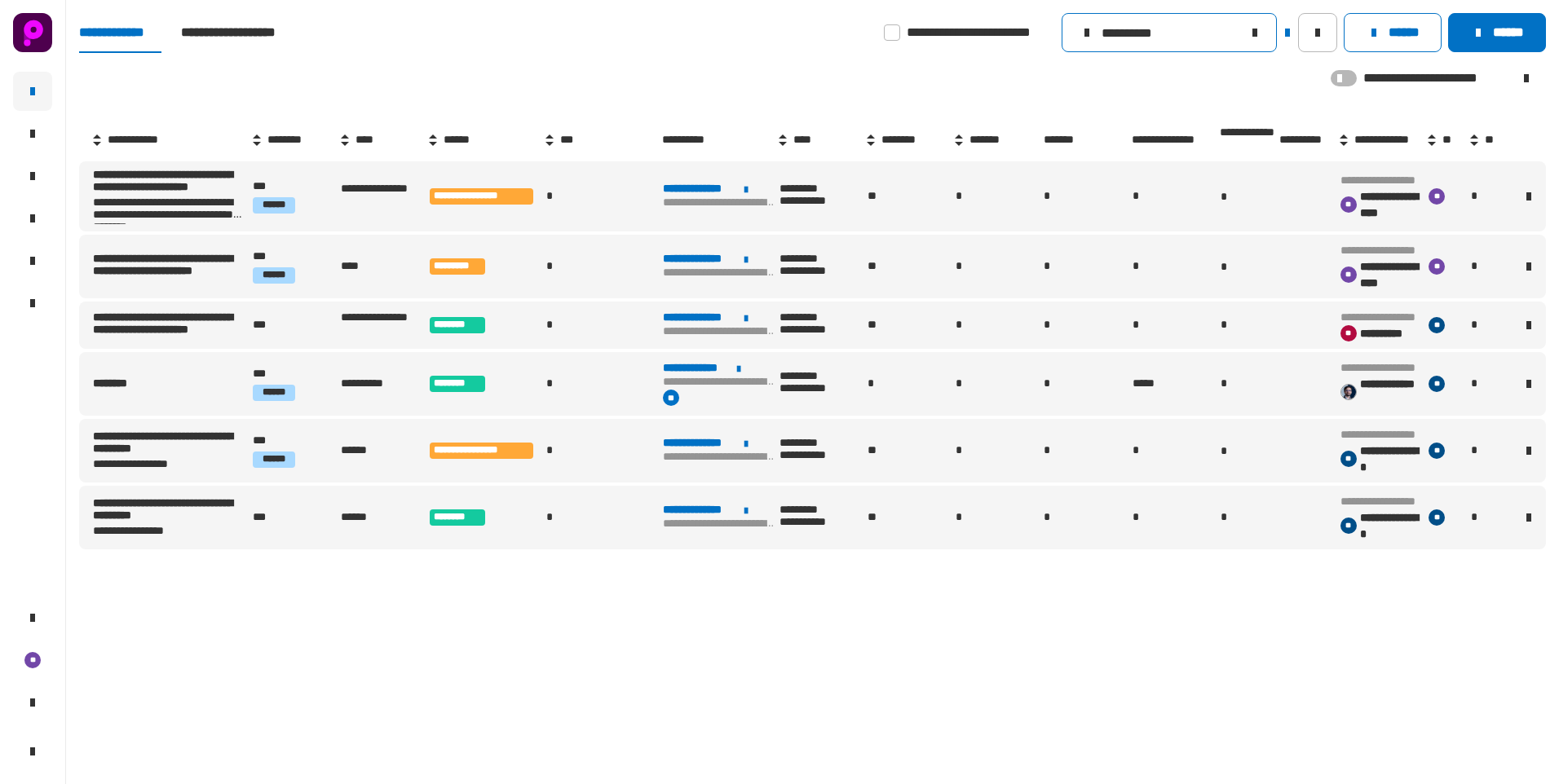 click 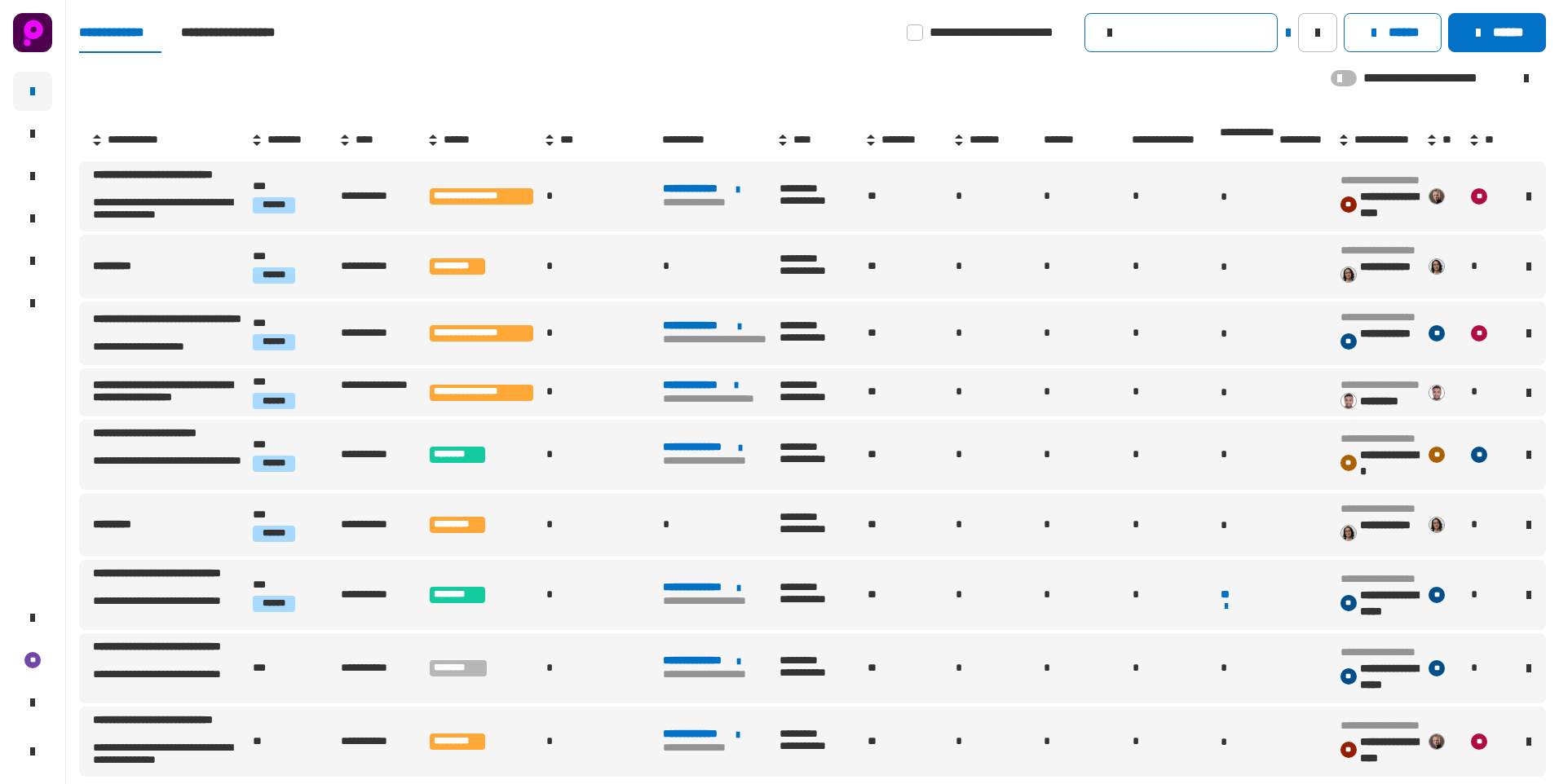 click 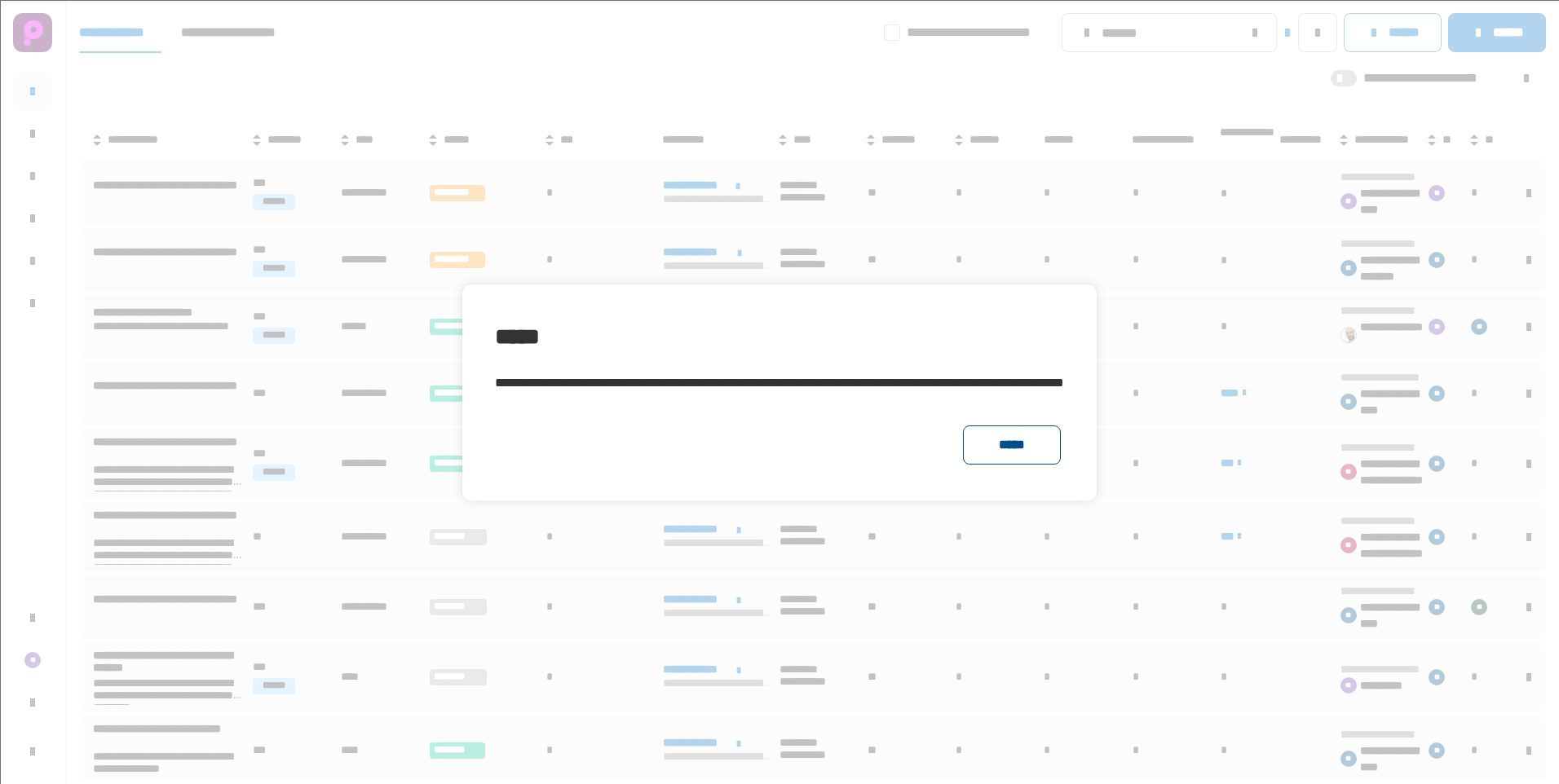 click on "*****" 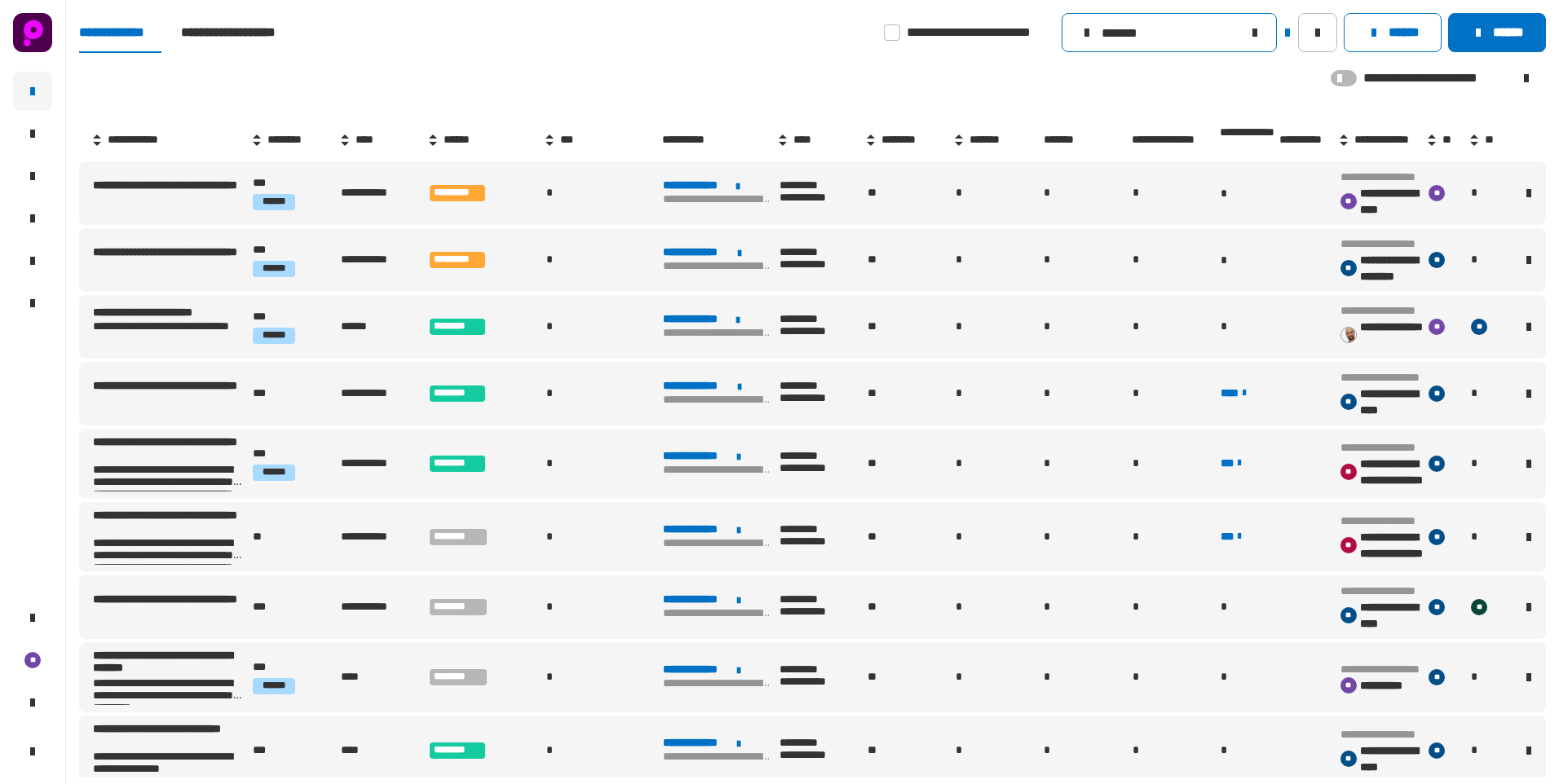 click on "*******" 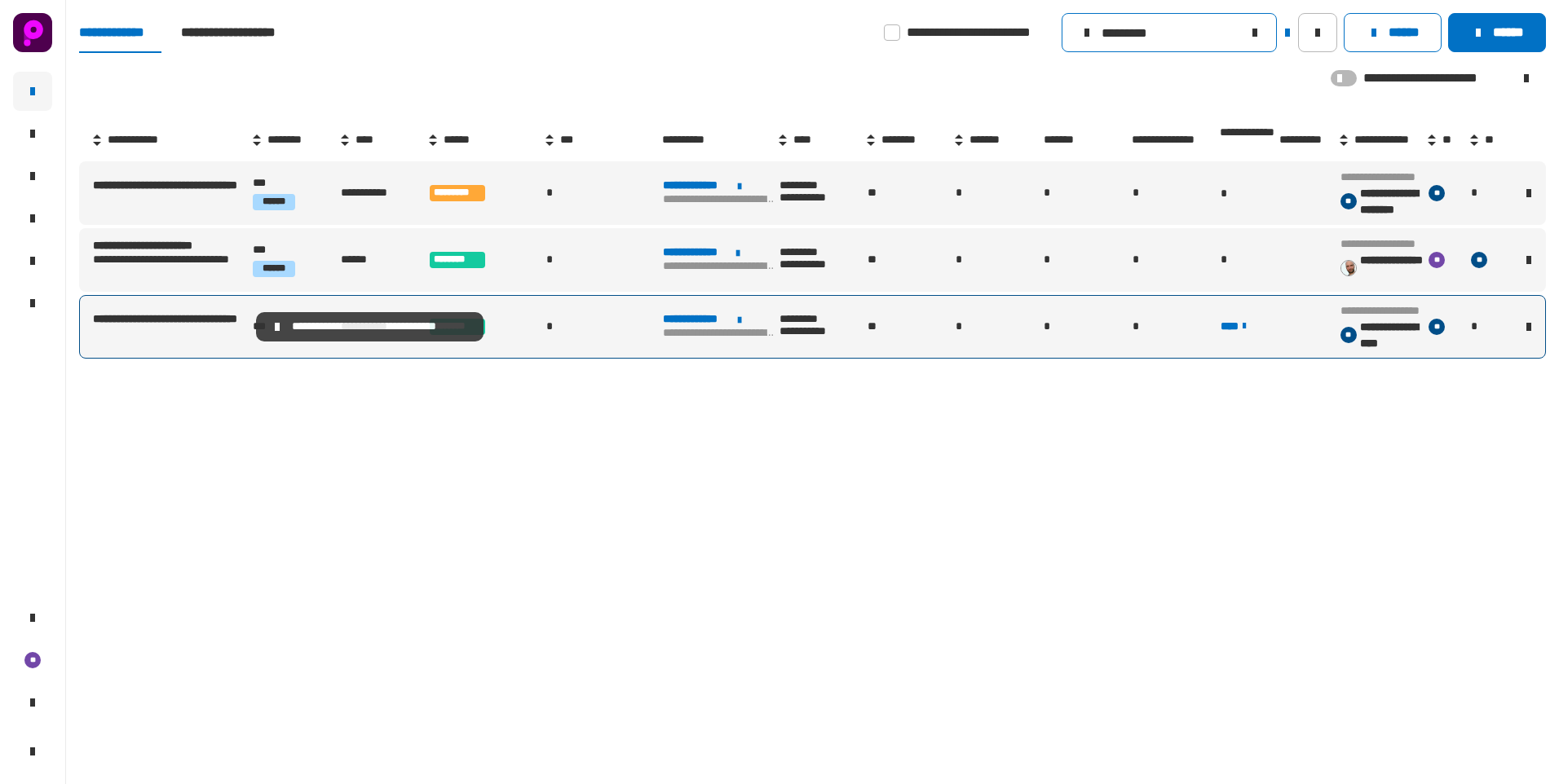 type on "*********" 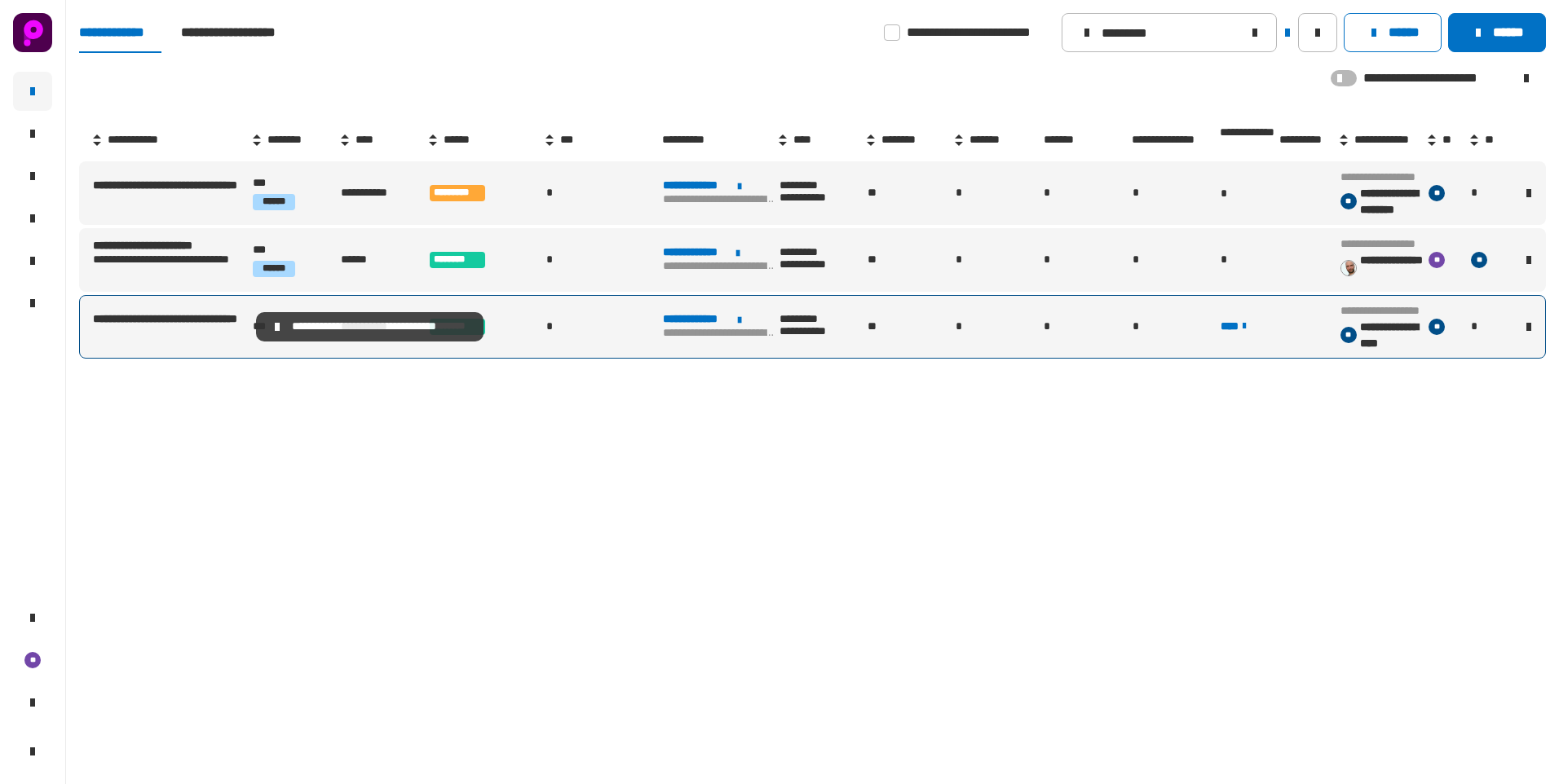 click on "**********" at bounding box center (171, 327) 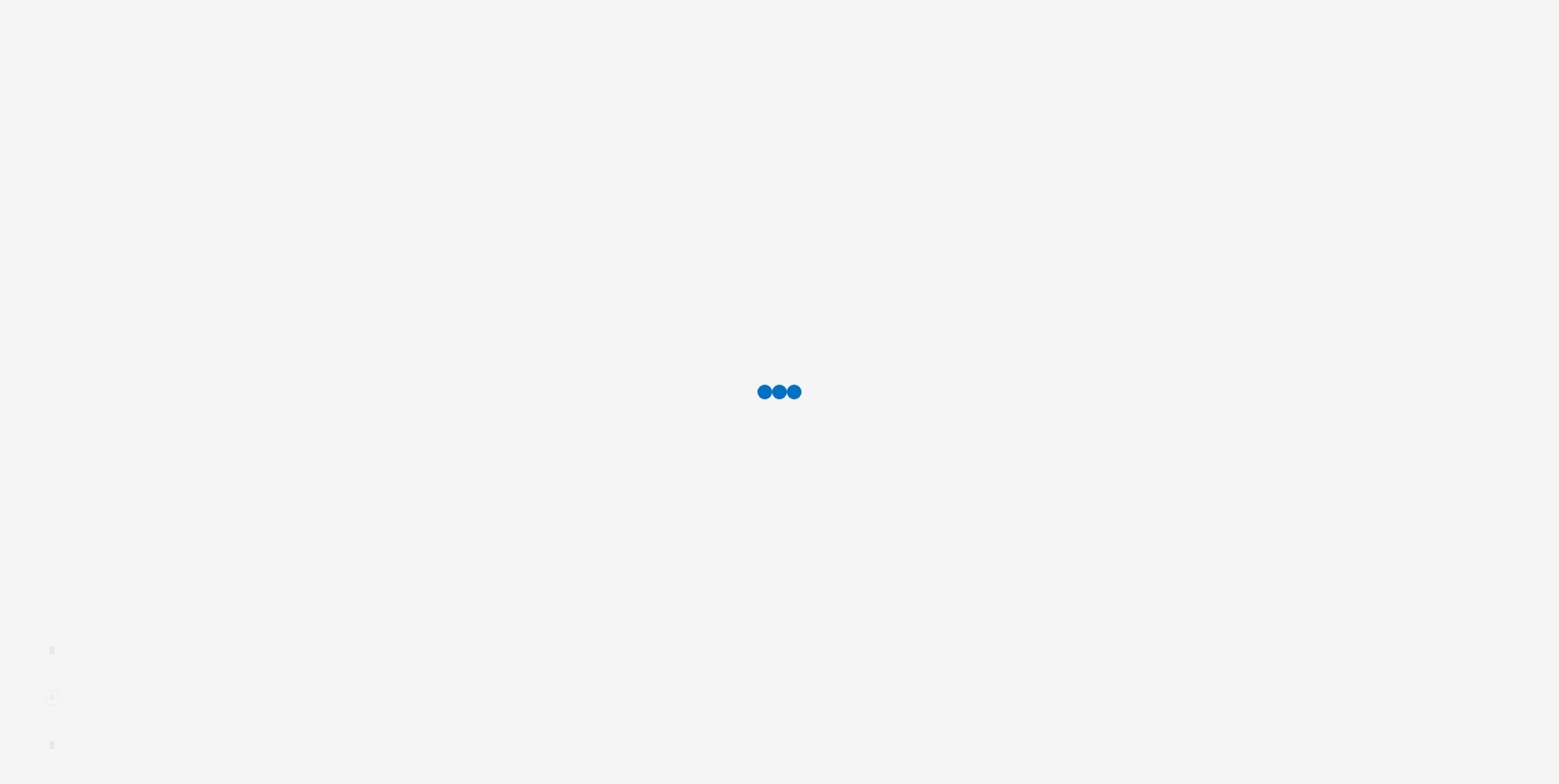 scroll, scrollTop: 0, scrollLeft: 0, axis: both 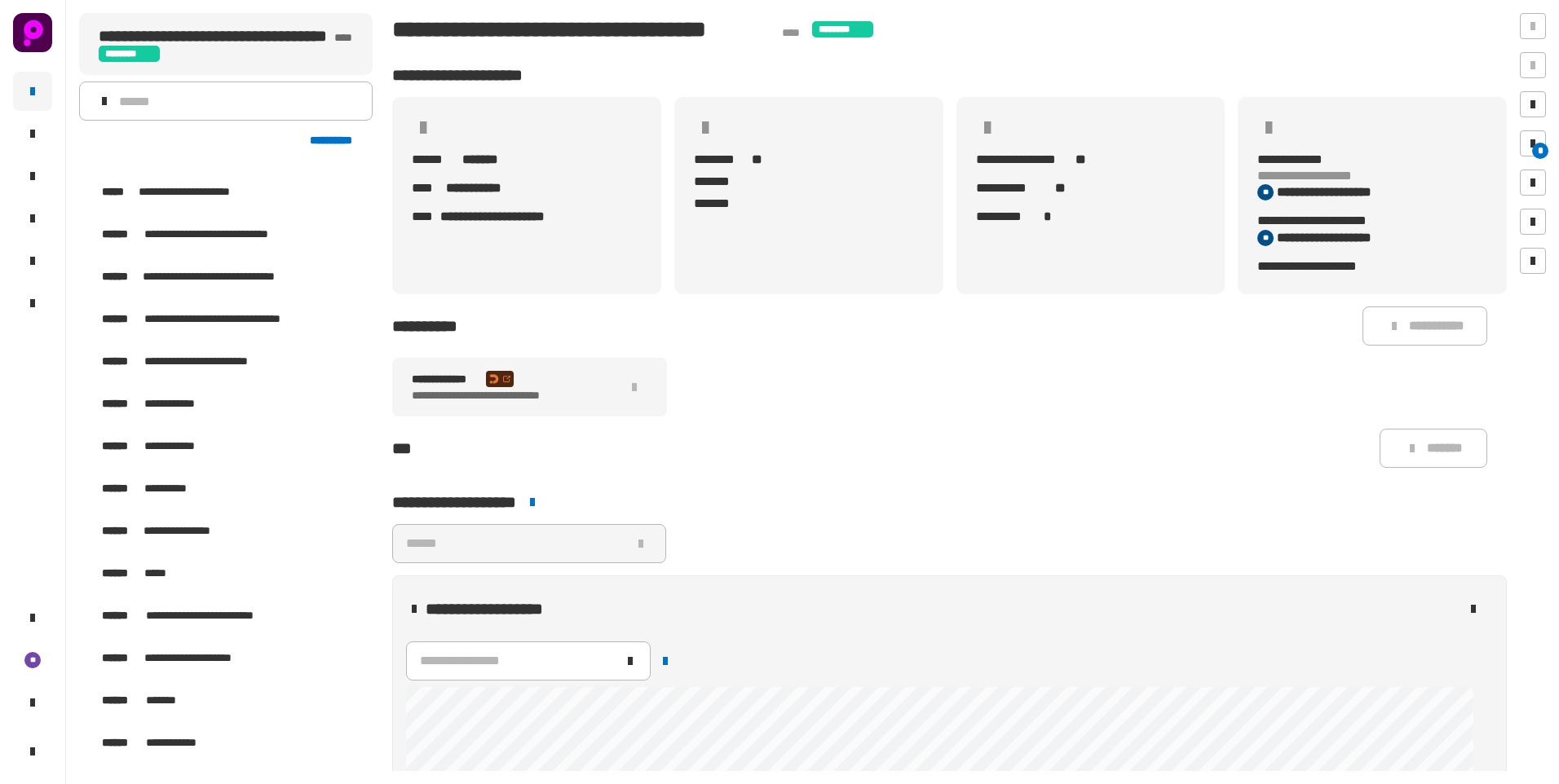click at bounding box center [87, 489] 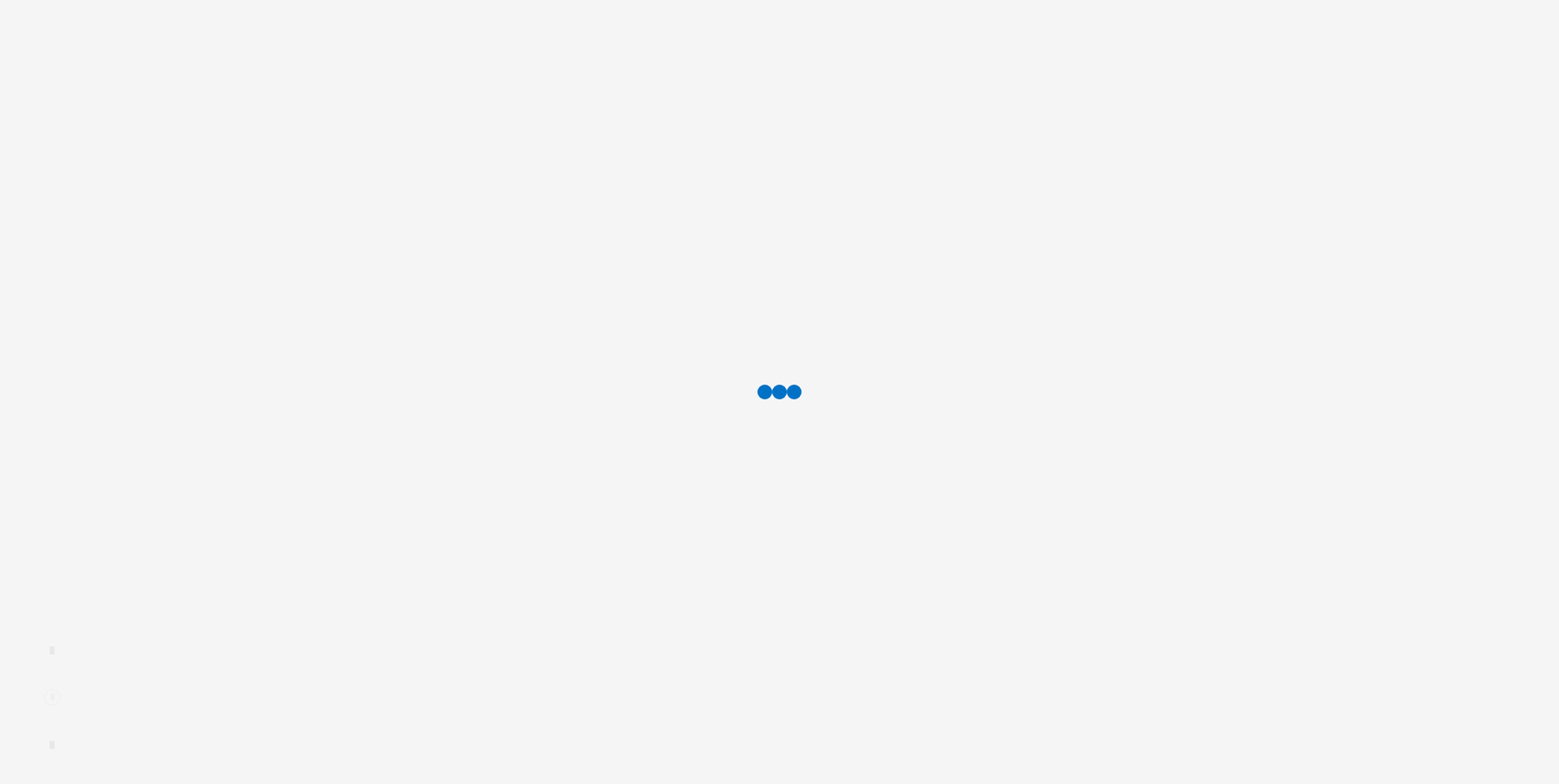 scroll, scrollTop: 0, scrollLeft: 0, axis: both 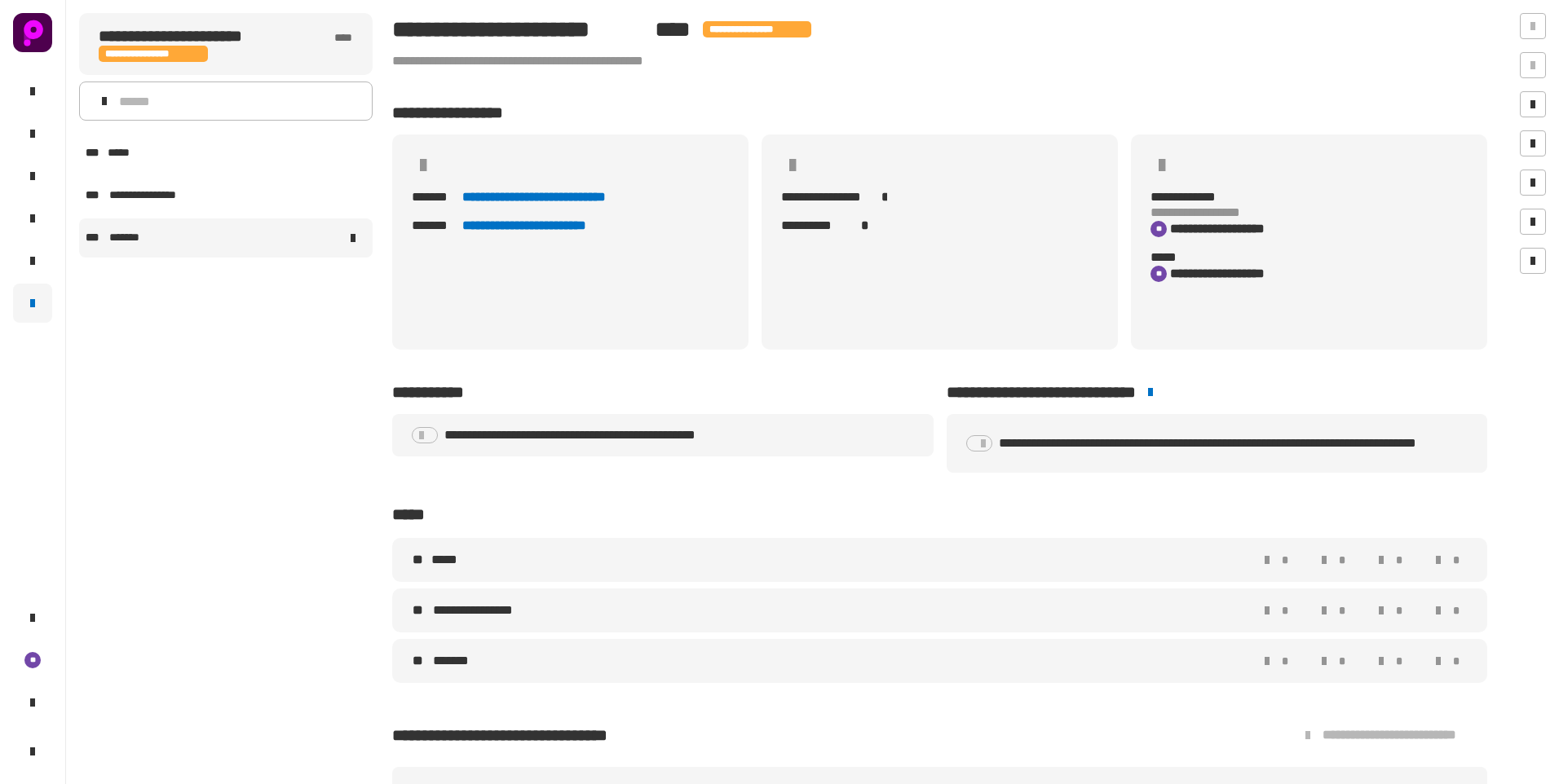 click on "*******" at bounding box center (126, 238) 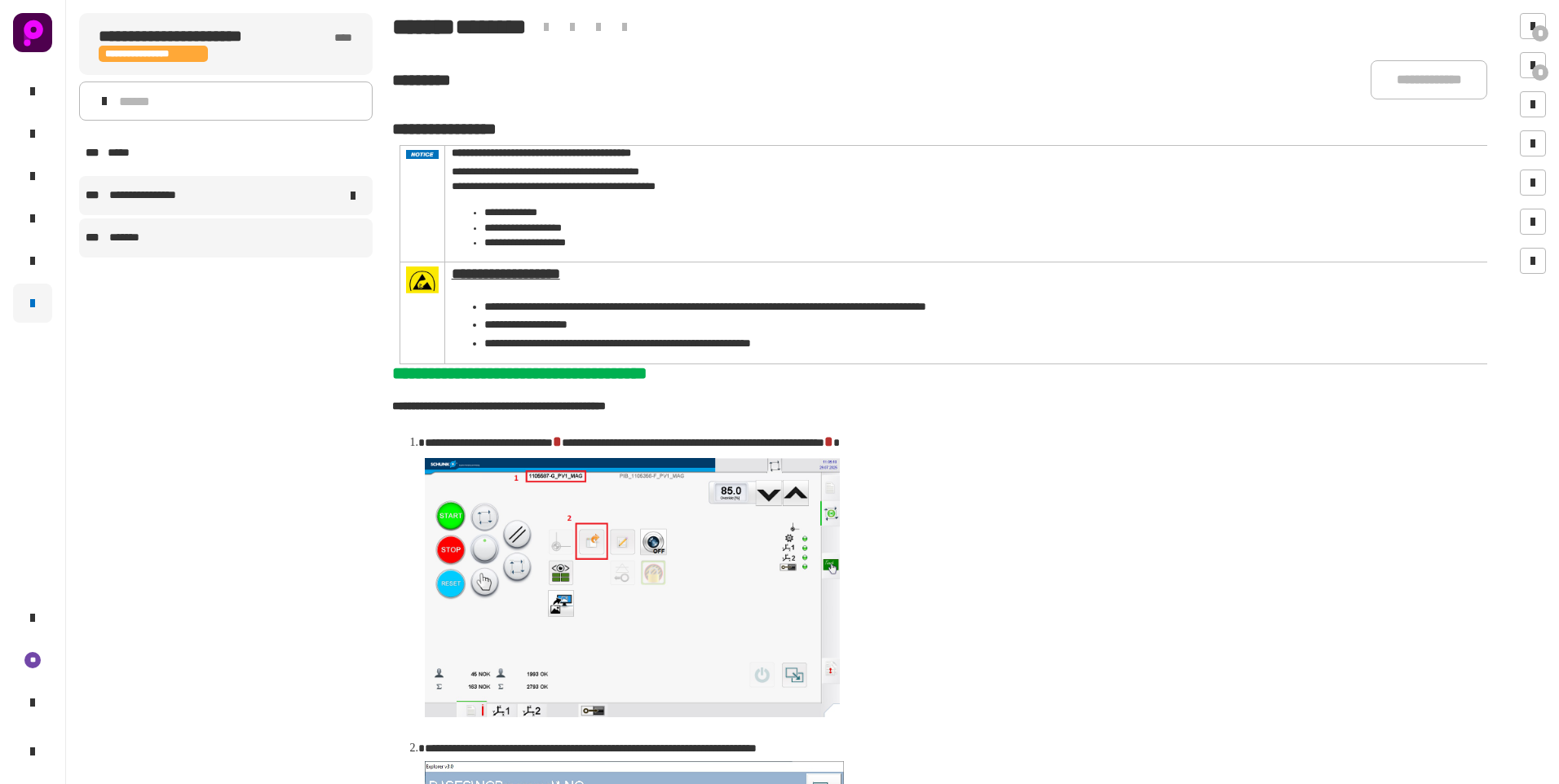 click on "**********" at bounding box center [156, 196] 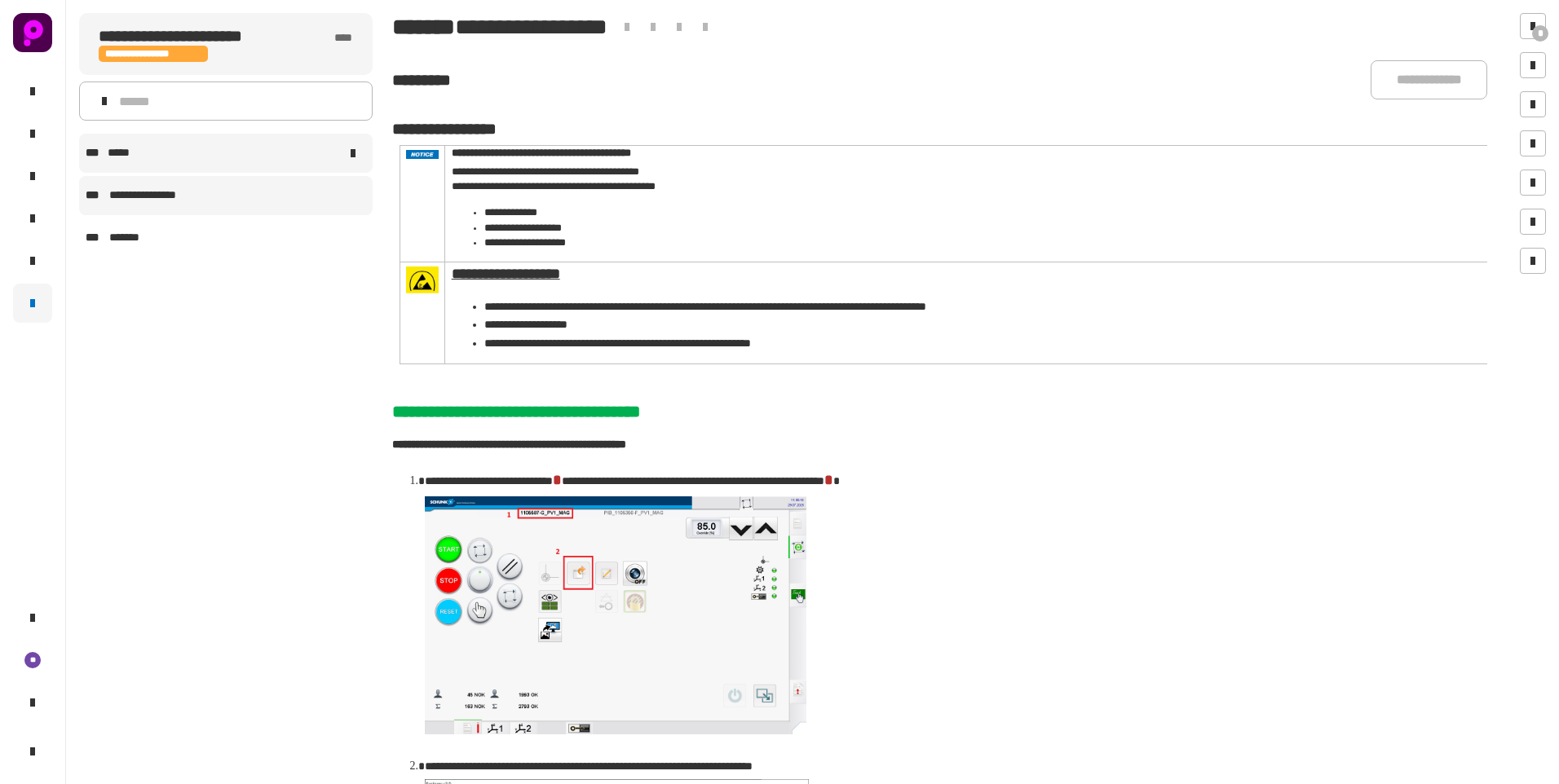 click on "*****" at bounding box center [122, 153] 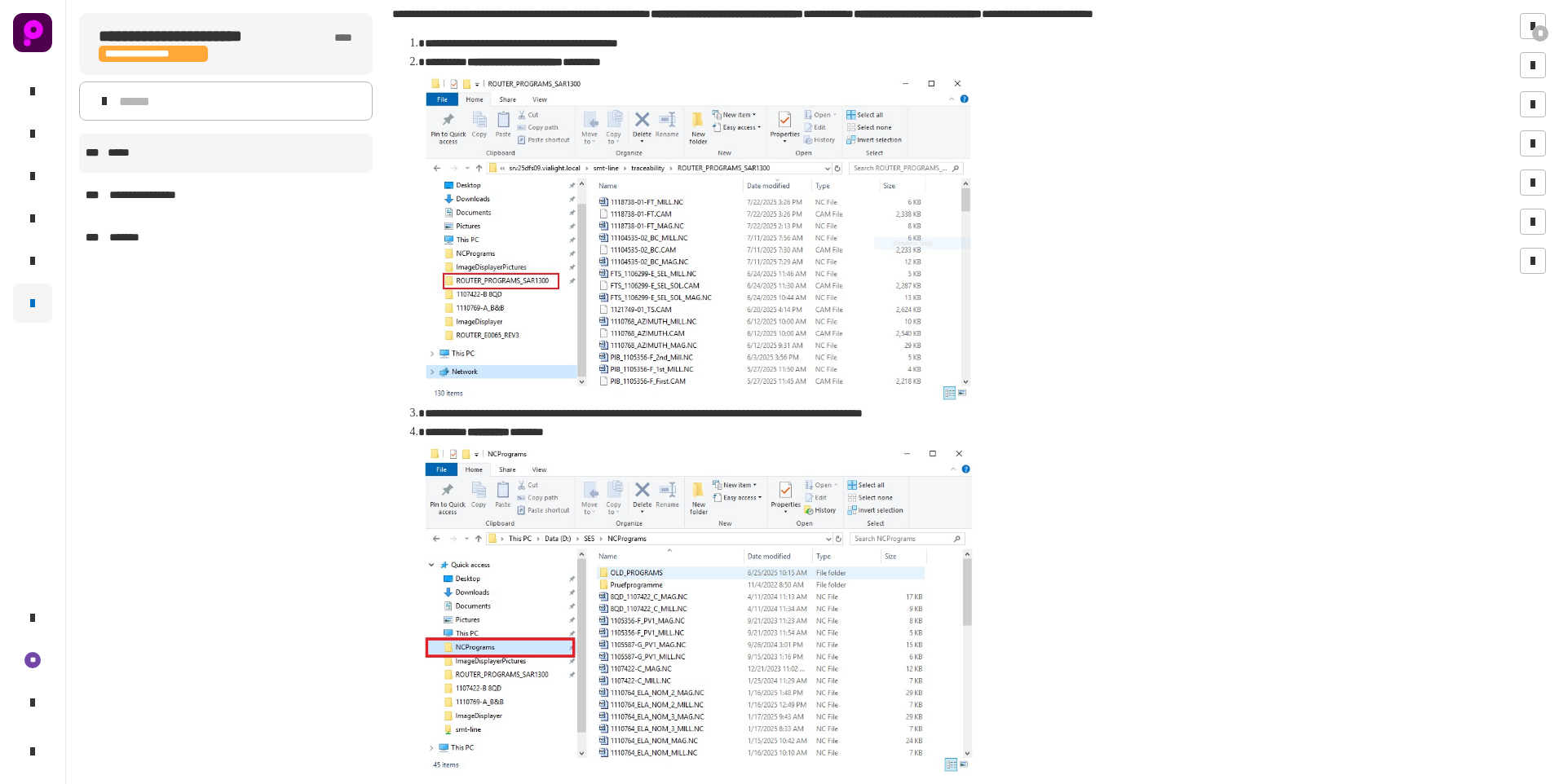 scroll, scrollTop: 600, scrollLeft: 0, axis: vertical 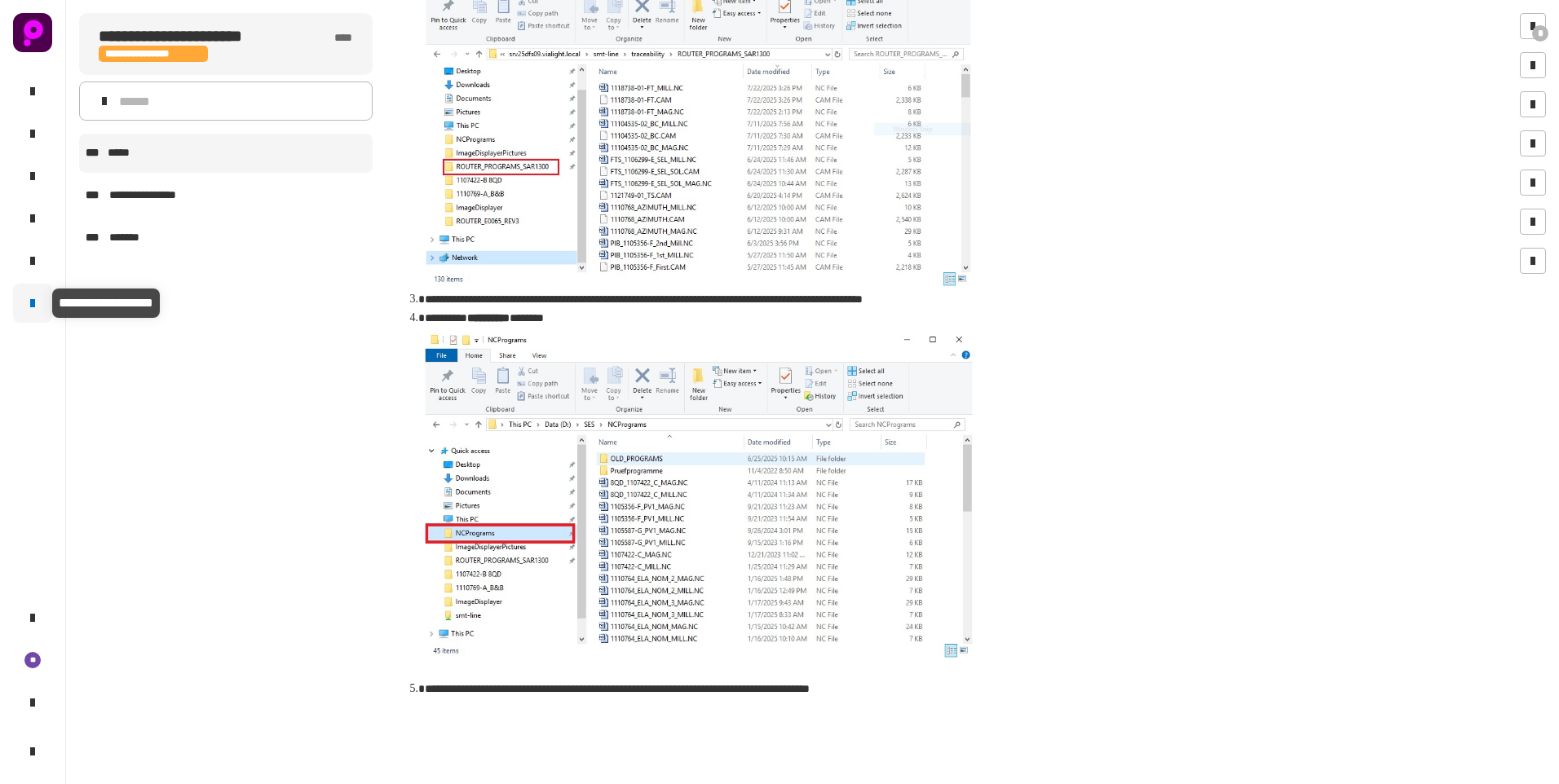 click 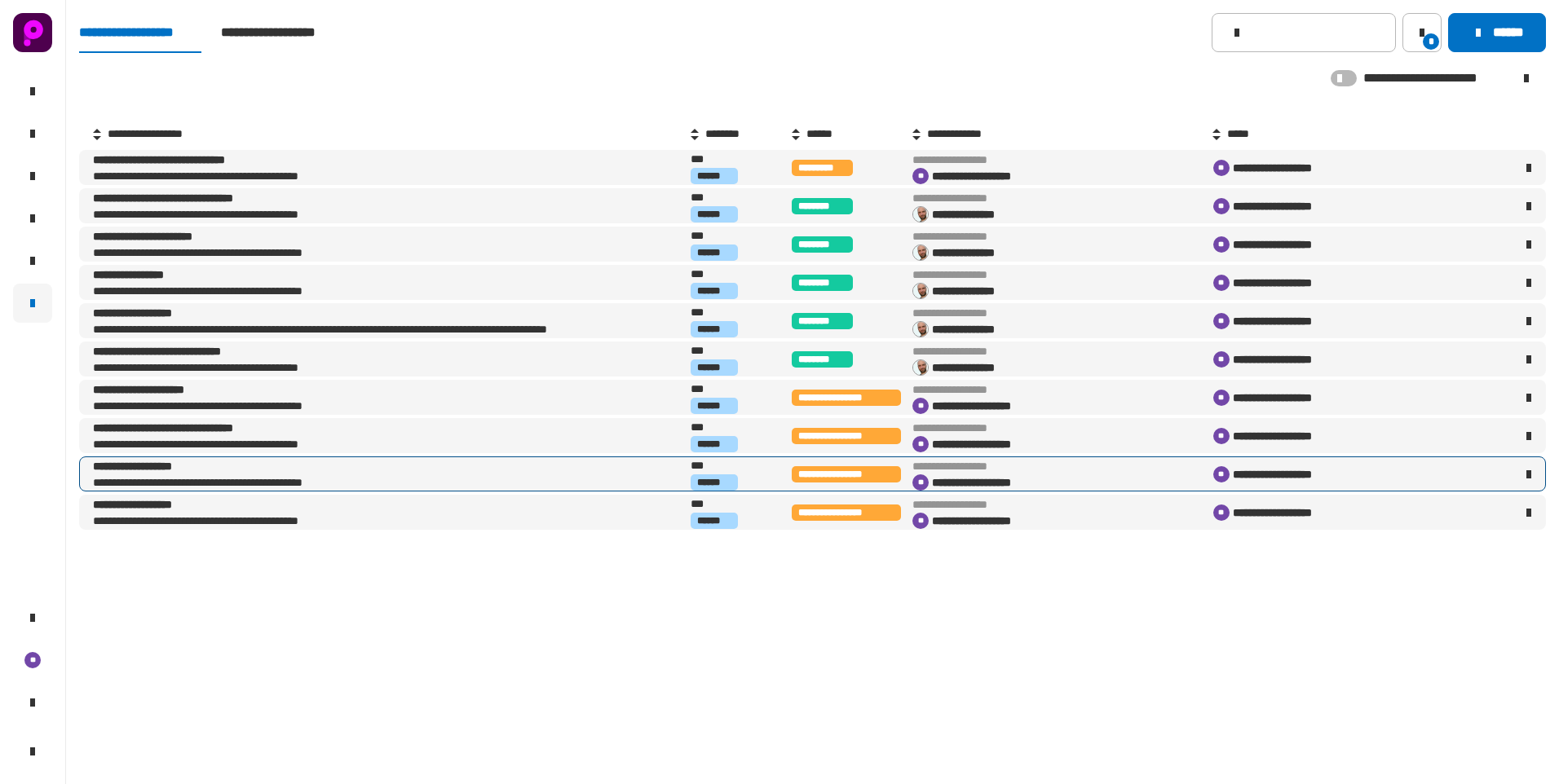 click on "**********" at bounding box center [231, 466] 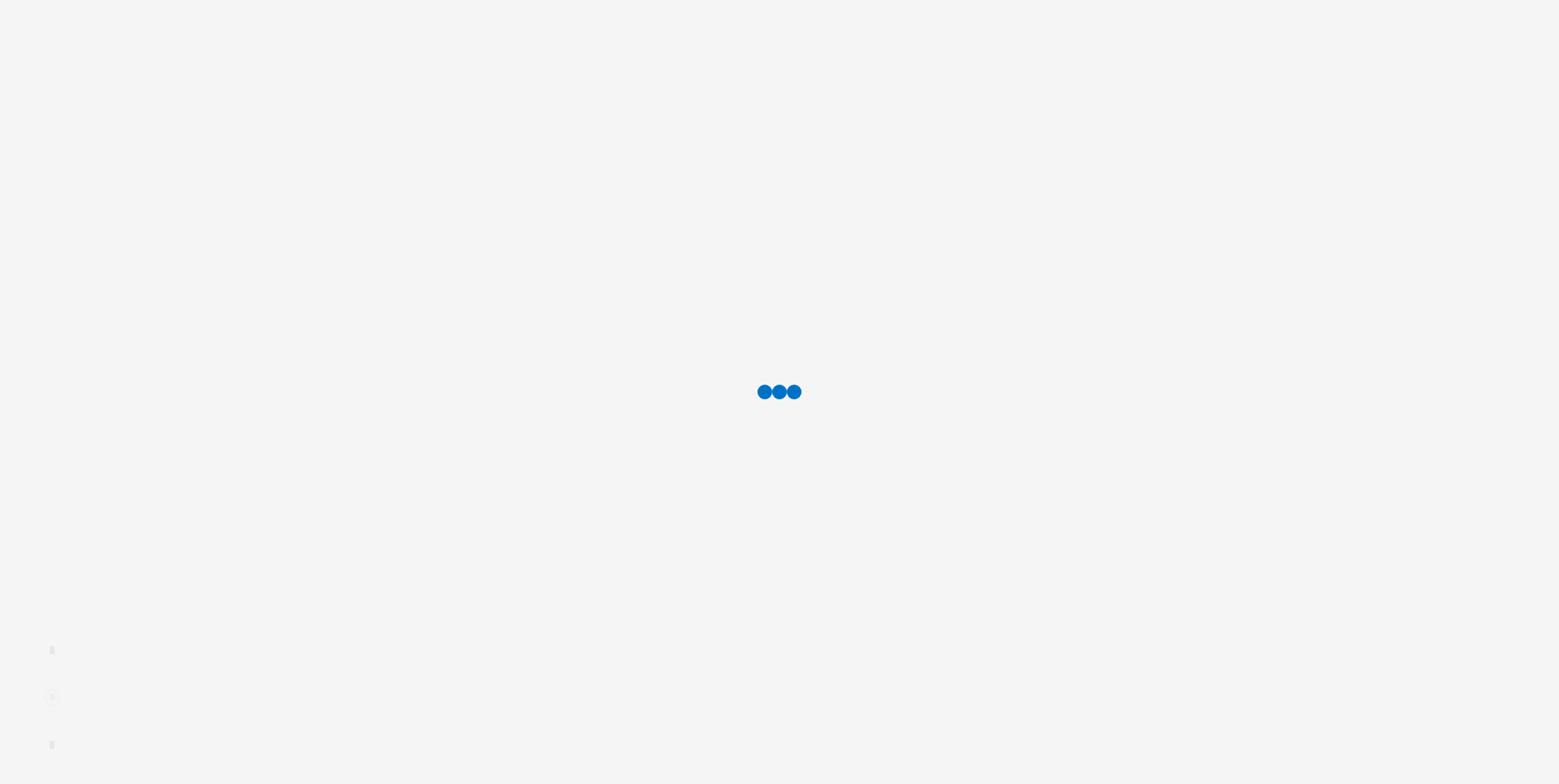 scroll, scrollTop: 0, scrollLeft: 0, axis: both 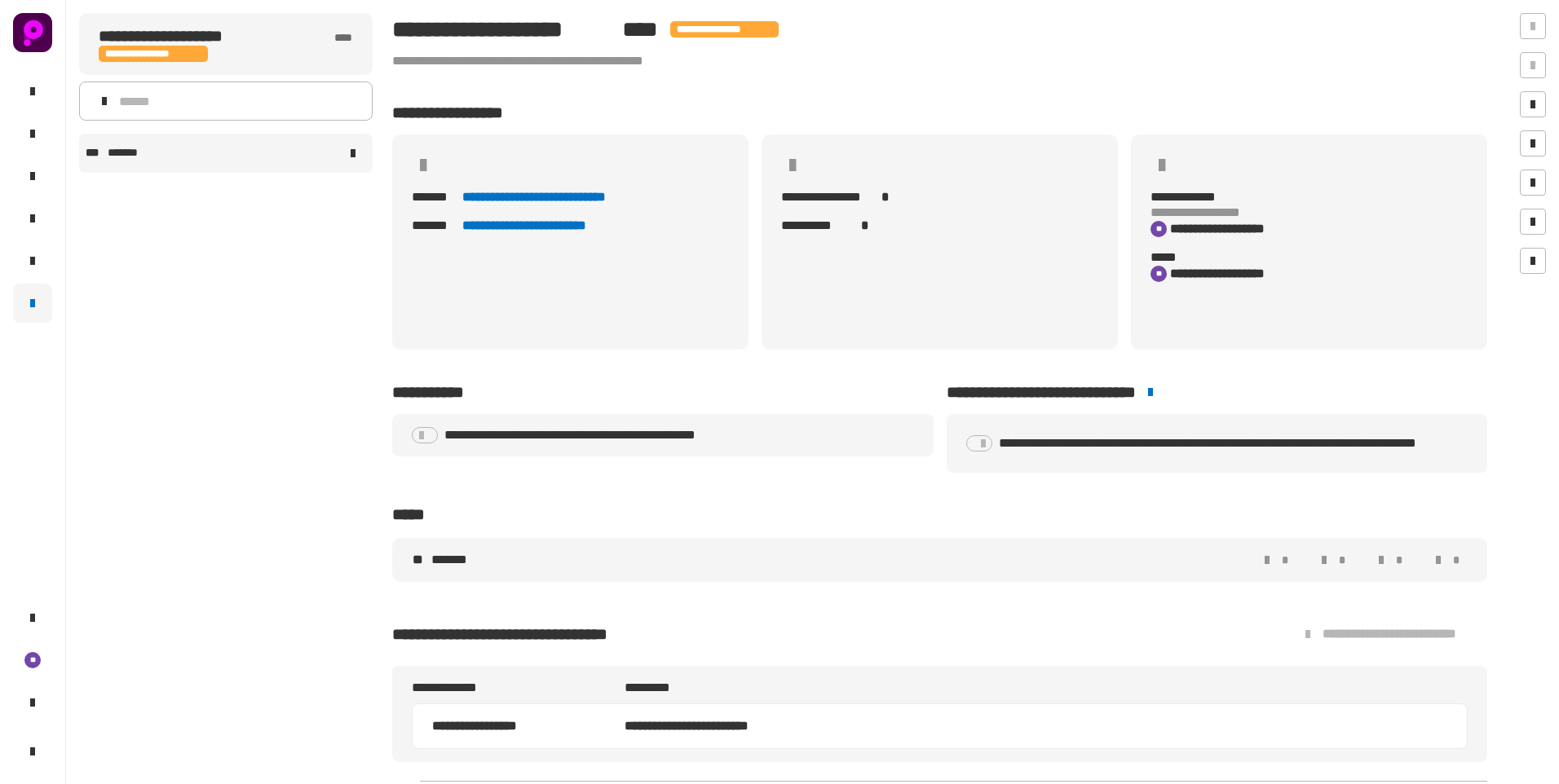 click on "*******" at bounding box center [128, 153] 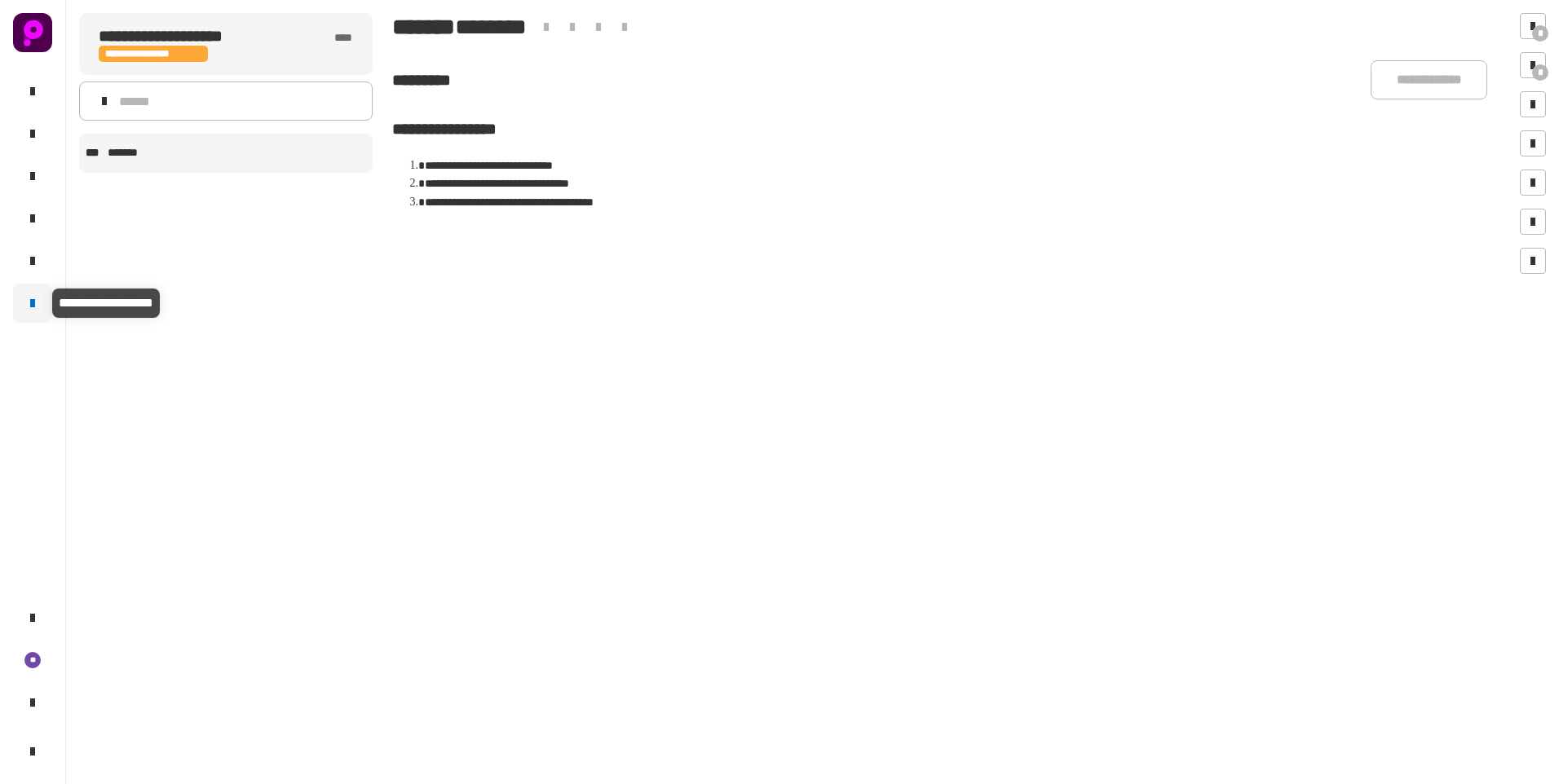 click 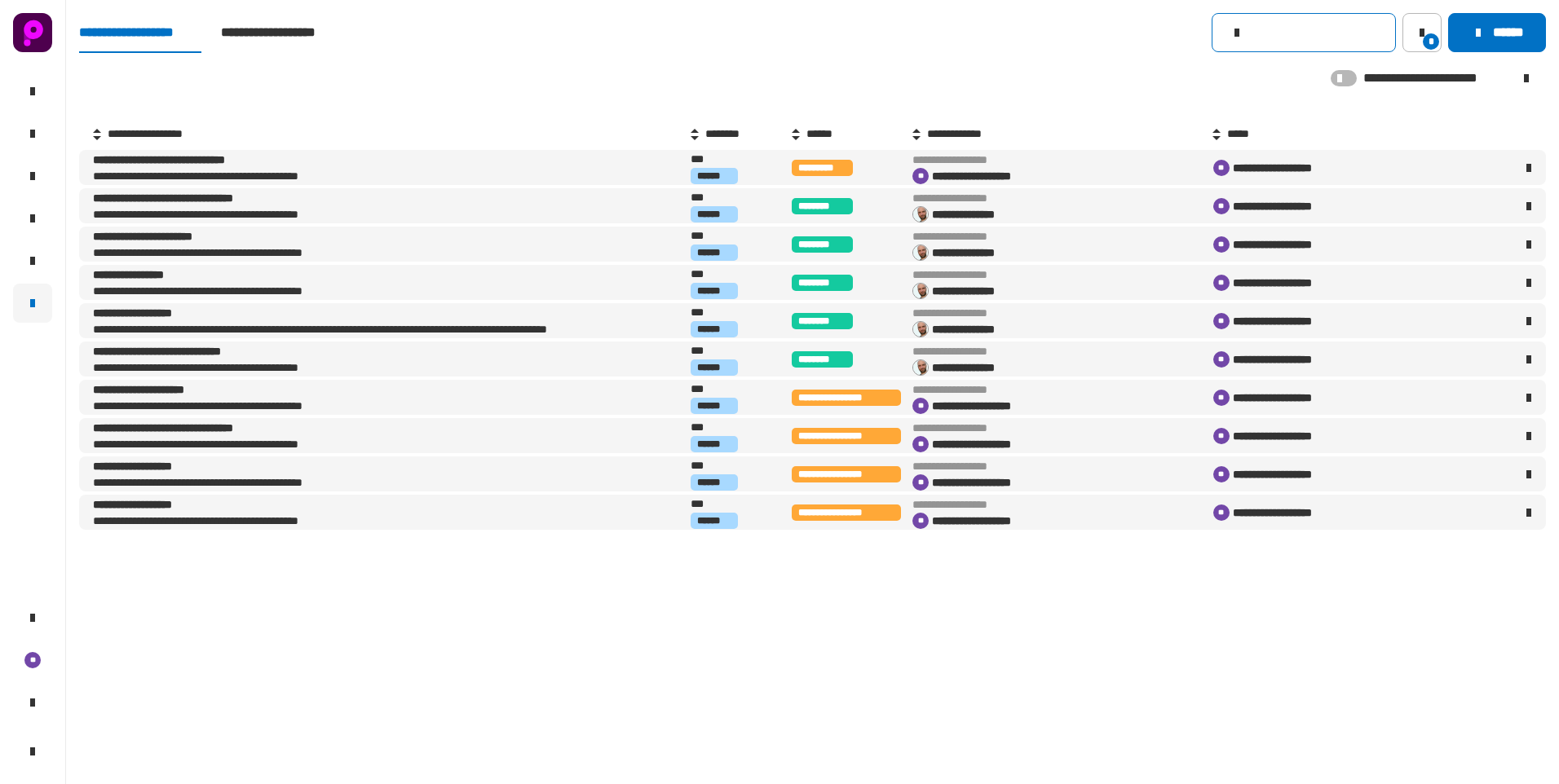 click 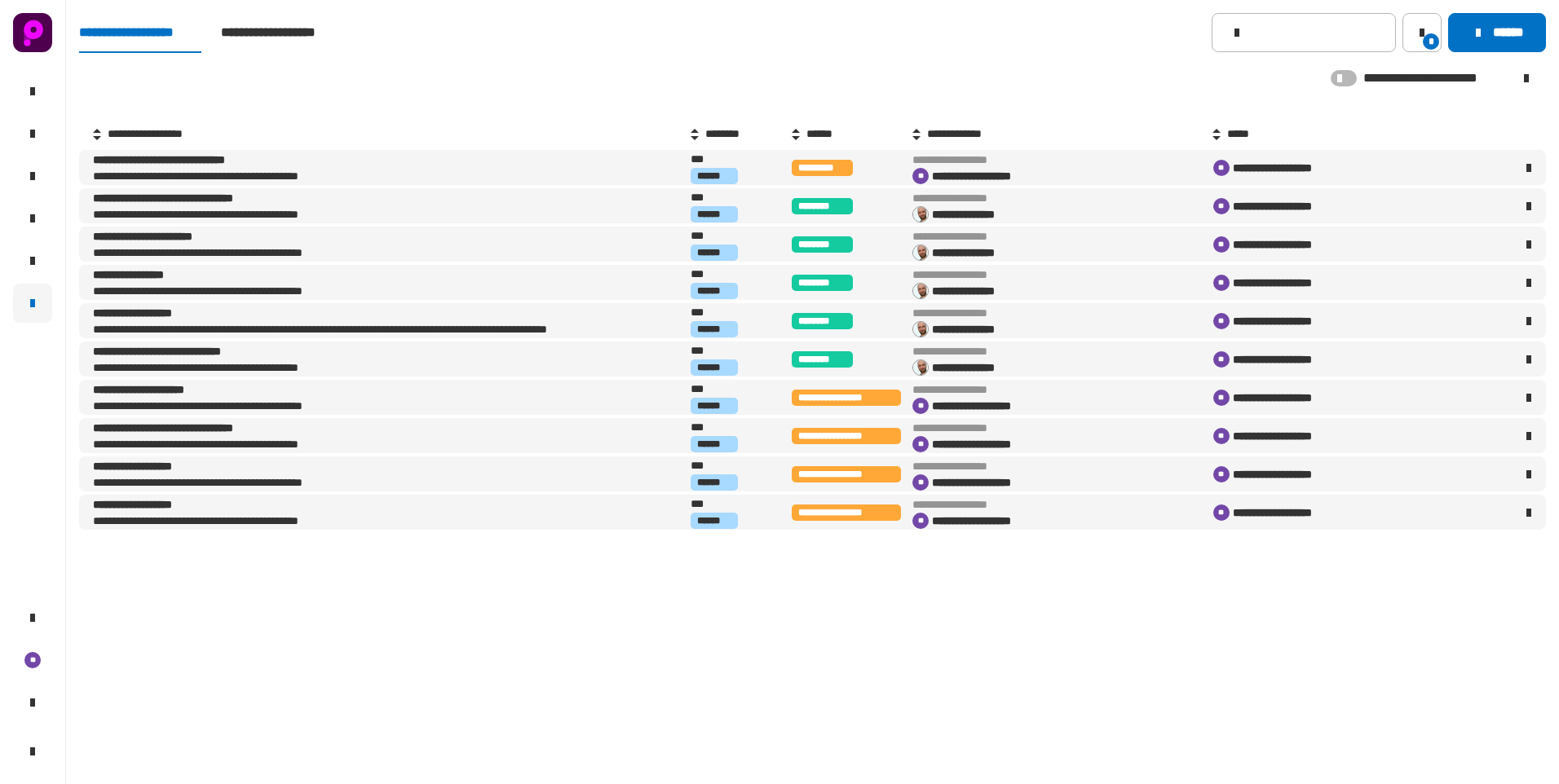 click on "**********" 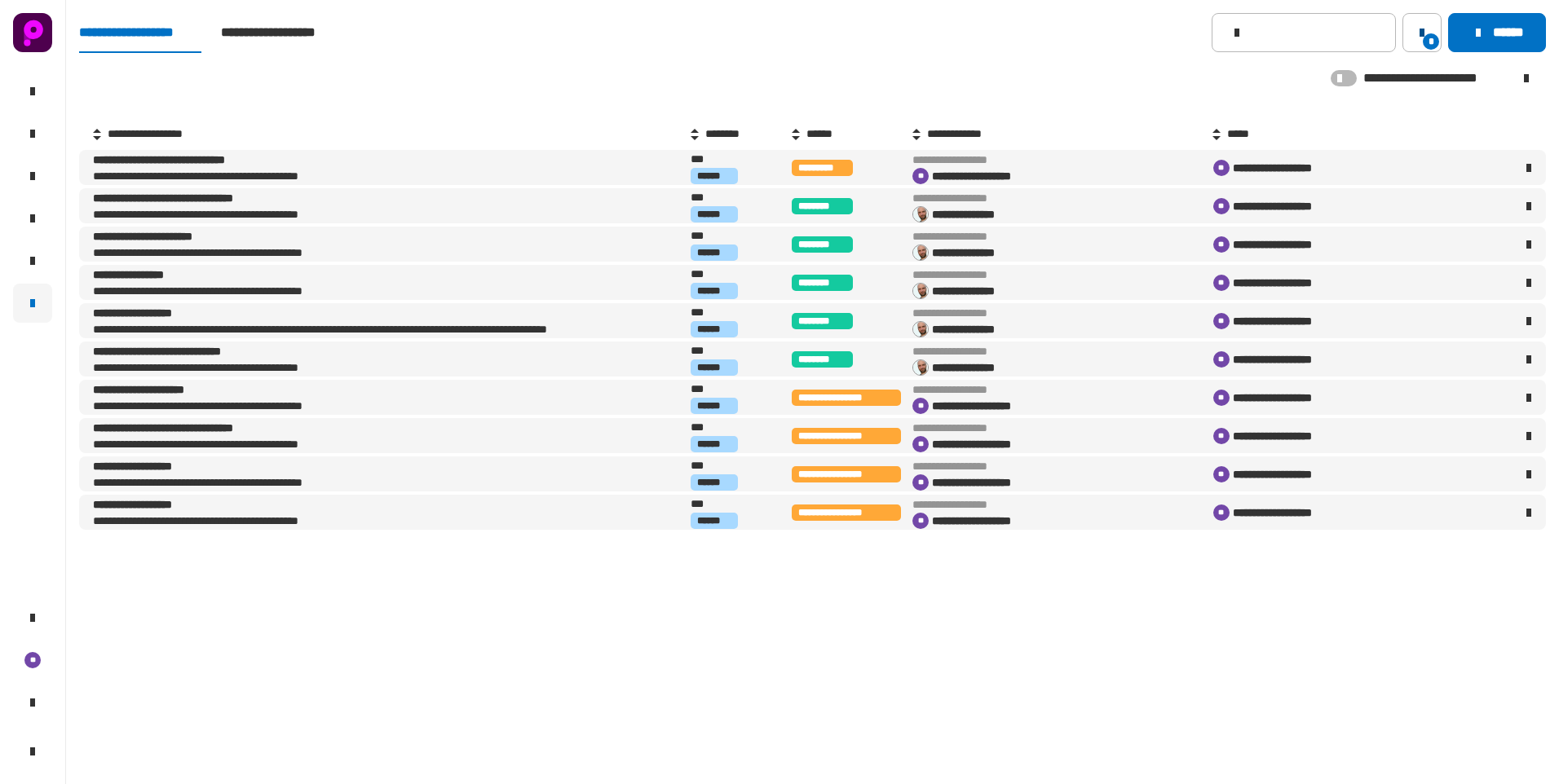 click on "*" 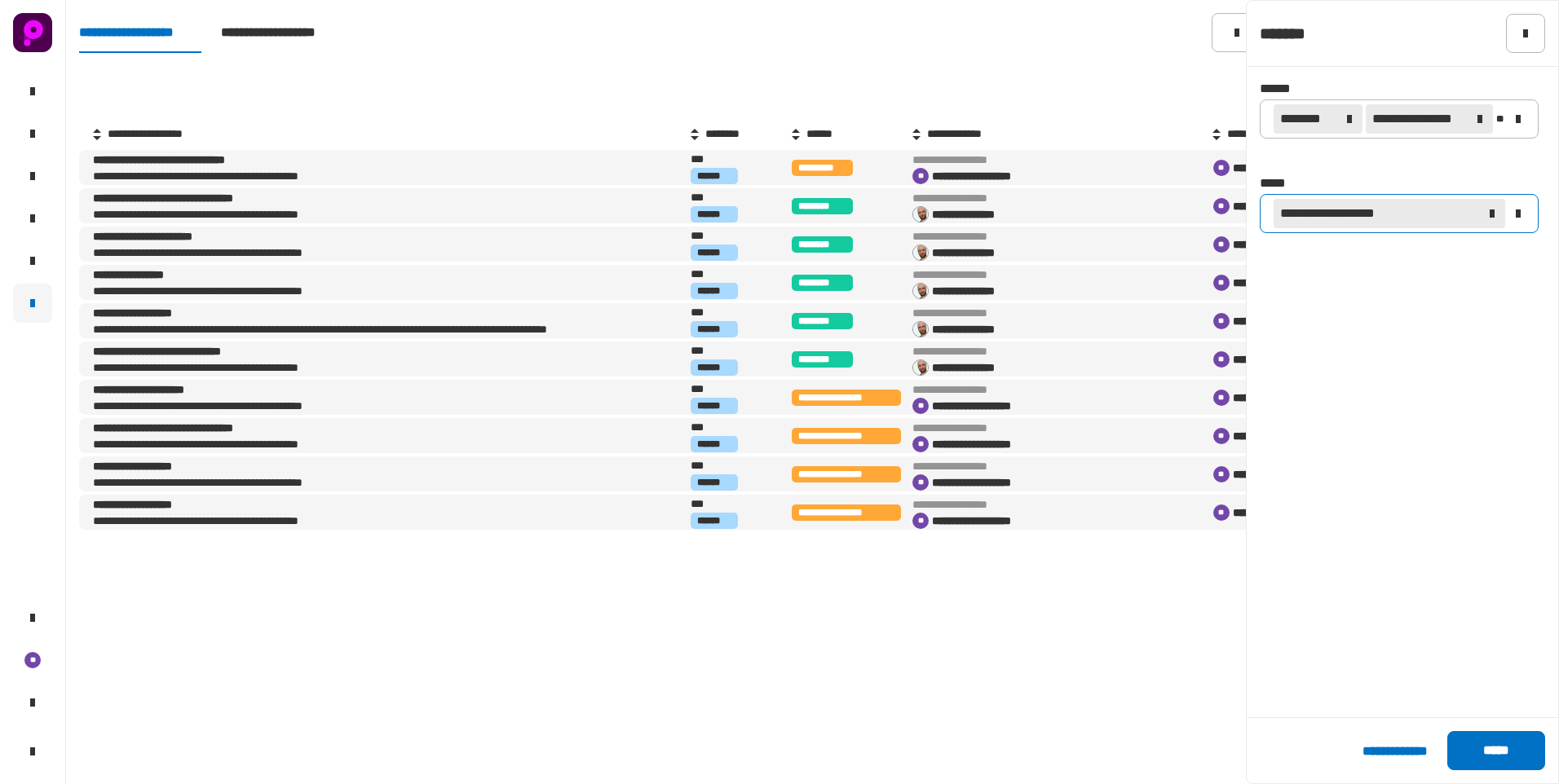 click 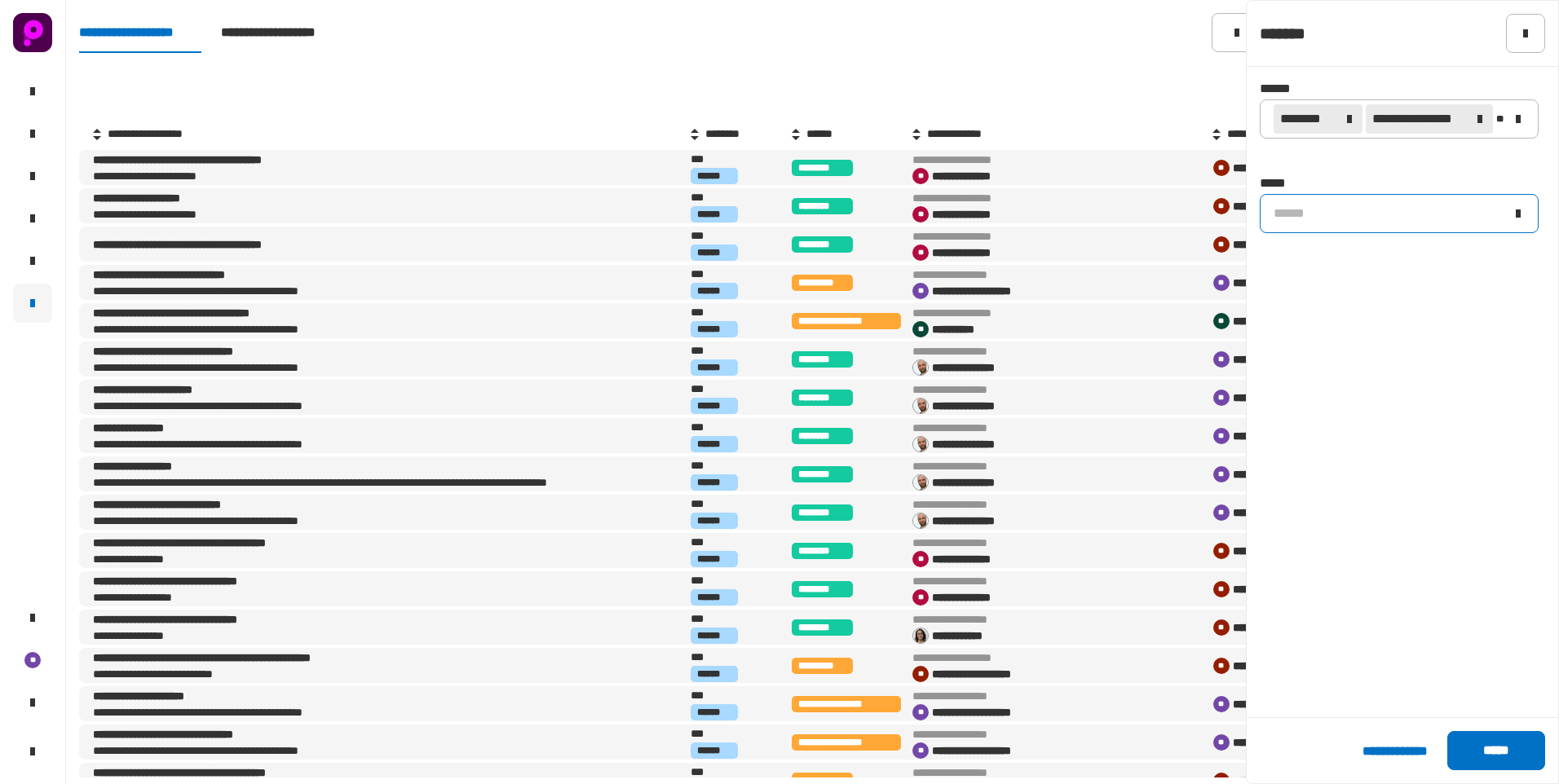 click on "**********" 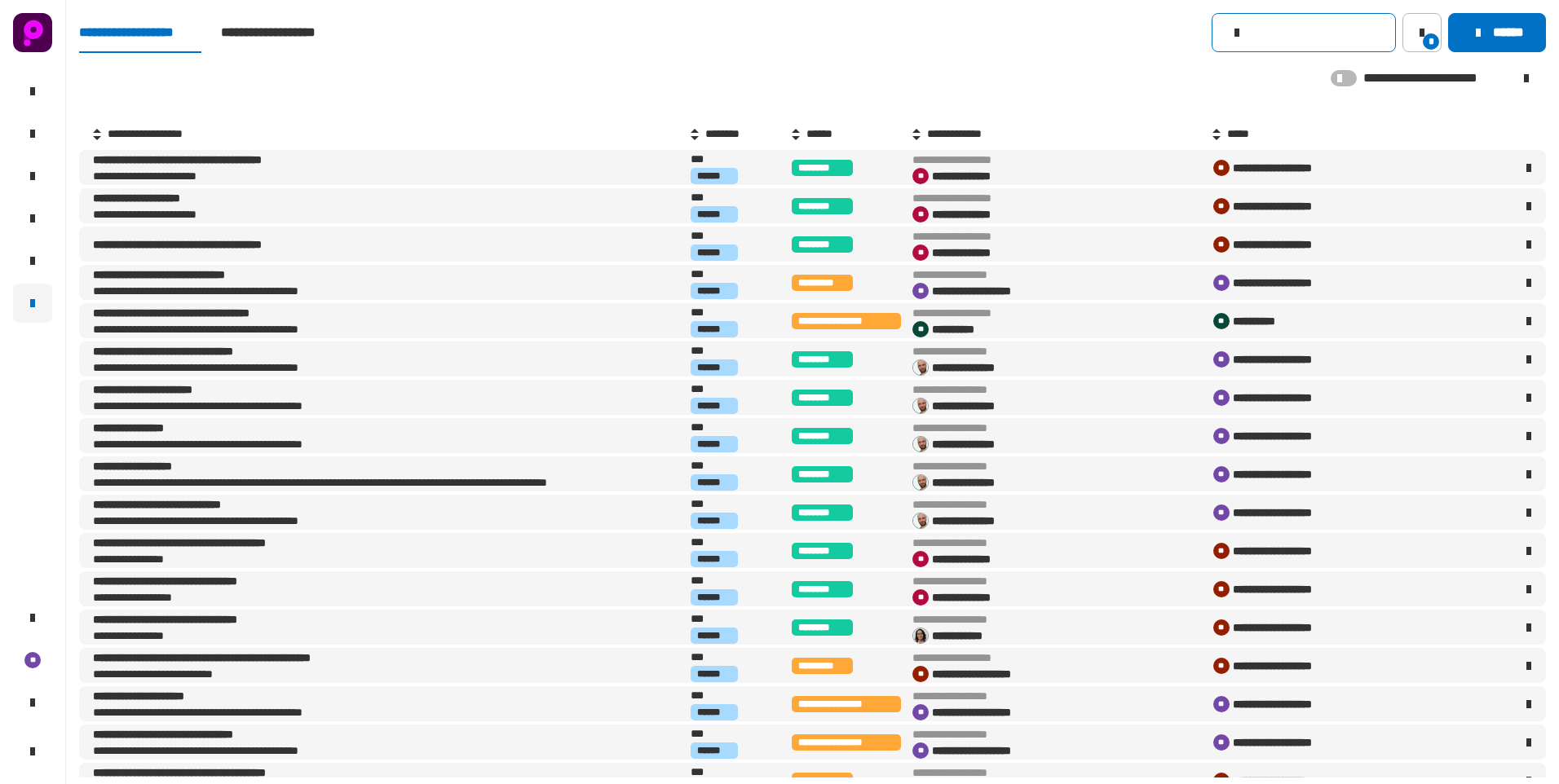 click 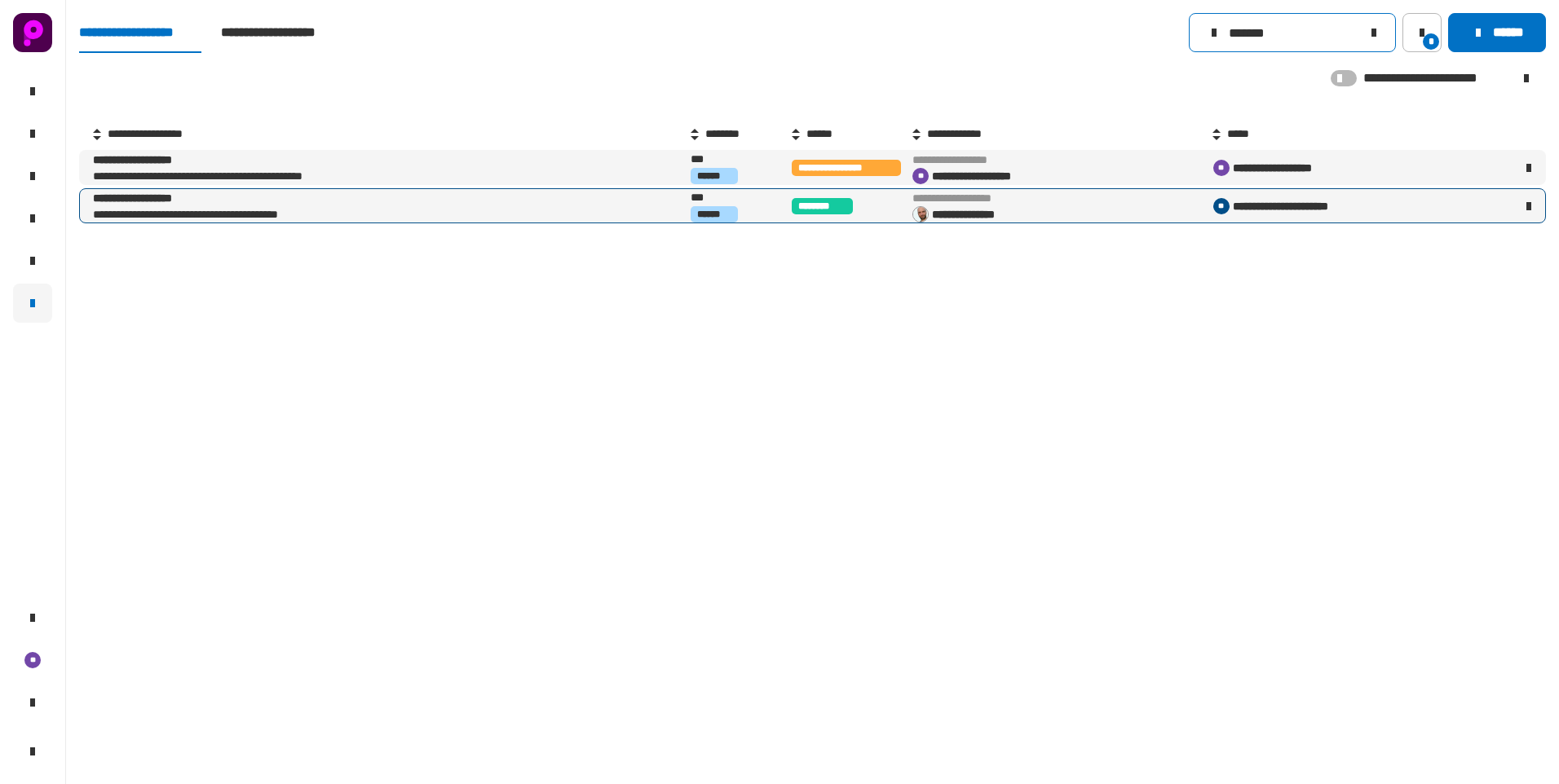 type on "*******" 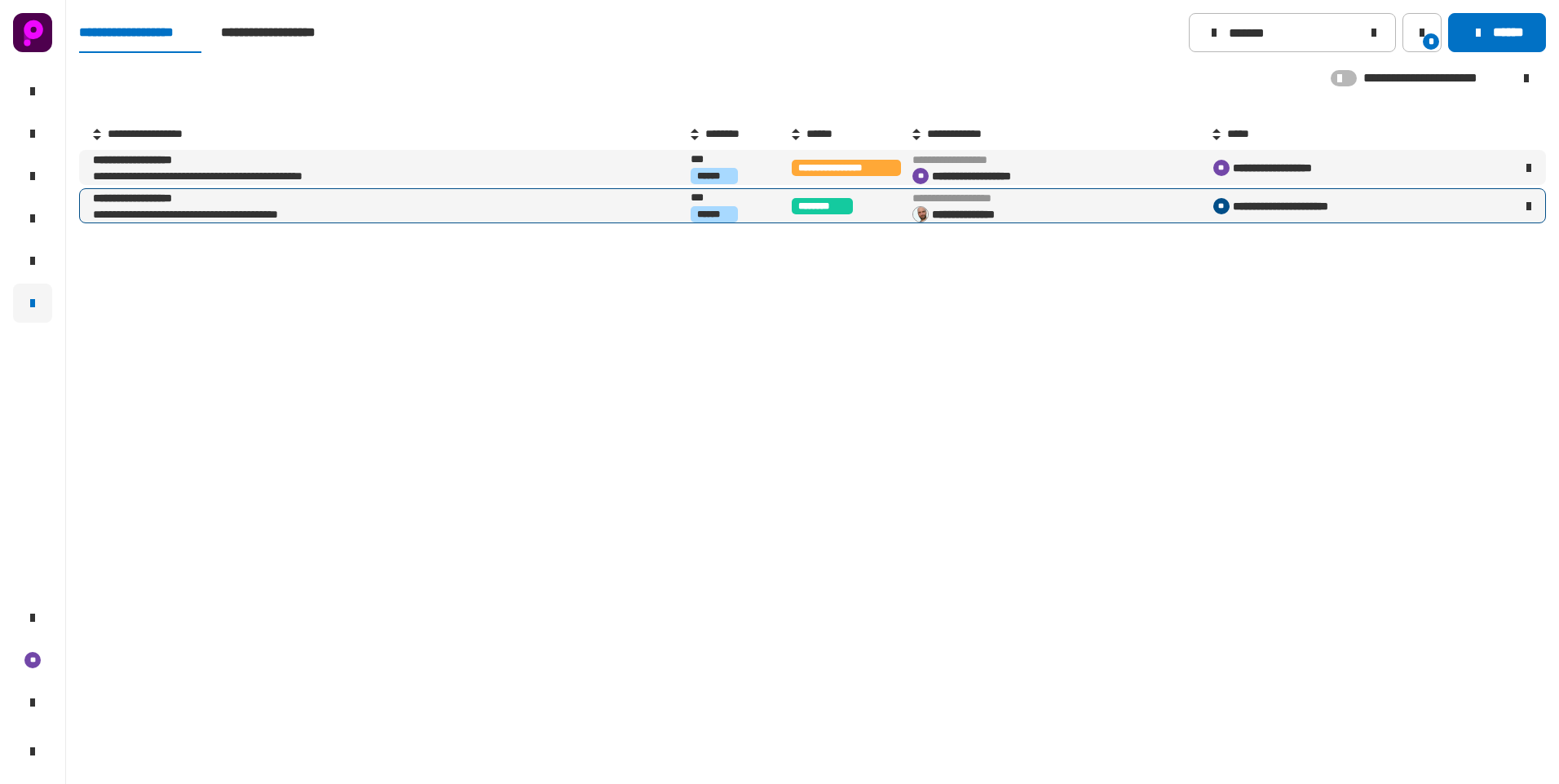 click on "**********" at bounding box center (390, 205) 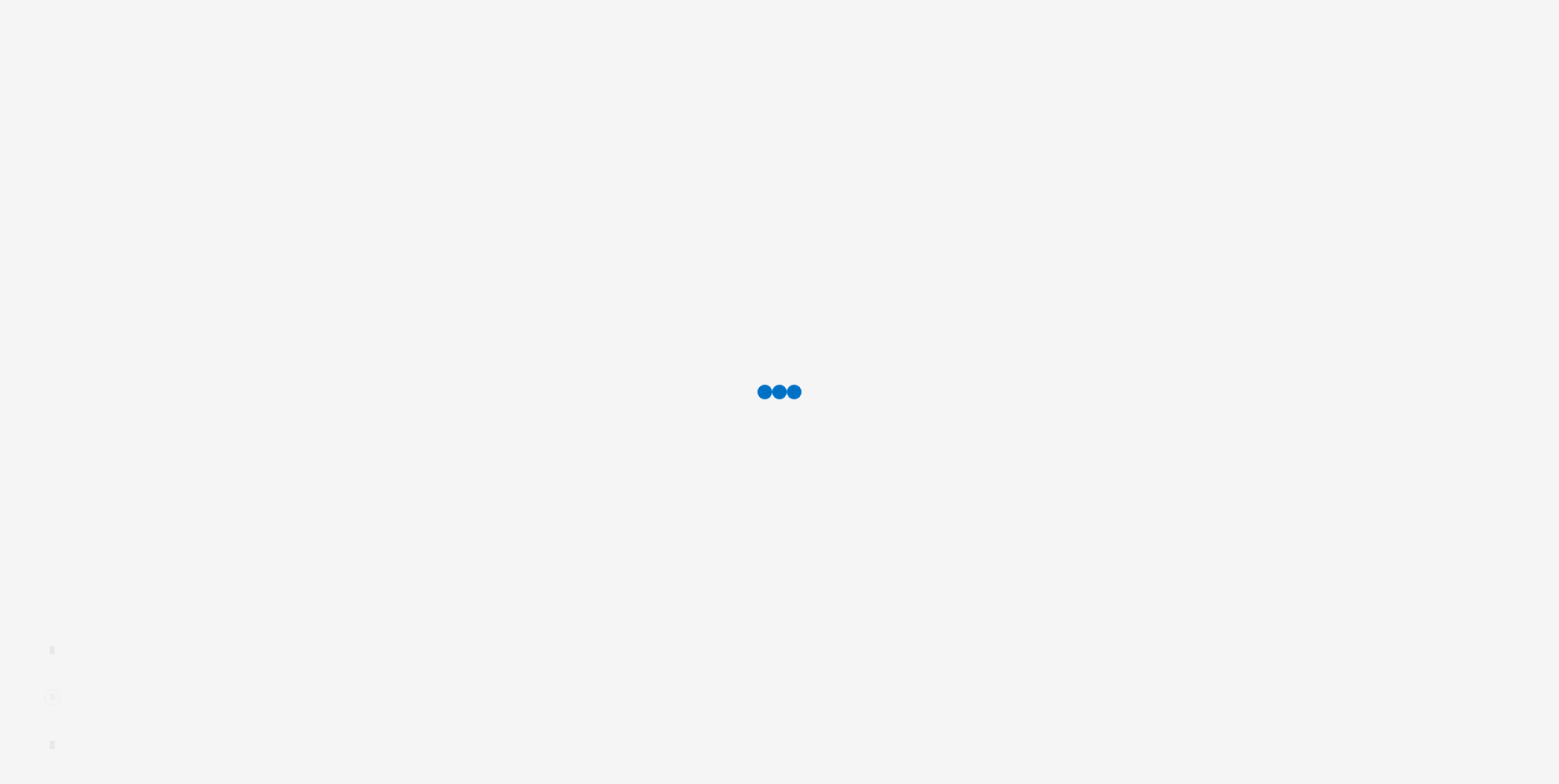 scroll, scrollTop: 0, scrollLeft: 0, axis: both 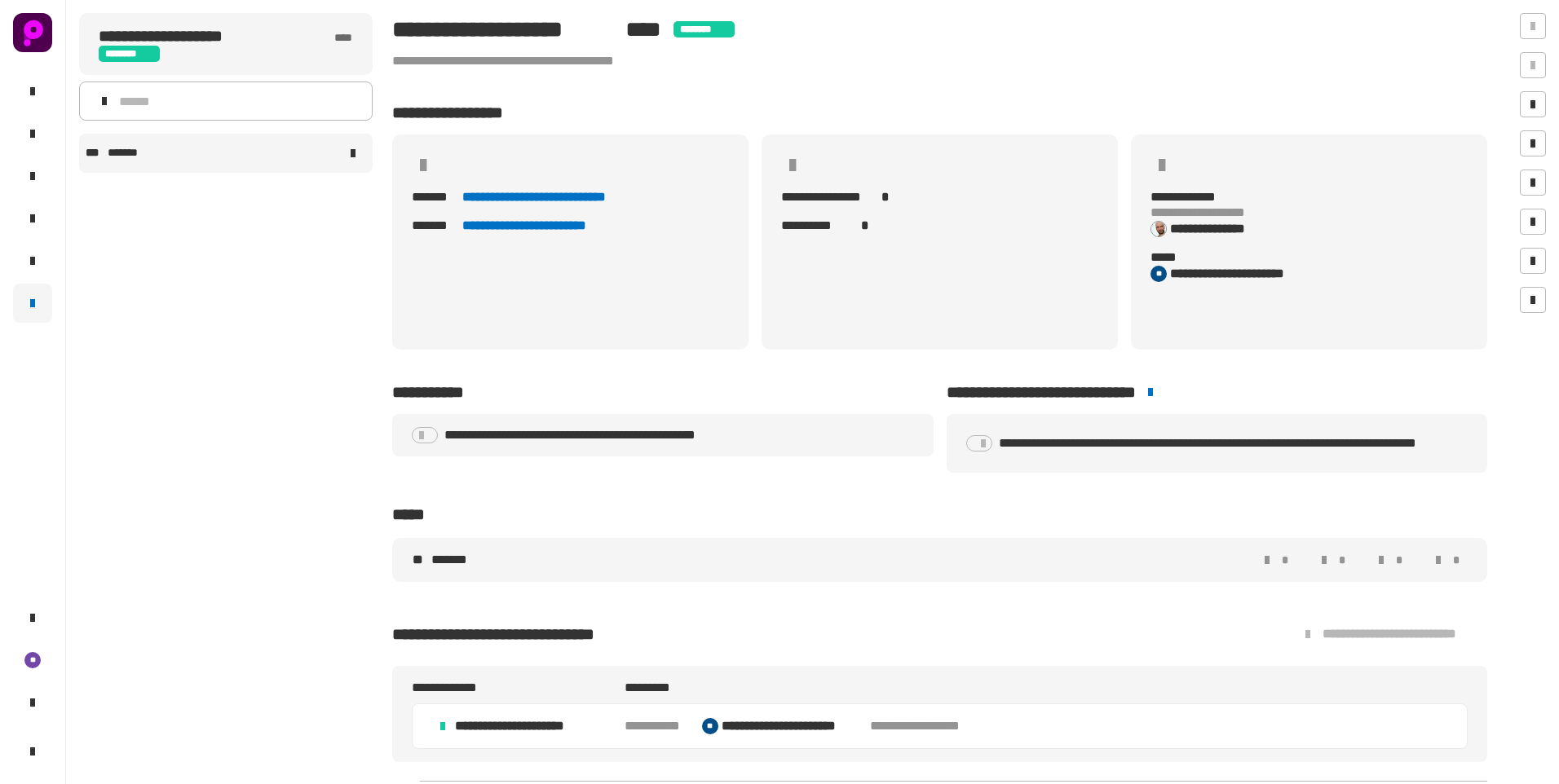 click on "*******" at bounding box center (128, 153) 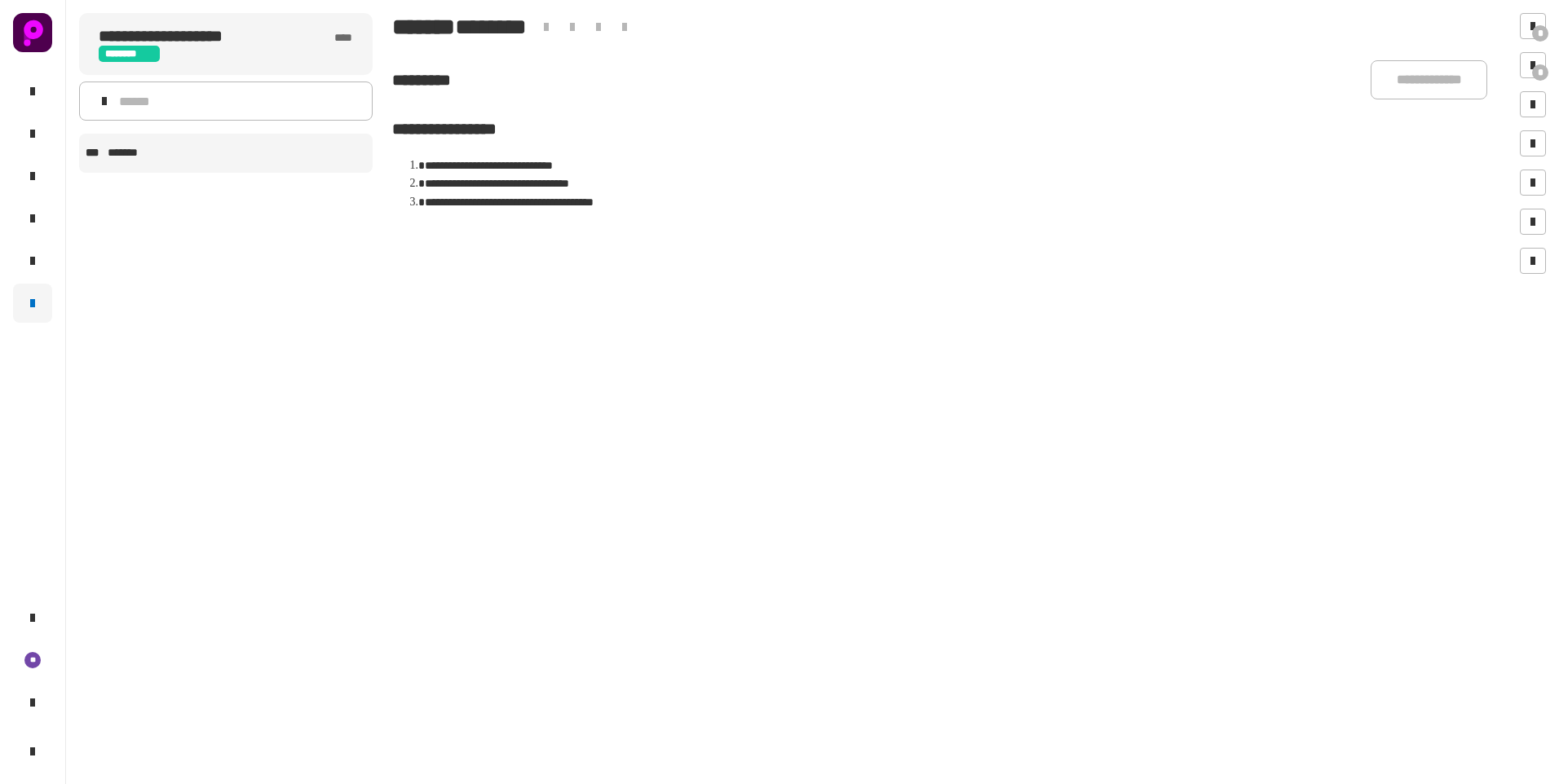 click 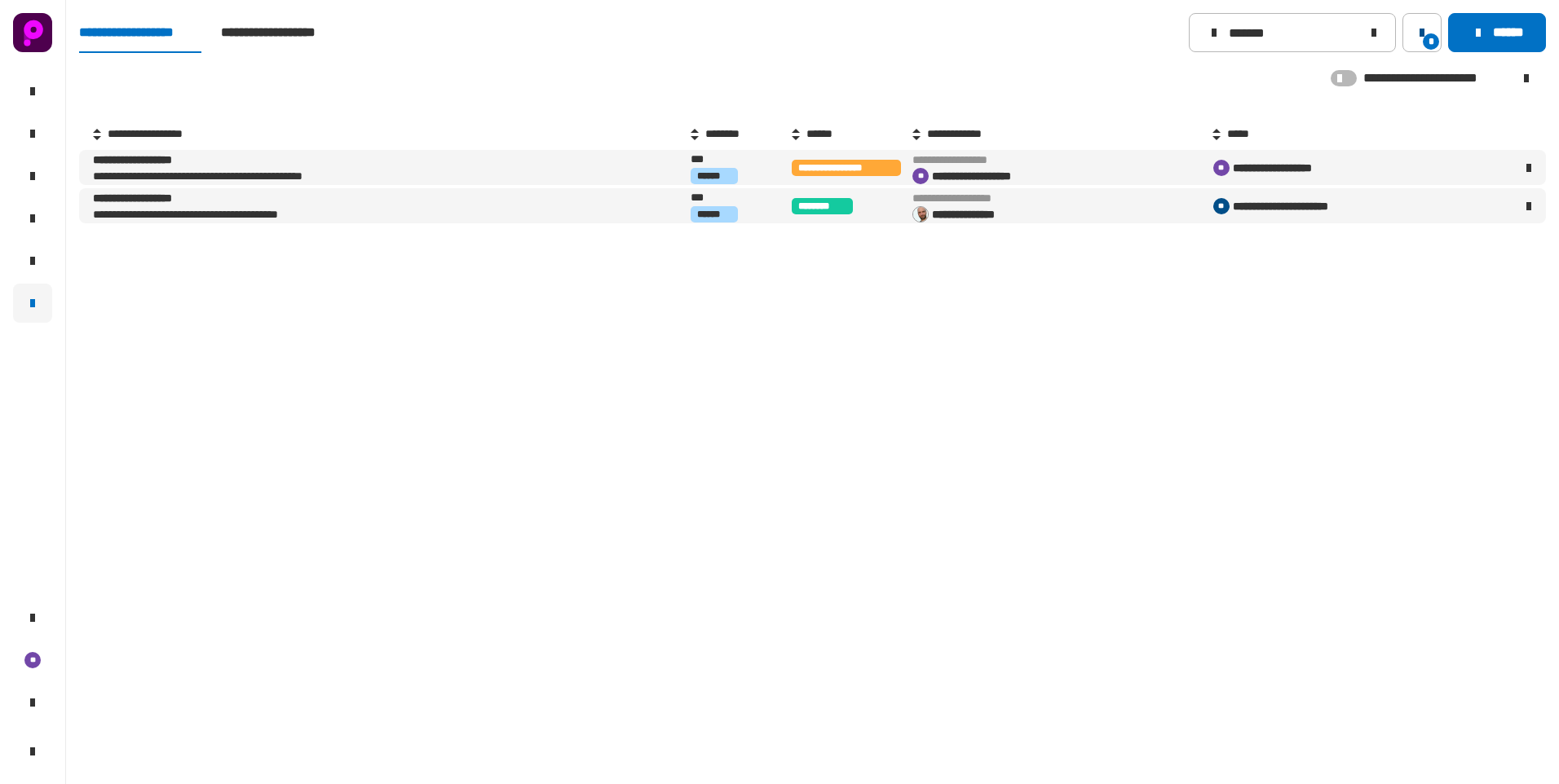 click 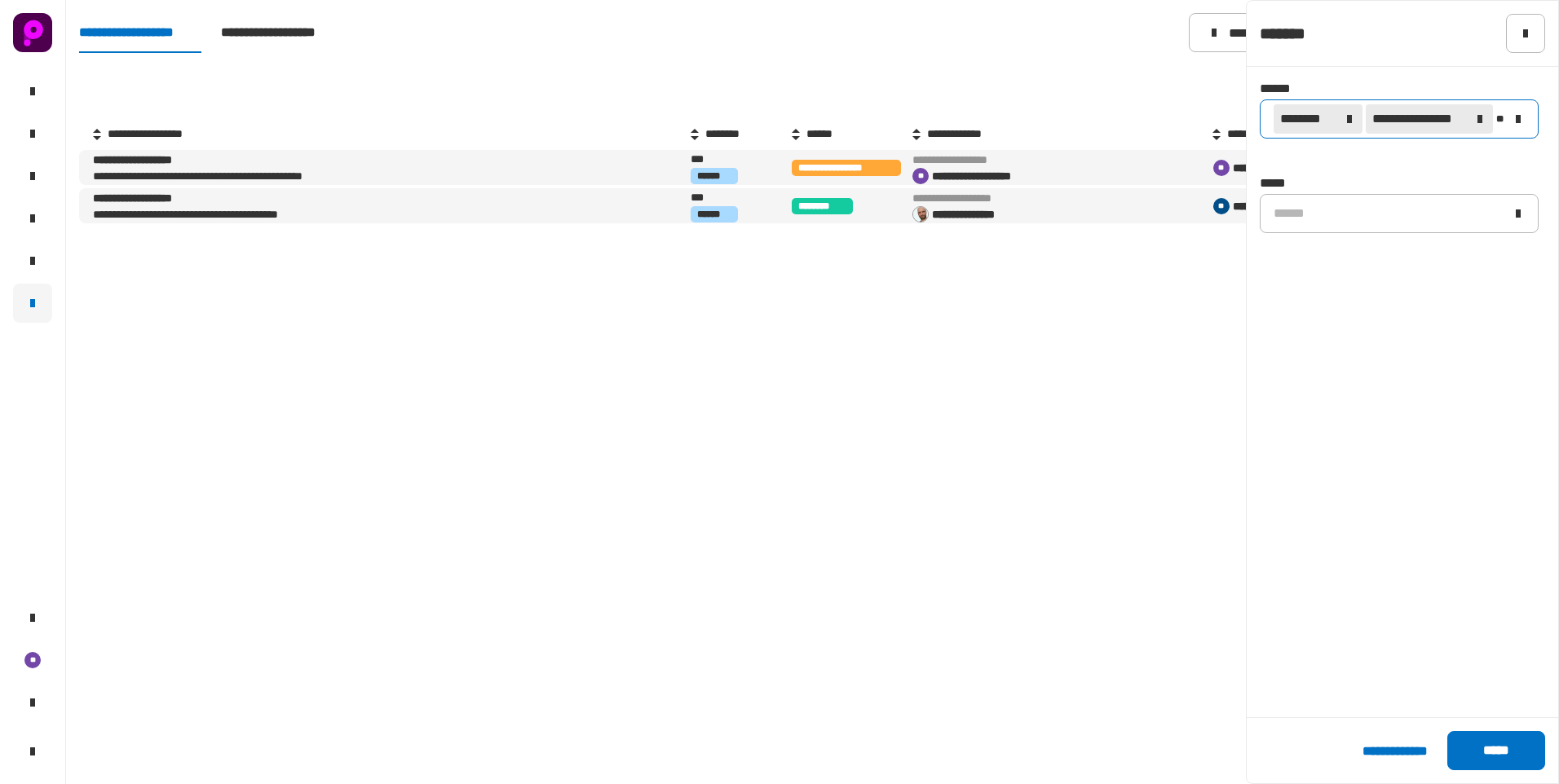 click 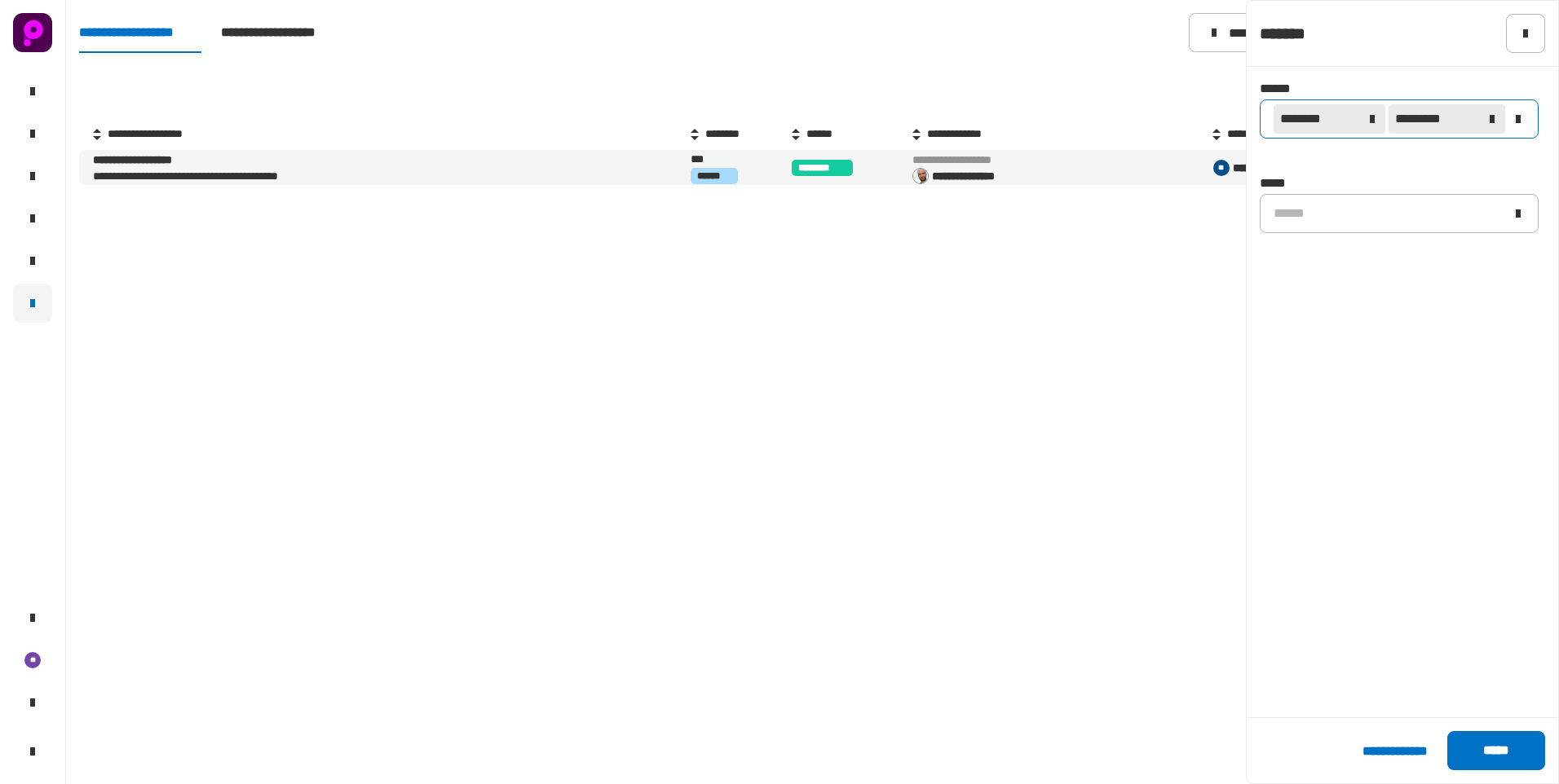 click 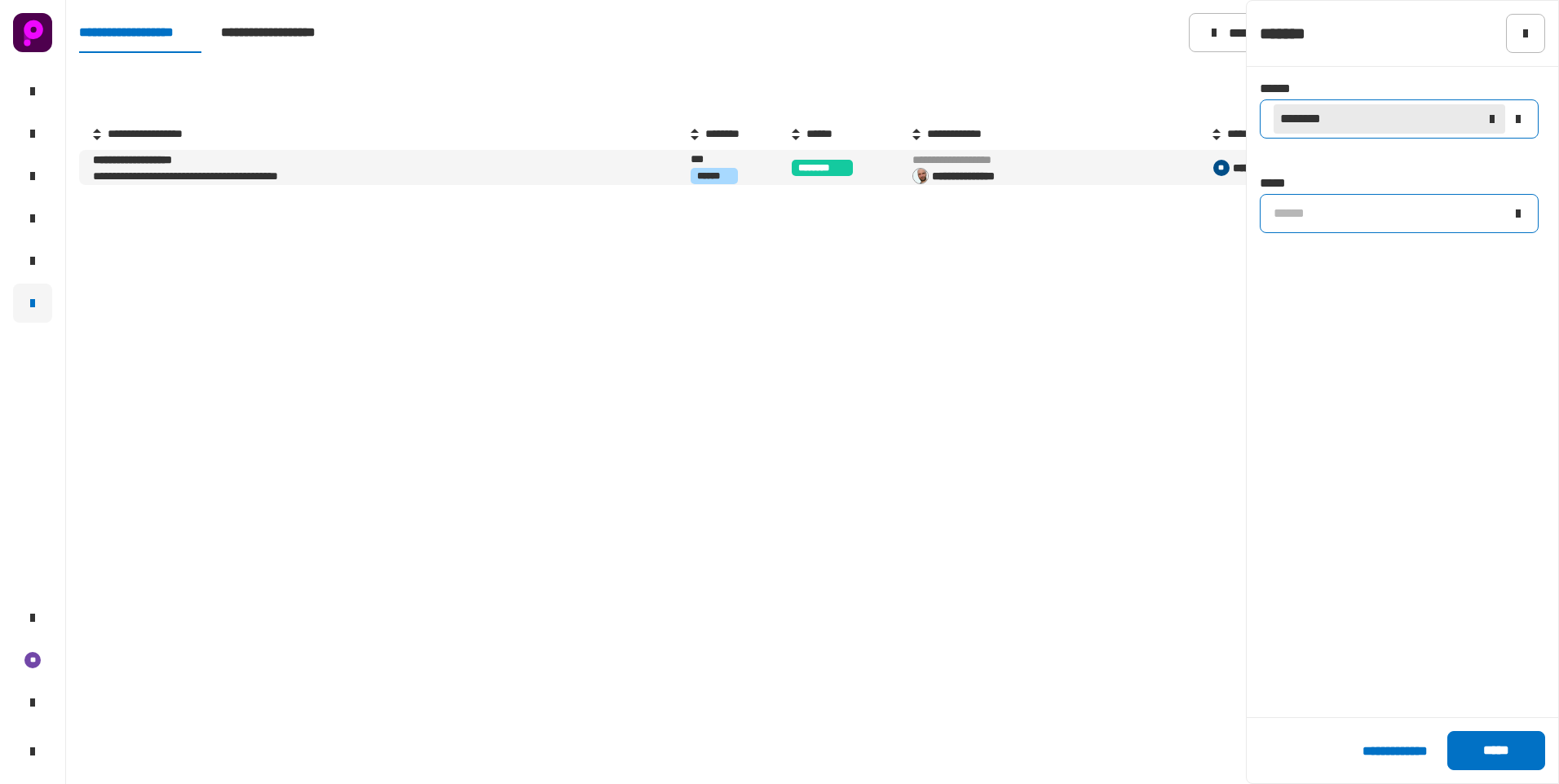 click on "******" 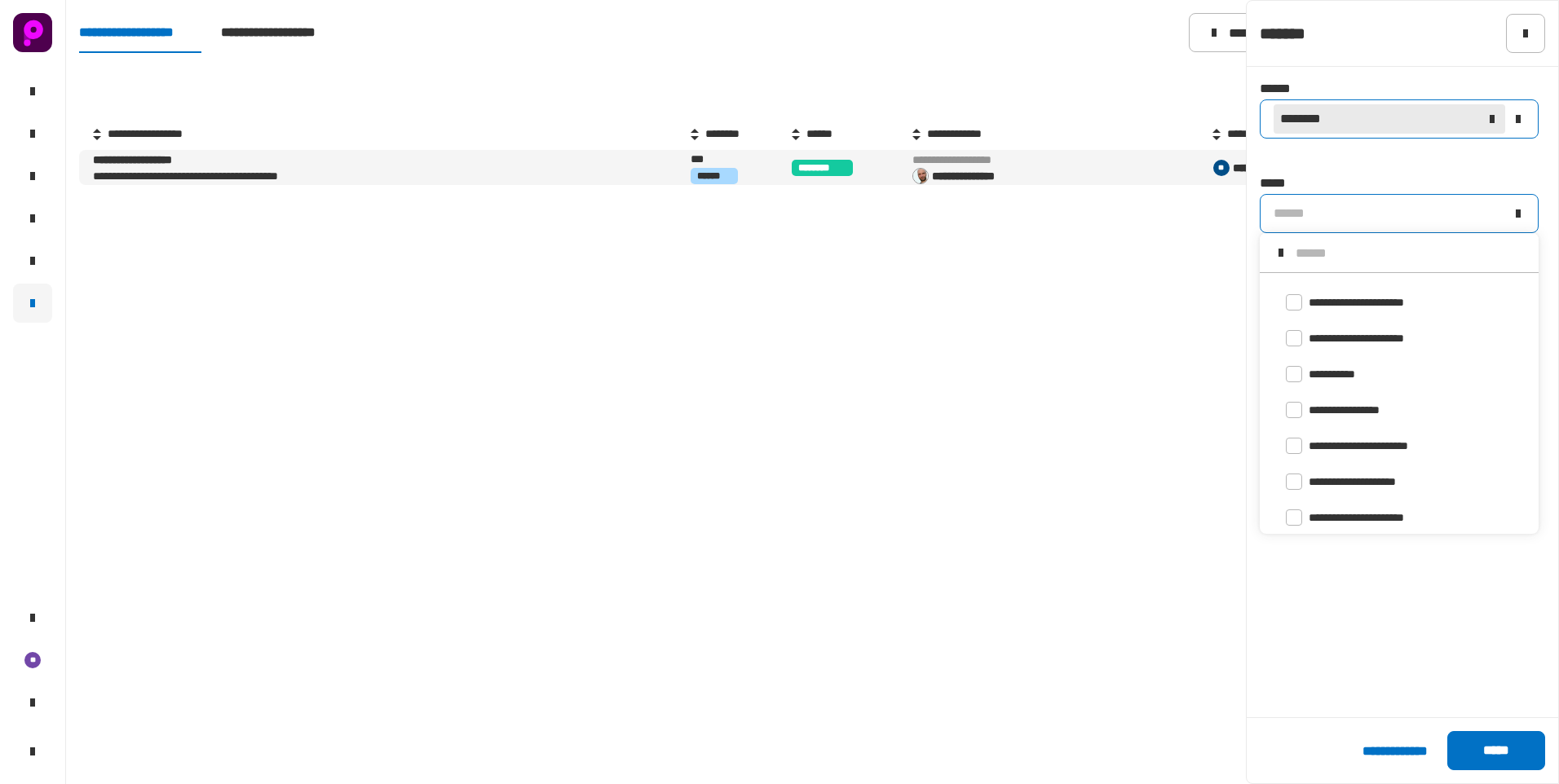 scroll, scrollTop: 13, scrollLeft: 0, axis: vertical 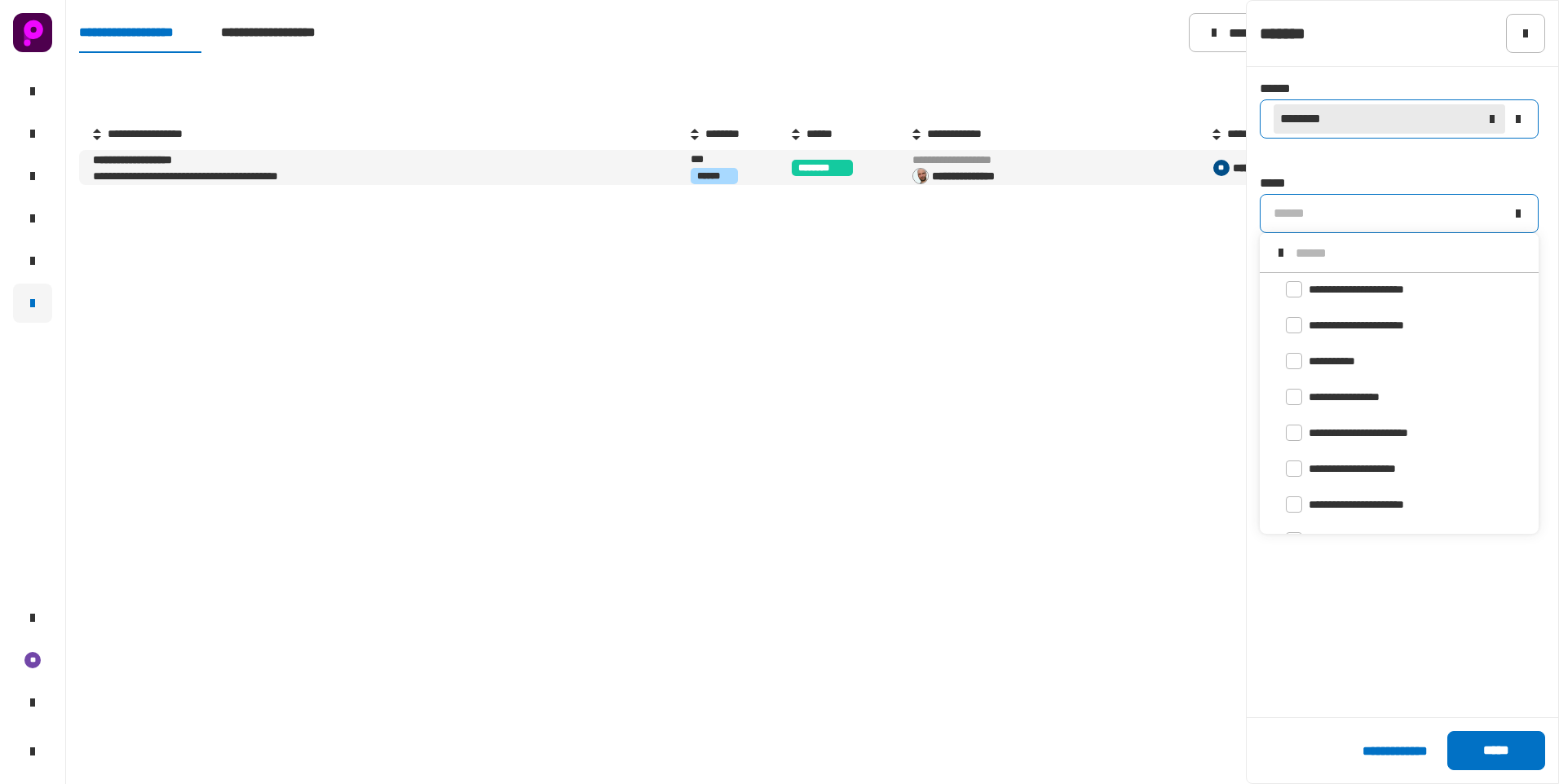 click on "******" 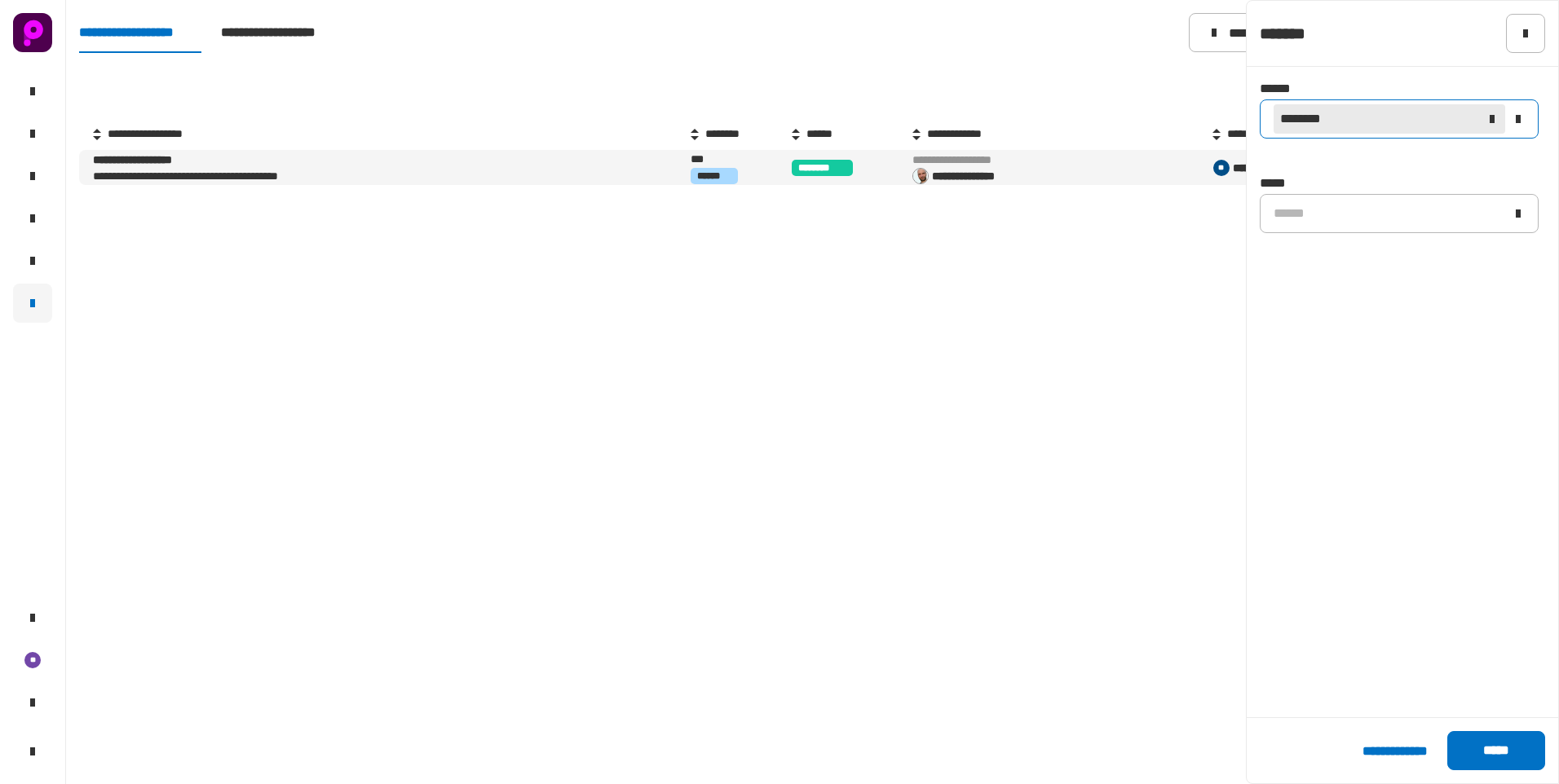 click 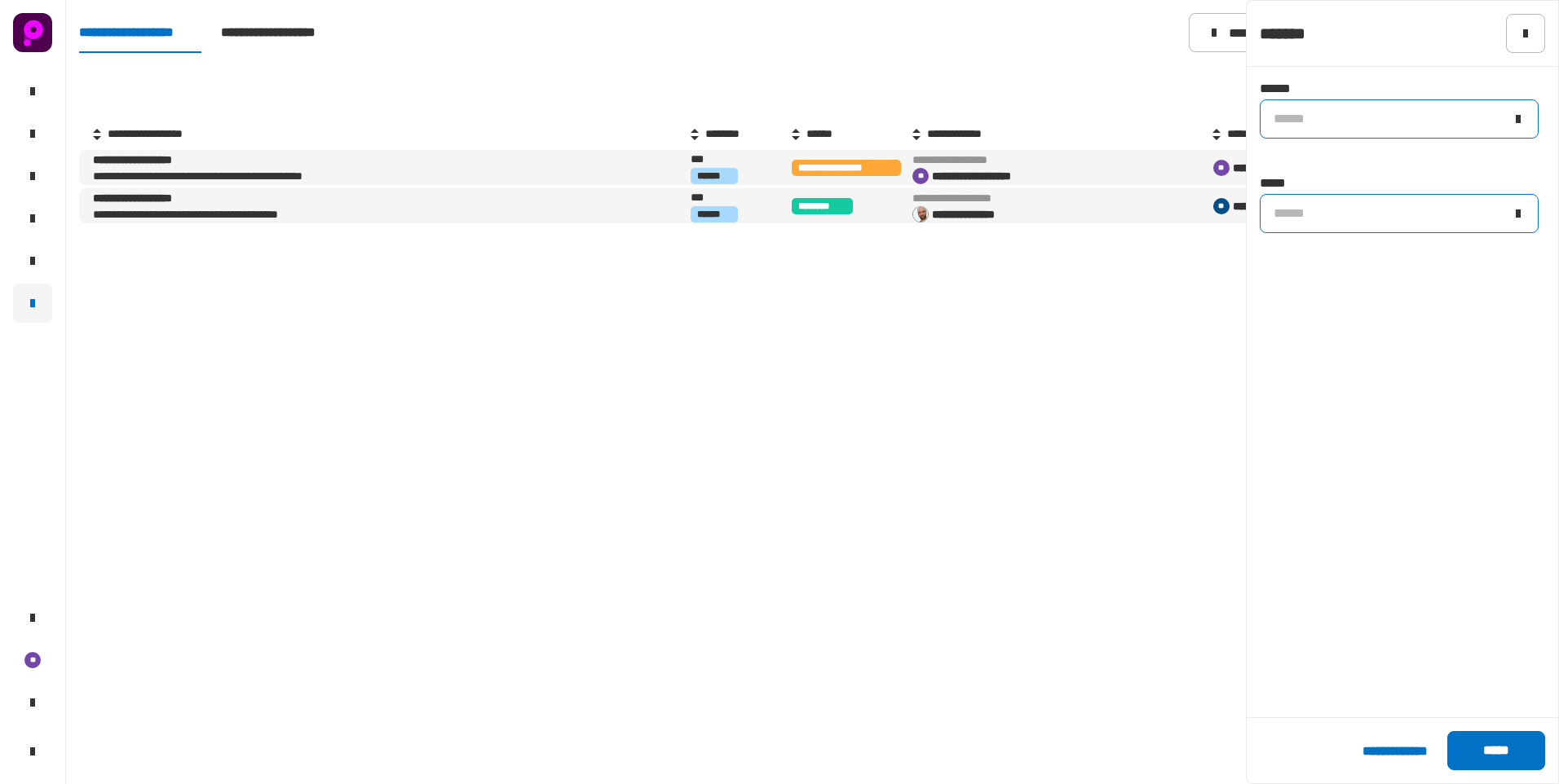 click on "******" 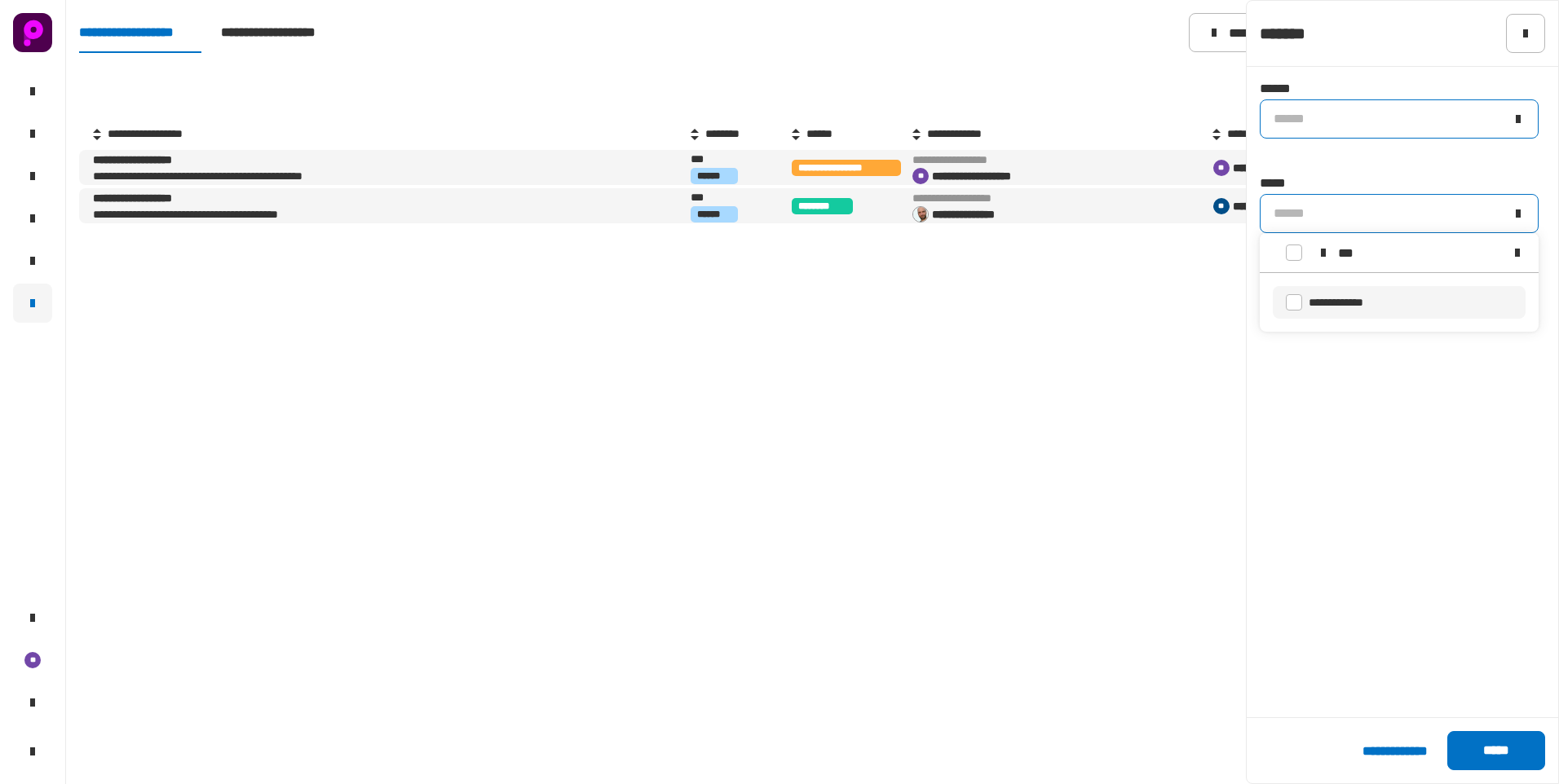 type on "***" 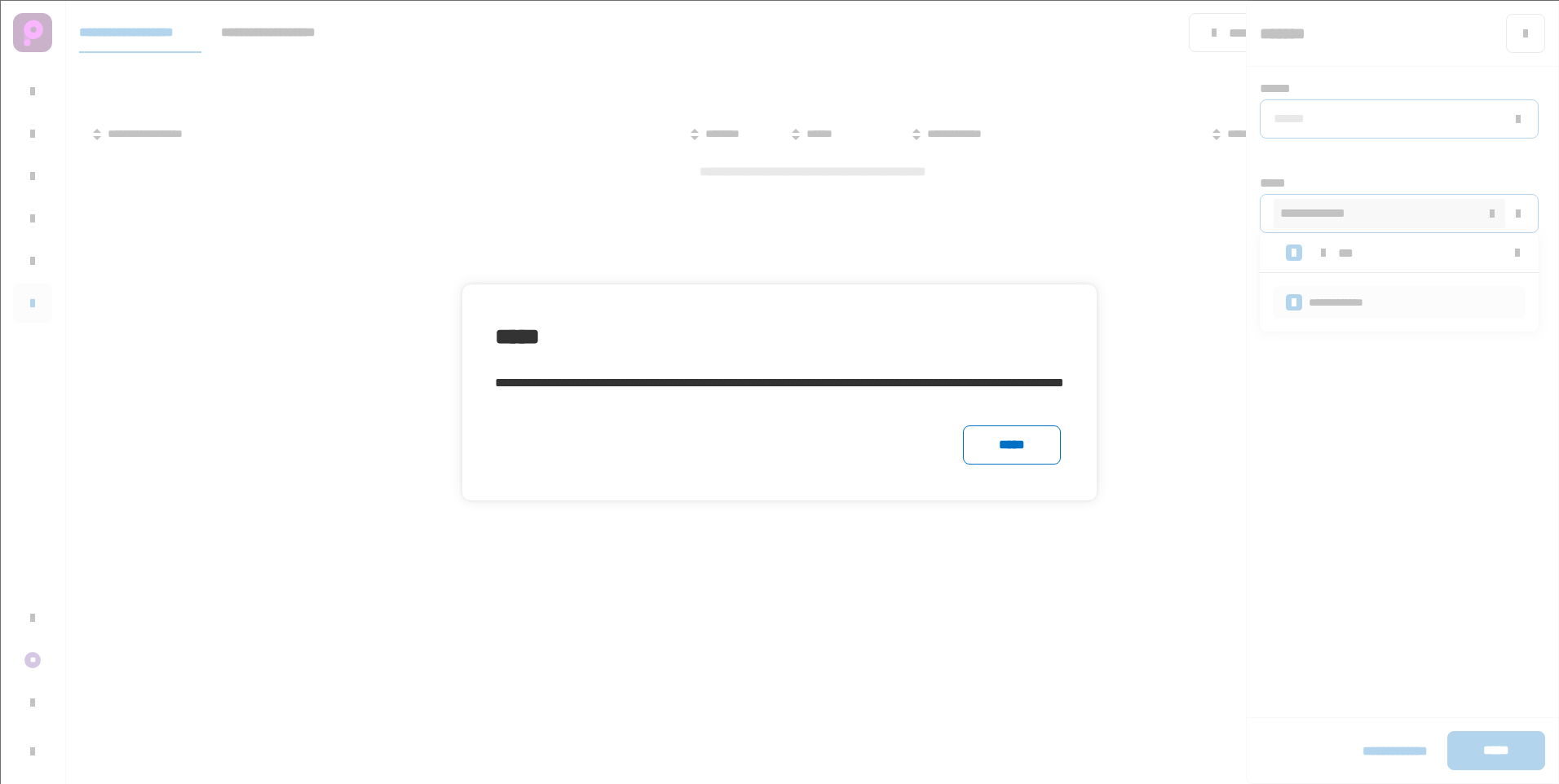 click on "*****" 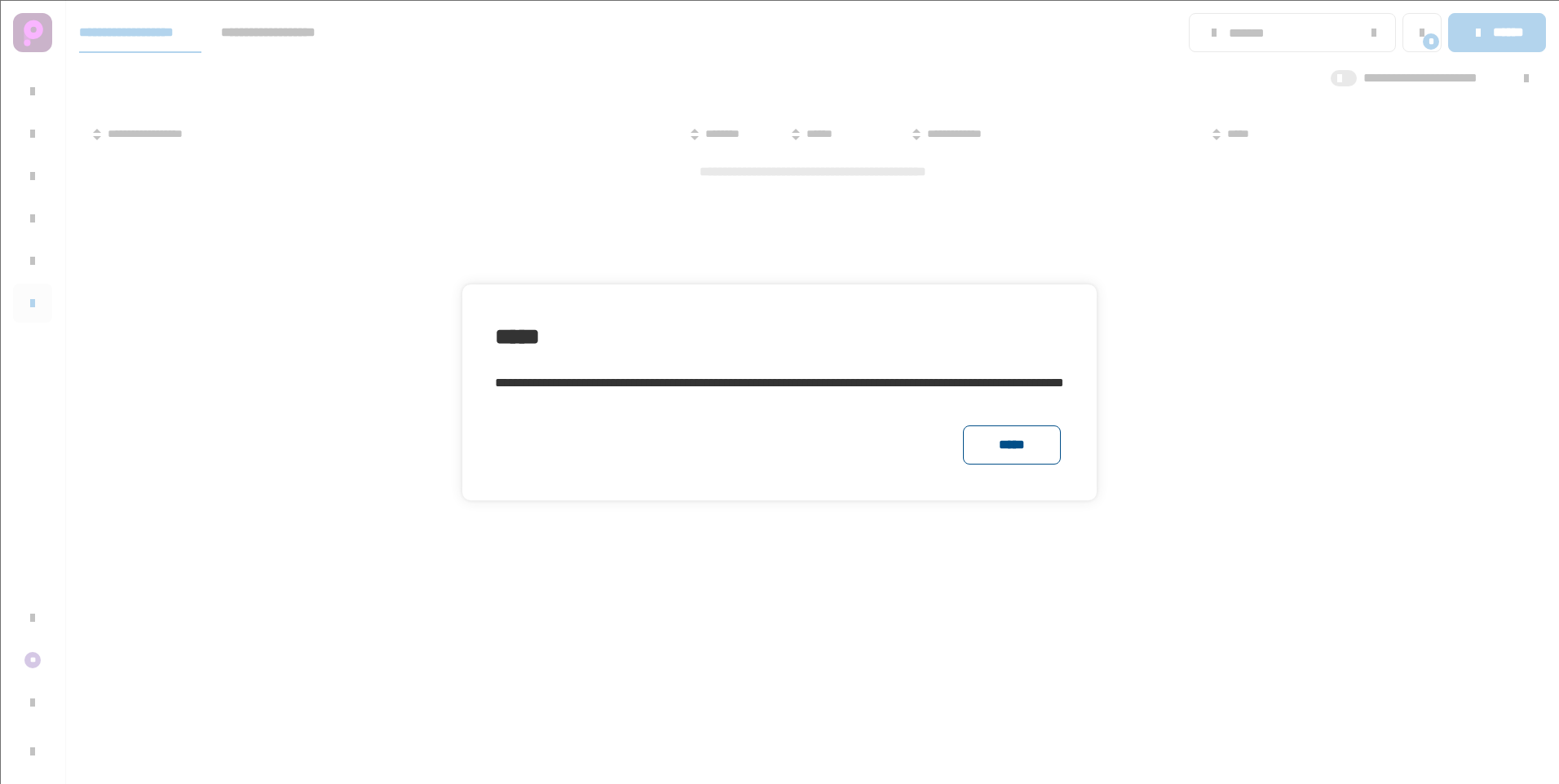 click on "*****" 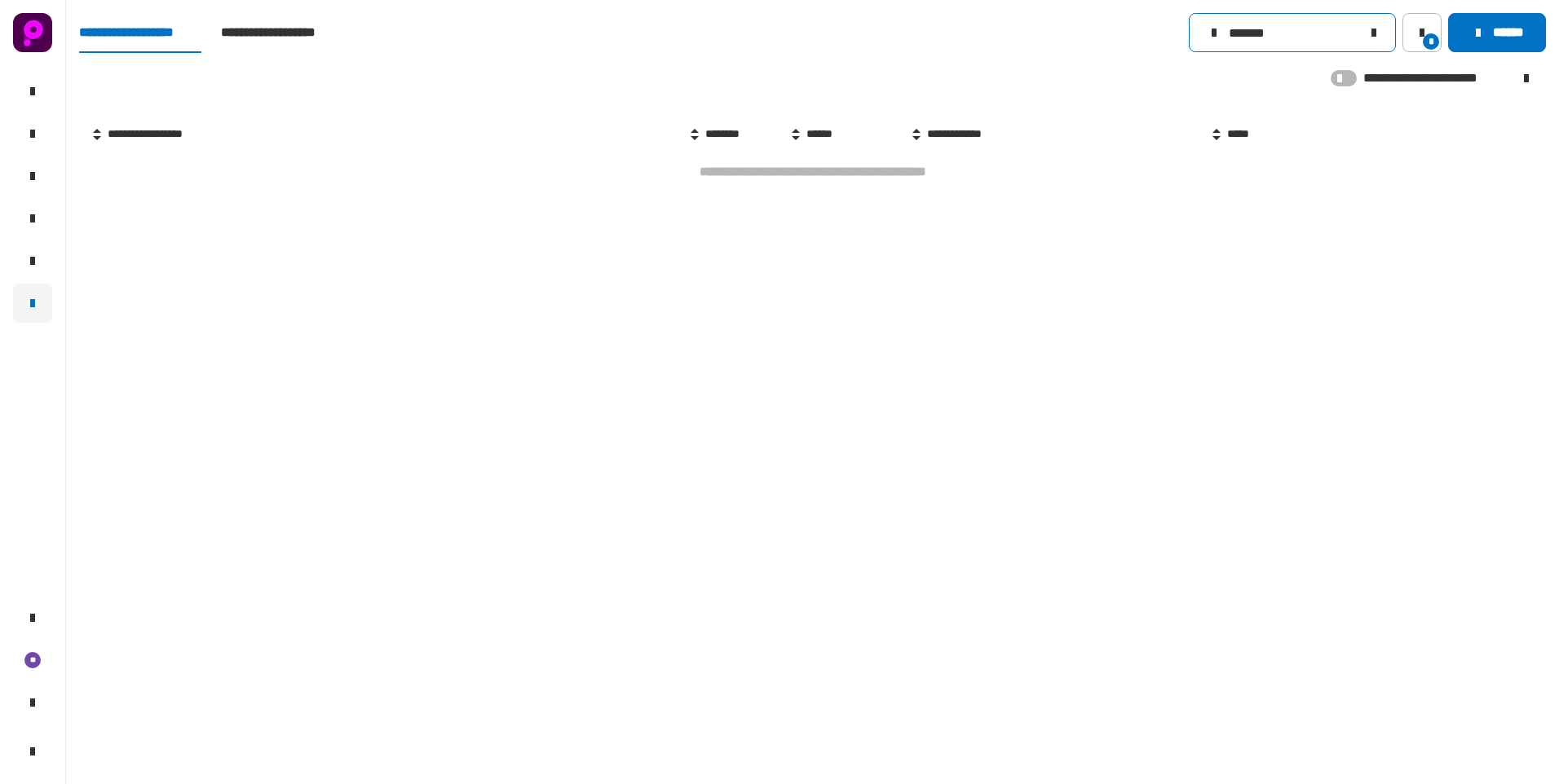 click 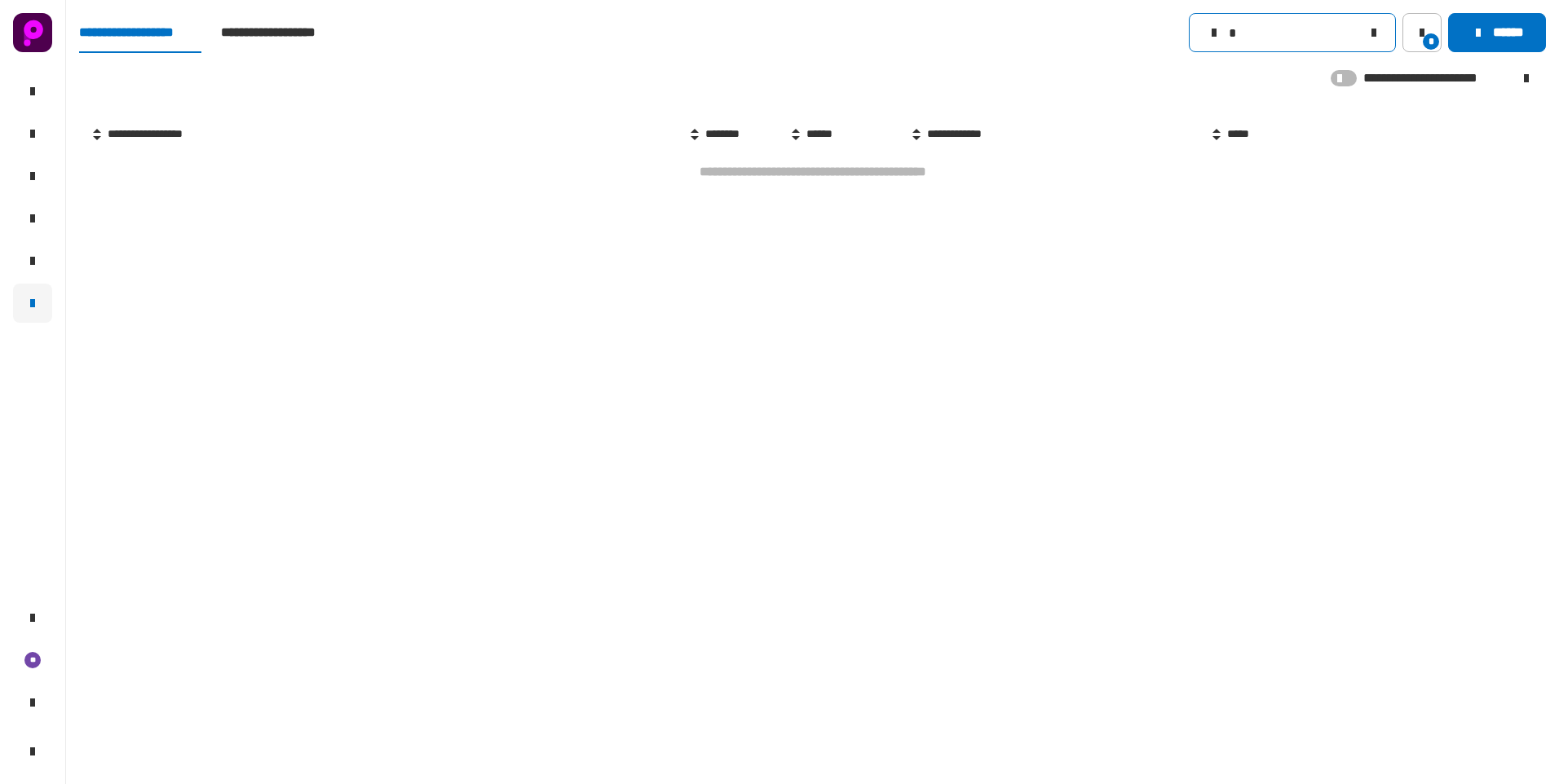 type 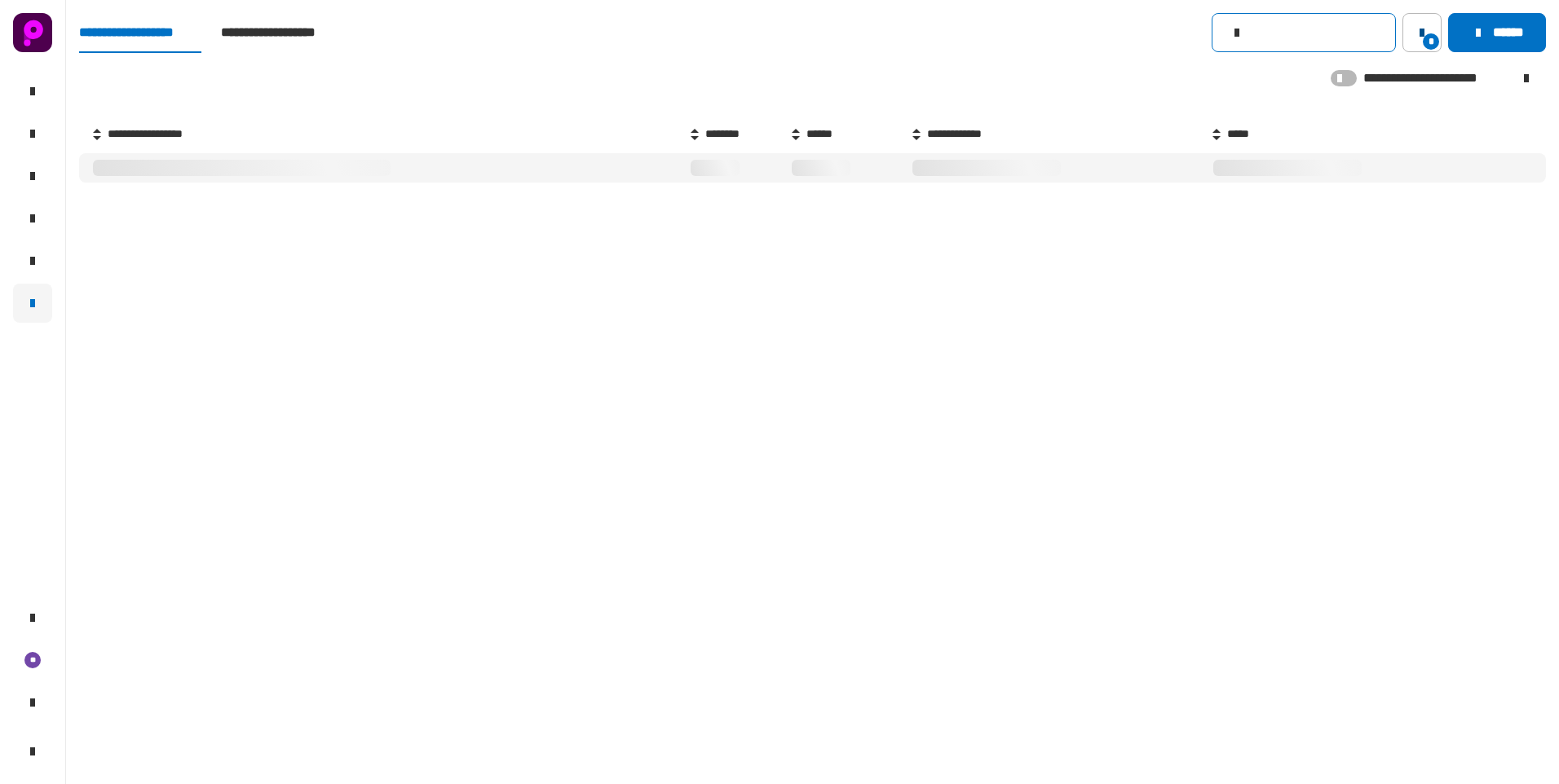 click 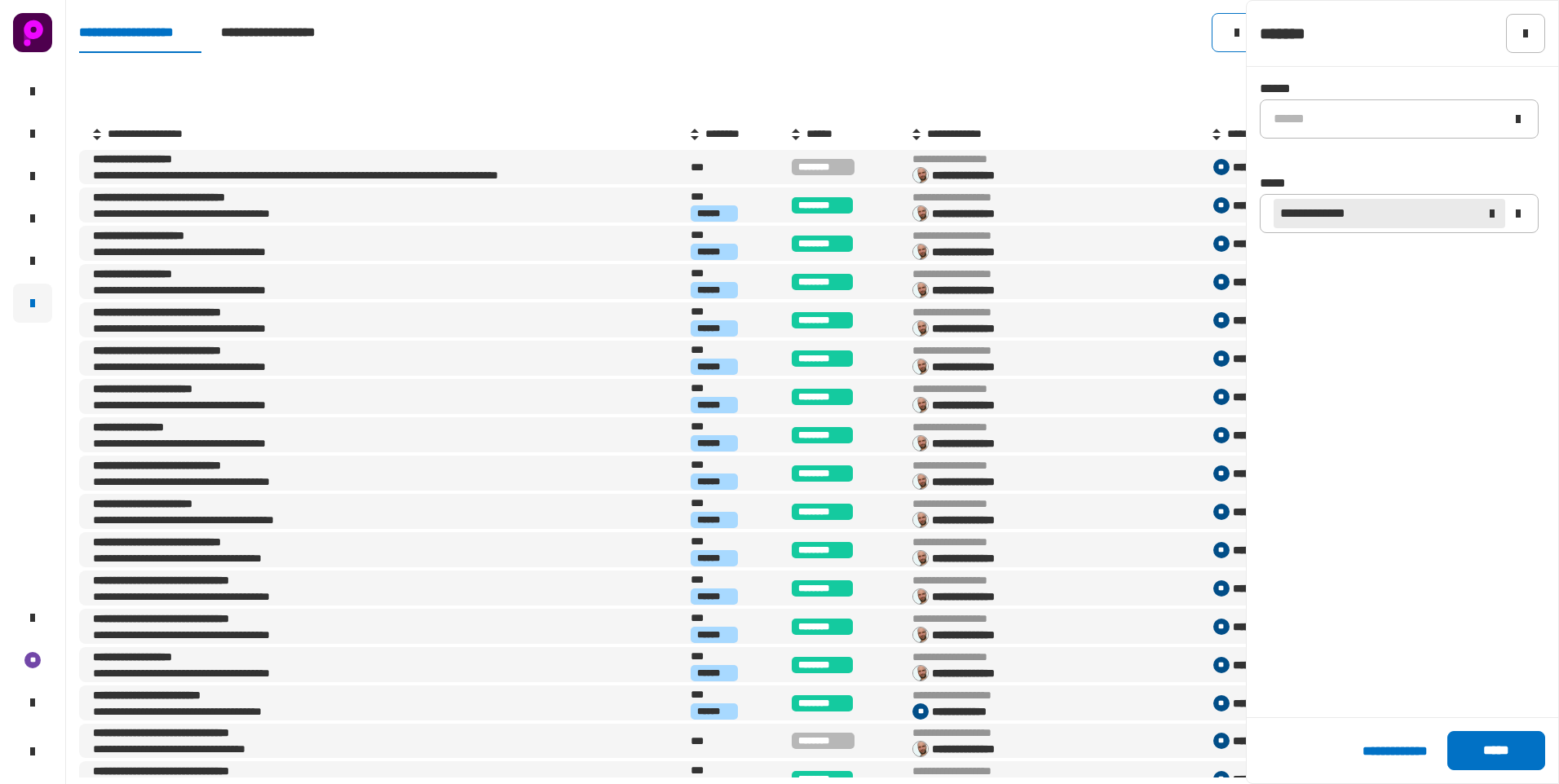 click on "**********" 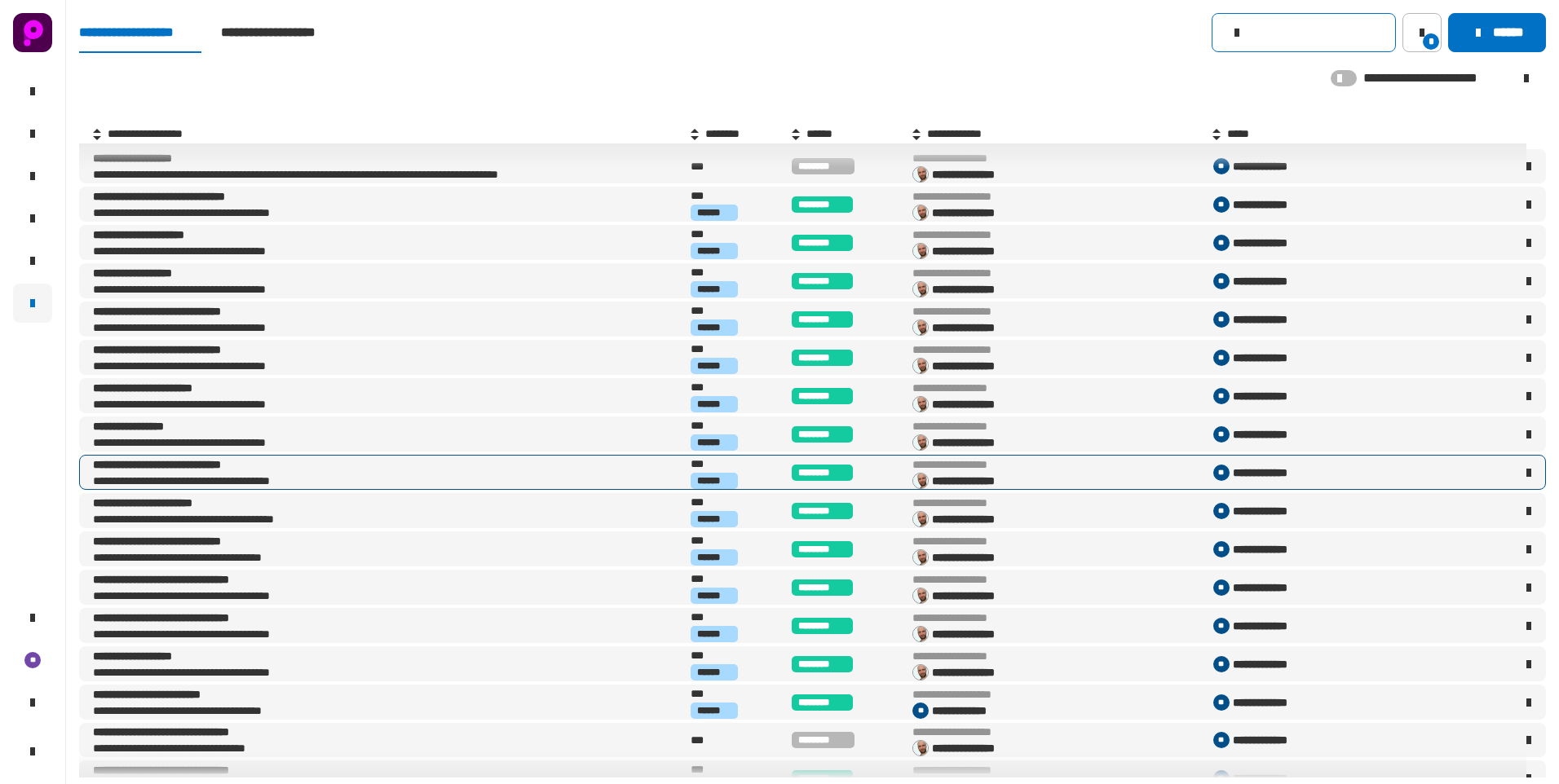 scroll, scrollTop: 0, scrollLeft: 0, axis: both 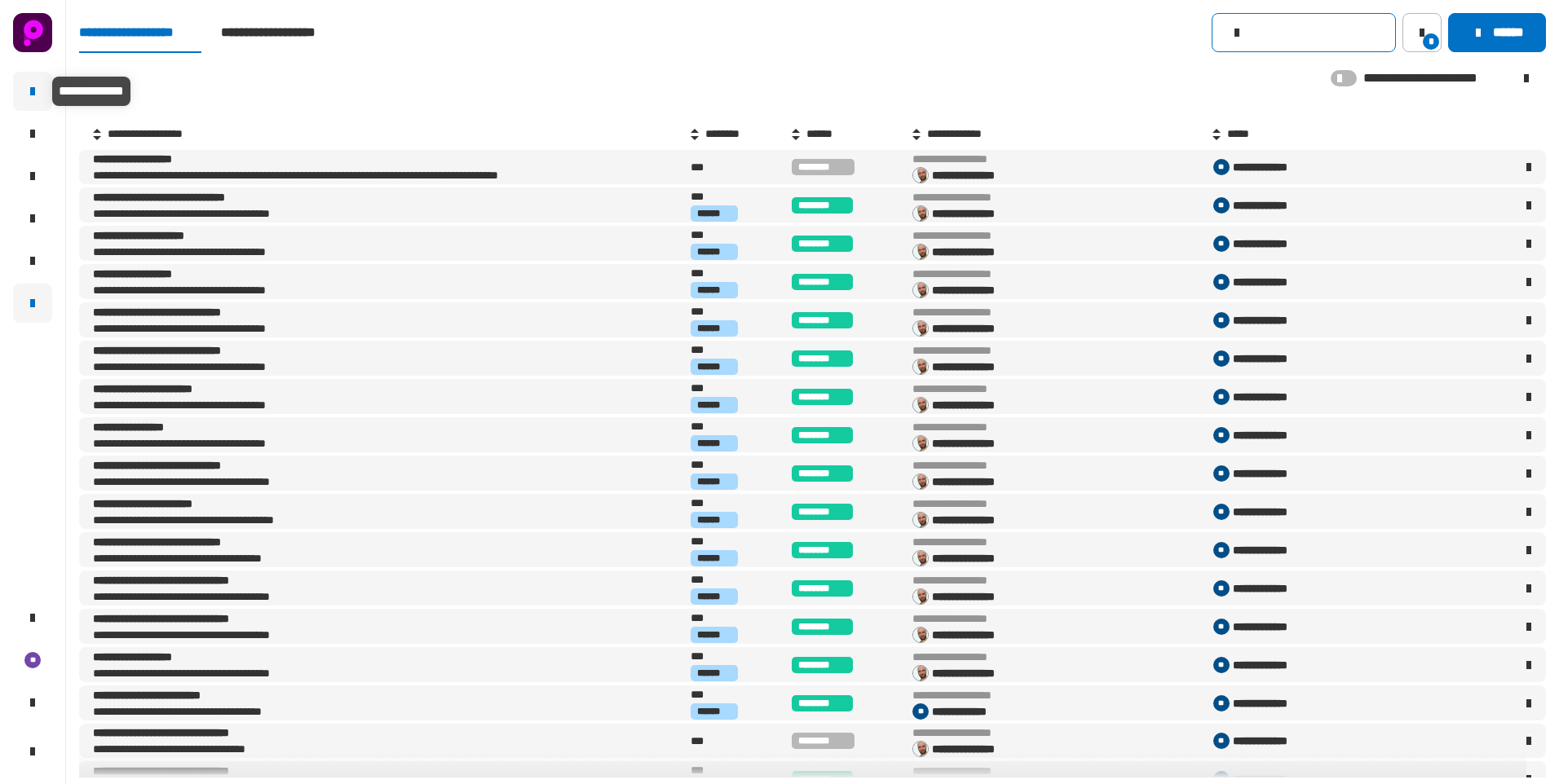 click 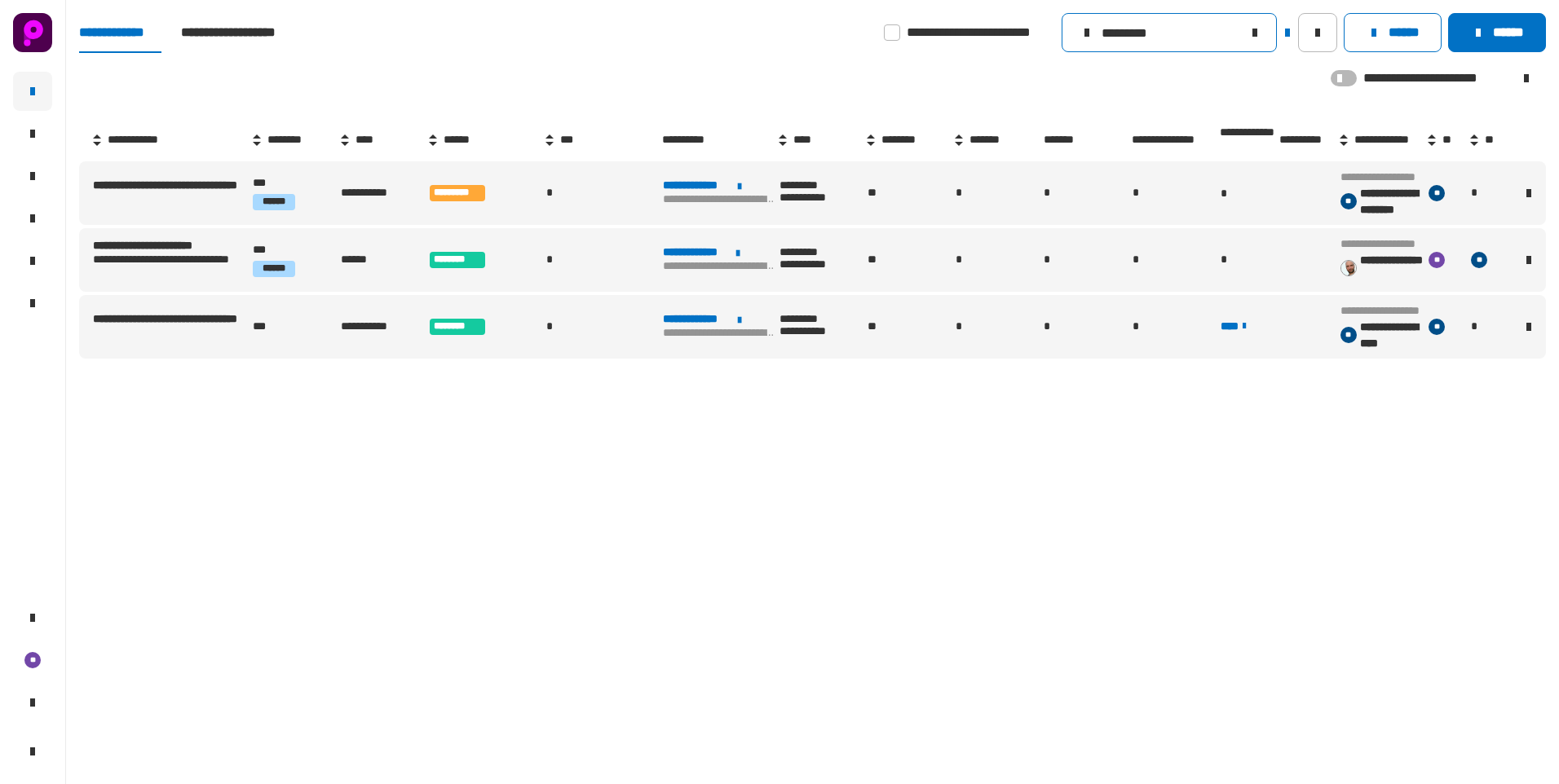 click on "*********" 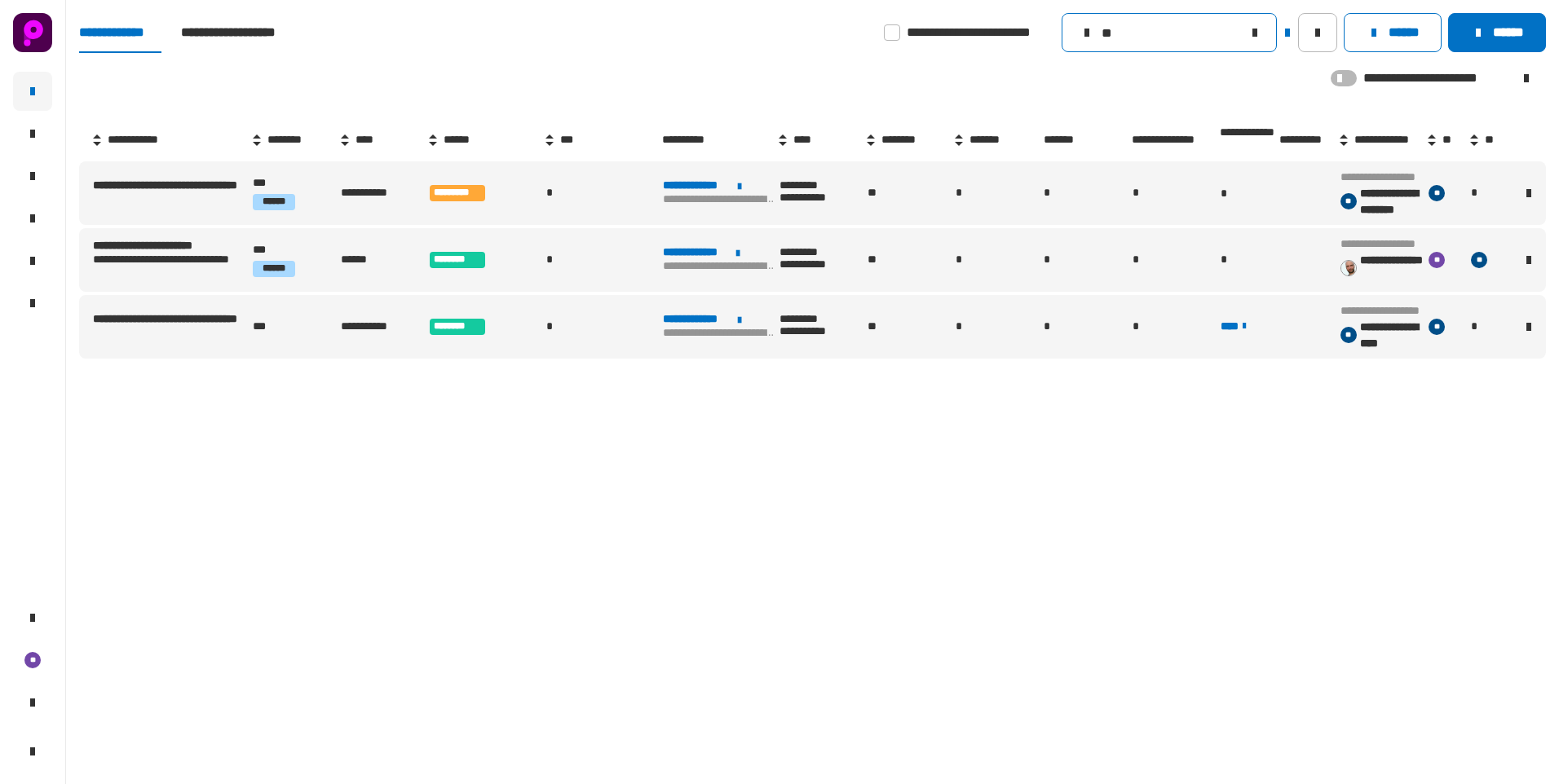 type on "*" 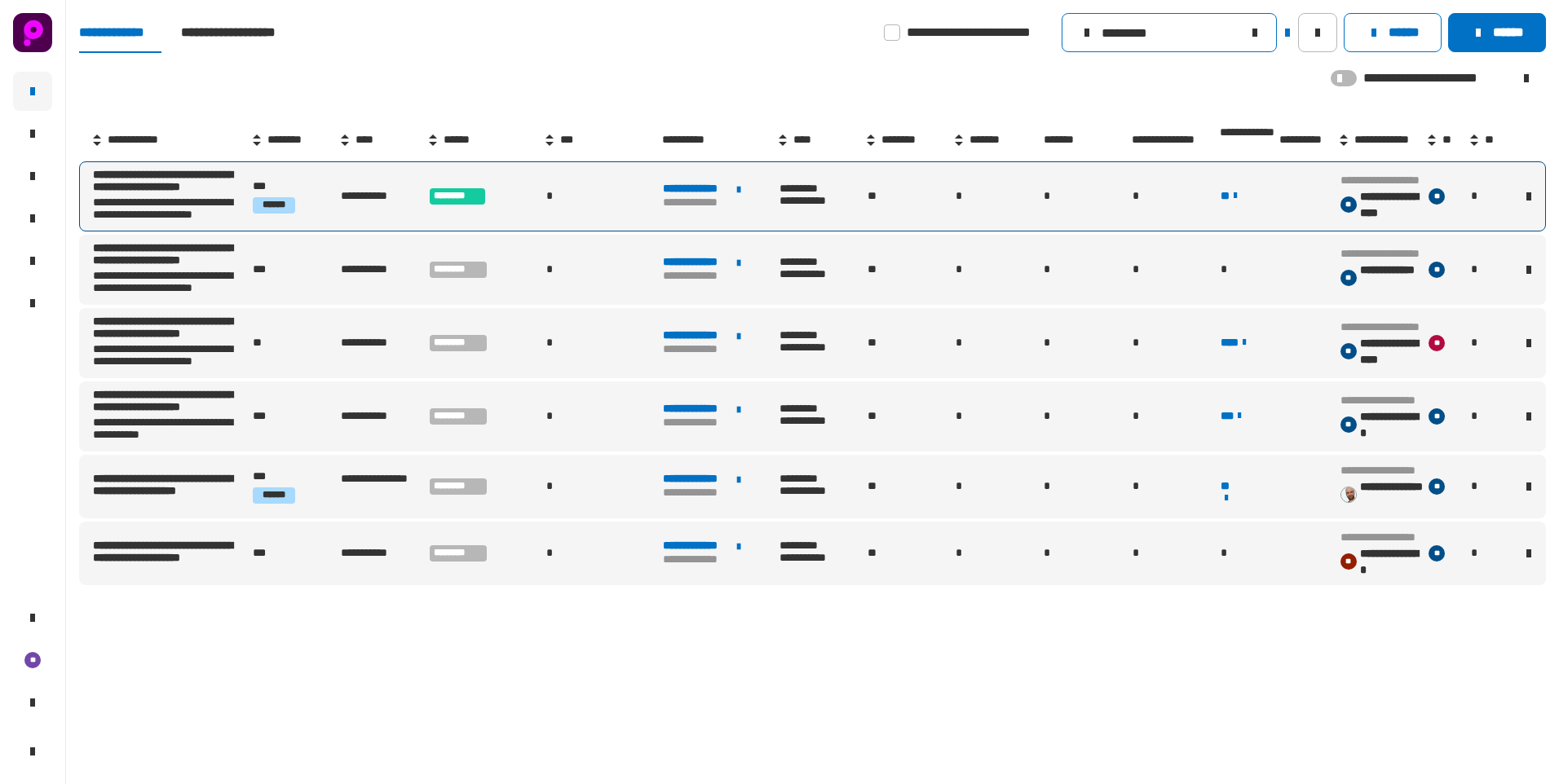 type on "*********" 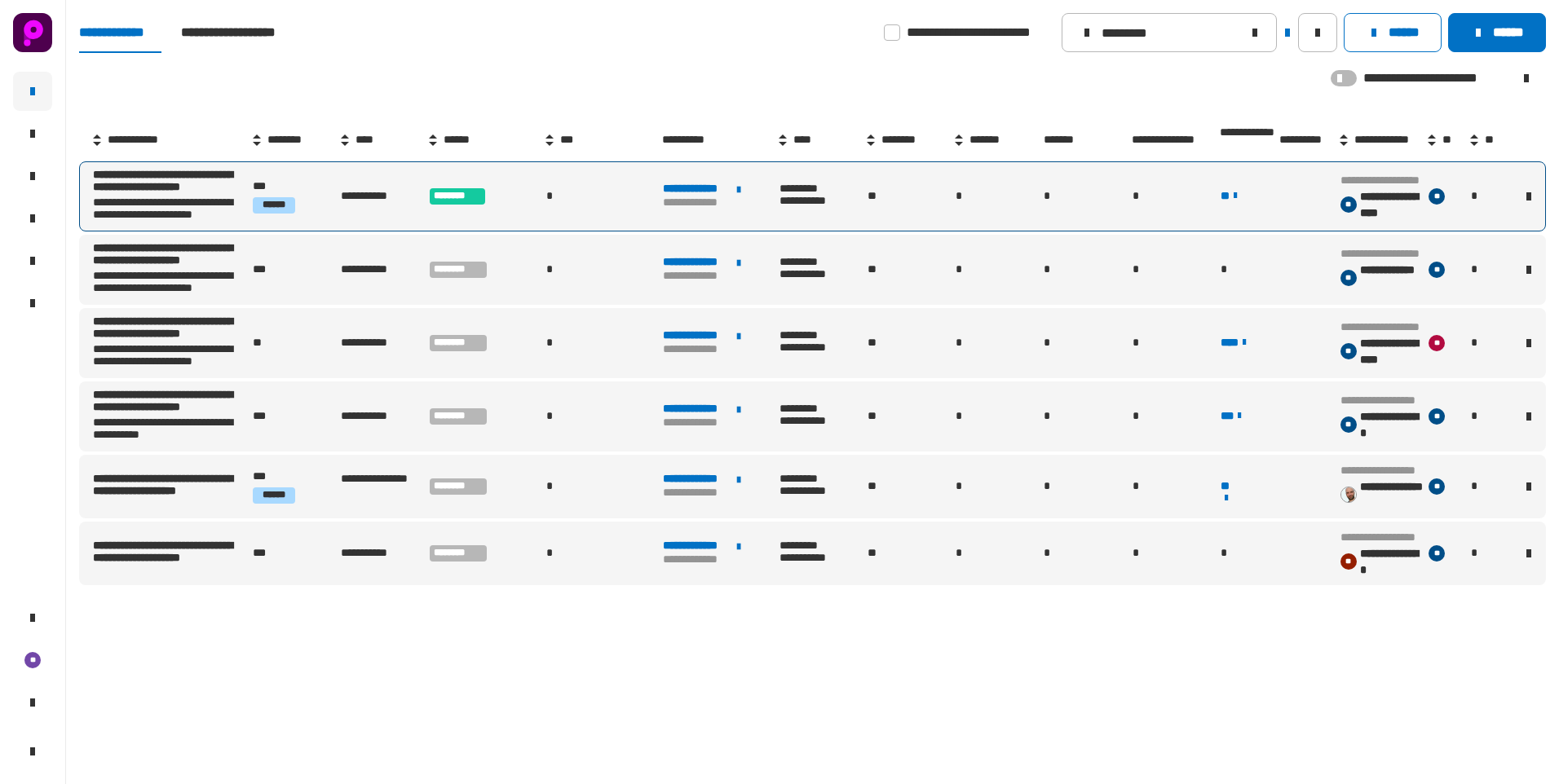 click on "*" at bounding box center (603, 196) 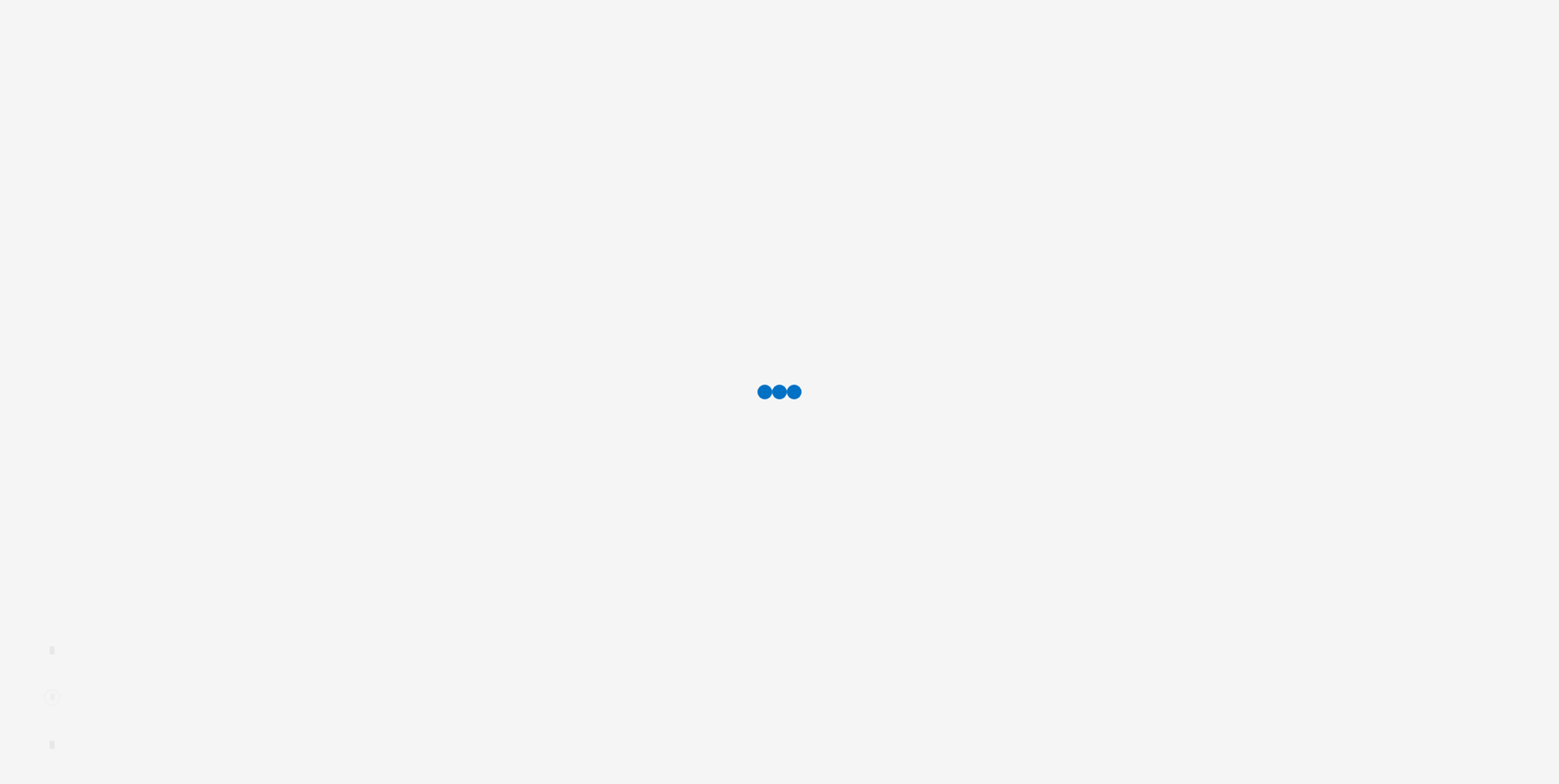 scroll, scrollTop: 0, scrollLeft: 0, axis: both 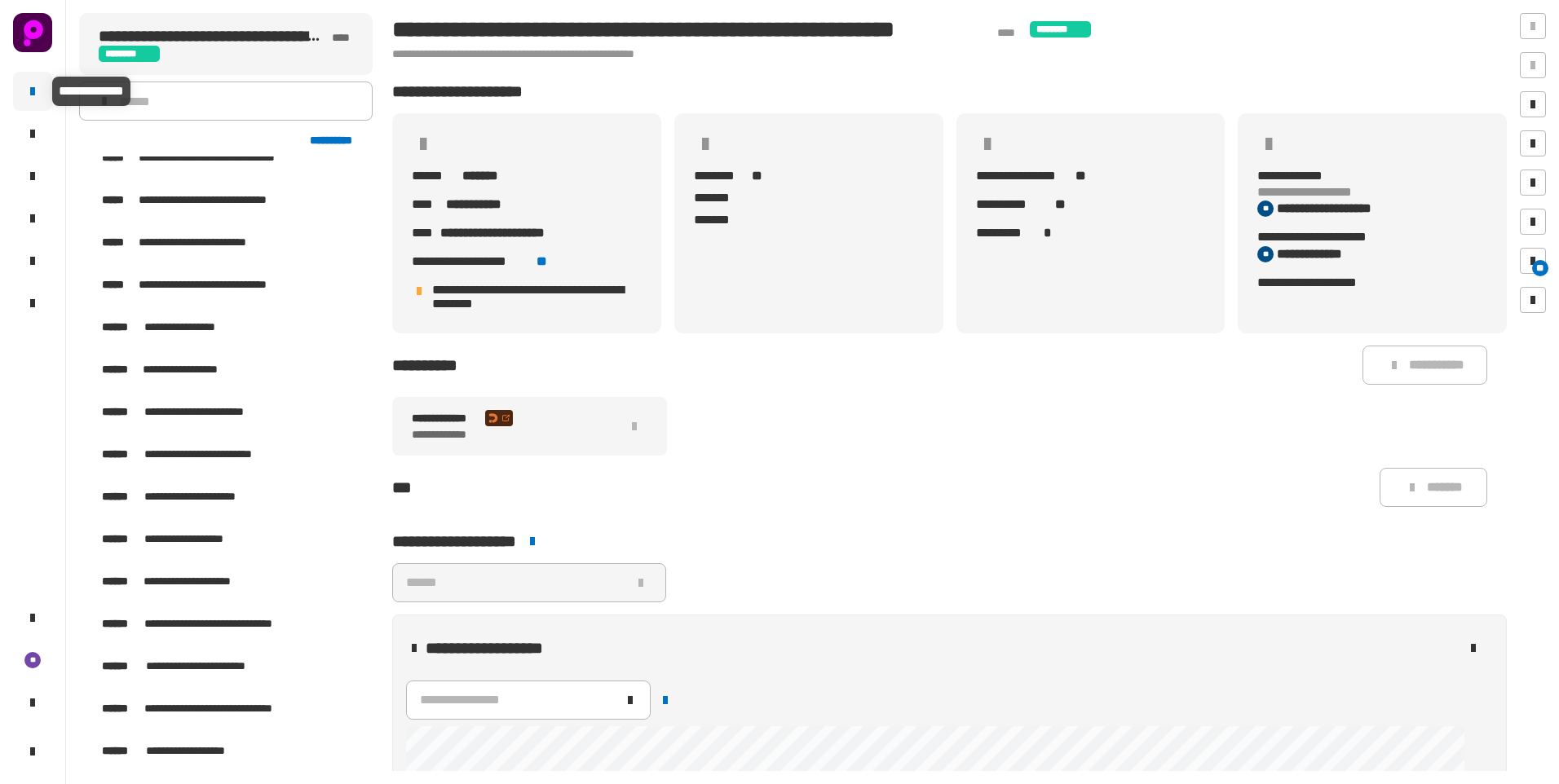 click 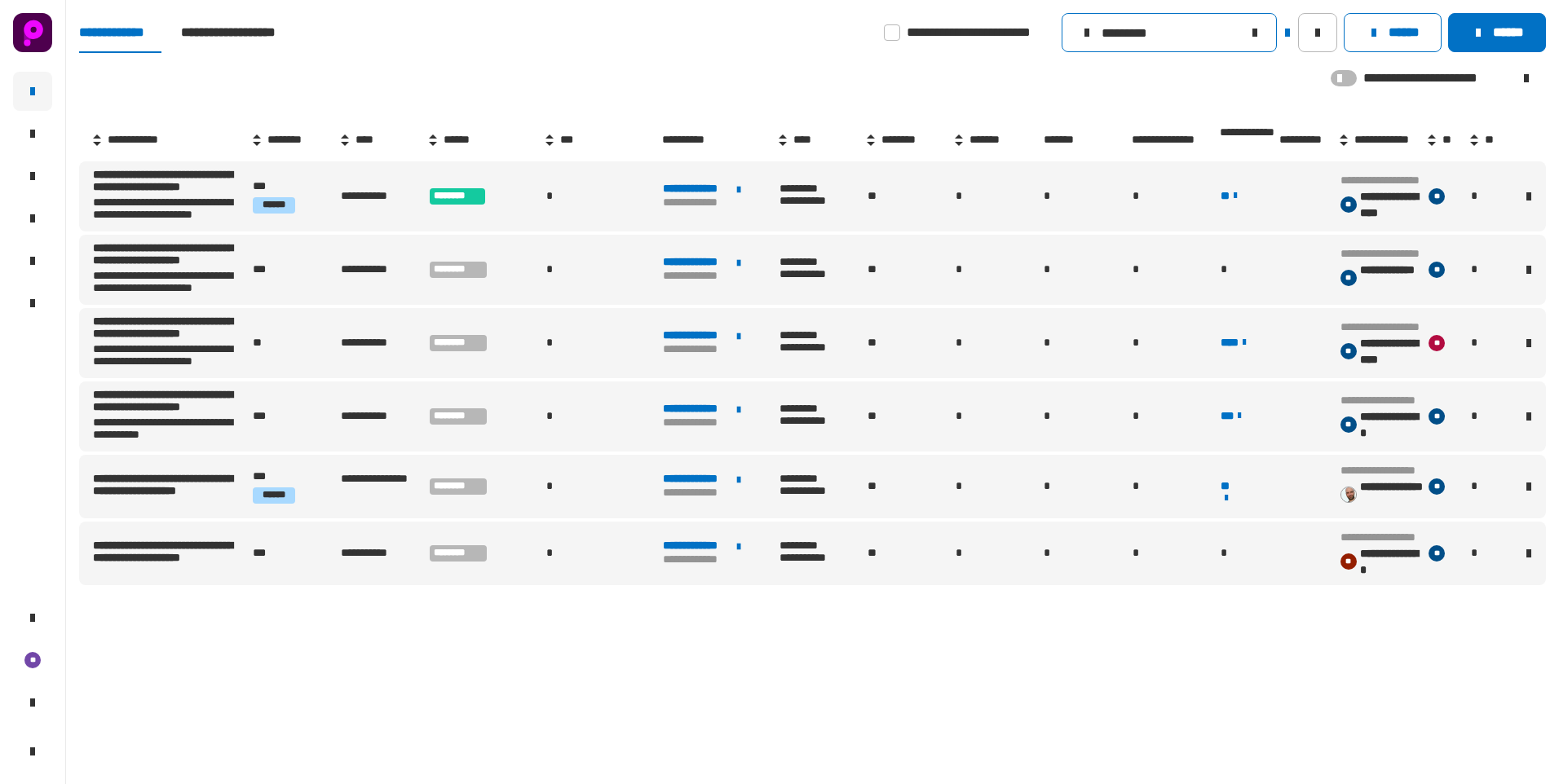 click on "*********" 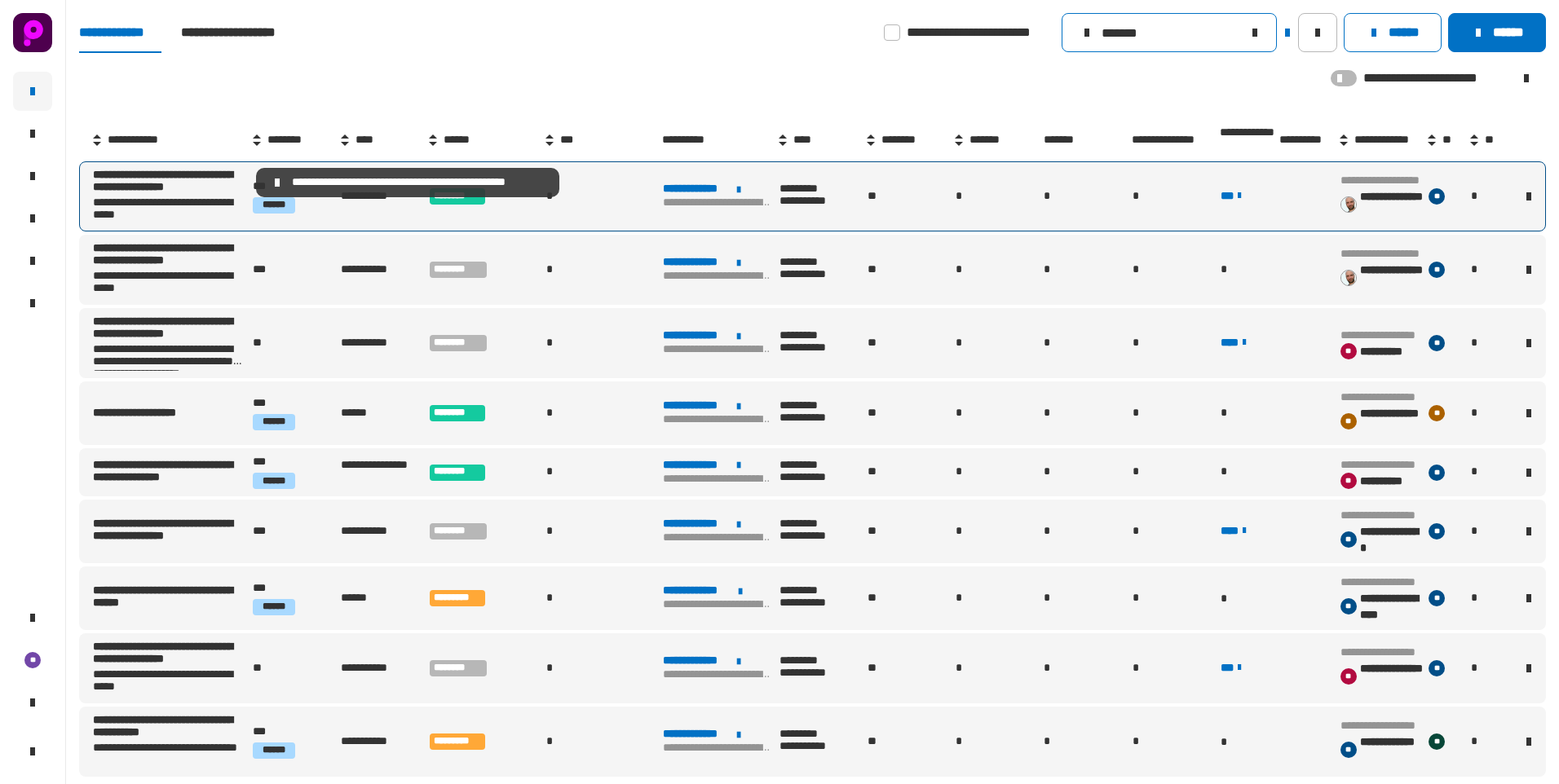 type on "*******" 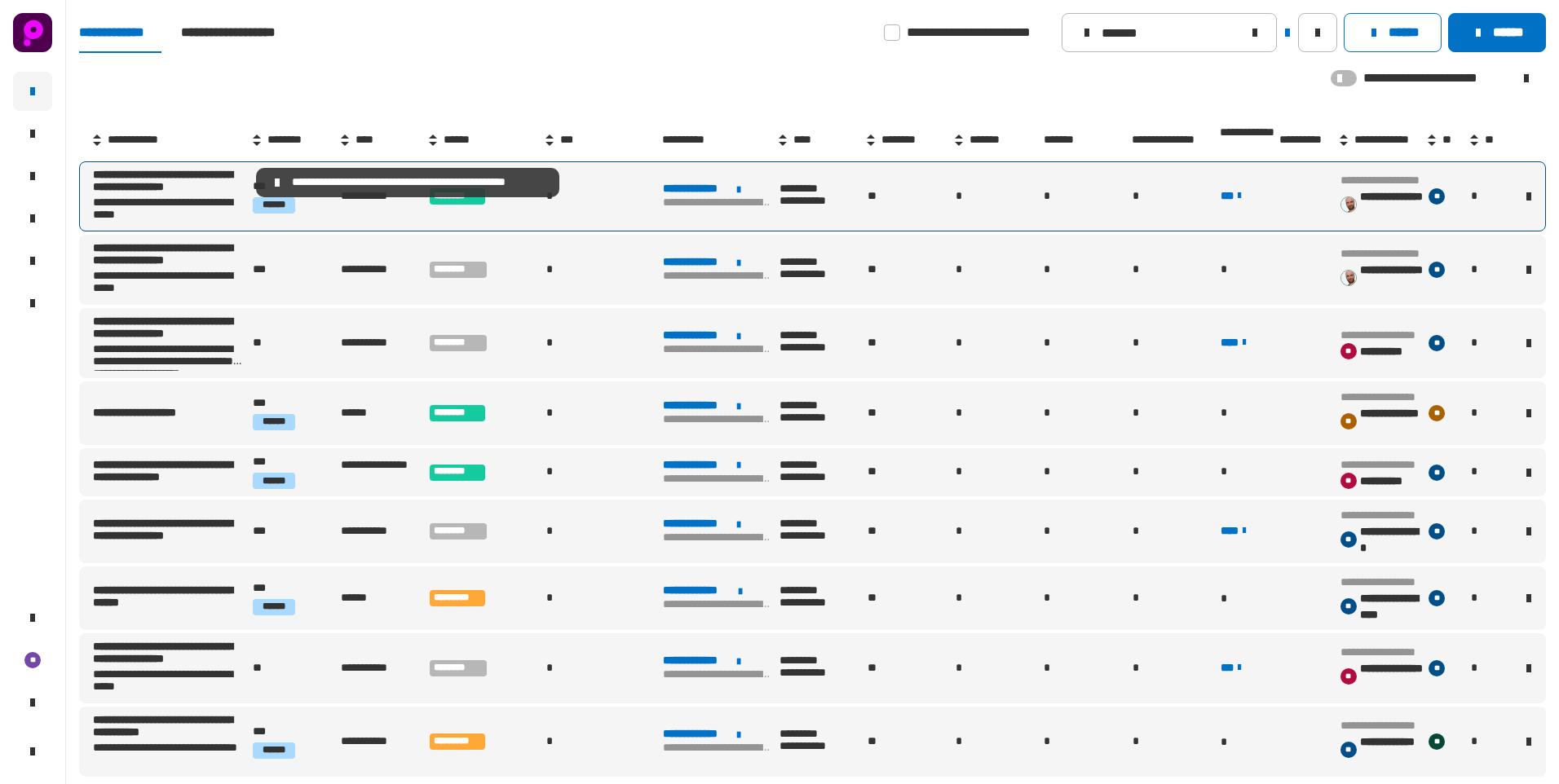 click on "**********" at bounding box center [171, 183] 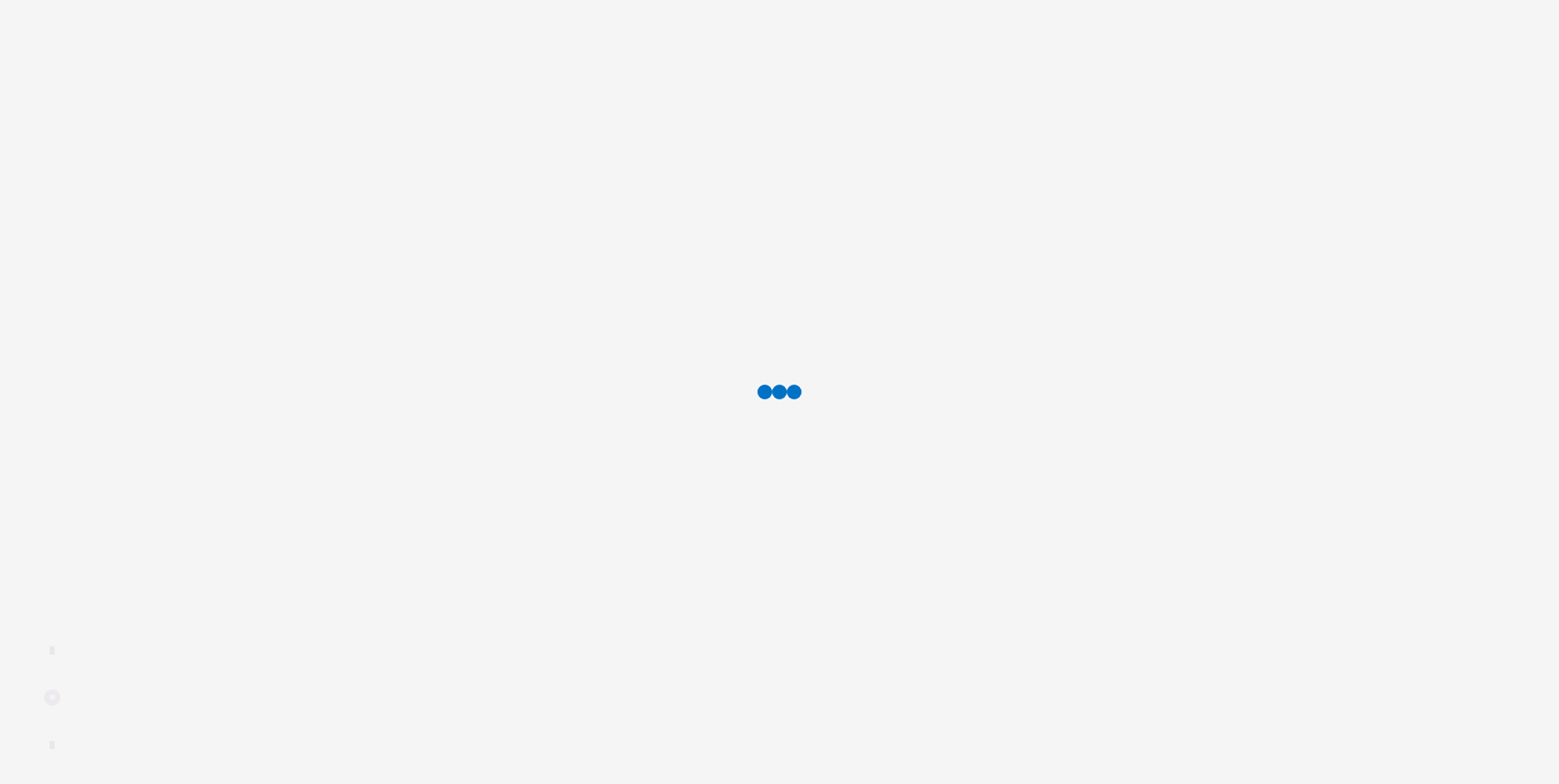 scroll, scrollTop: 0, scrollLeft: 0, axis: both 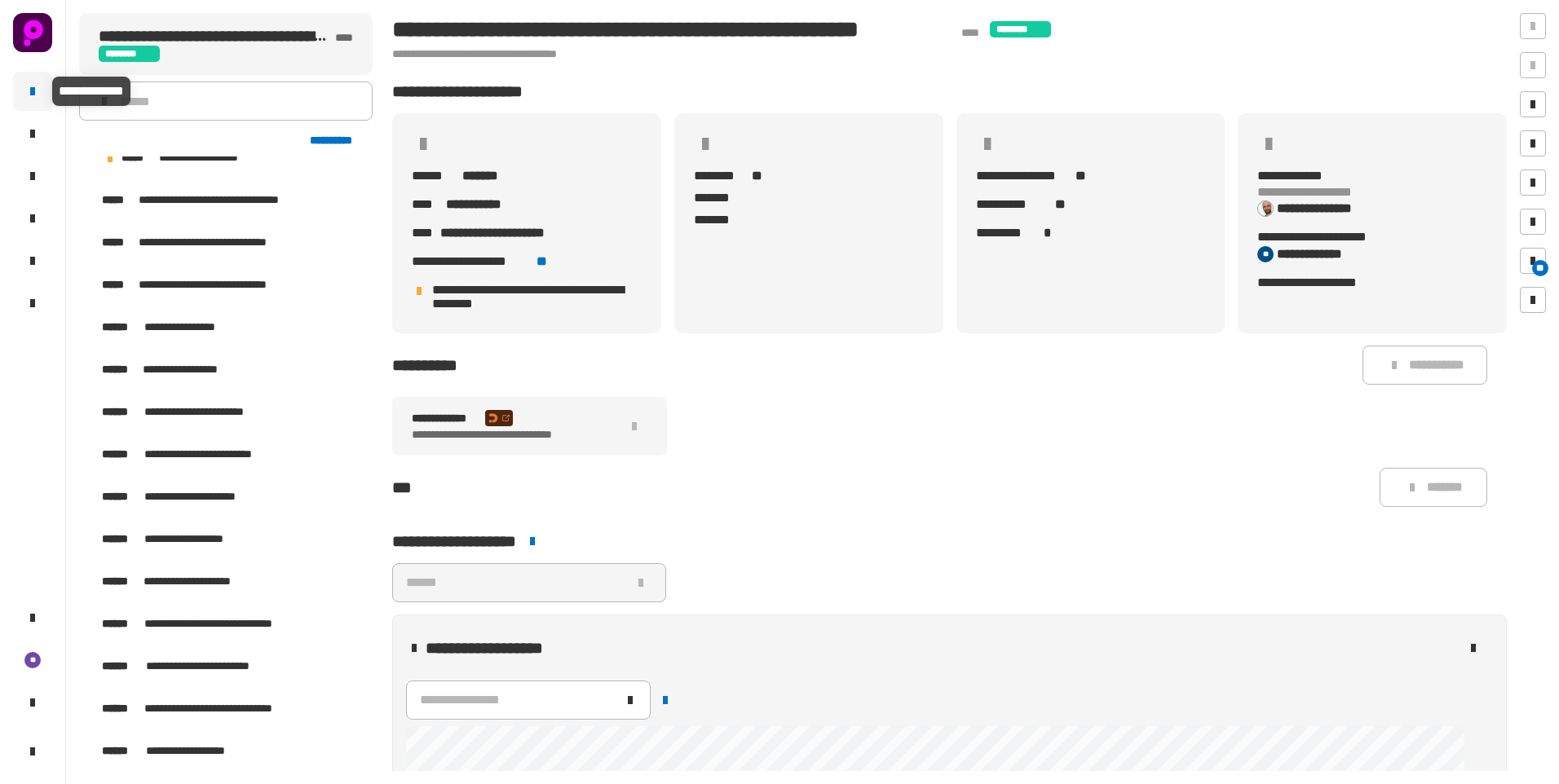 click 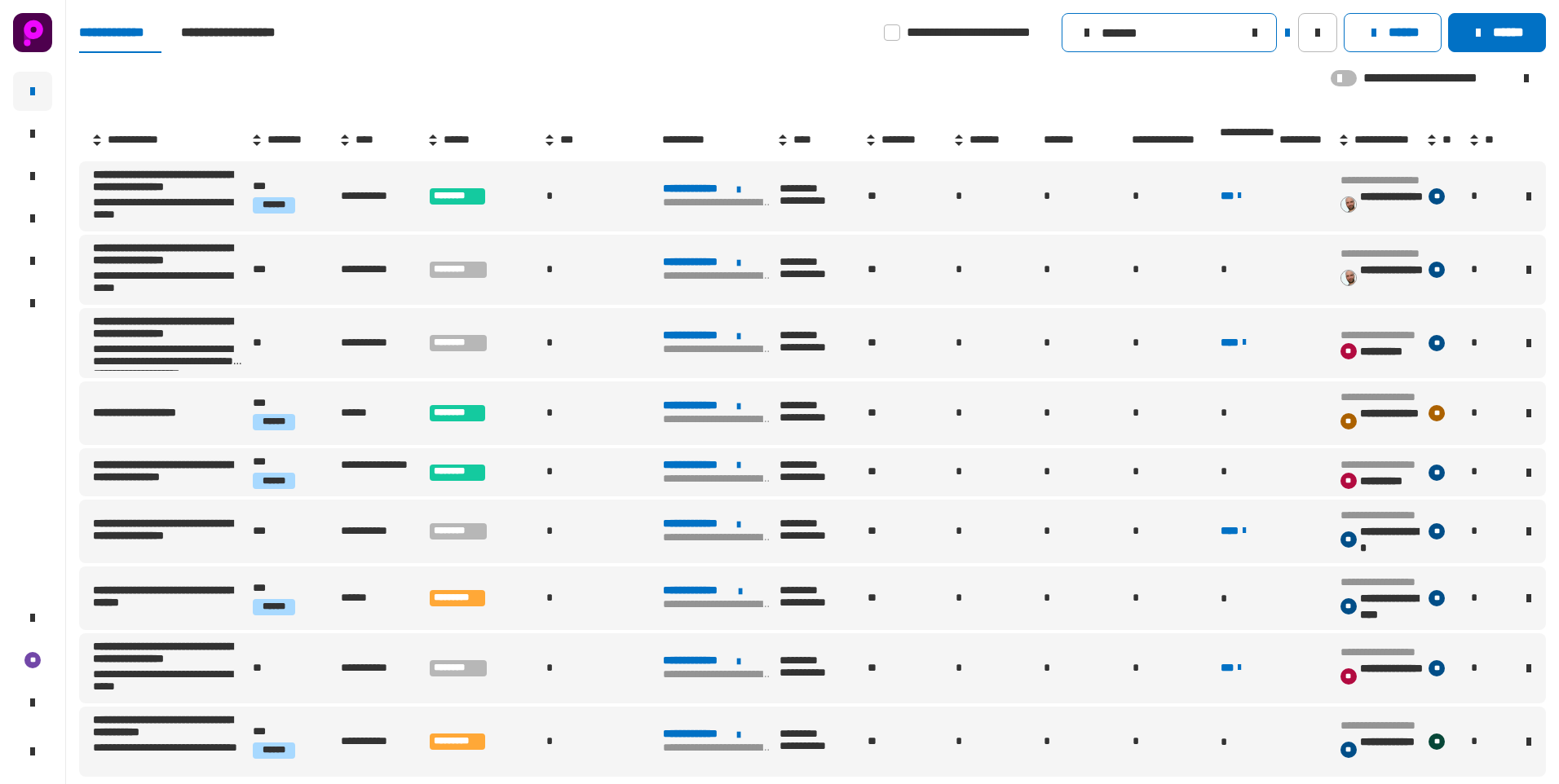 click on "*******" 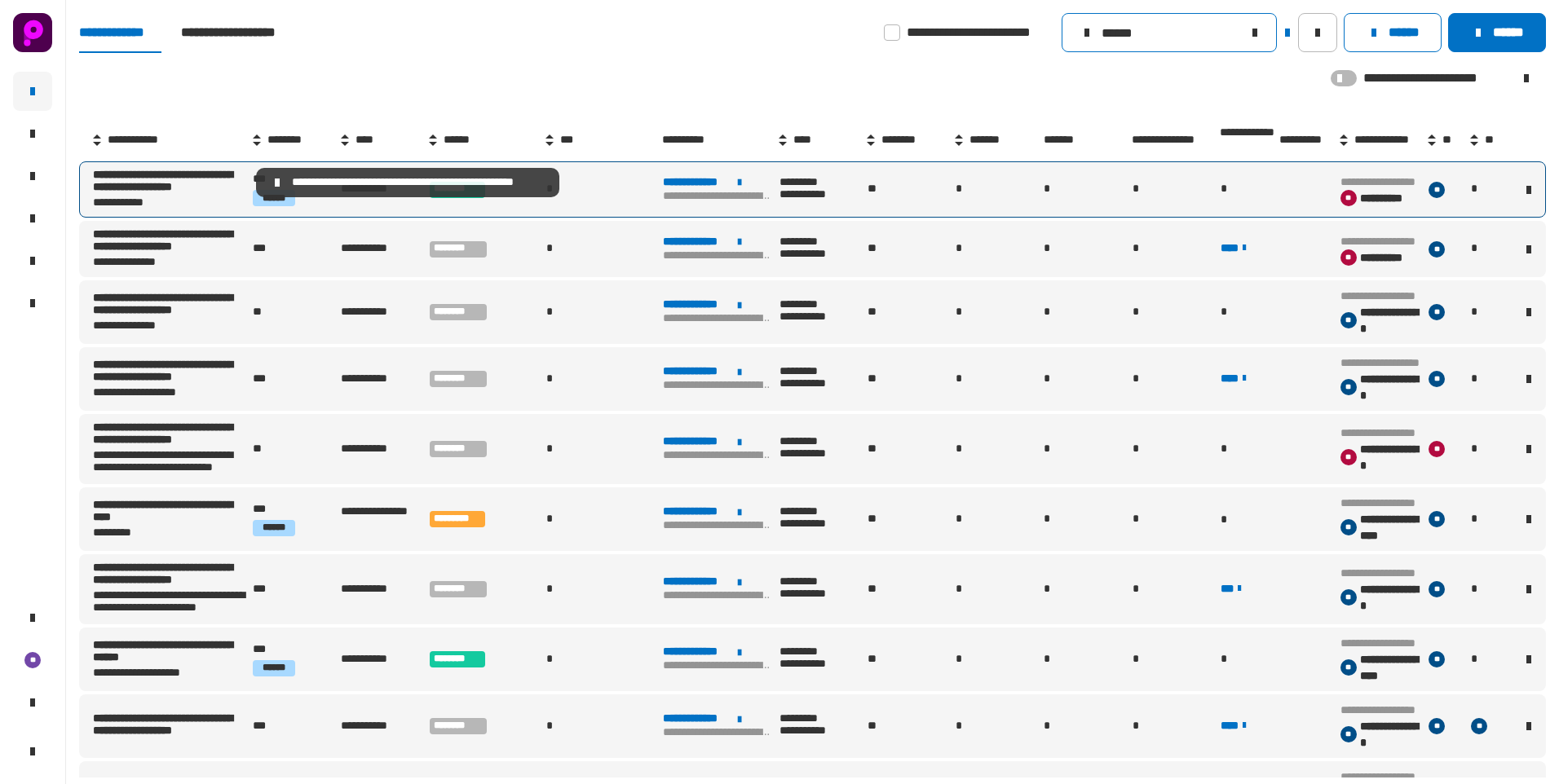 type on "******" 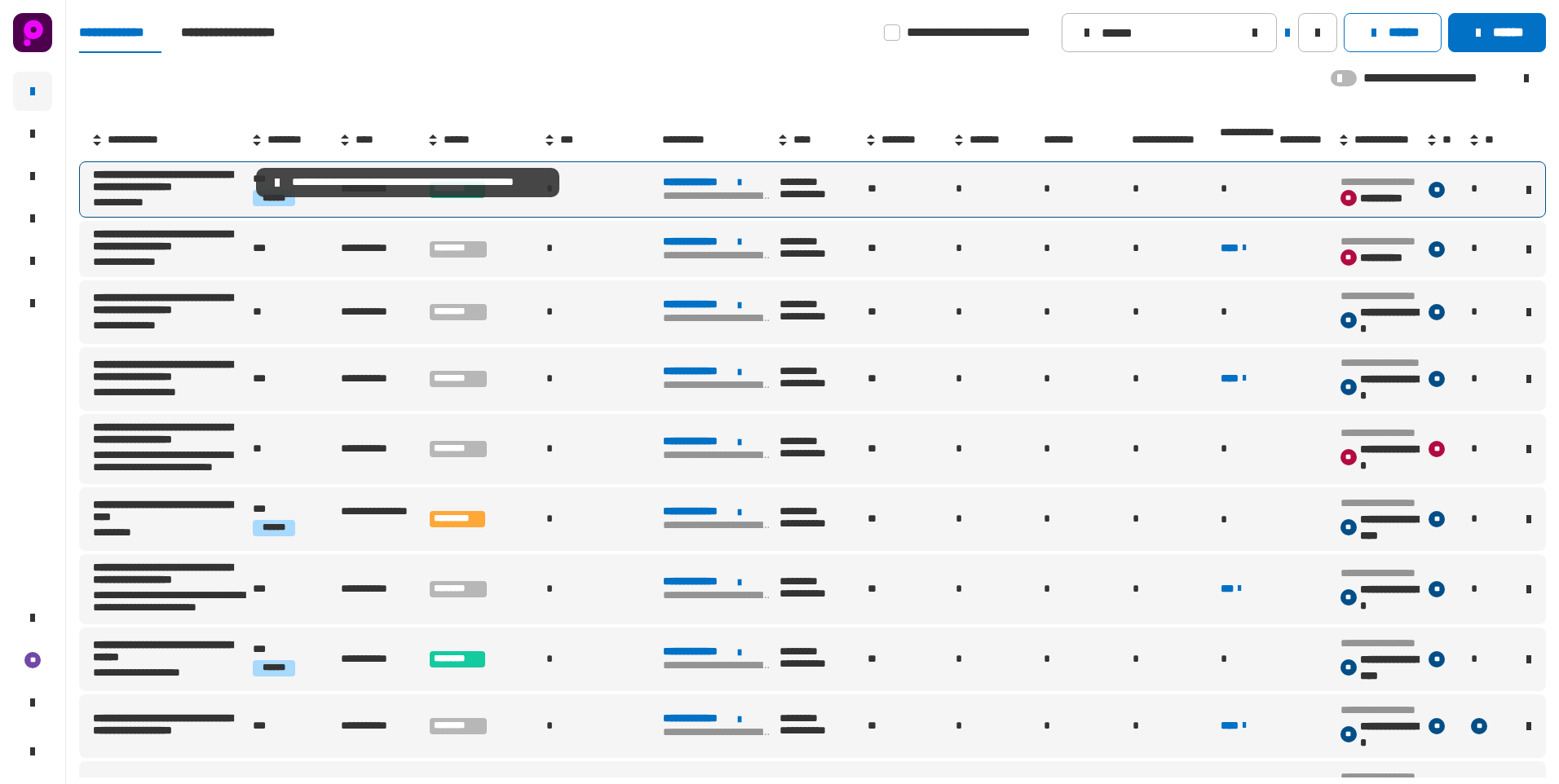 click on "**********" at bounding box center (171, 183) 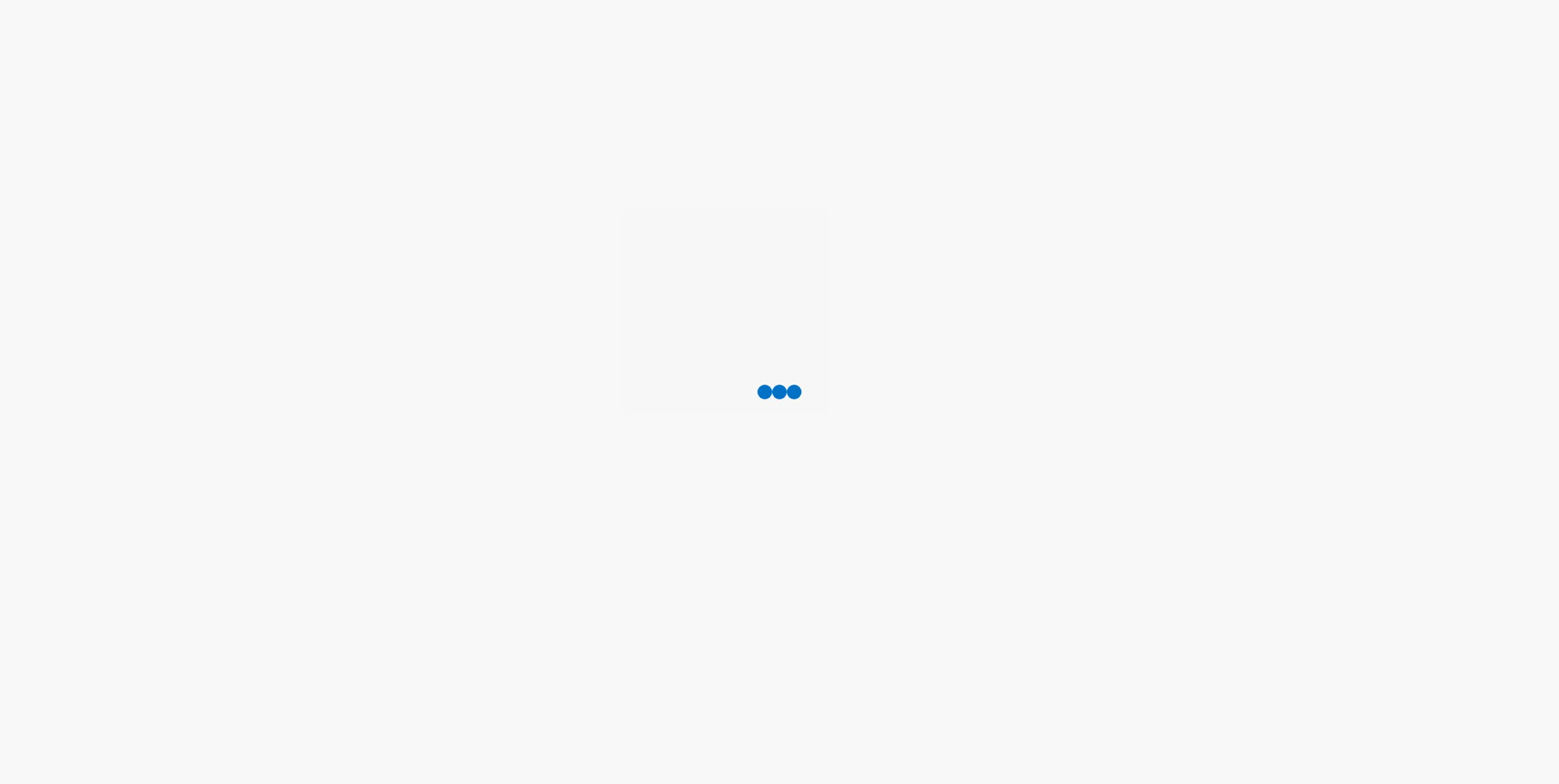 scroll, scrollTop: 0, scrollLeft: 0, axis: both 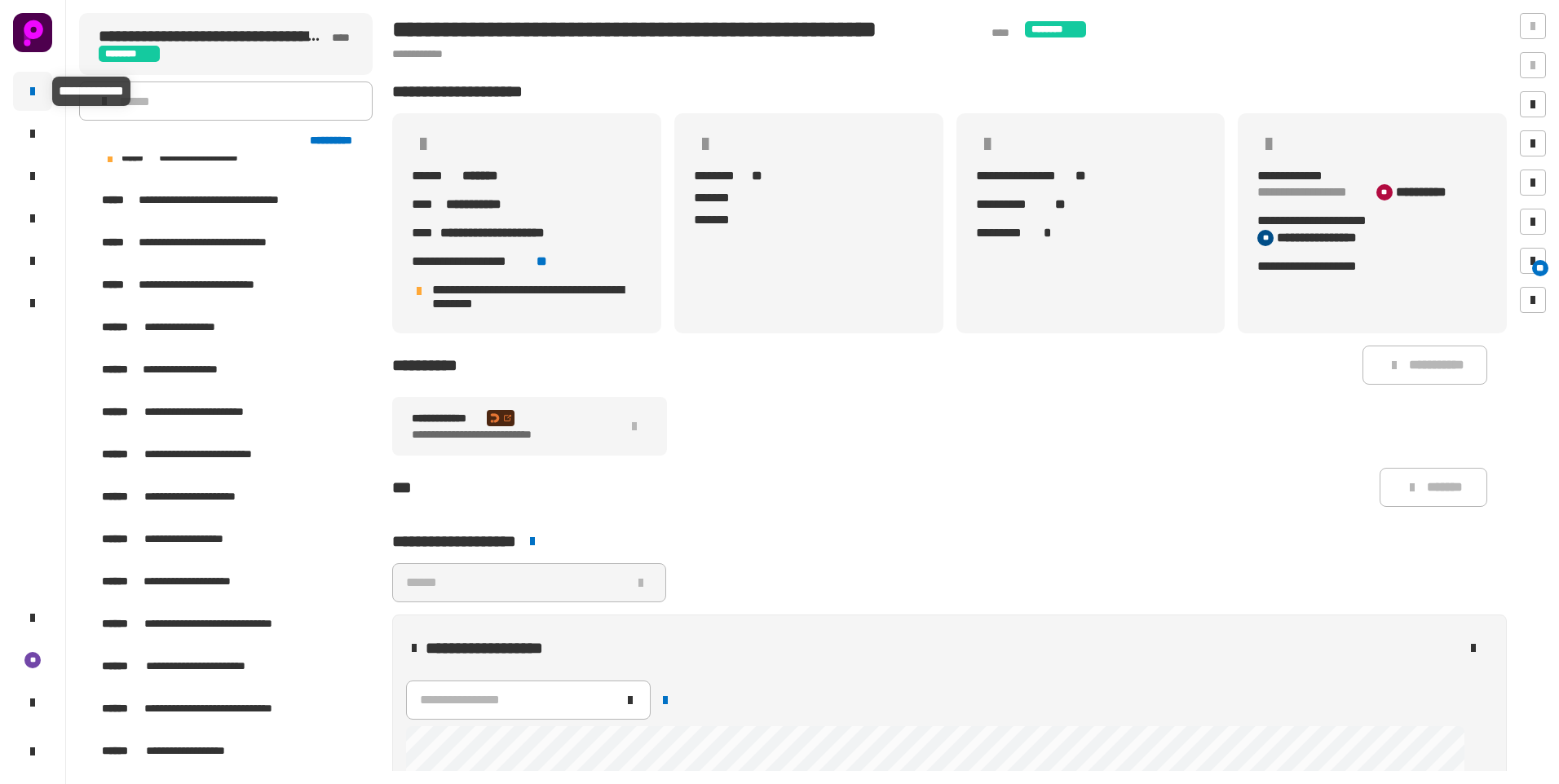 click 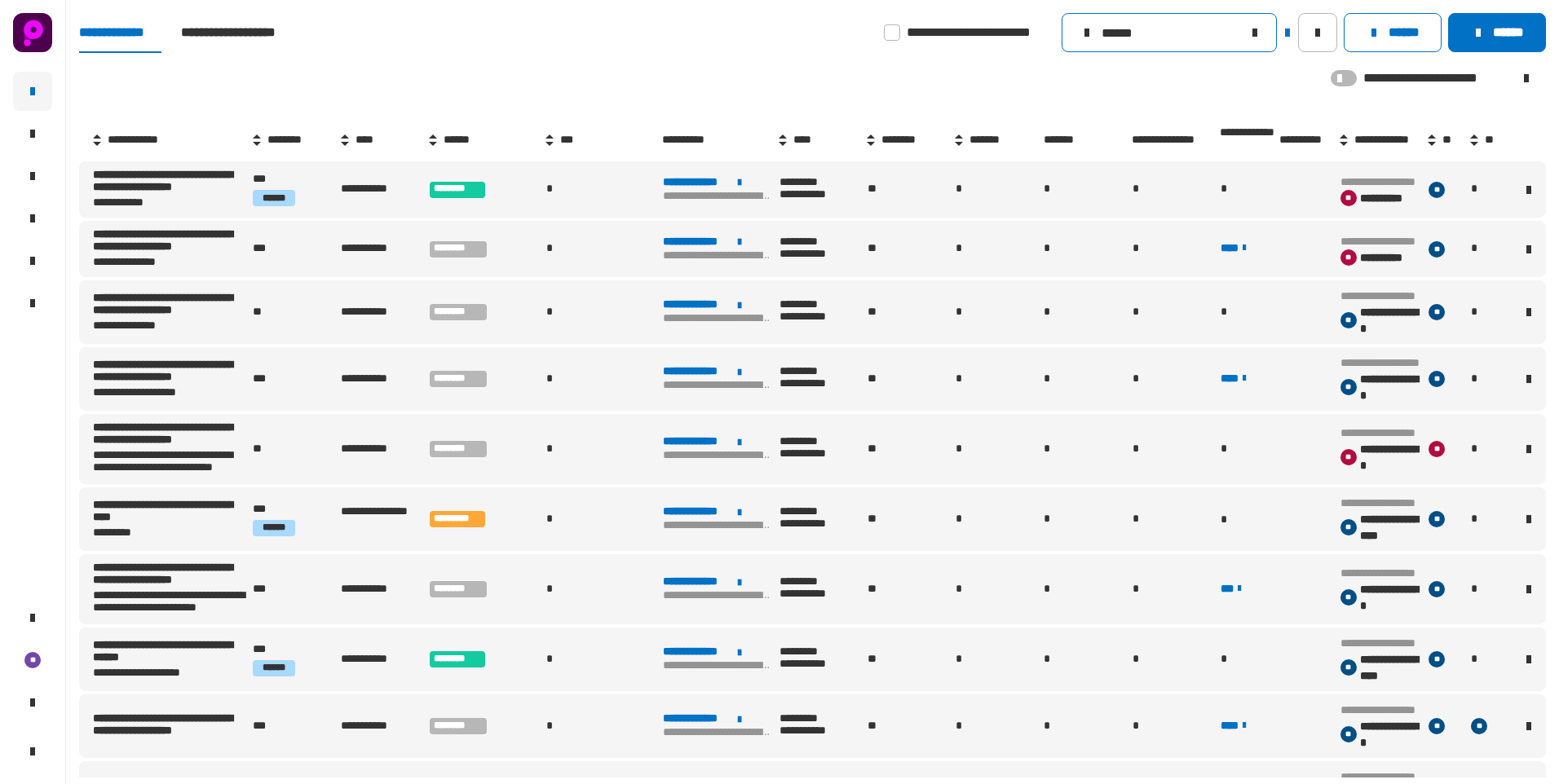 click 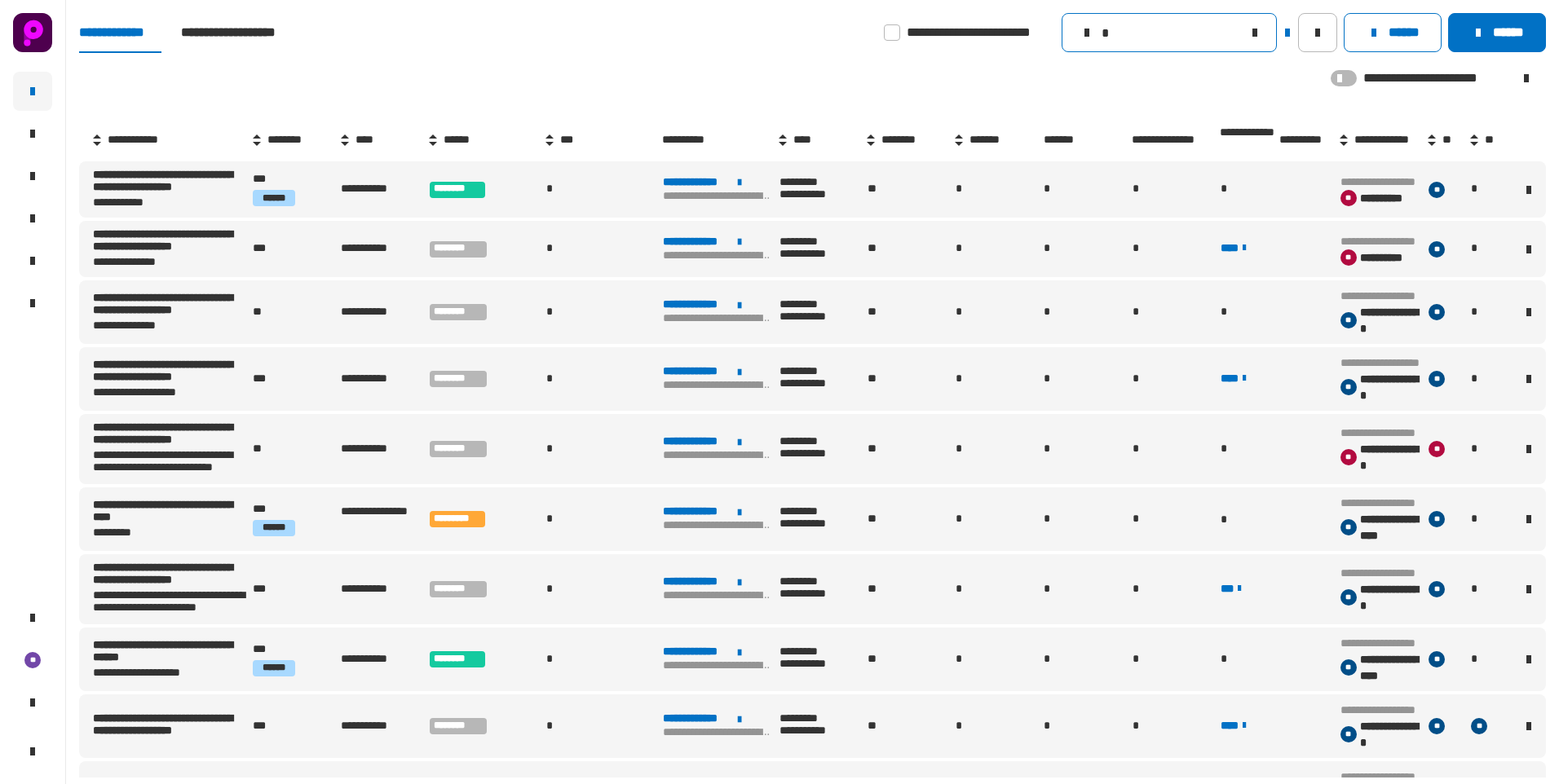 type 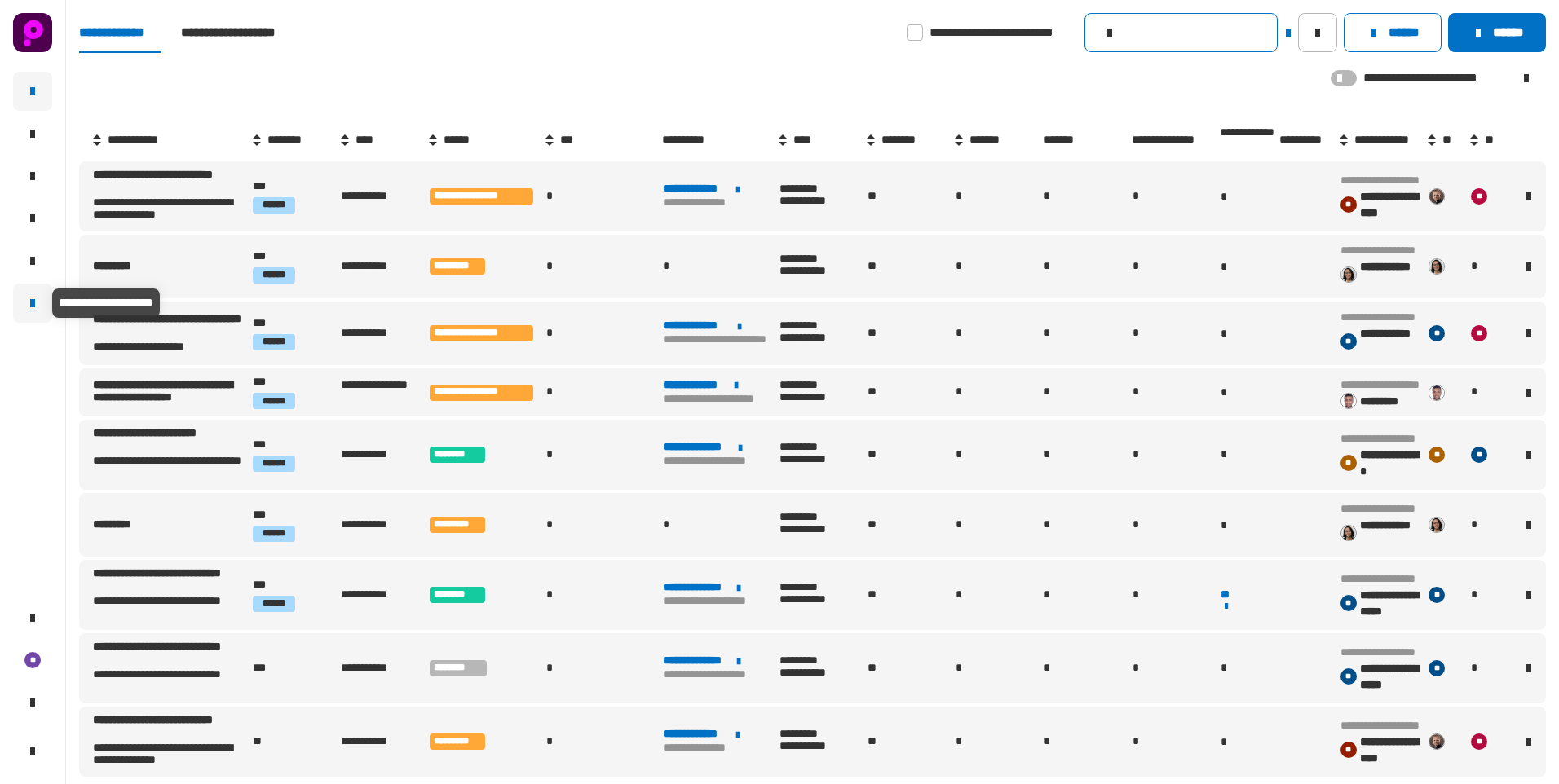 click 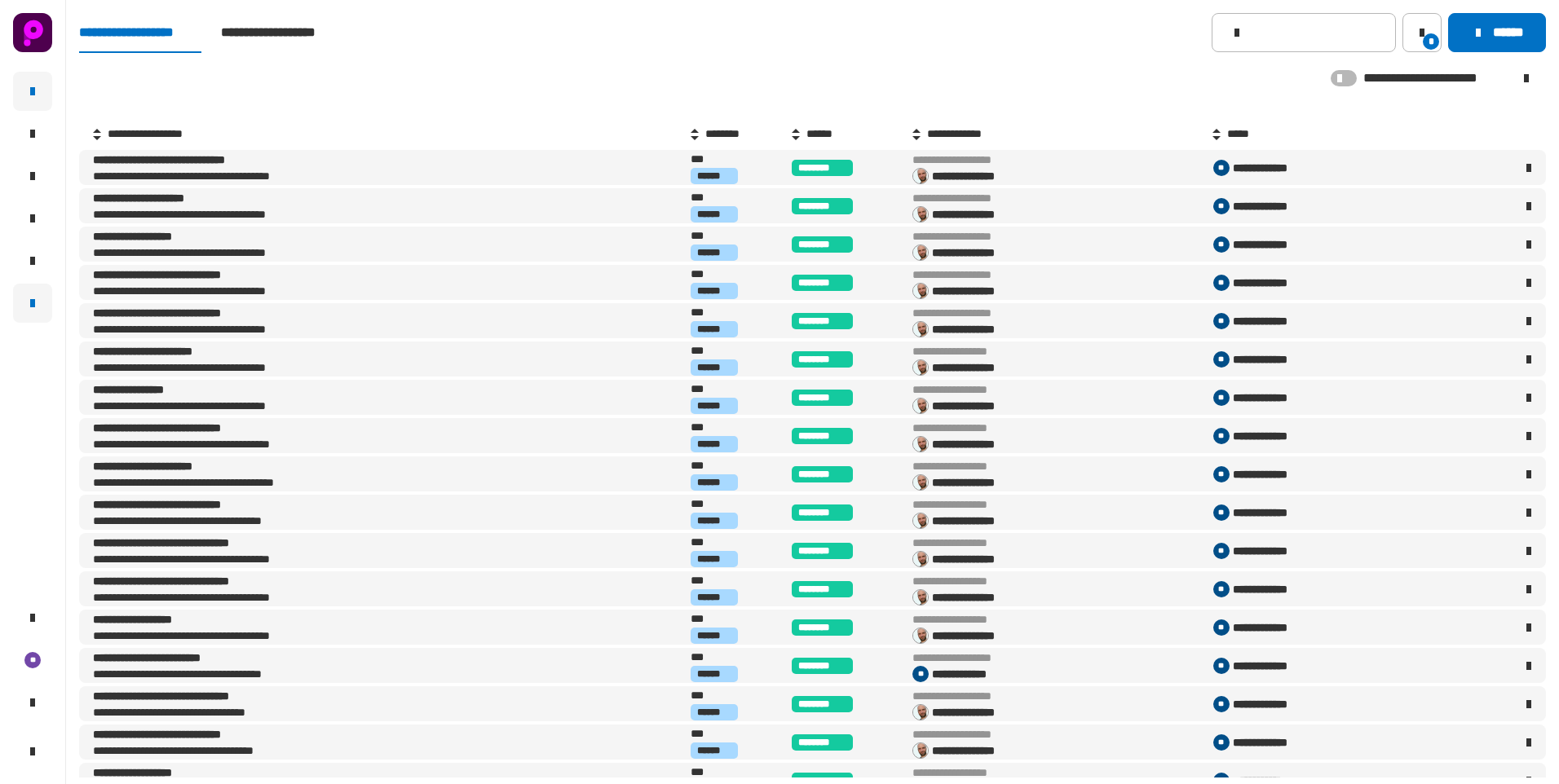 click 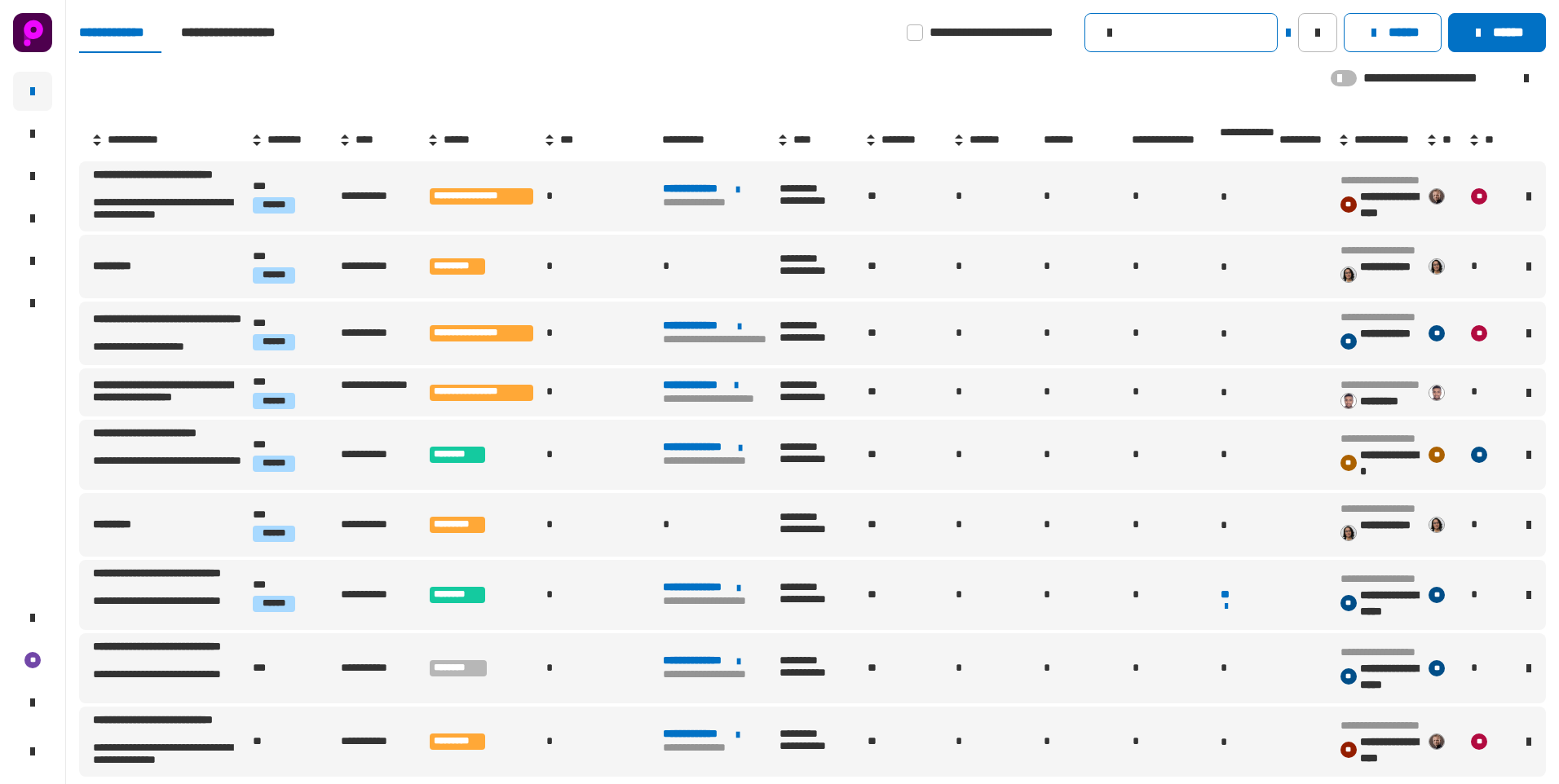 click 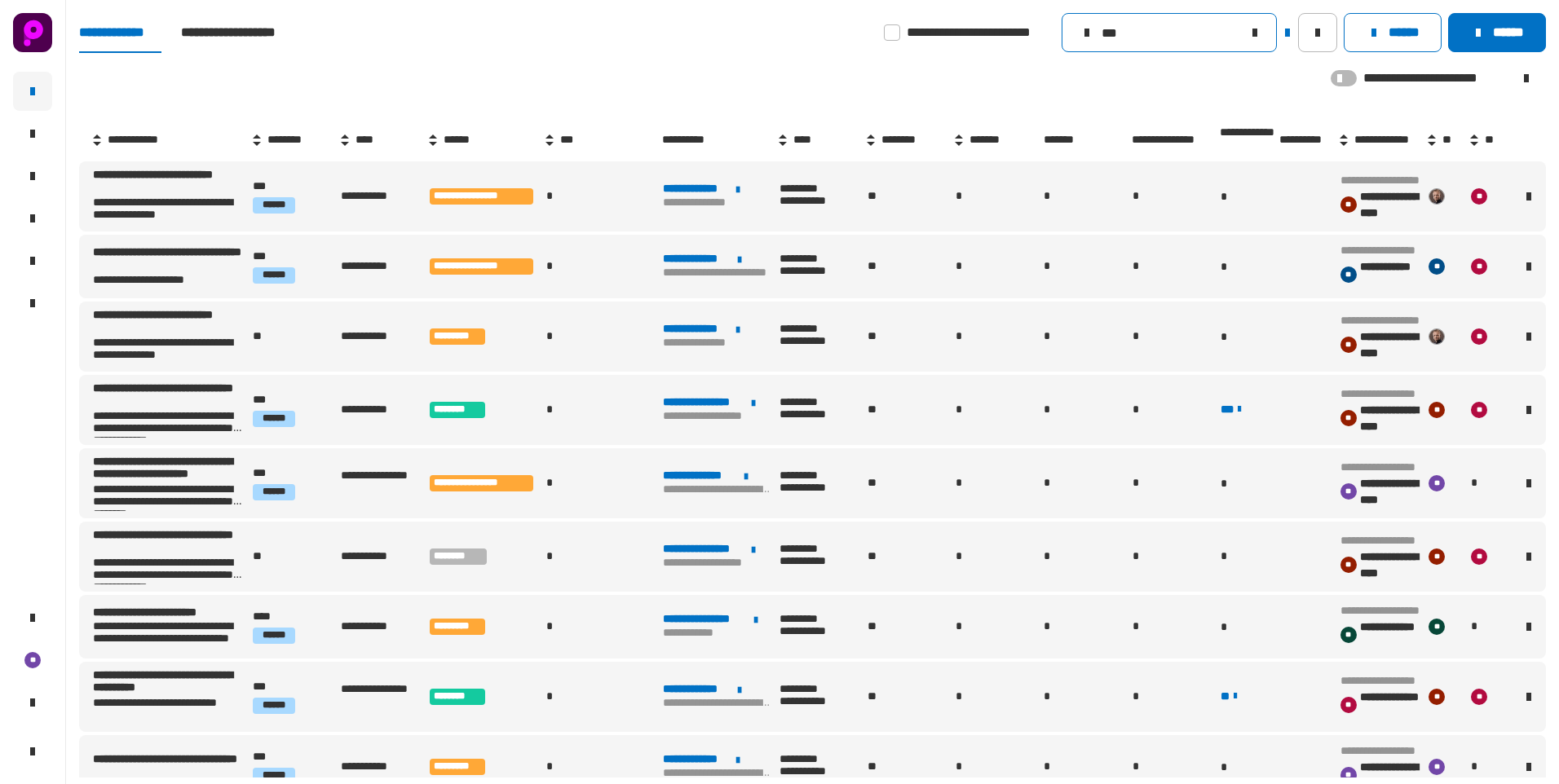 type on "*********" 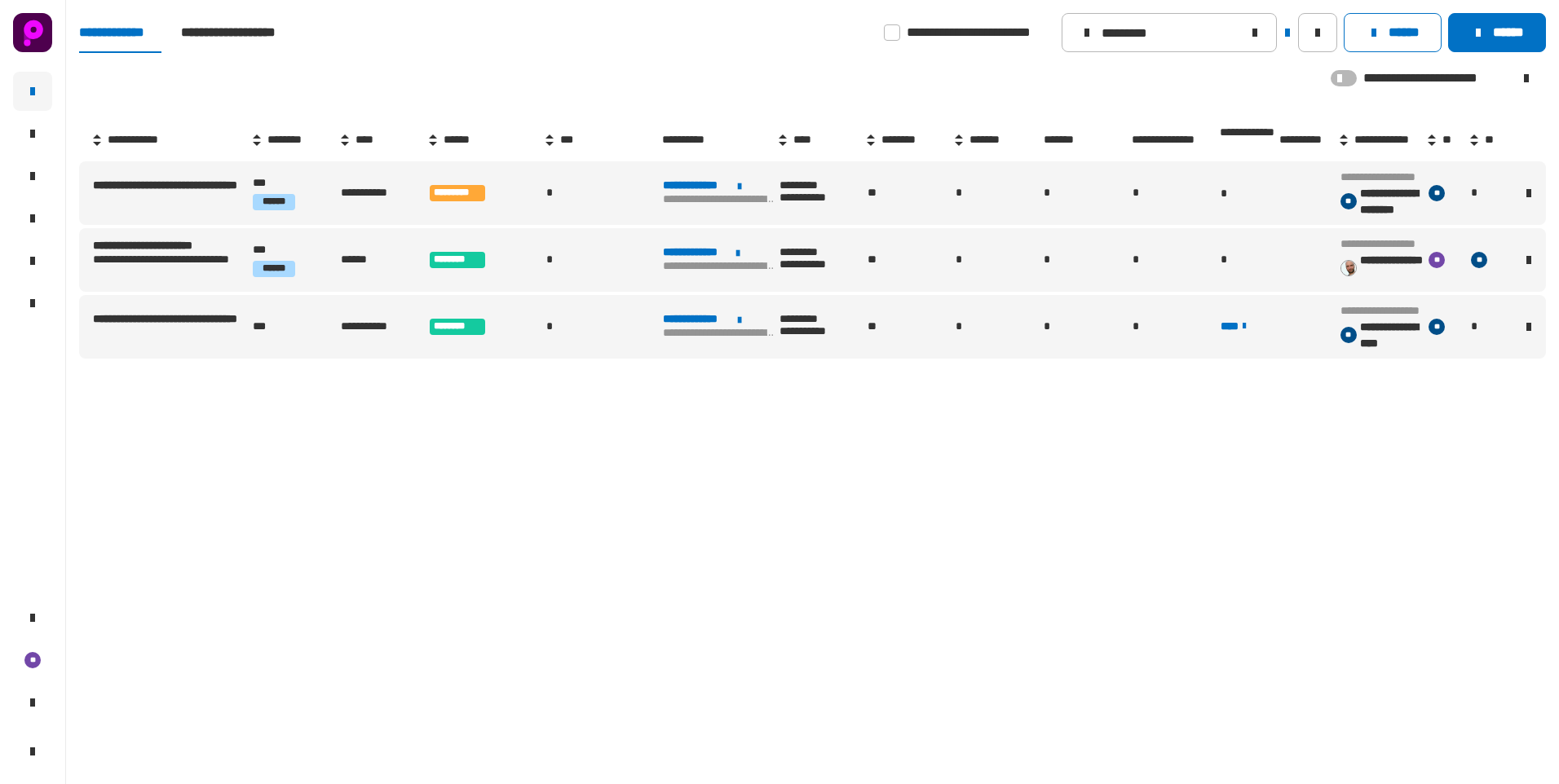 click on "**********" 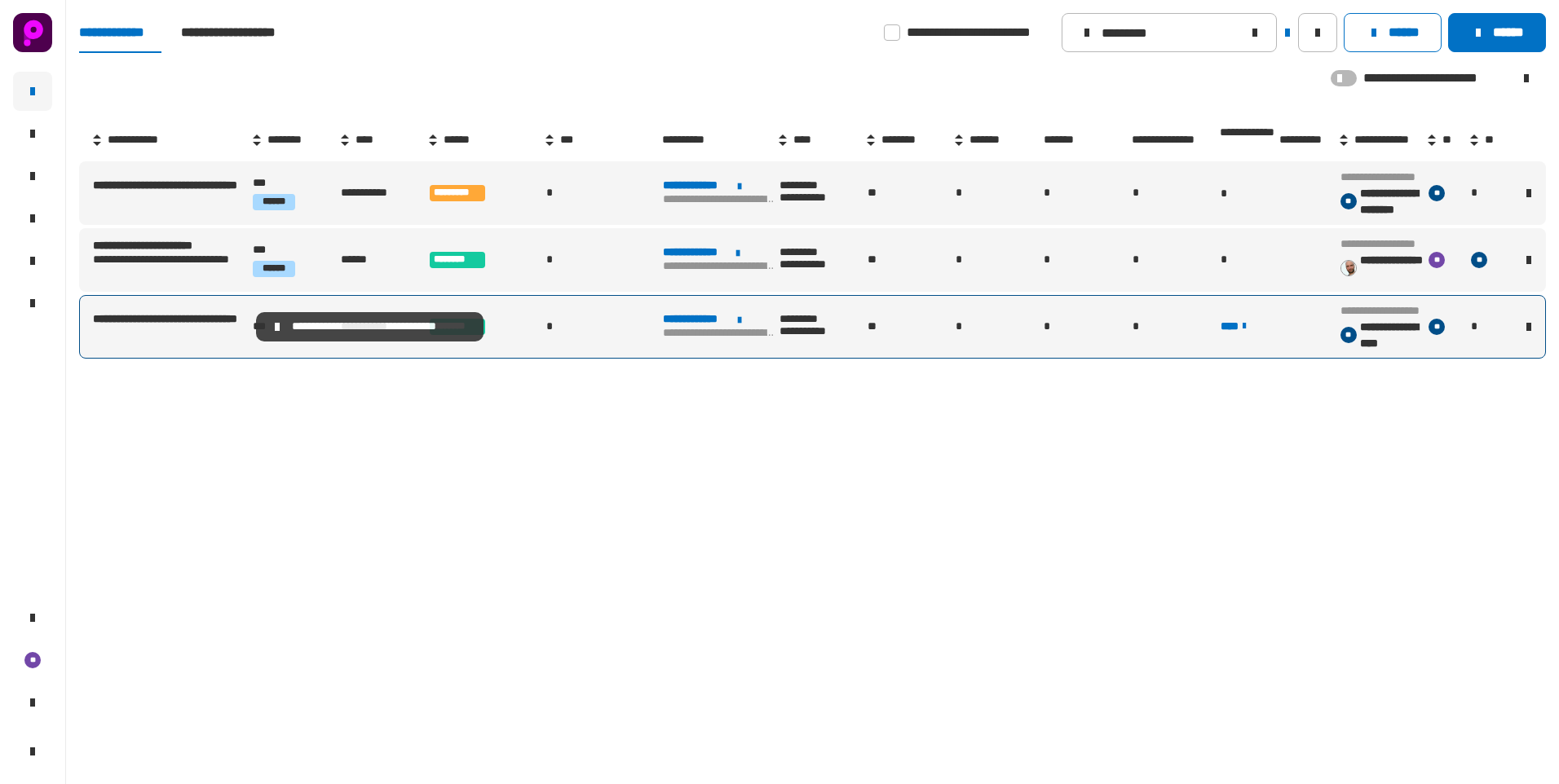 click on "**********" at bounding box center [171, 327] 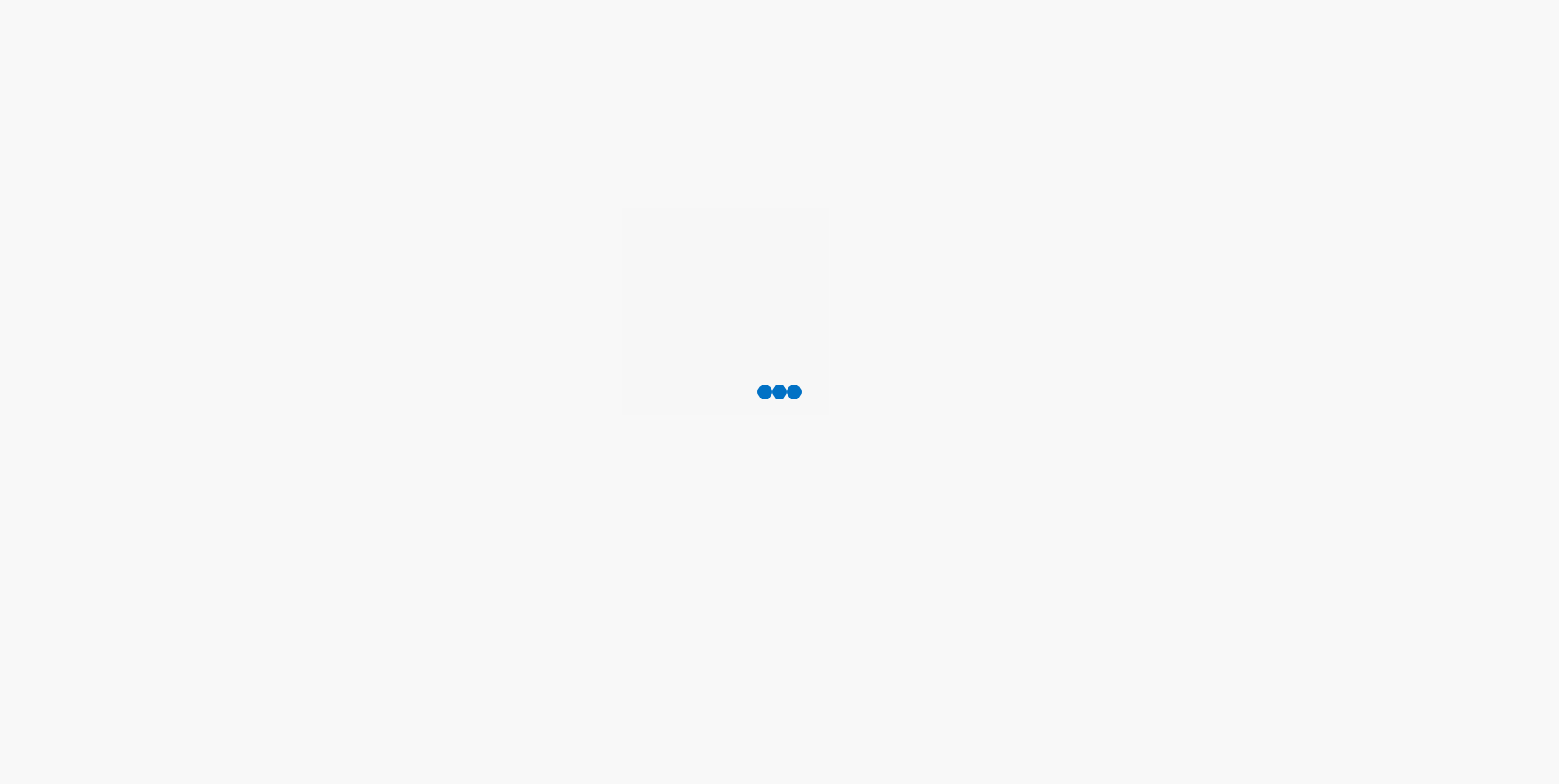 scroll, scrollTop: 0, scrollLeft: 0, axis: both 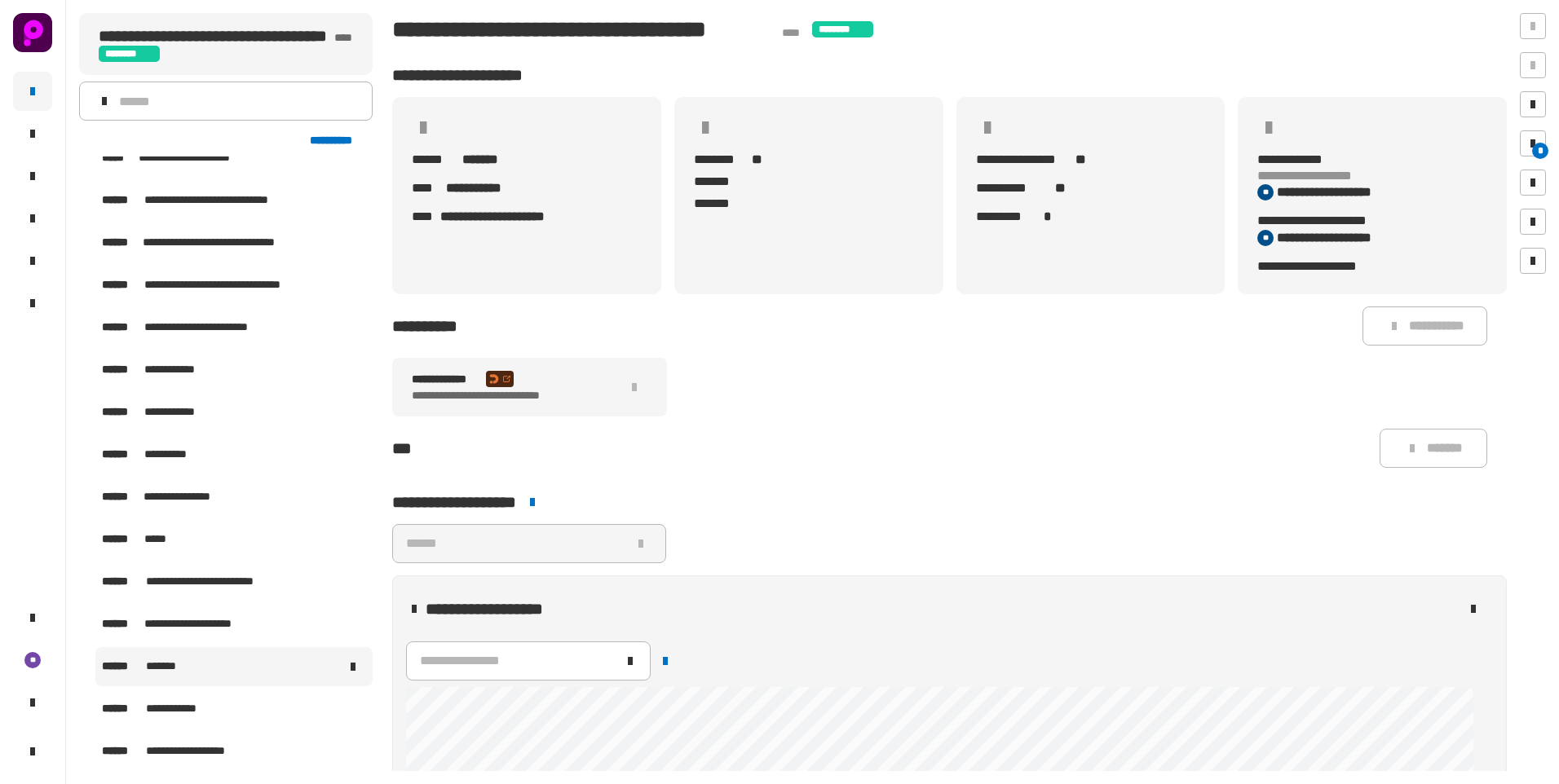 click on "*******" at bounding box center [166, 667] 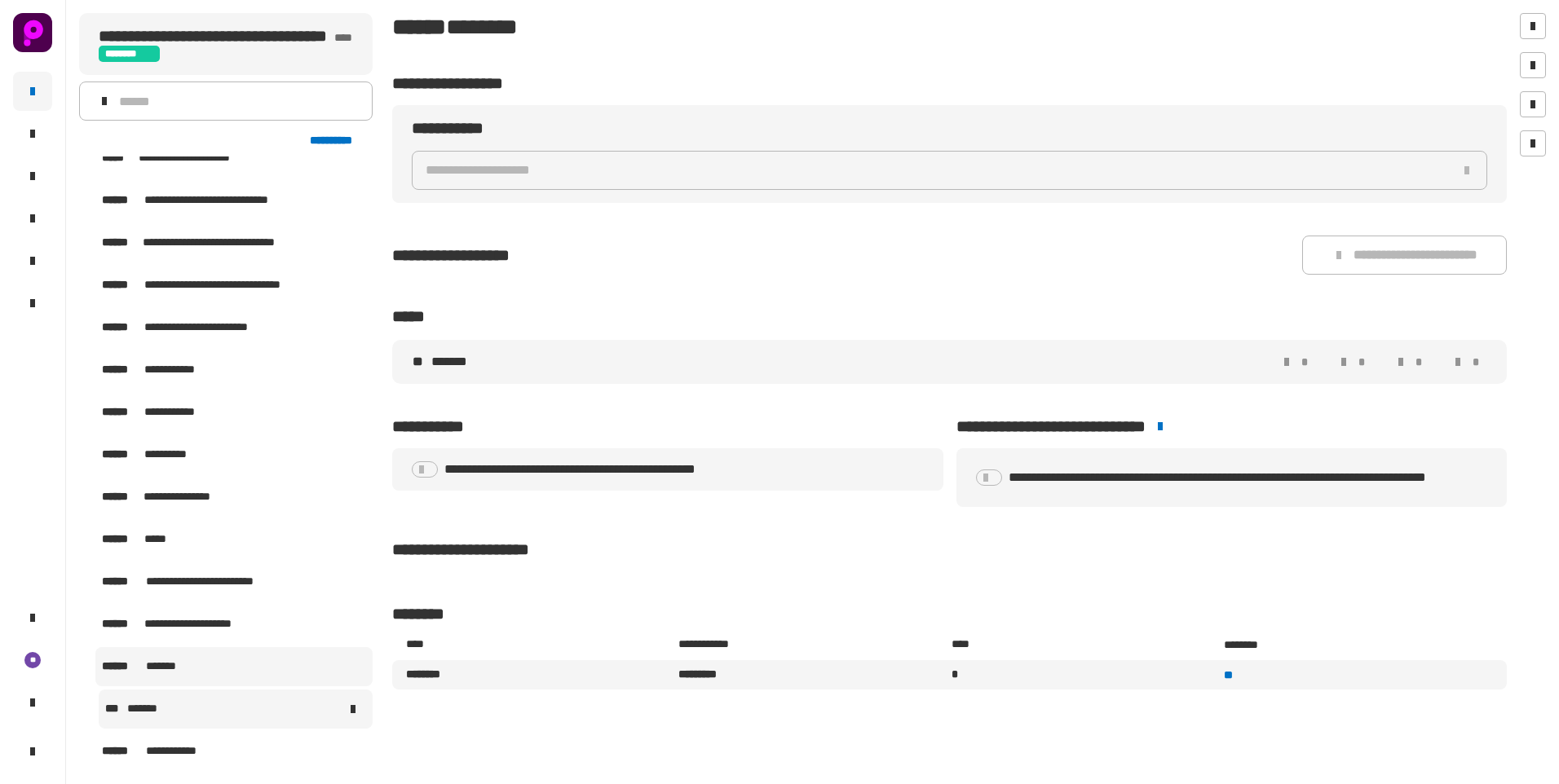 click on "*******" at bounding box center (148, 709) 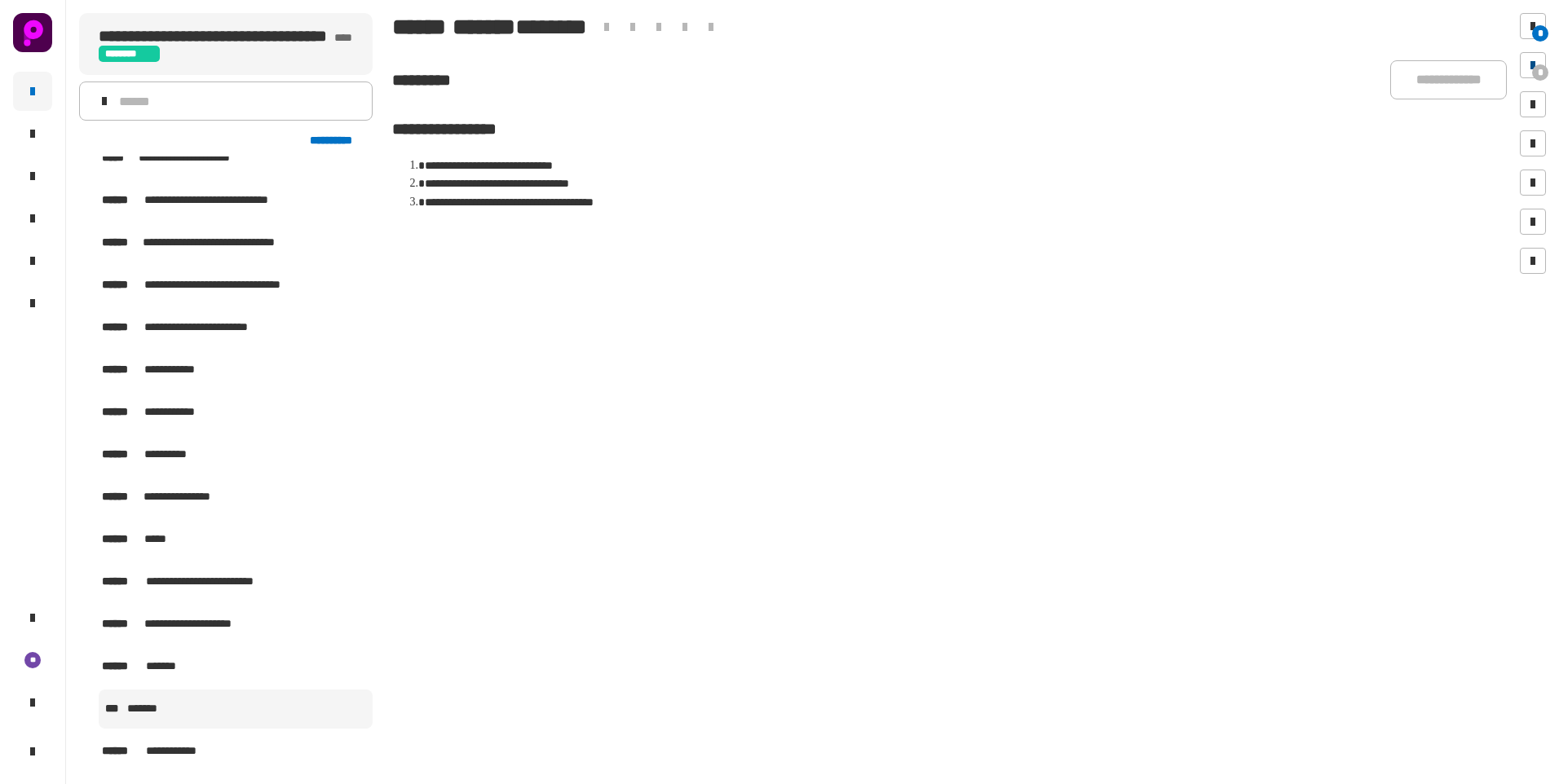 click at bounding box center [1533, 65] 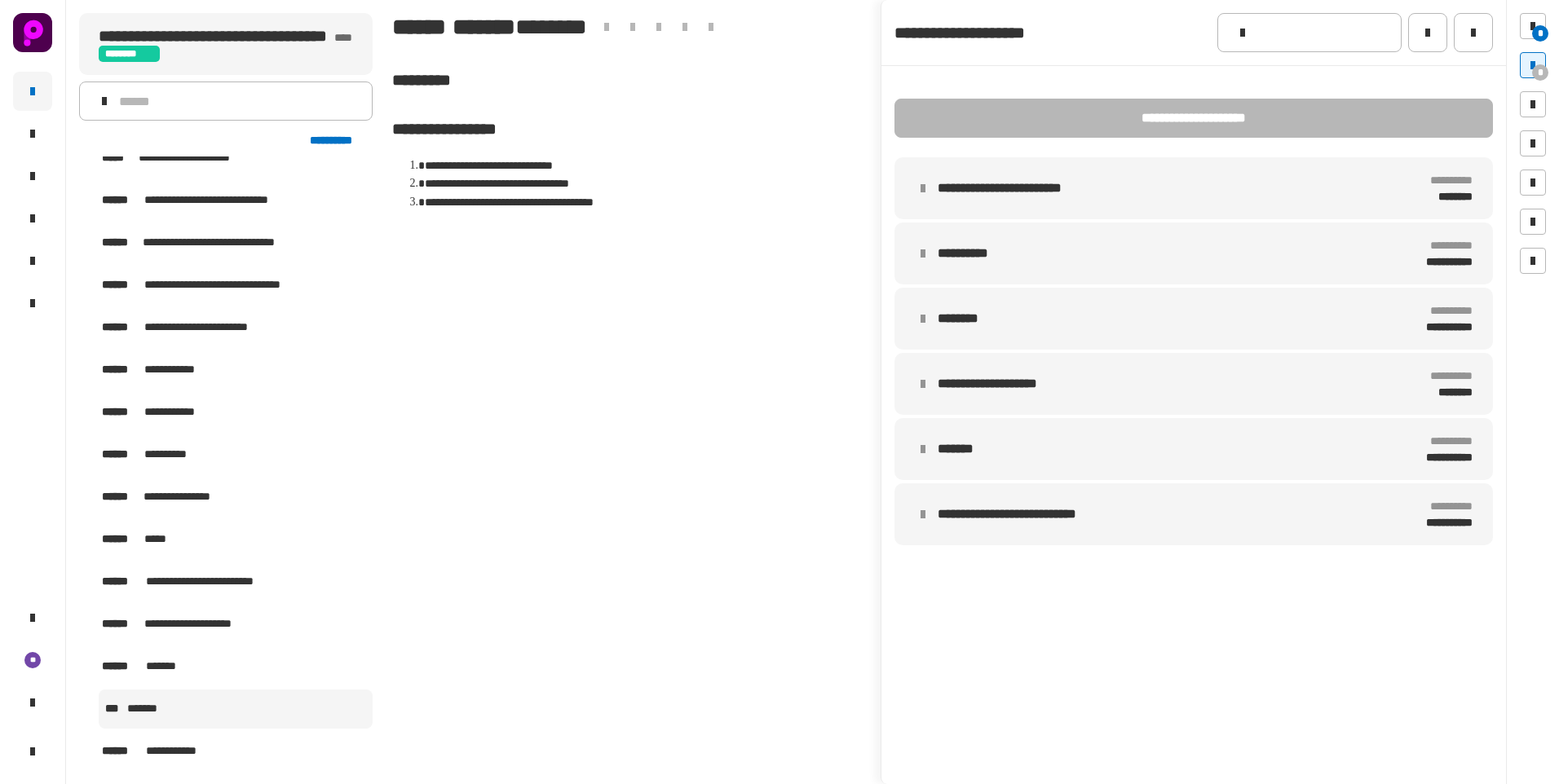 click on "**********" 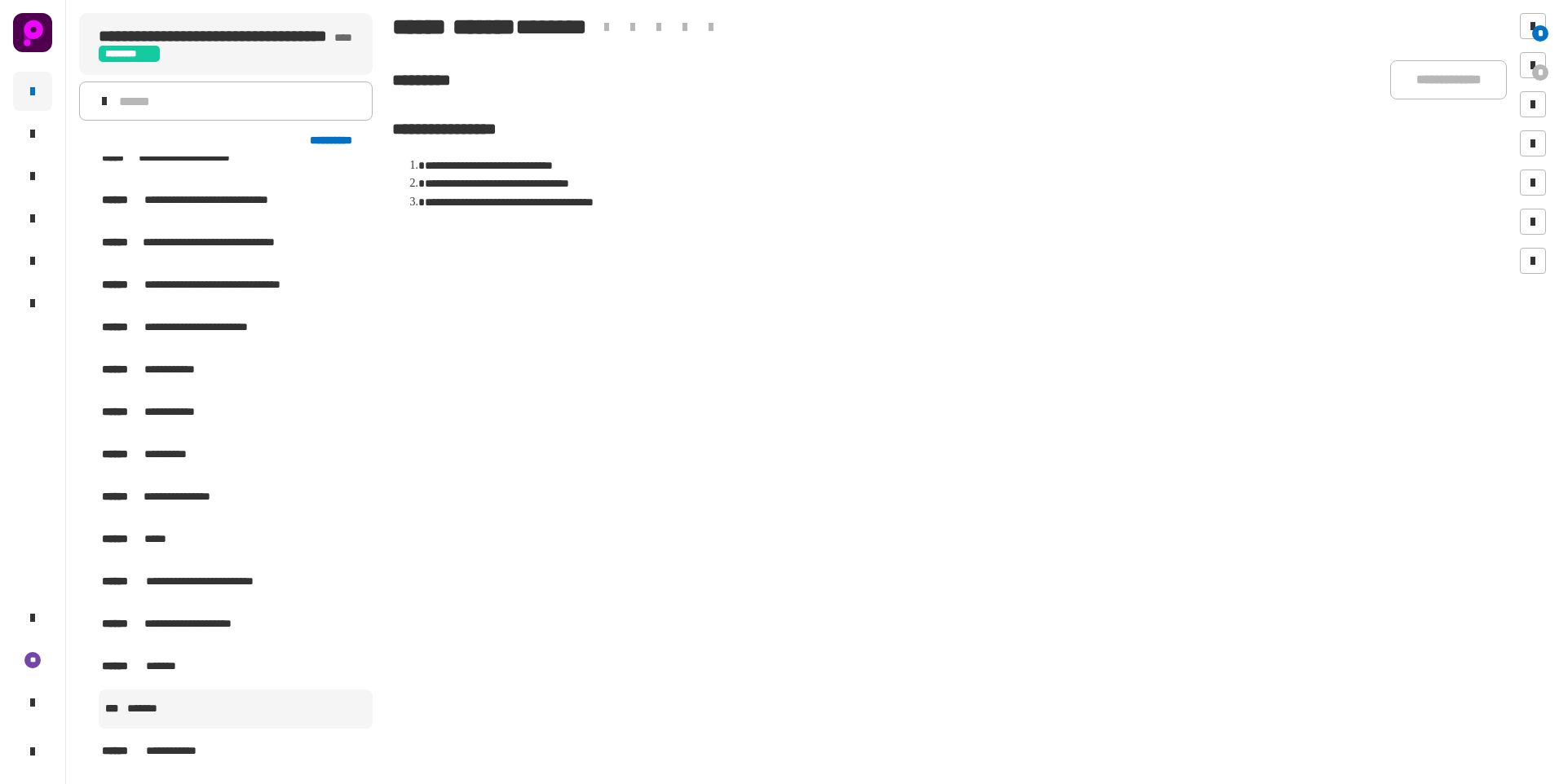 click on "**********" 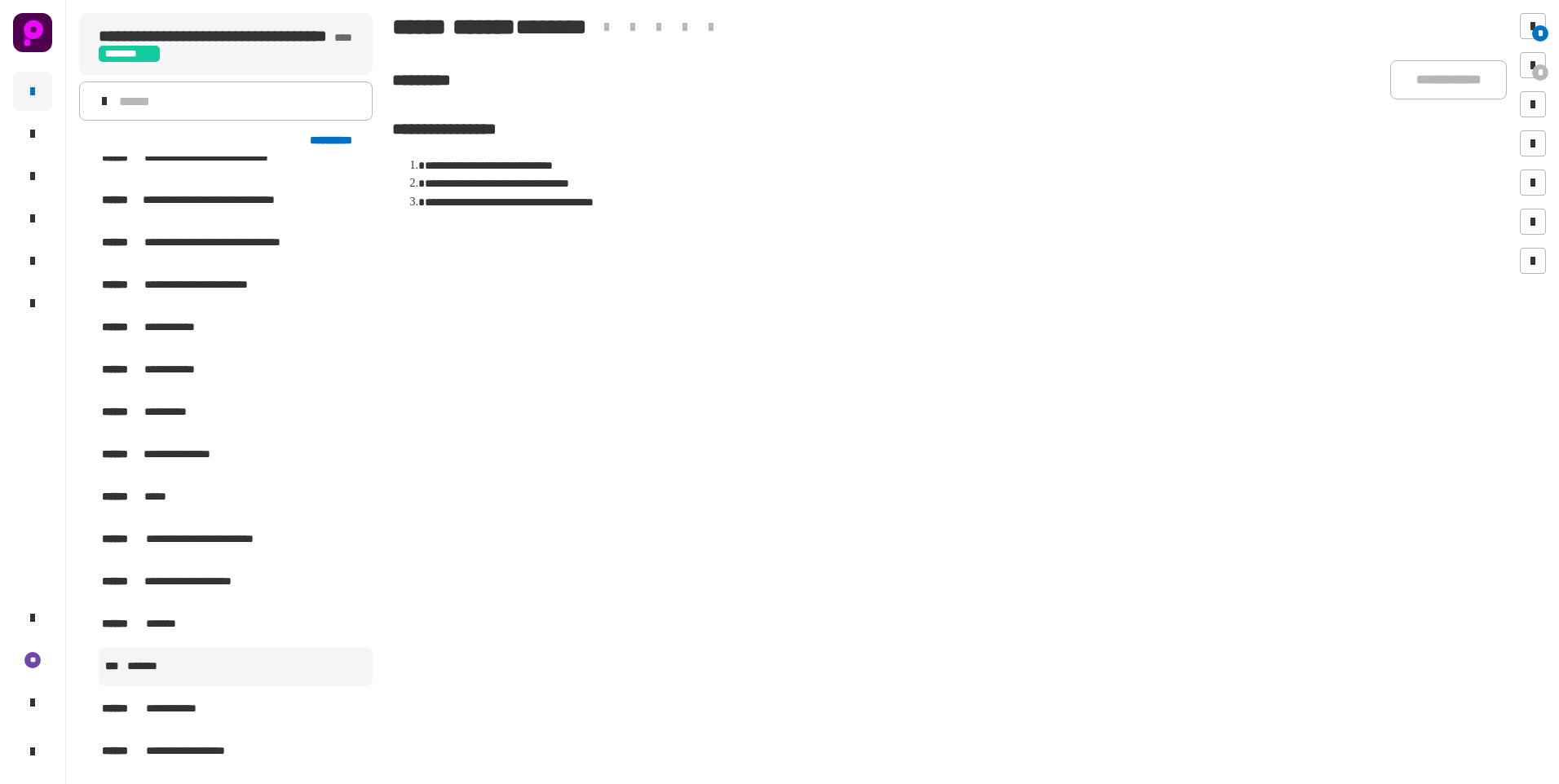 scroll, scrollTop: 403, scrollLeft: 0, axis: vertical 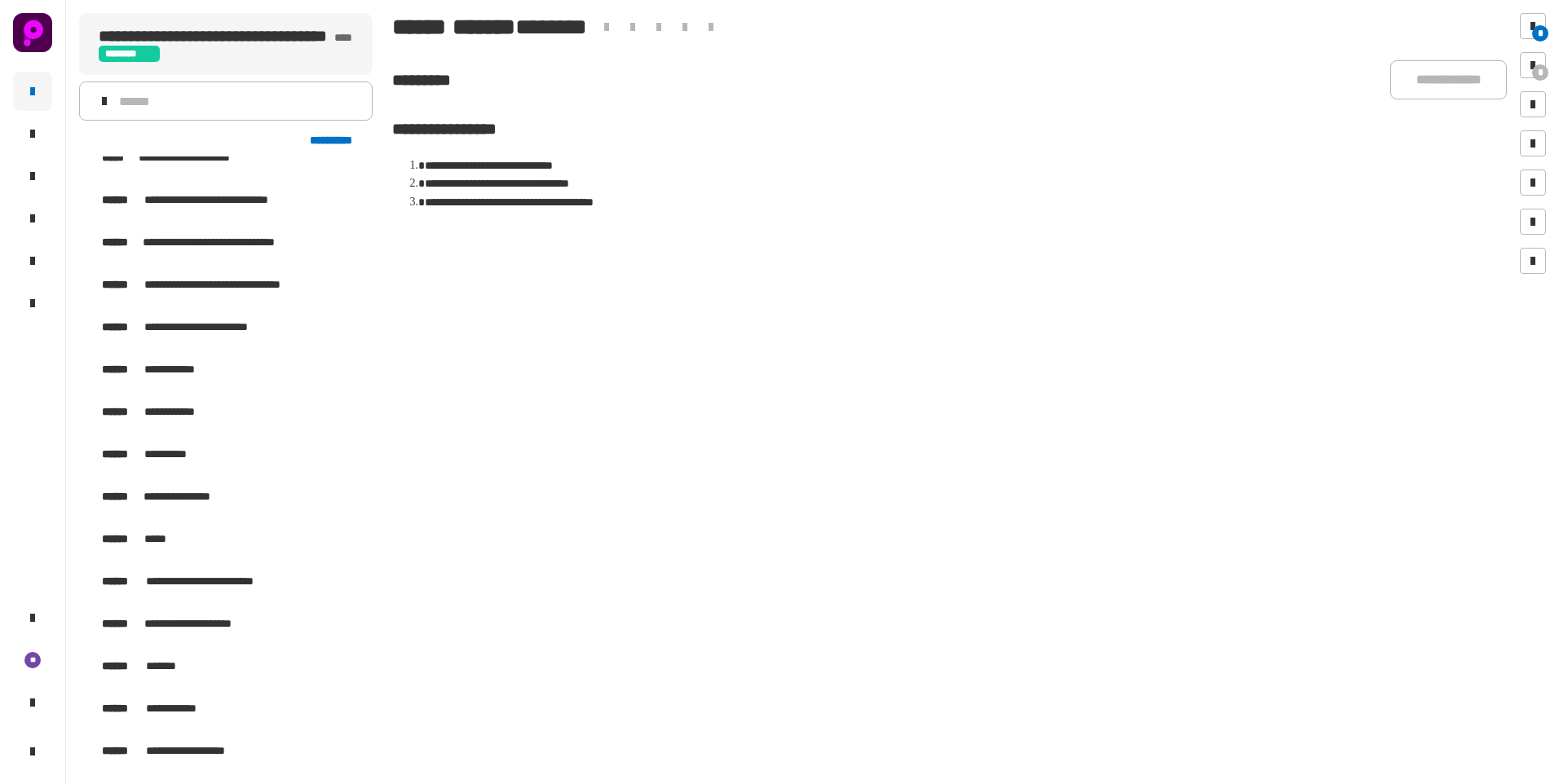 click on "**********" 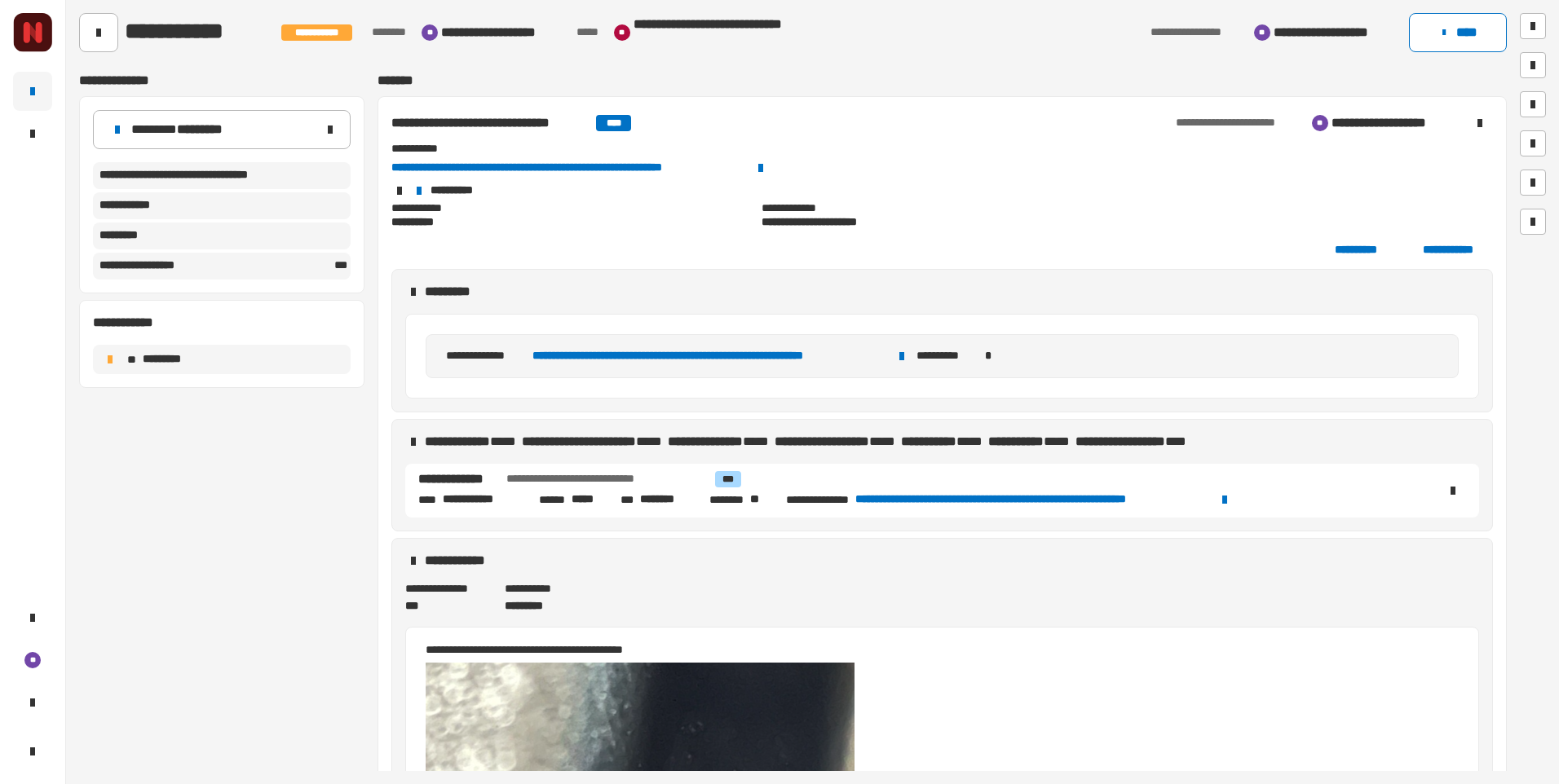 scroll, scrollTop: 0, scrollLeft: 0, axis: both 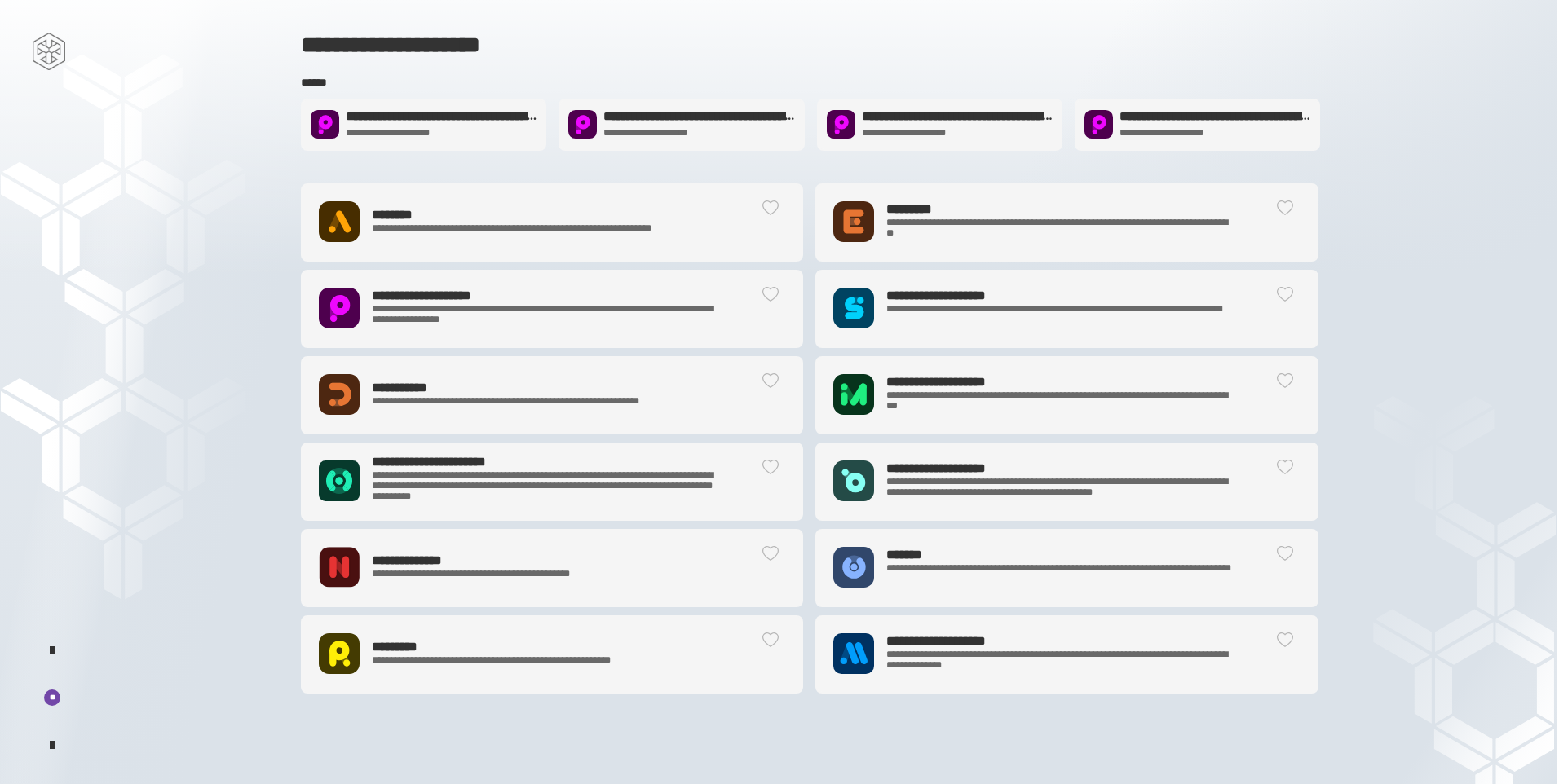 click on "**********" 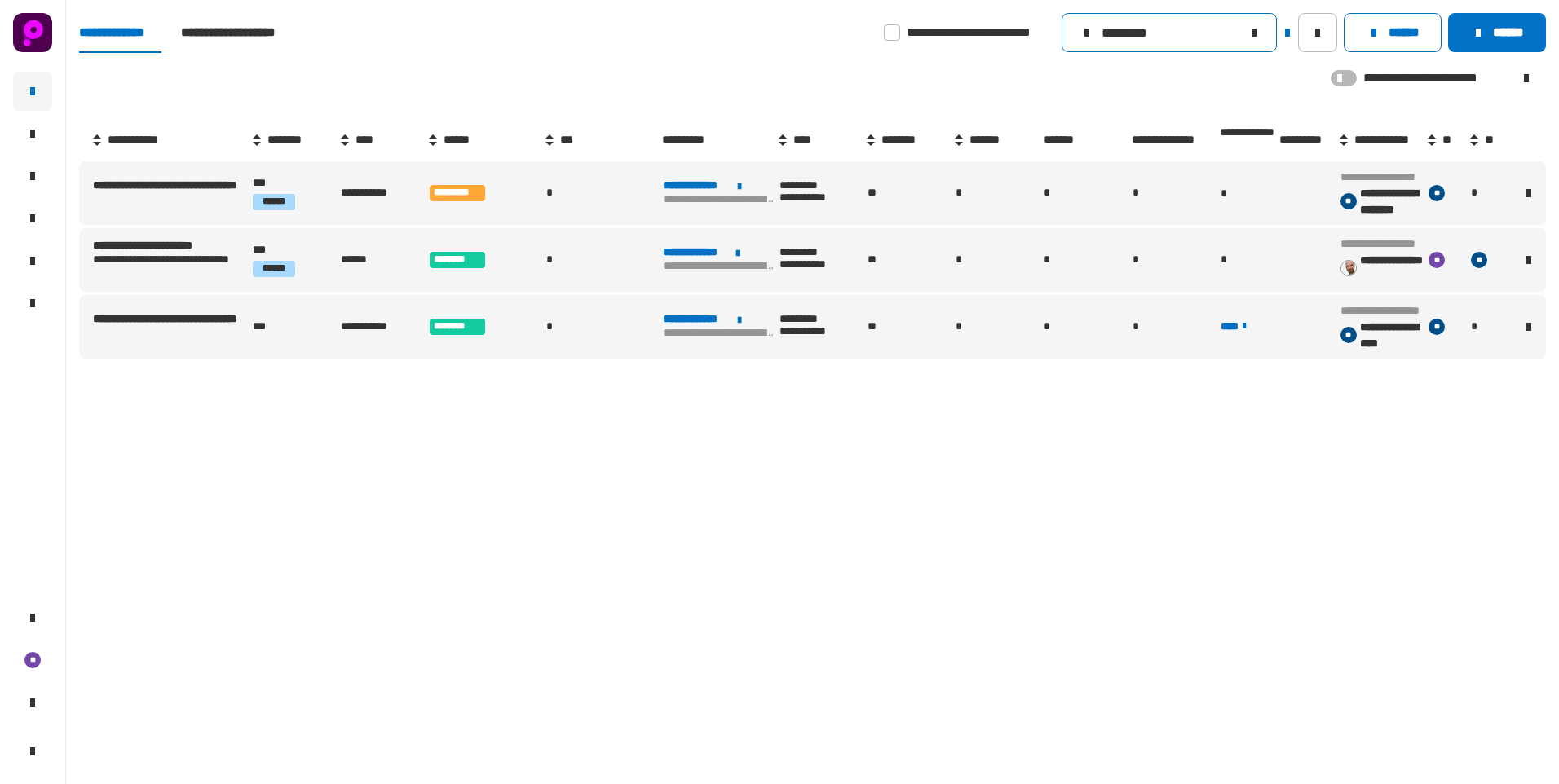 click 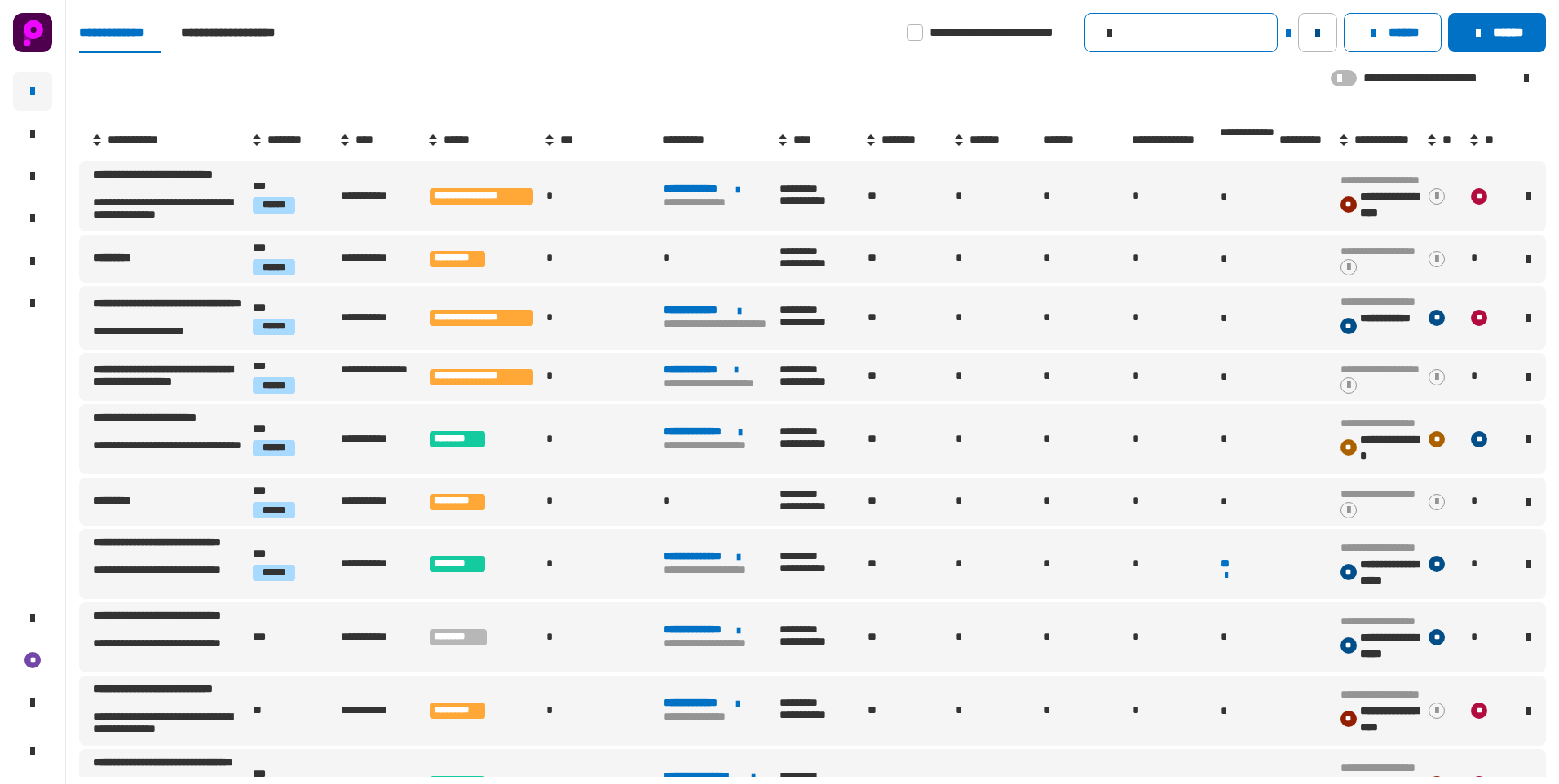 click 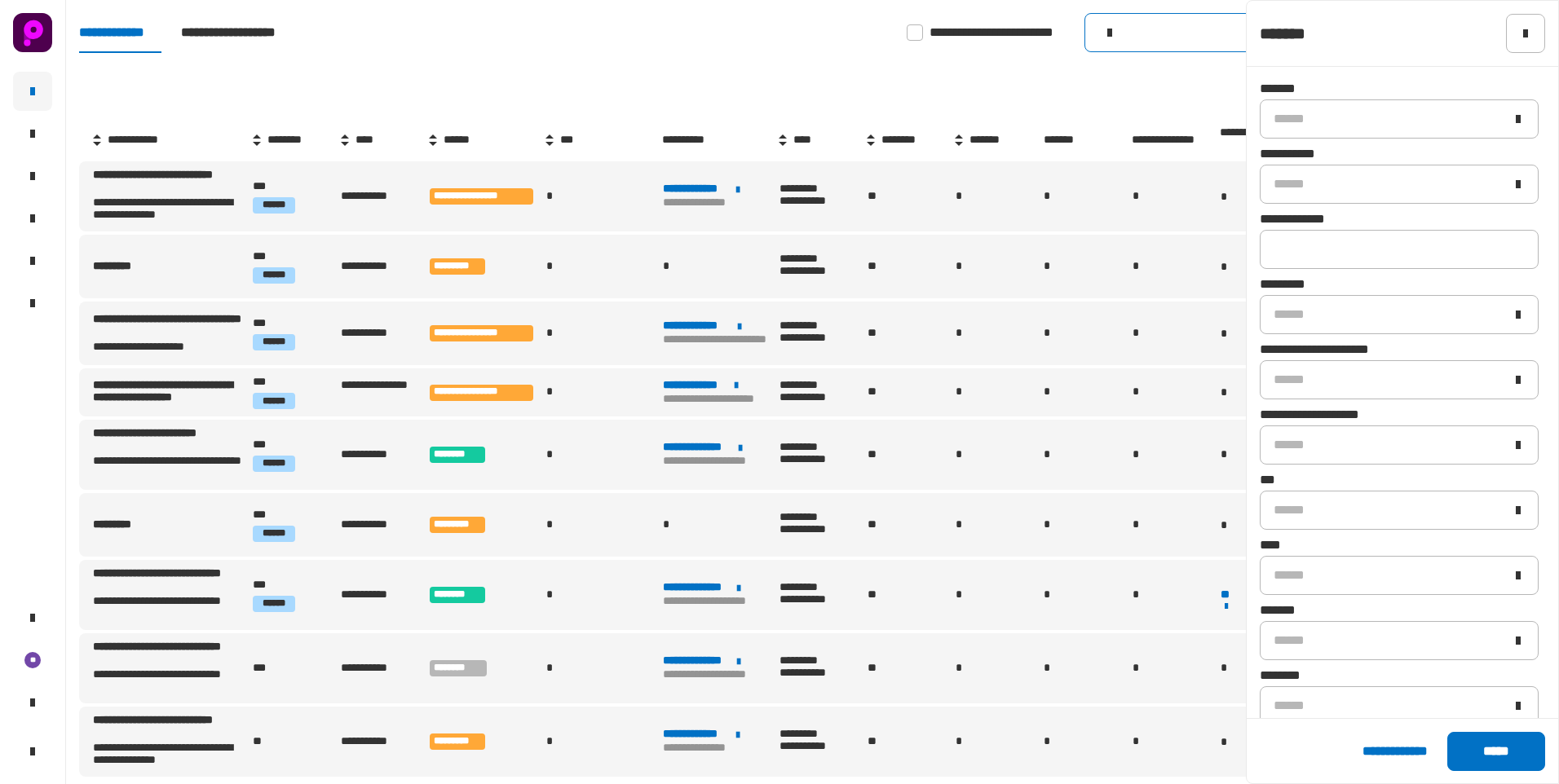 click on "**********" 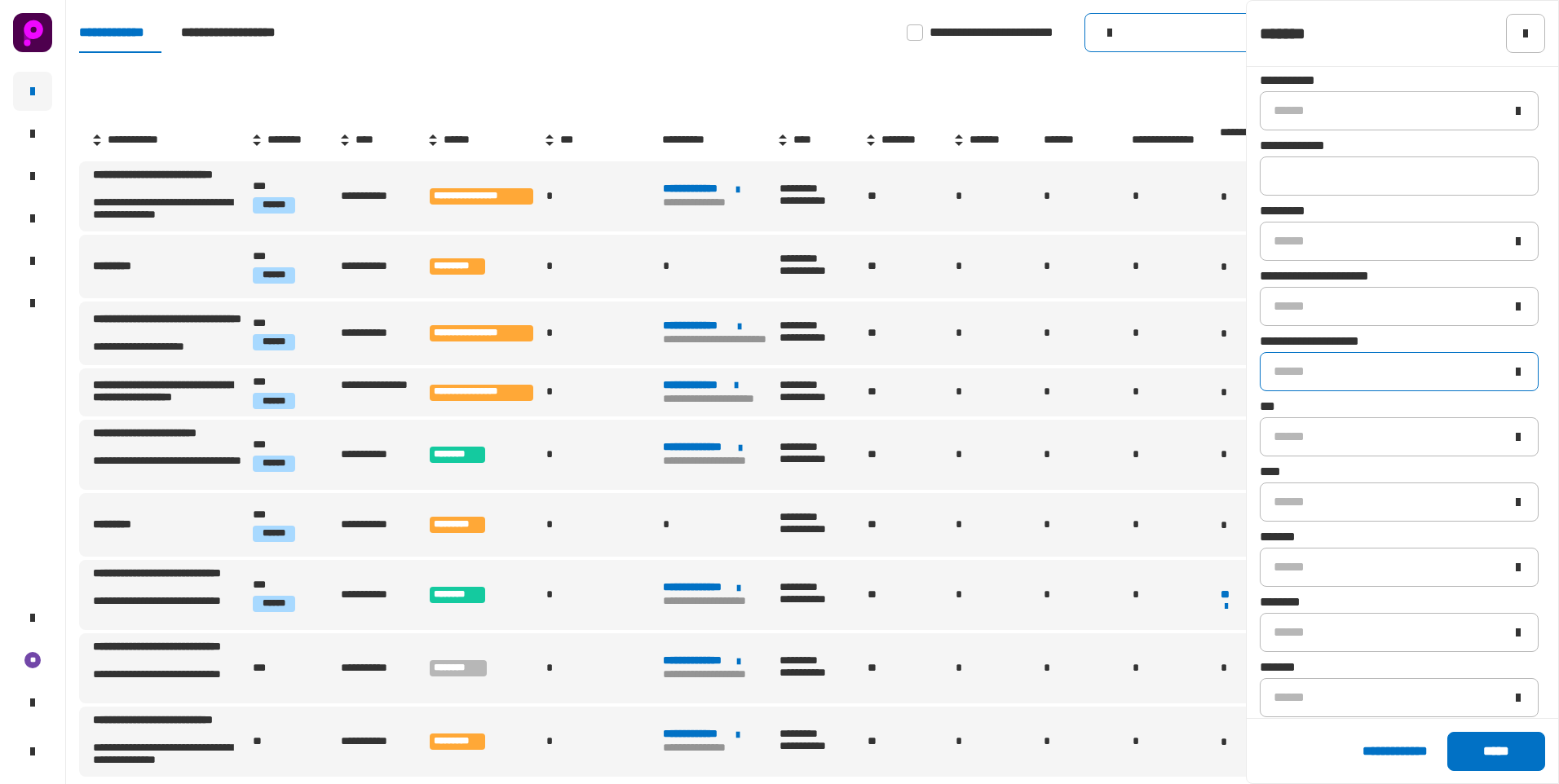 scroll, scrollTop: 0, scrollLeft: 0, axis: both 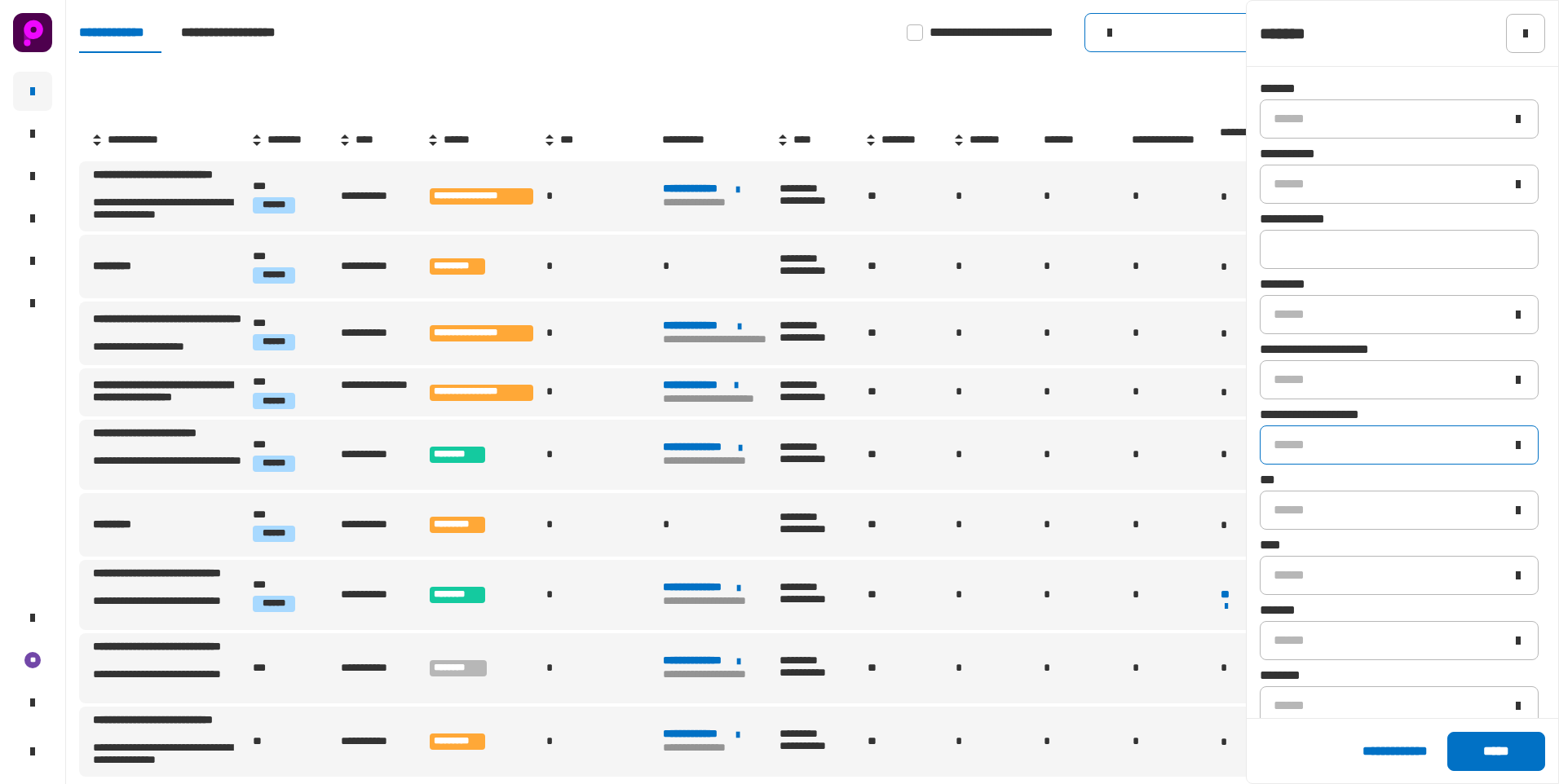 click on "******" 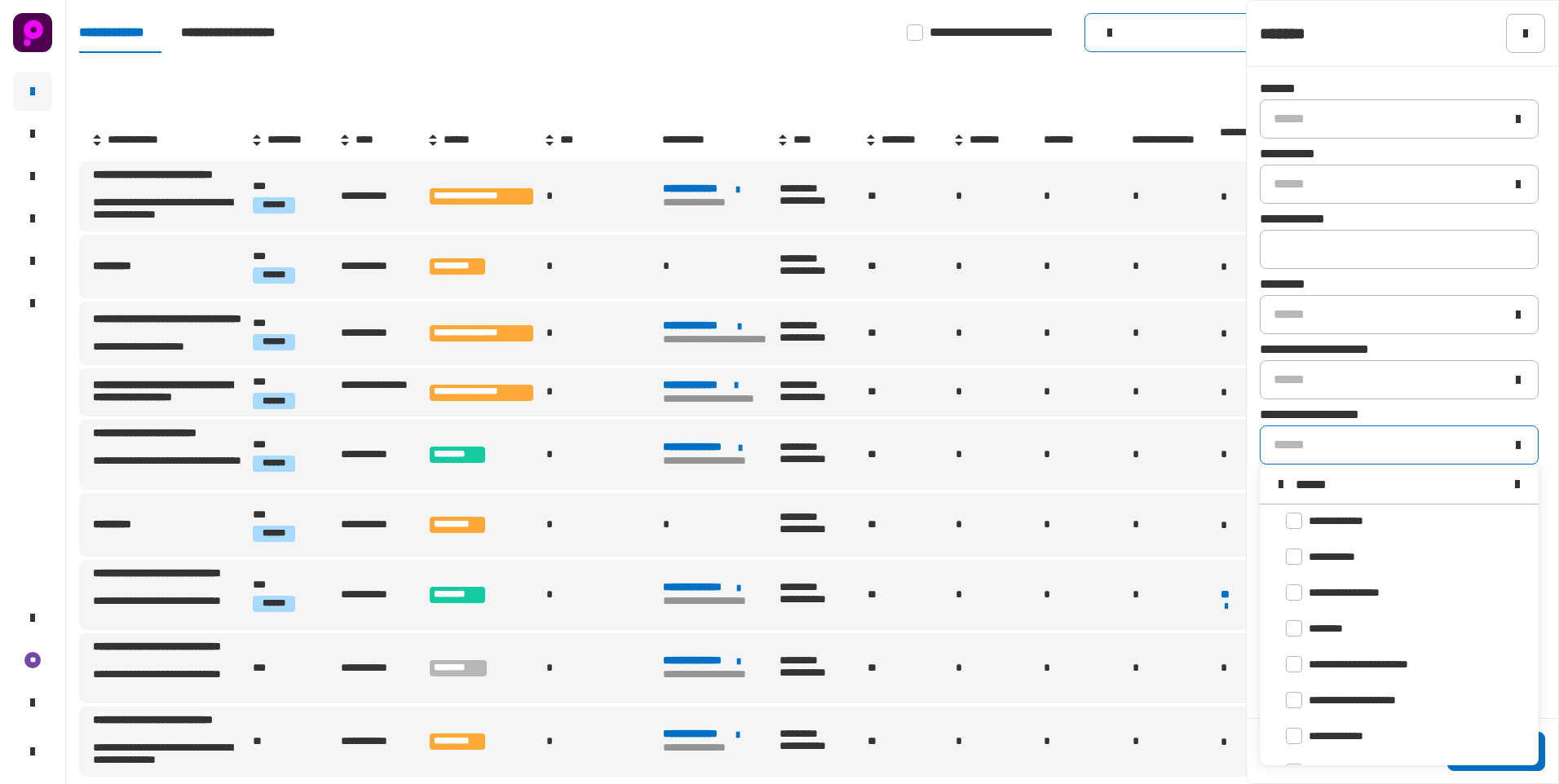 scroll, scrollTop: 0, scrollLeft: 0, axis: both 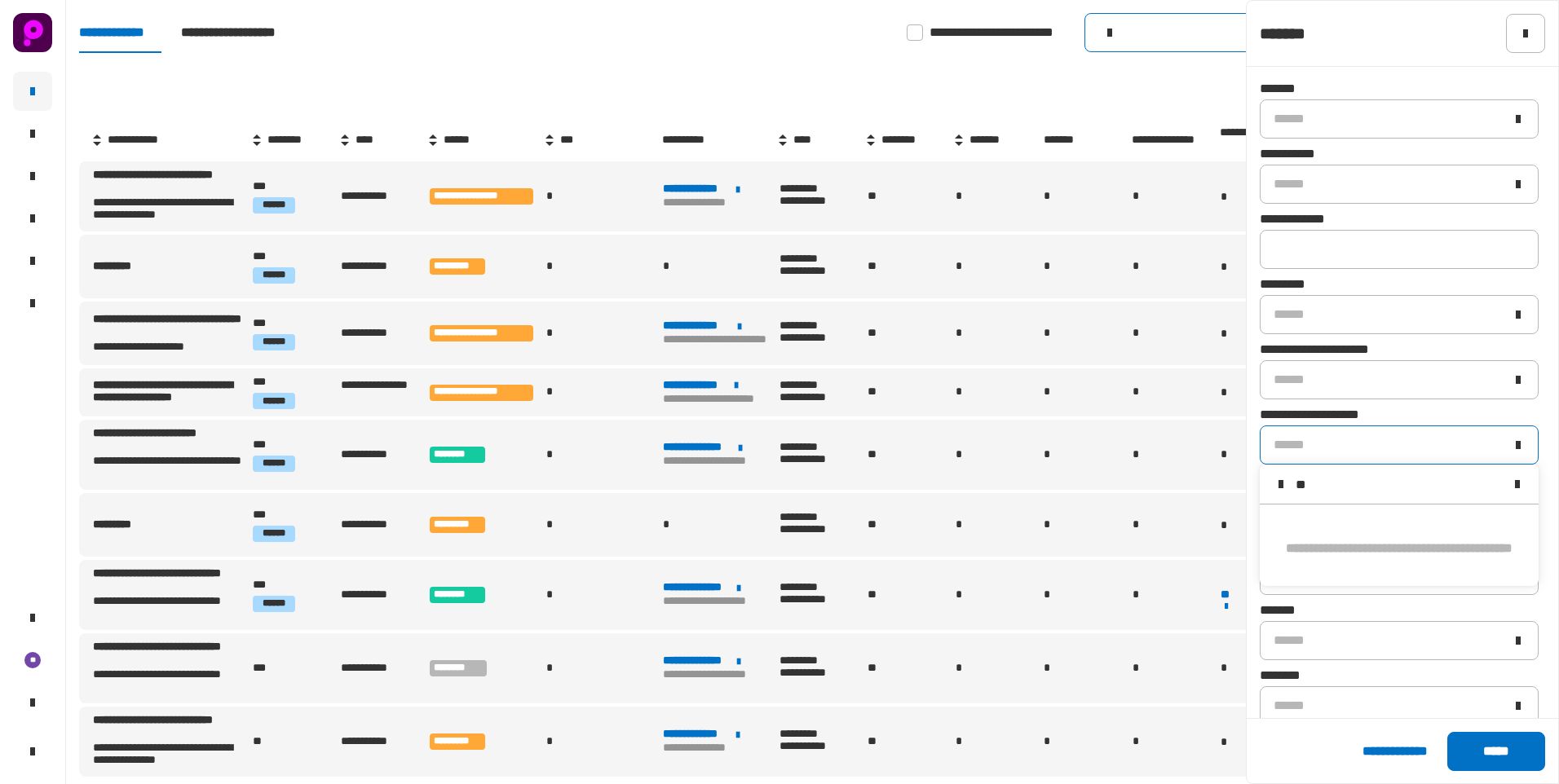 type on "*" 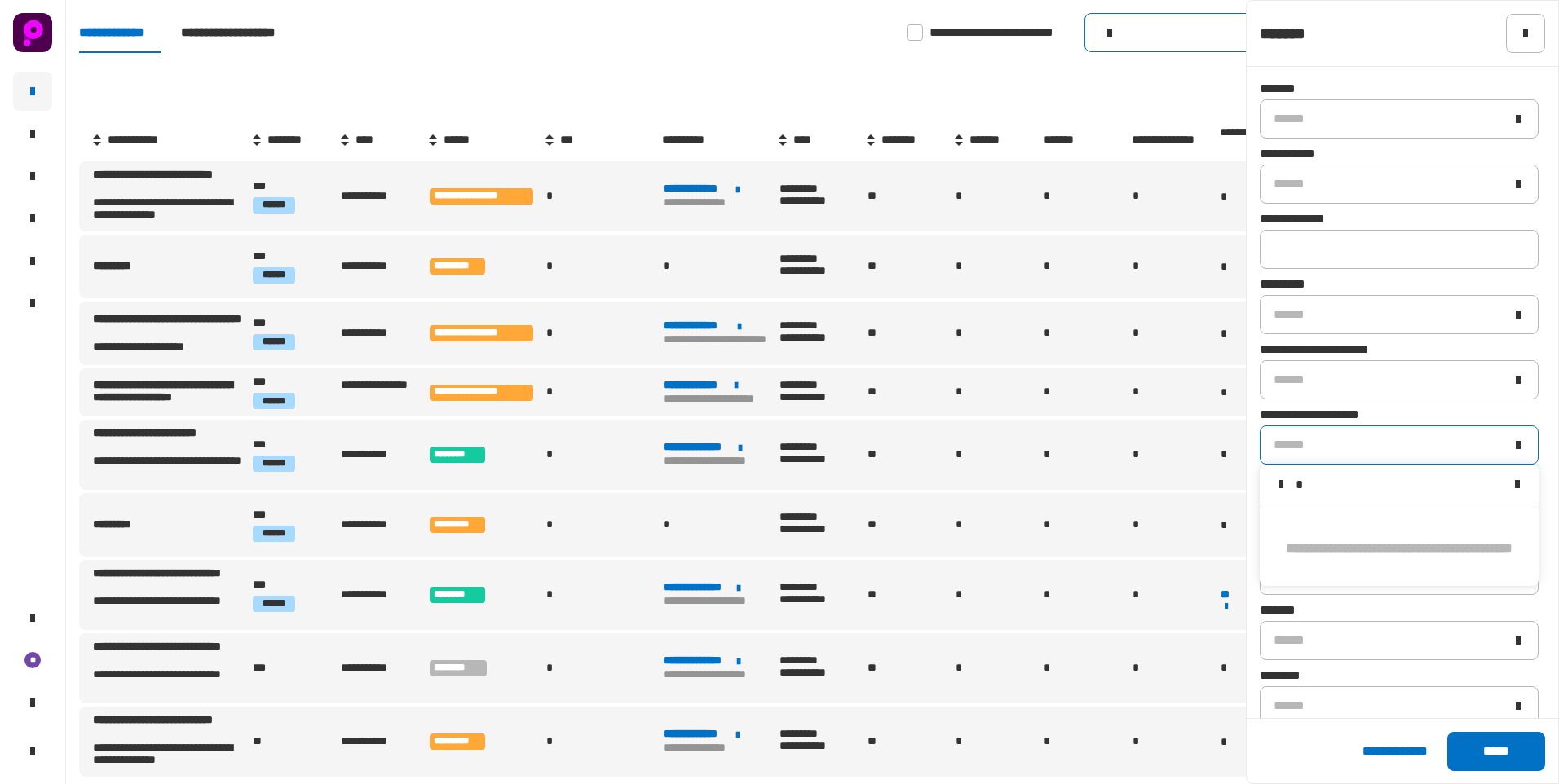 type 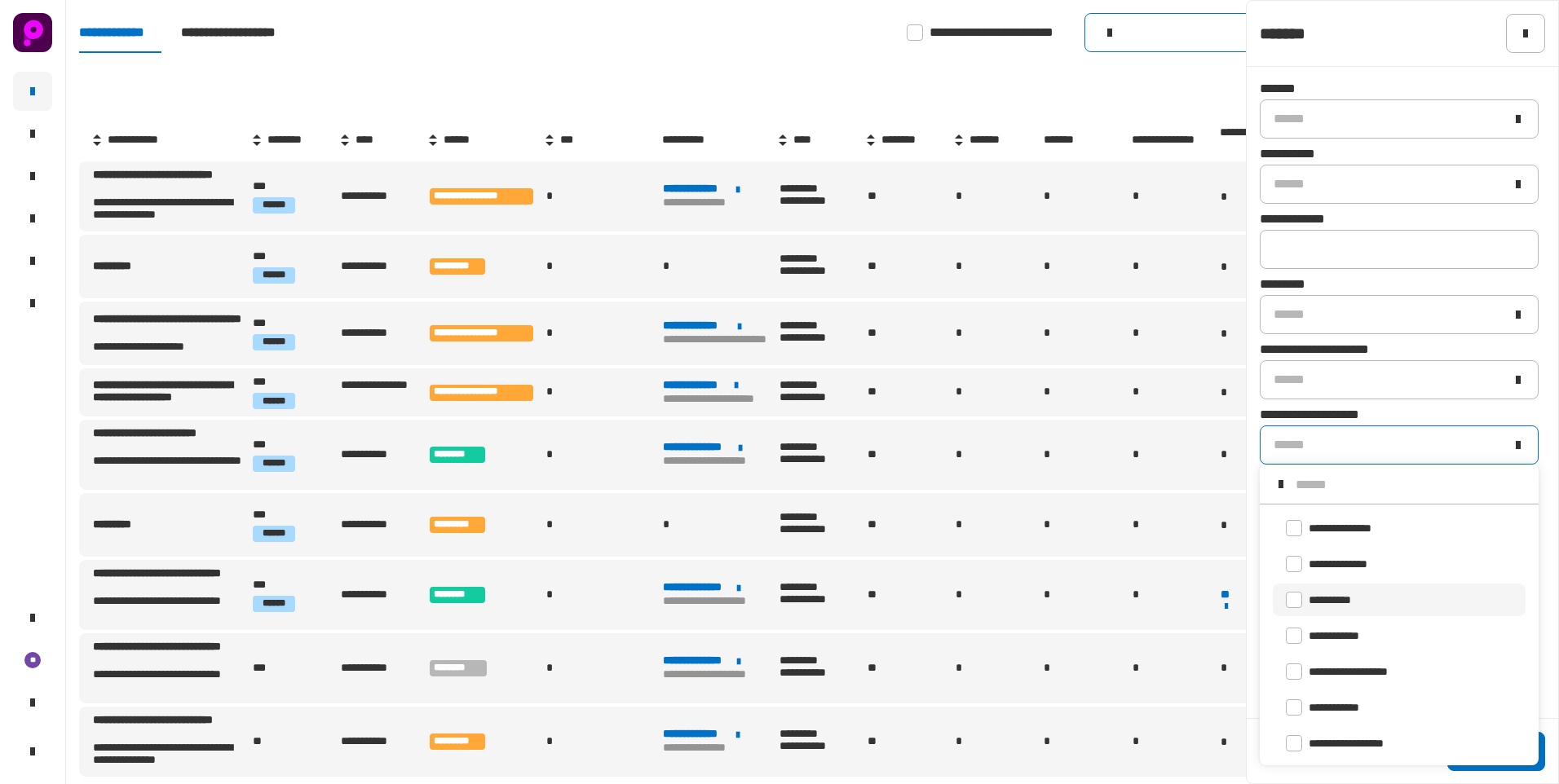 scroll, scrollTop: 447, scrollLeft: 0, axis: vertical 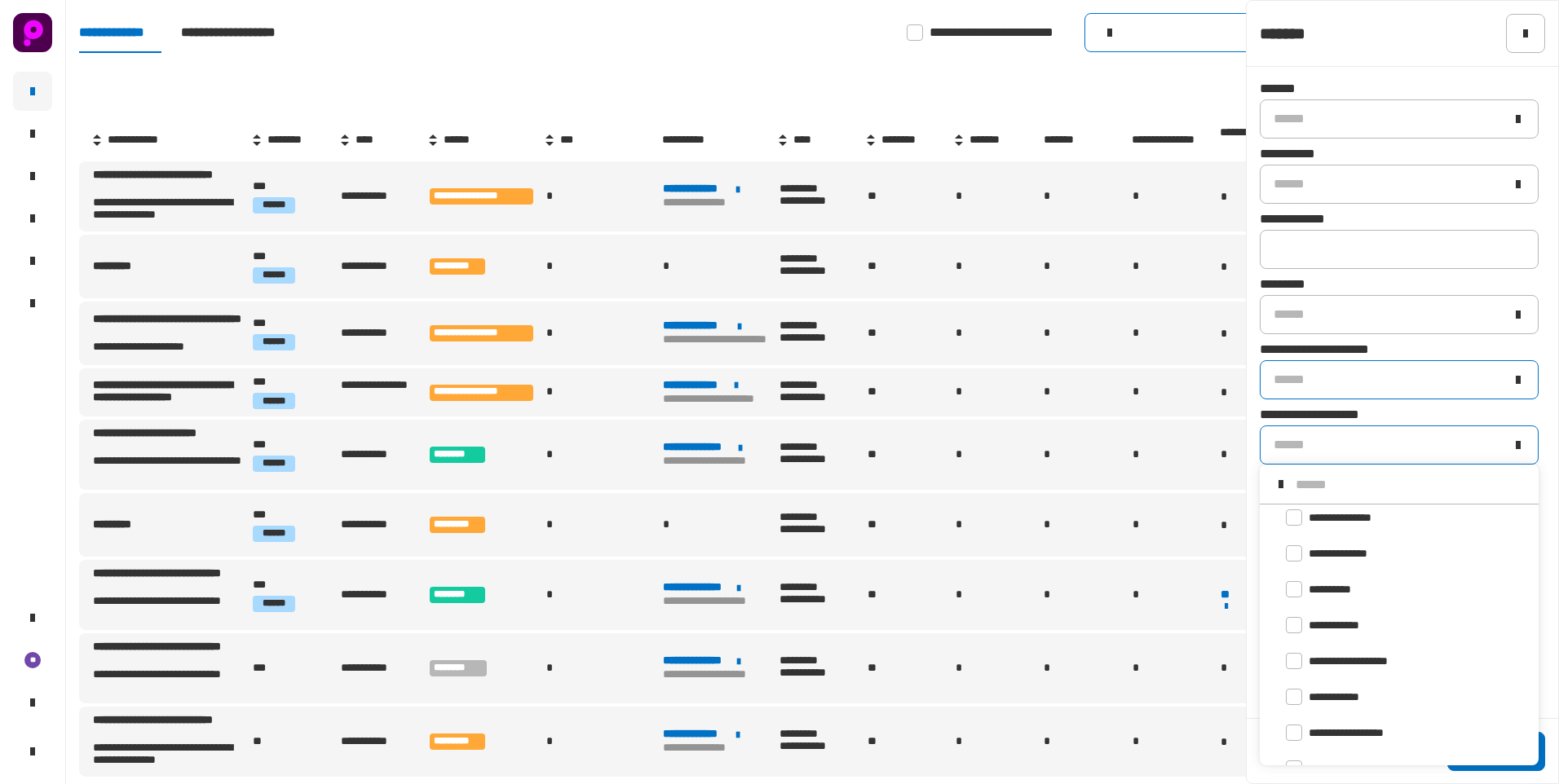 click on "******" 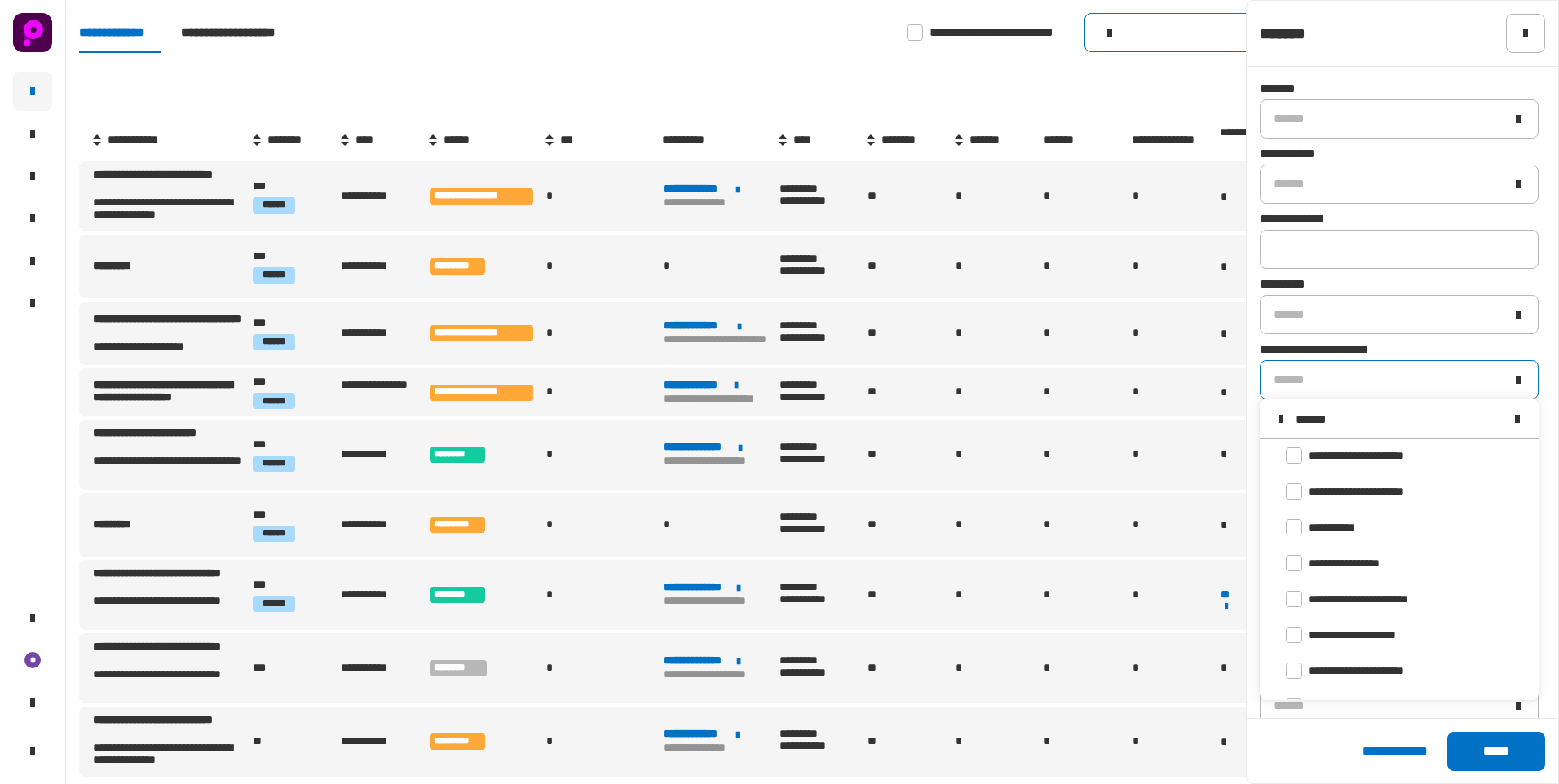 scroll, scrollTop: 0, scrollLeft: 0, axis: both 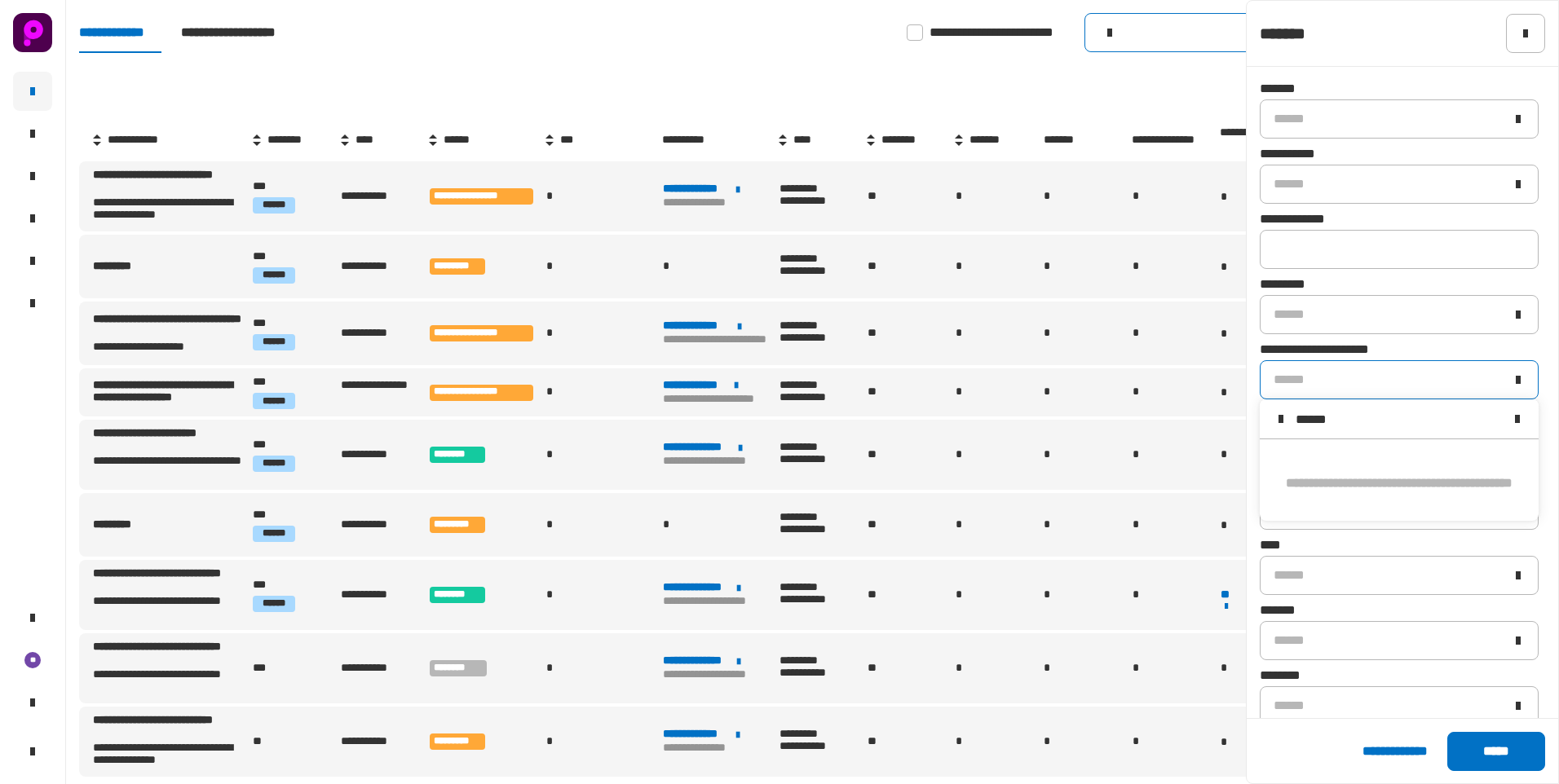 type on "******" 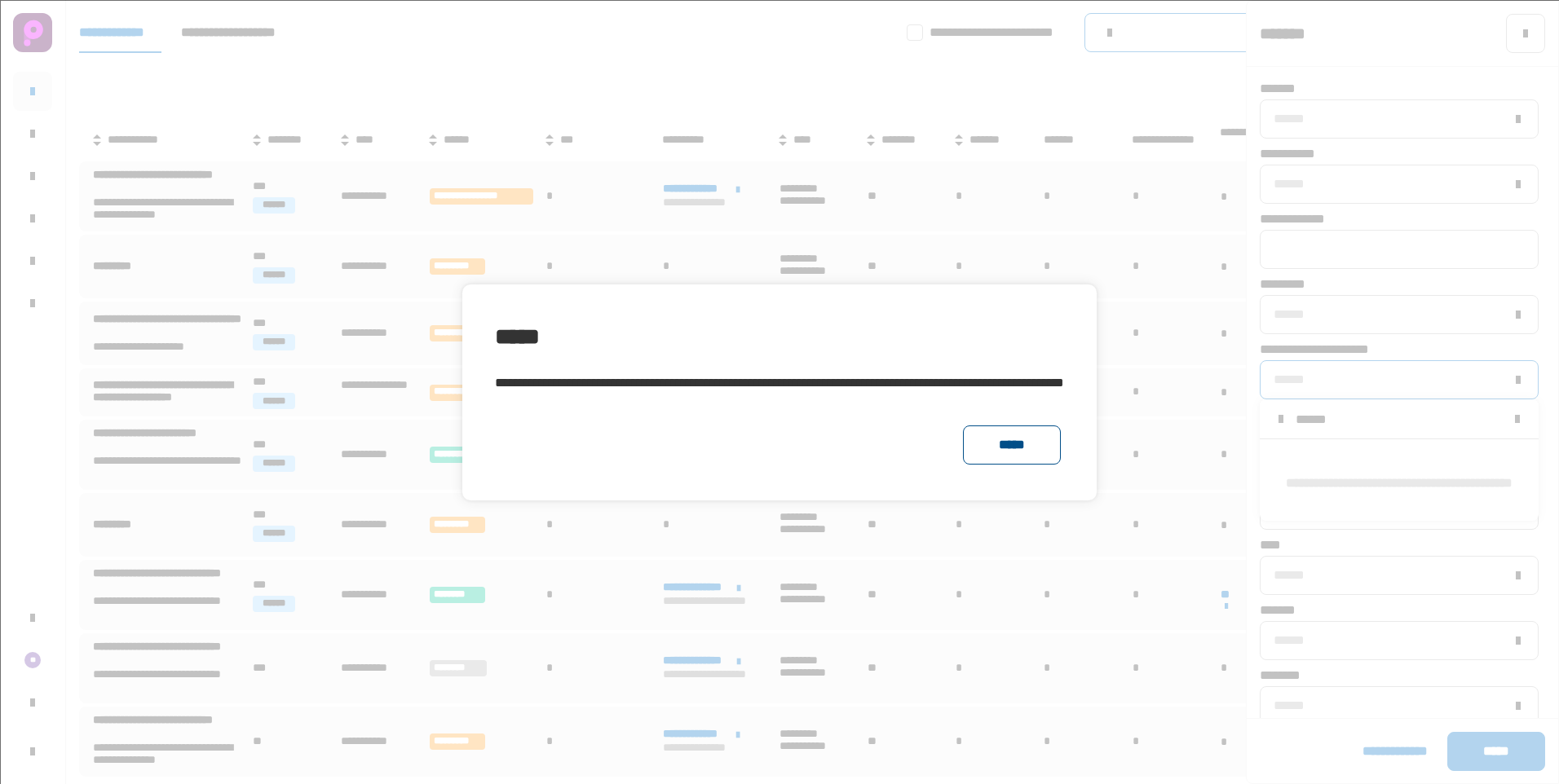 click on "*****" 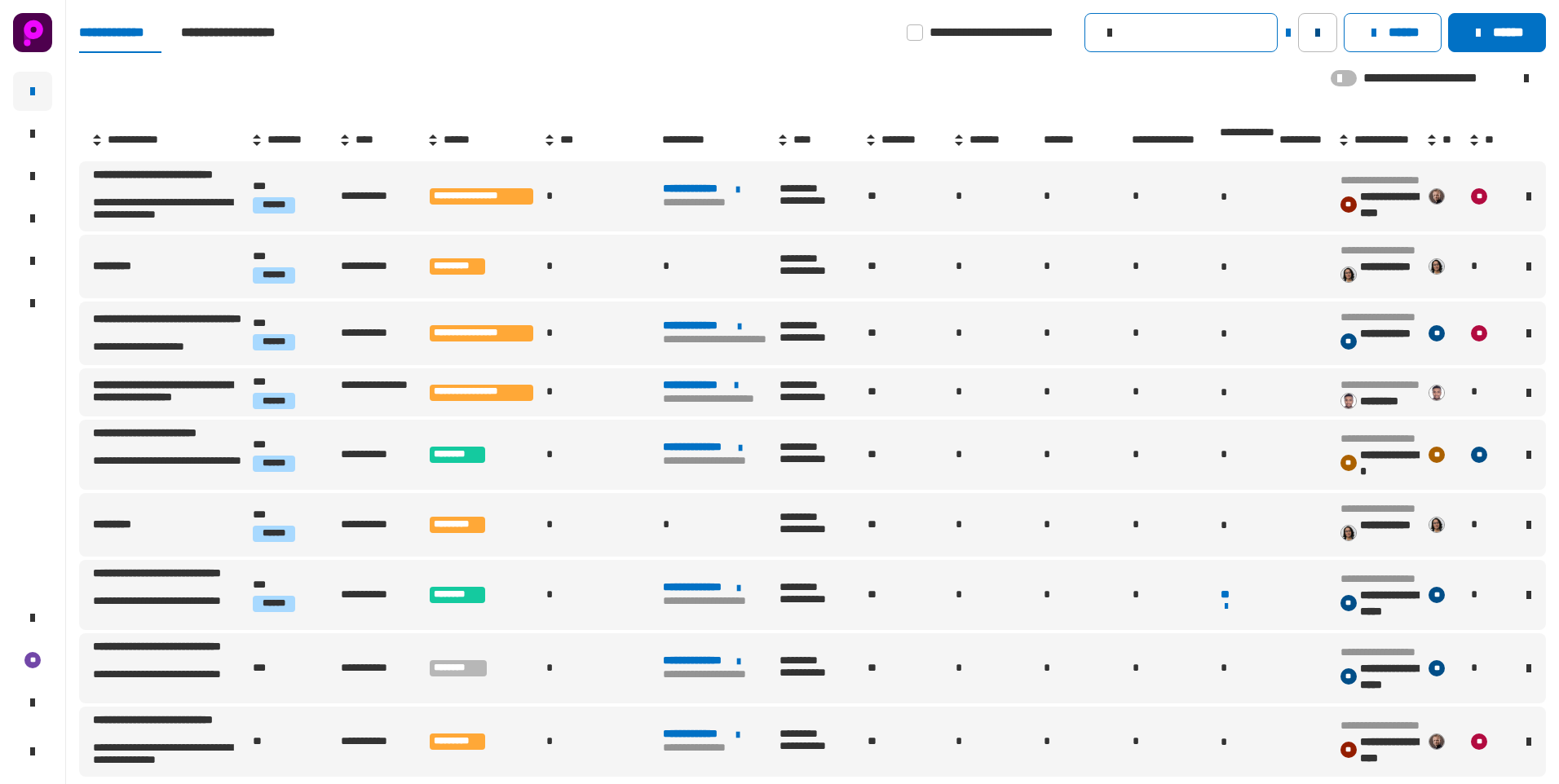 click 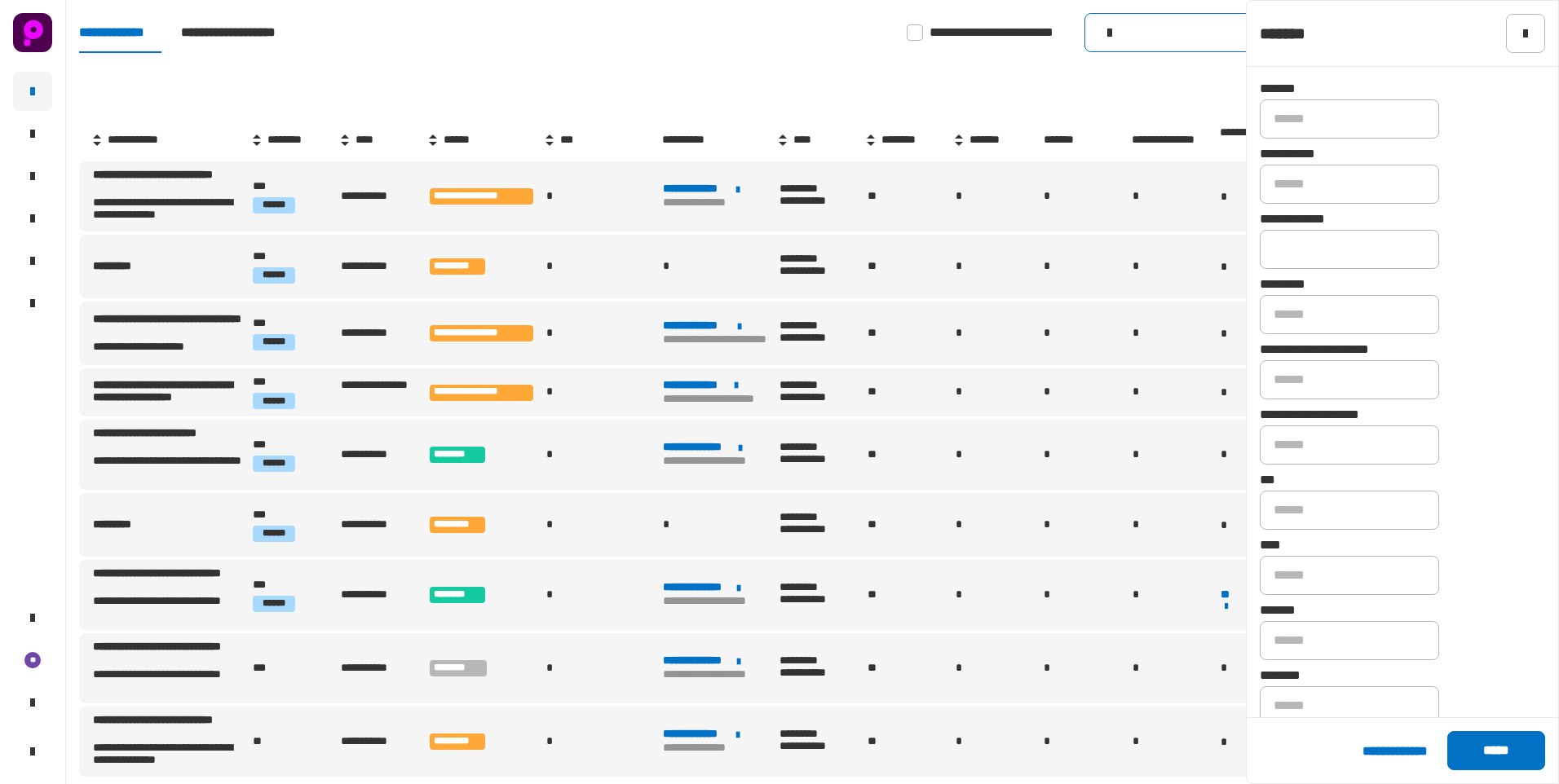 click on "**********" 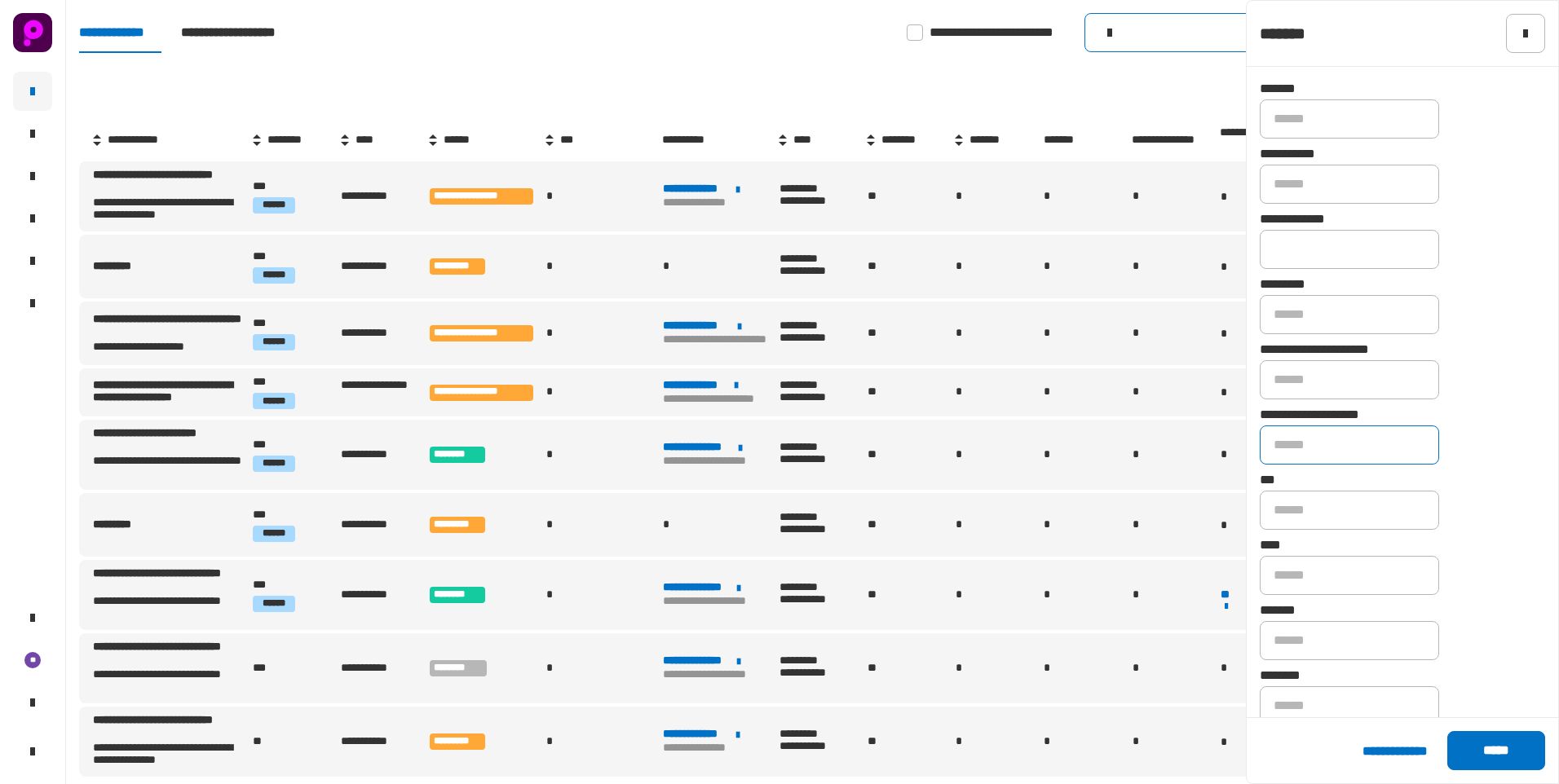 click on "******" 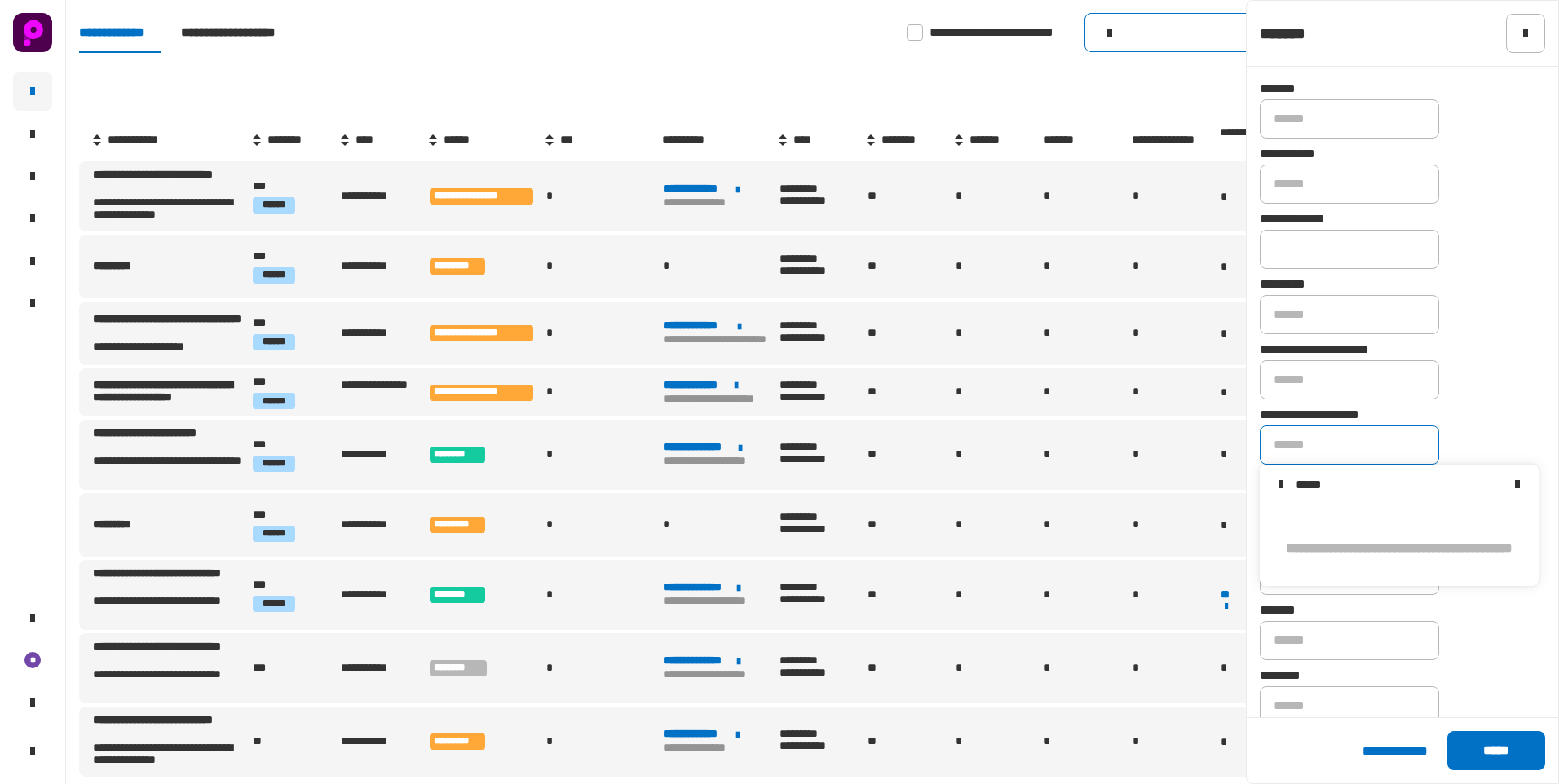 type on "*****" 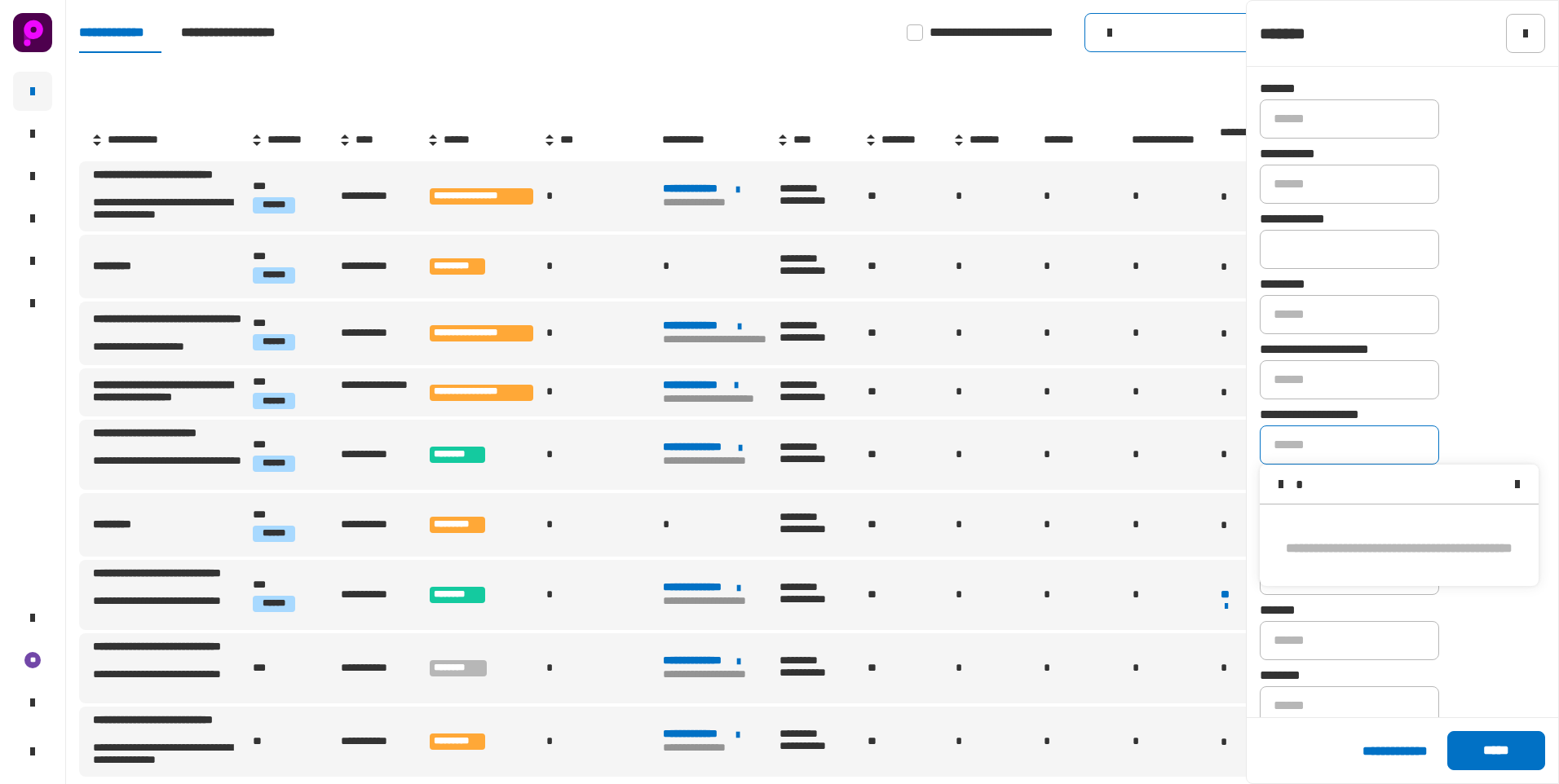 type 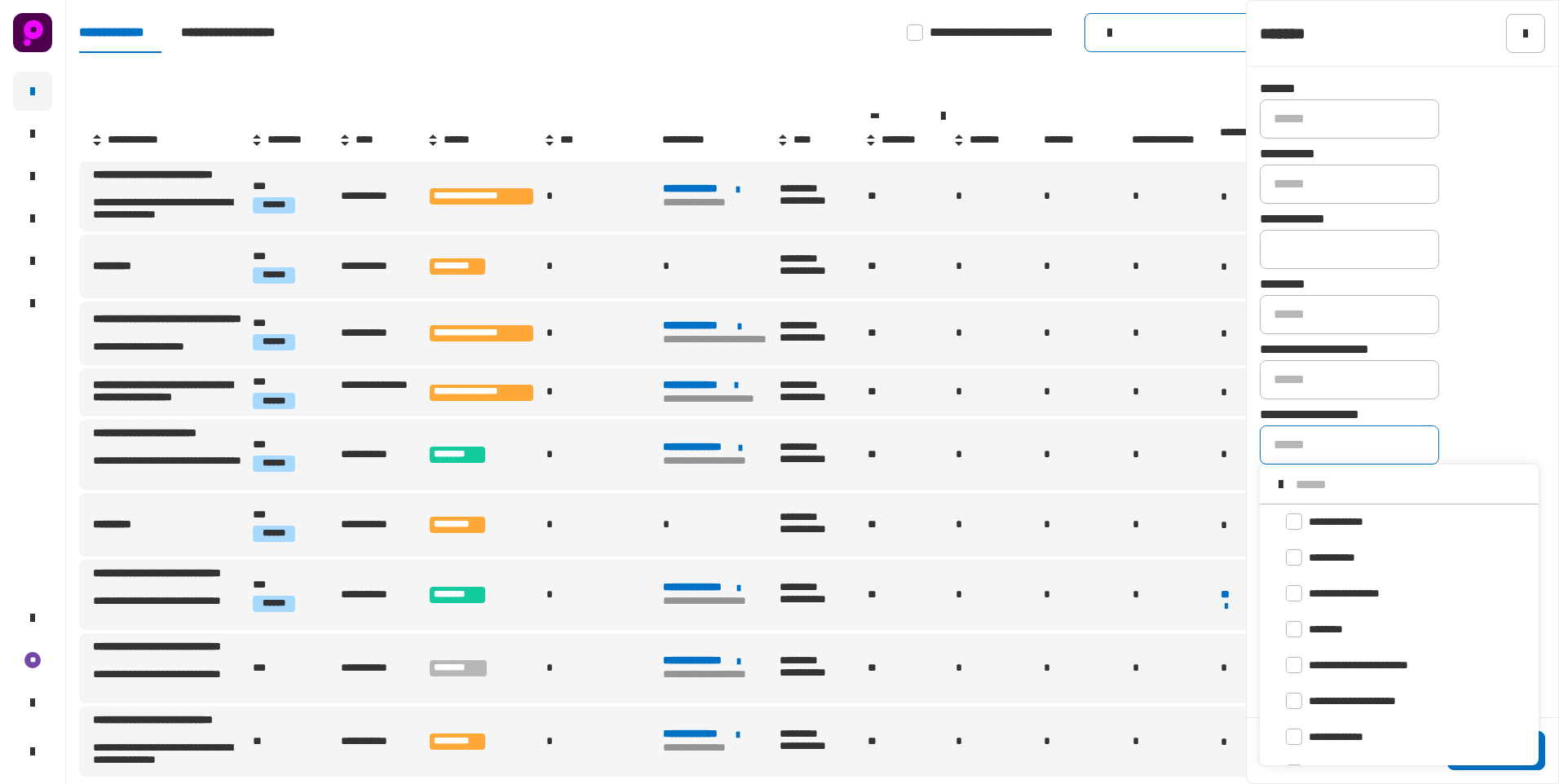 scroll, scrollTop: 13, scrollLeft: 0, axis: vertical 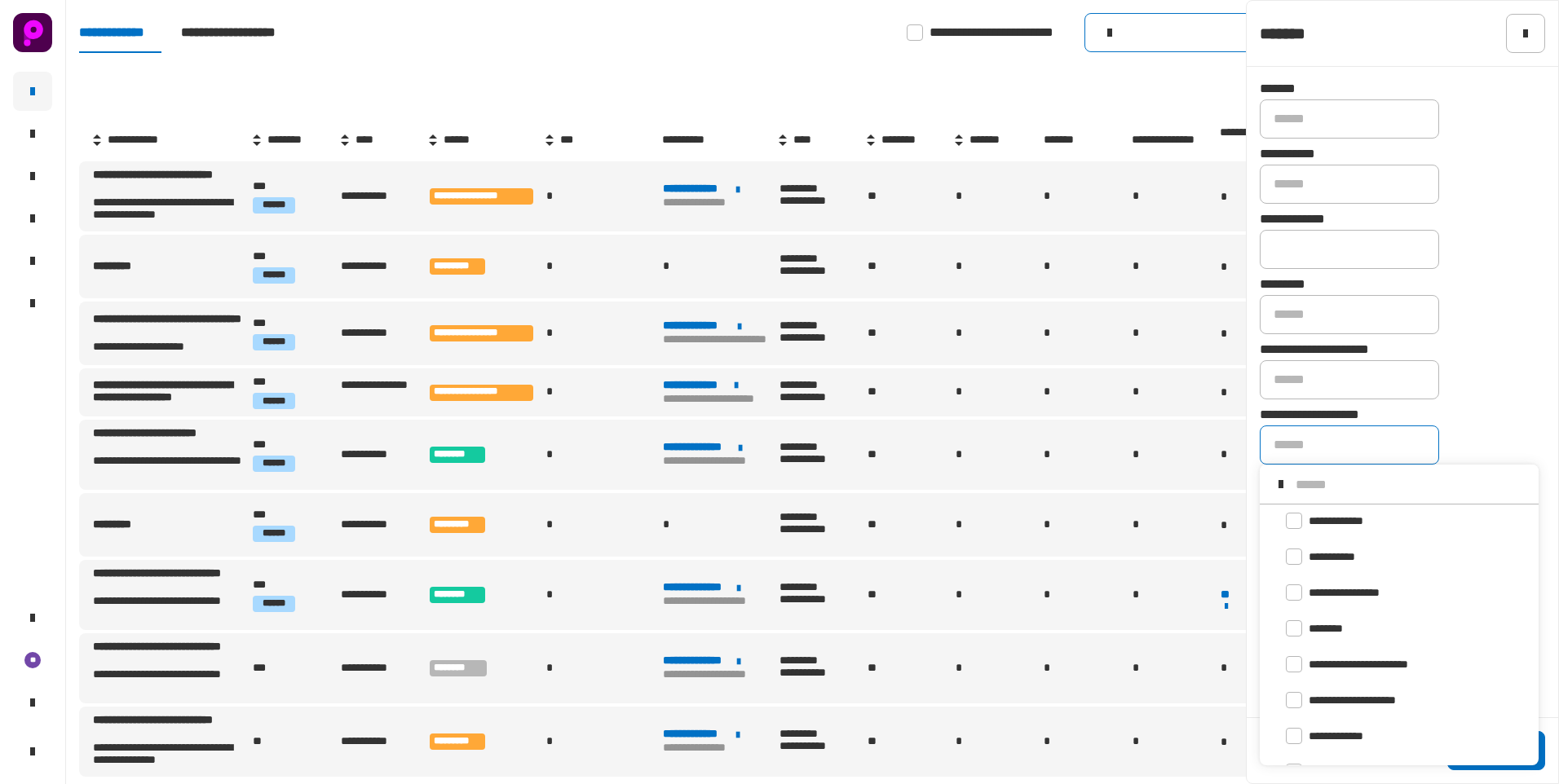 click on "**********" 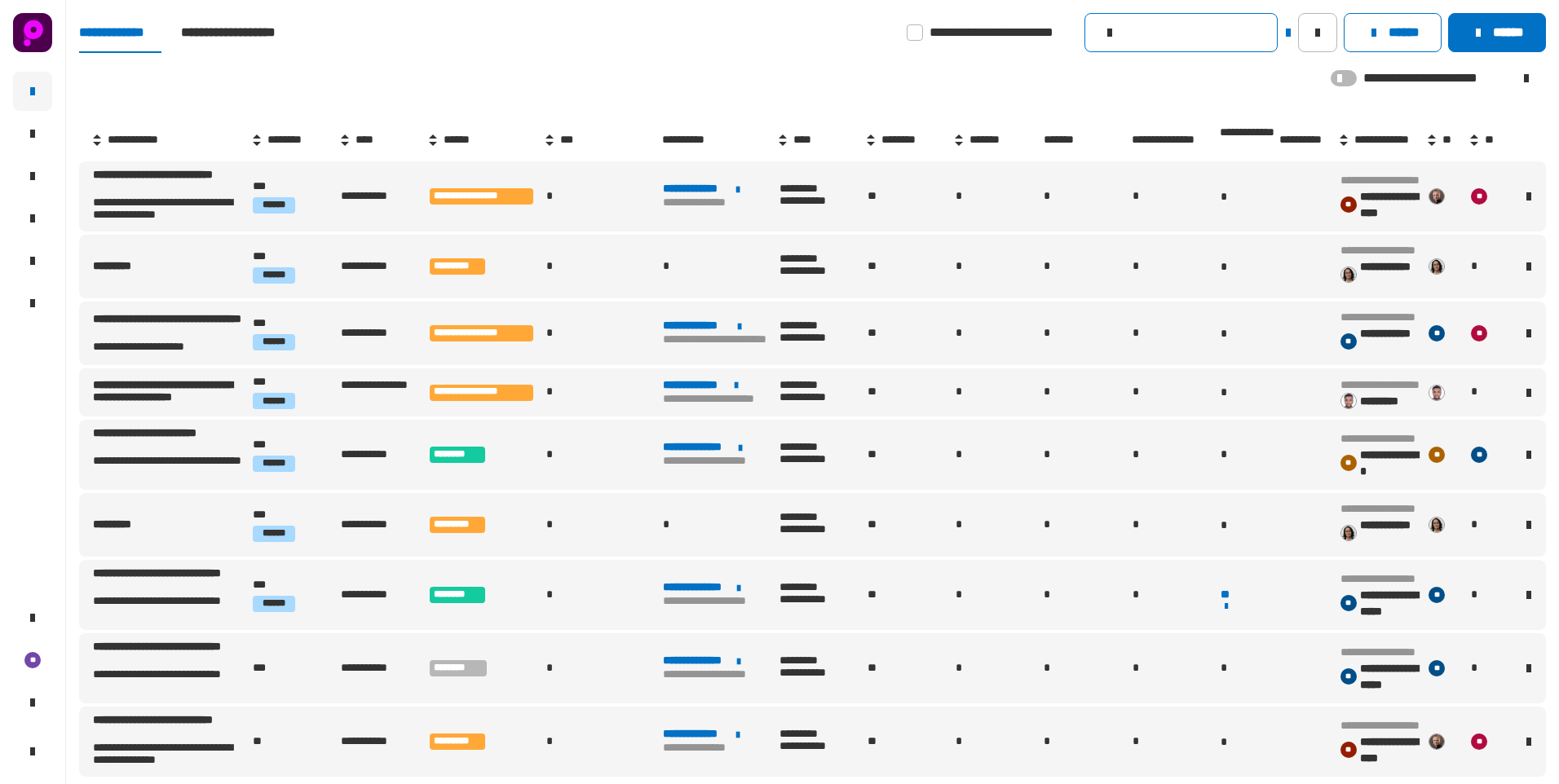 click 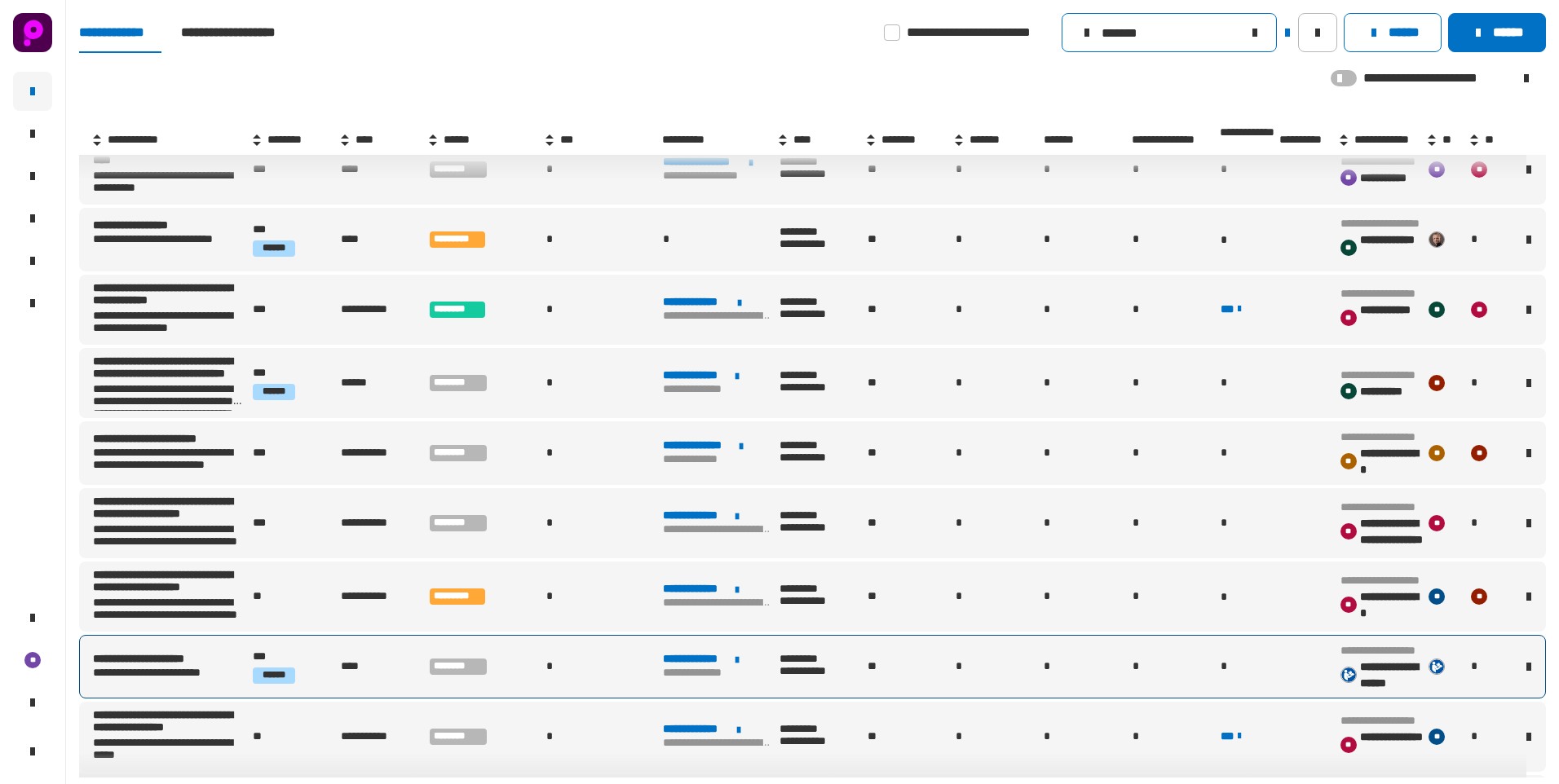 scroll, scrollTop: 652, scrollLeft: 0, axis: vertical 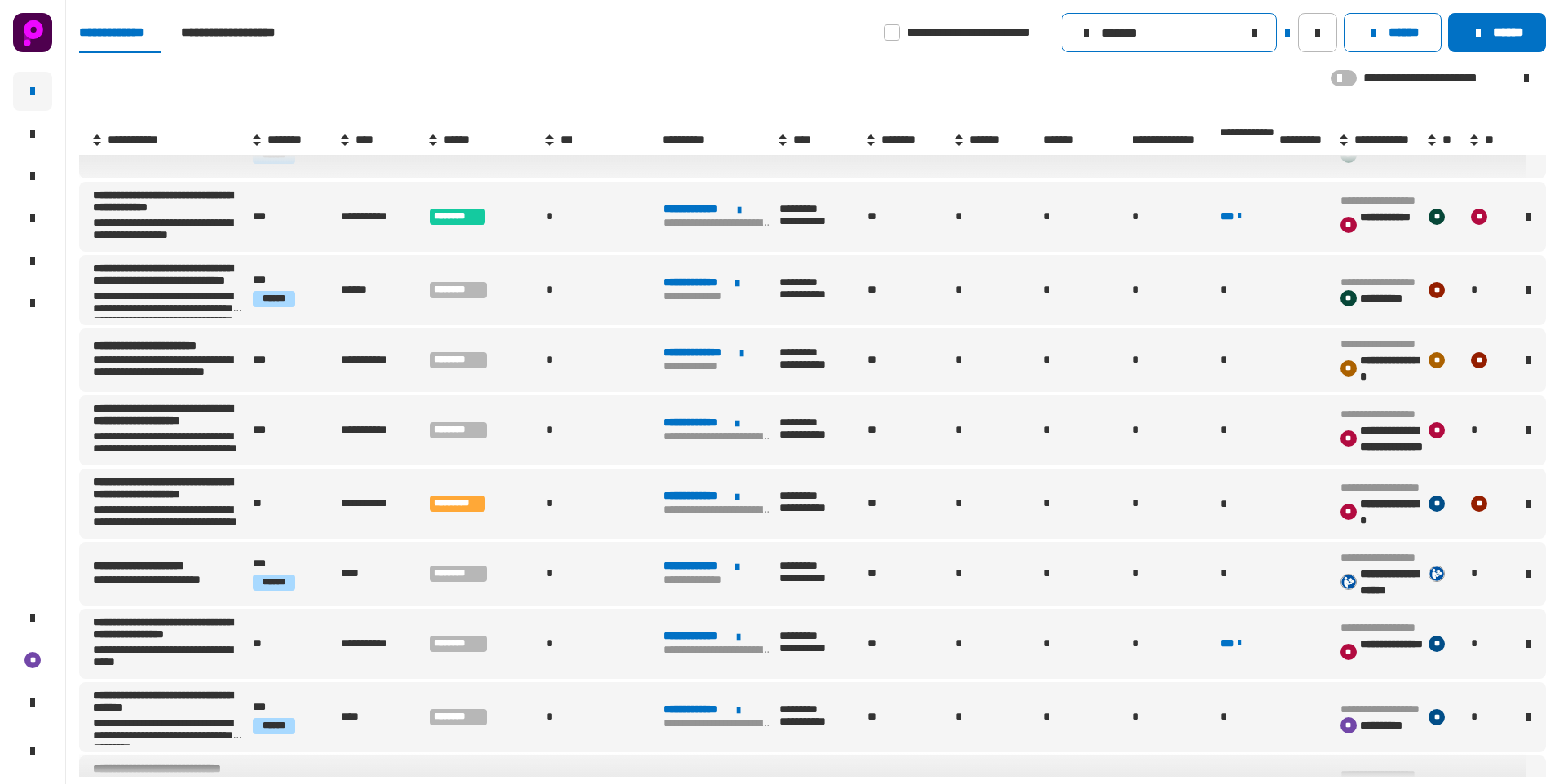 click on "*******" 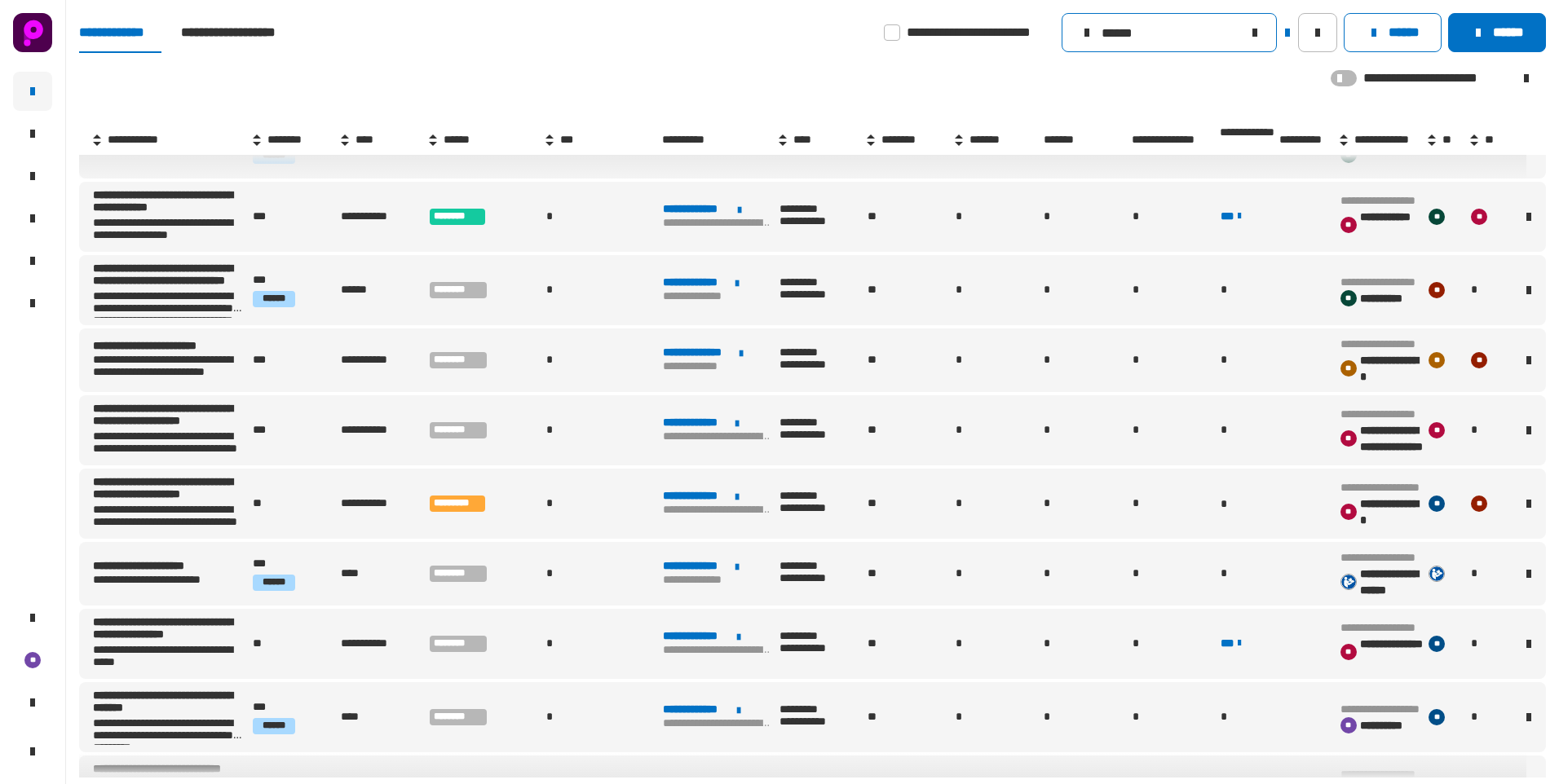 scroll, scrollTop: 0, scrollLeft: 0, axis: both 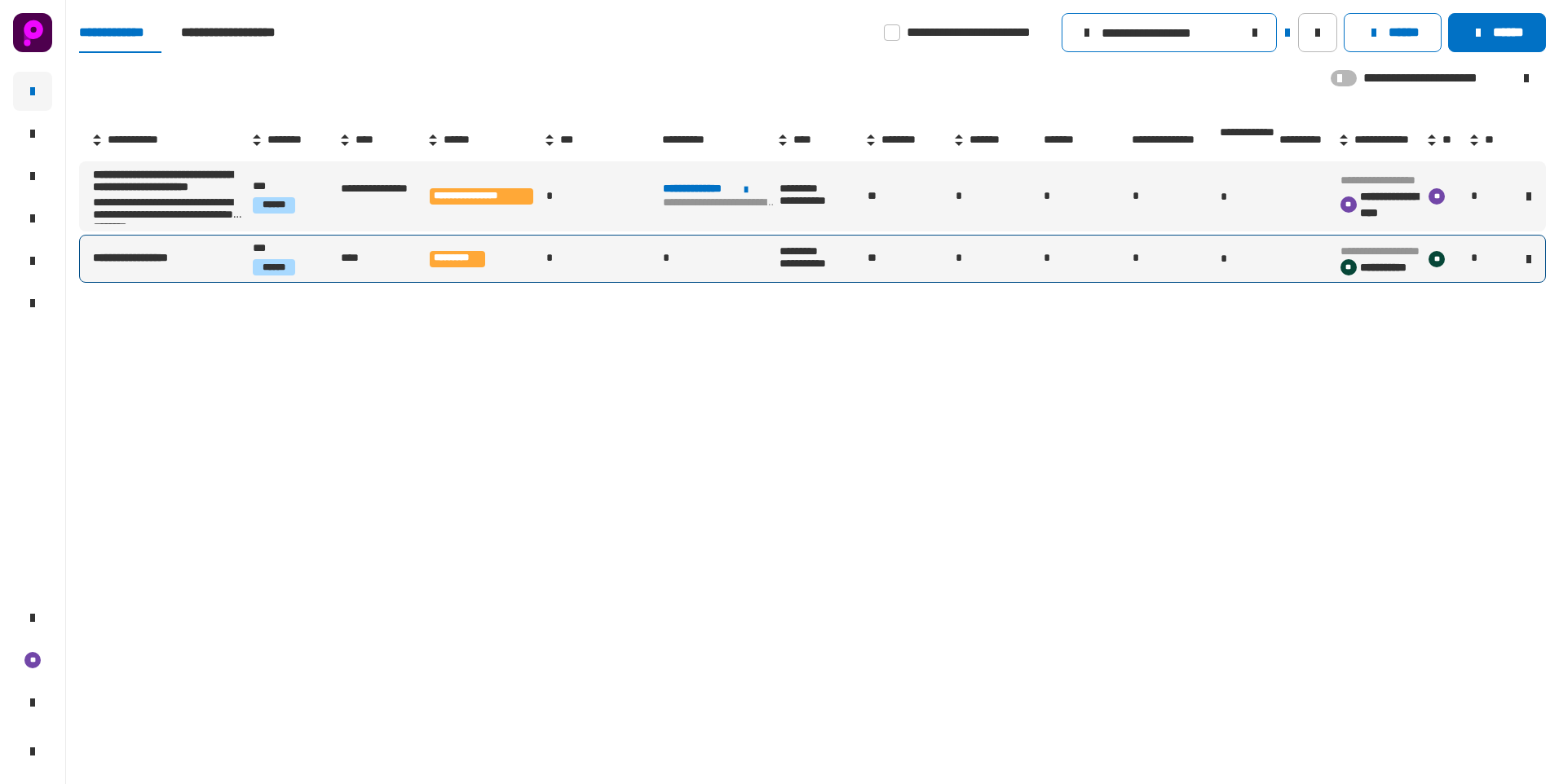 type on "**********" 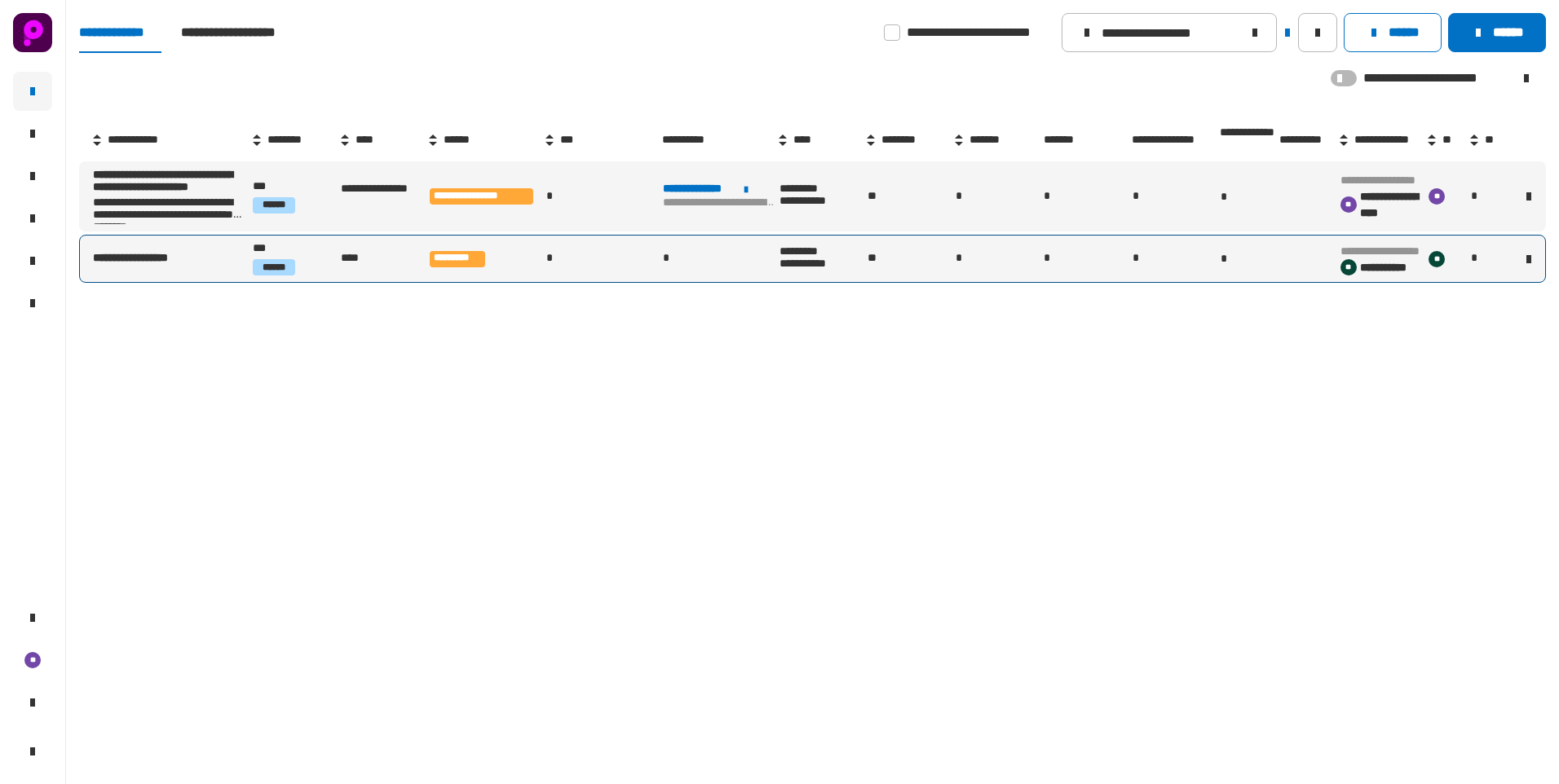 click on "*" at bounding box center (603, 258) 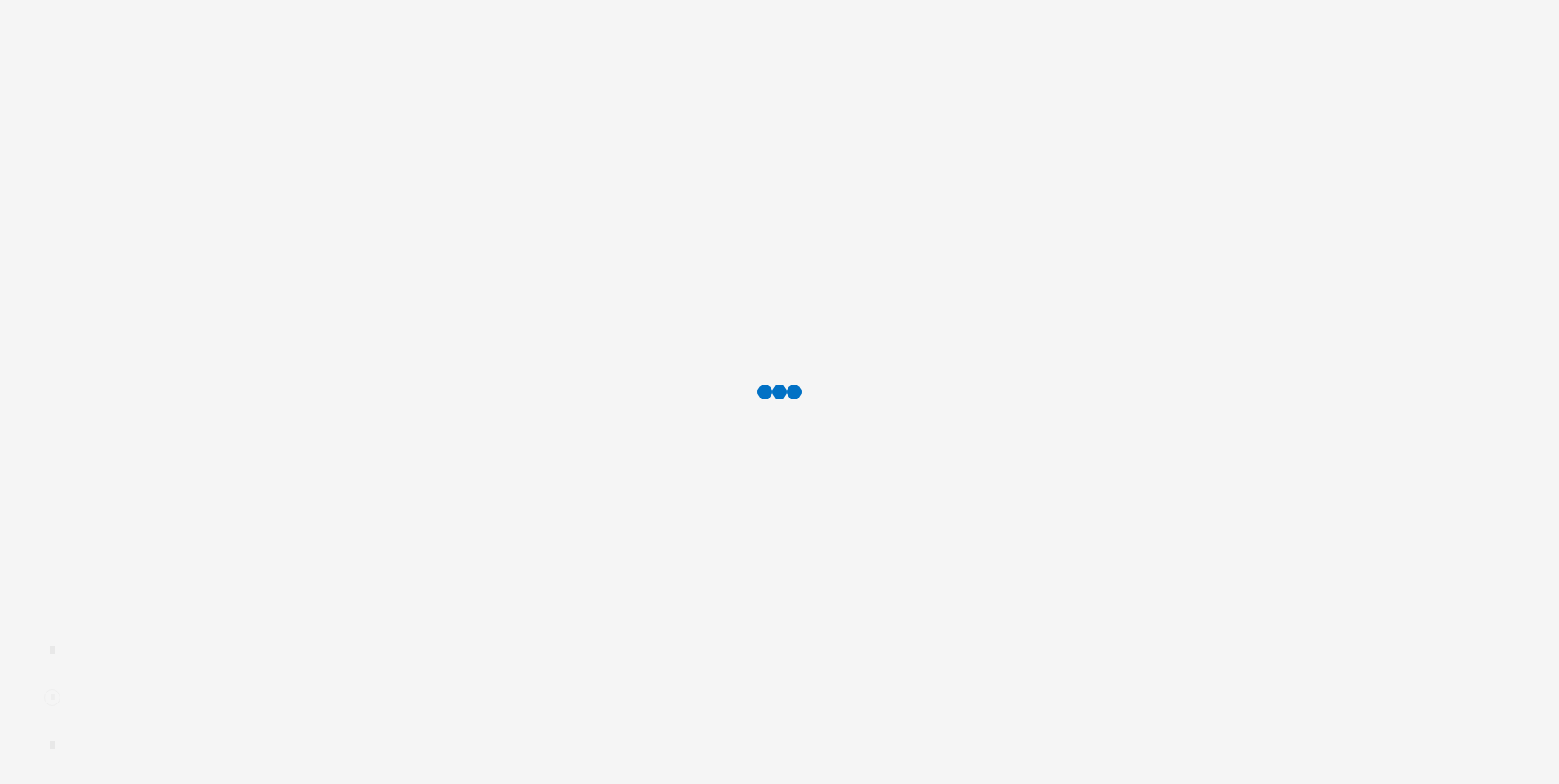 scroll, scrollTop: 0, scrollLeft: 0, axis: both 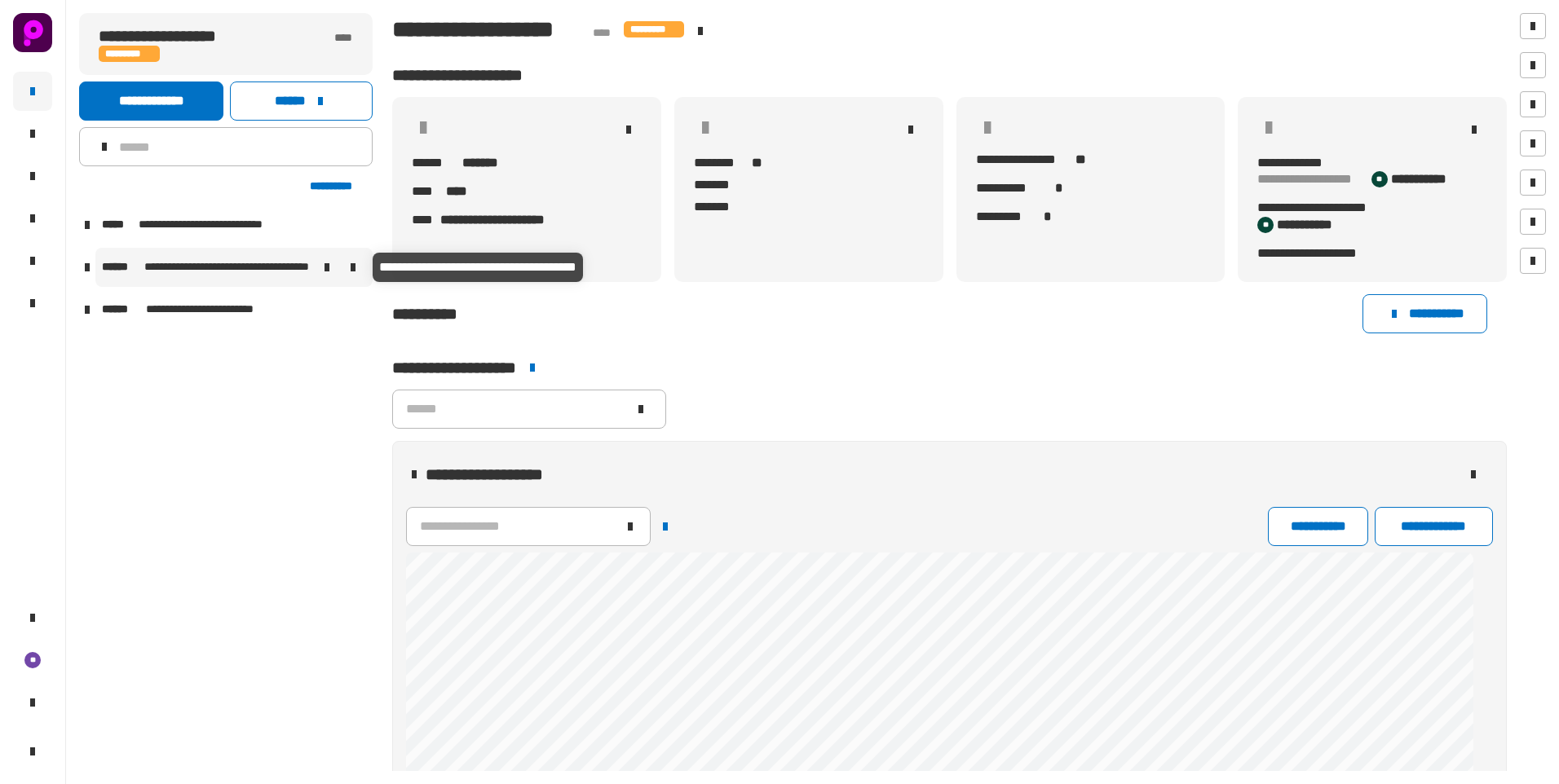 click on "**********" at bounding box center [227, 267] 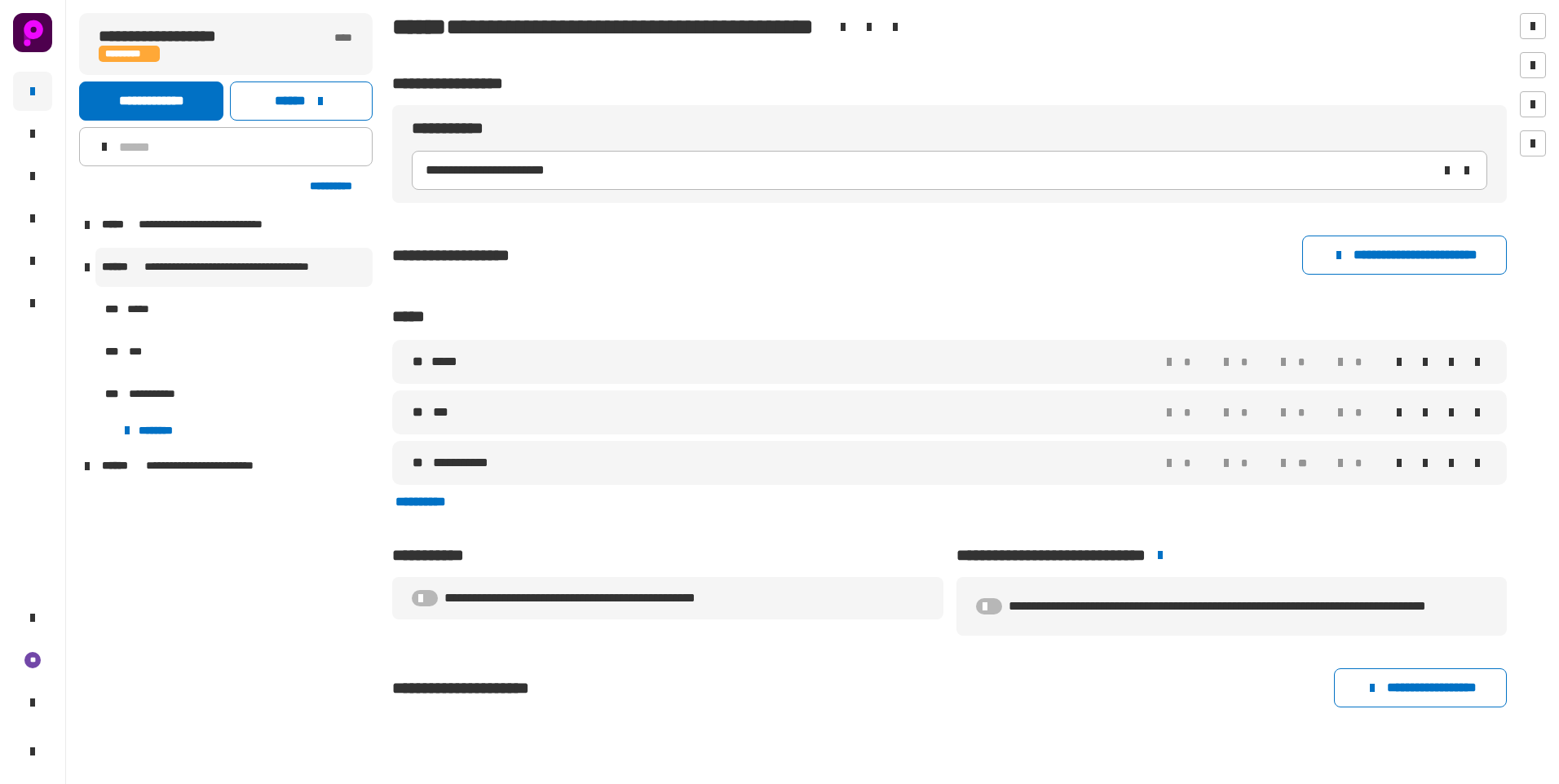 click at bounding box center [87, 466] 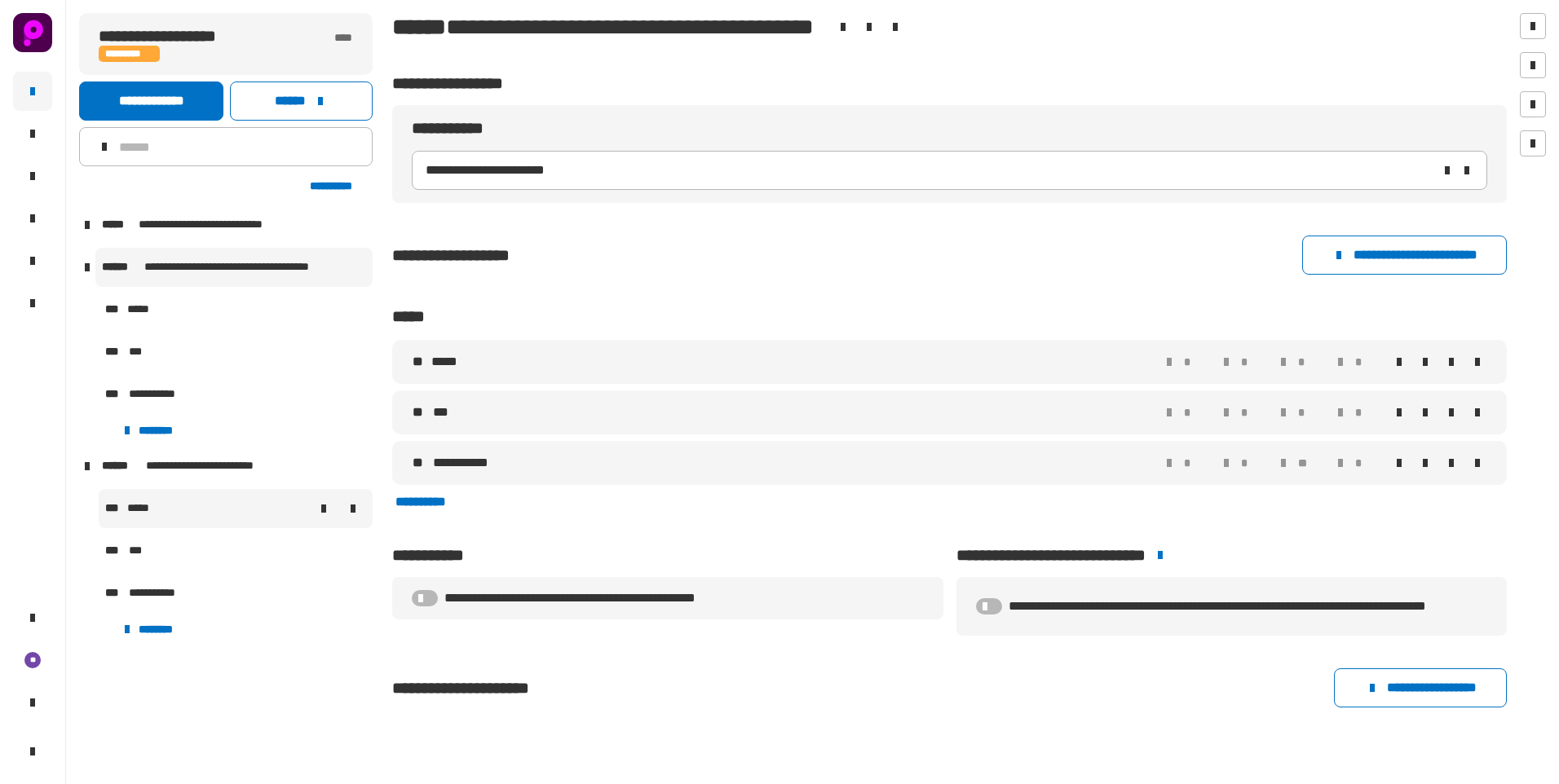 click on "*****" at bounding box center (142, 509) 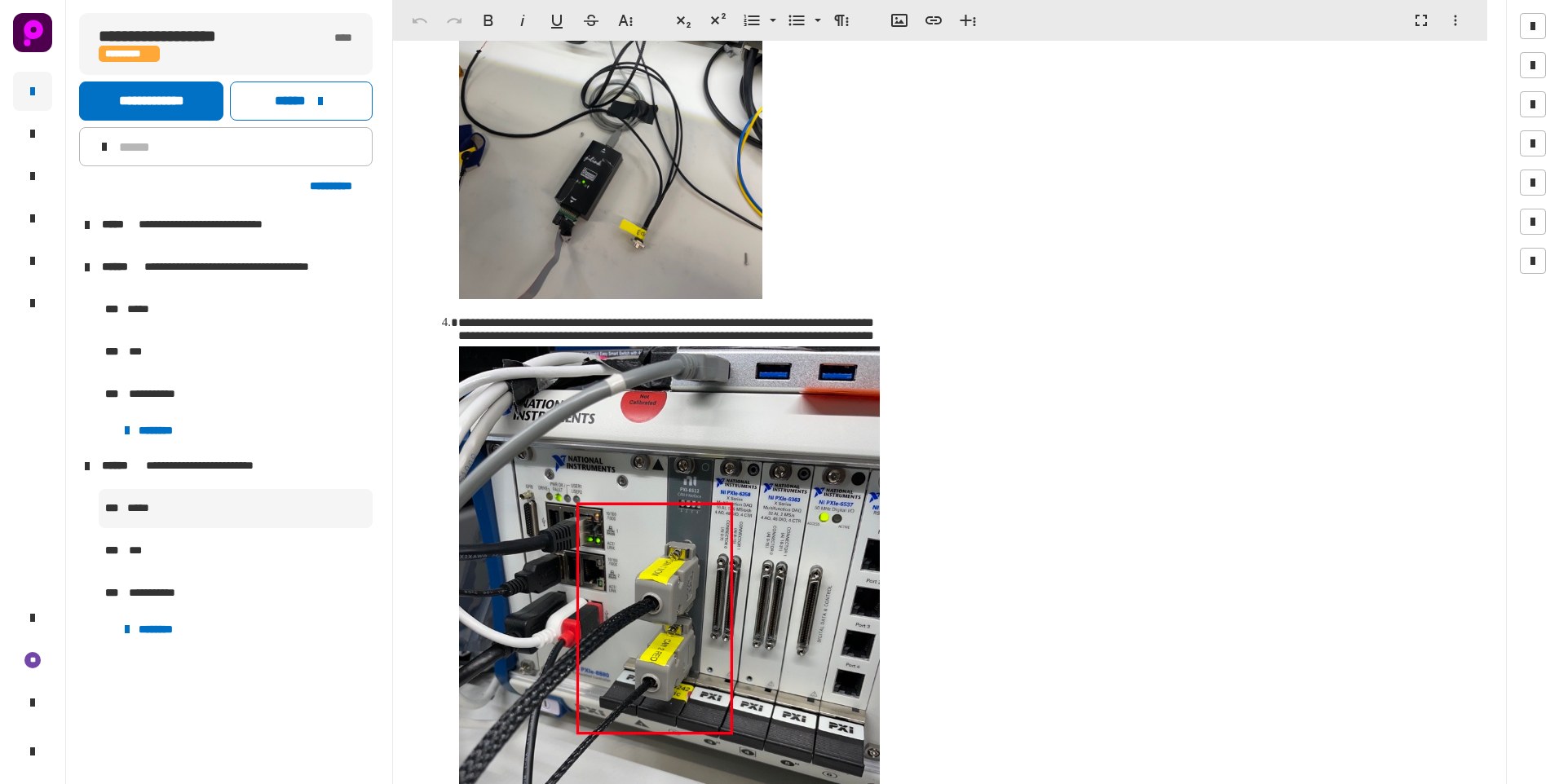scroll, scrollTop: 1304, scrollLeft: 0, axis: vertical 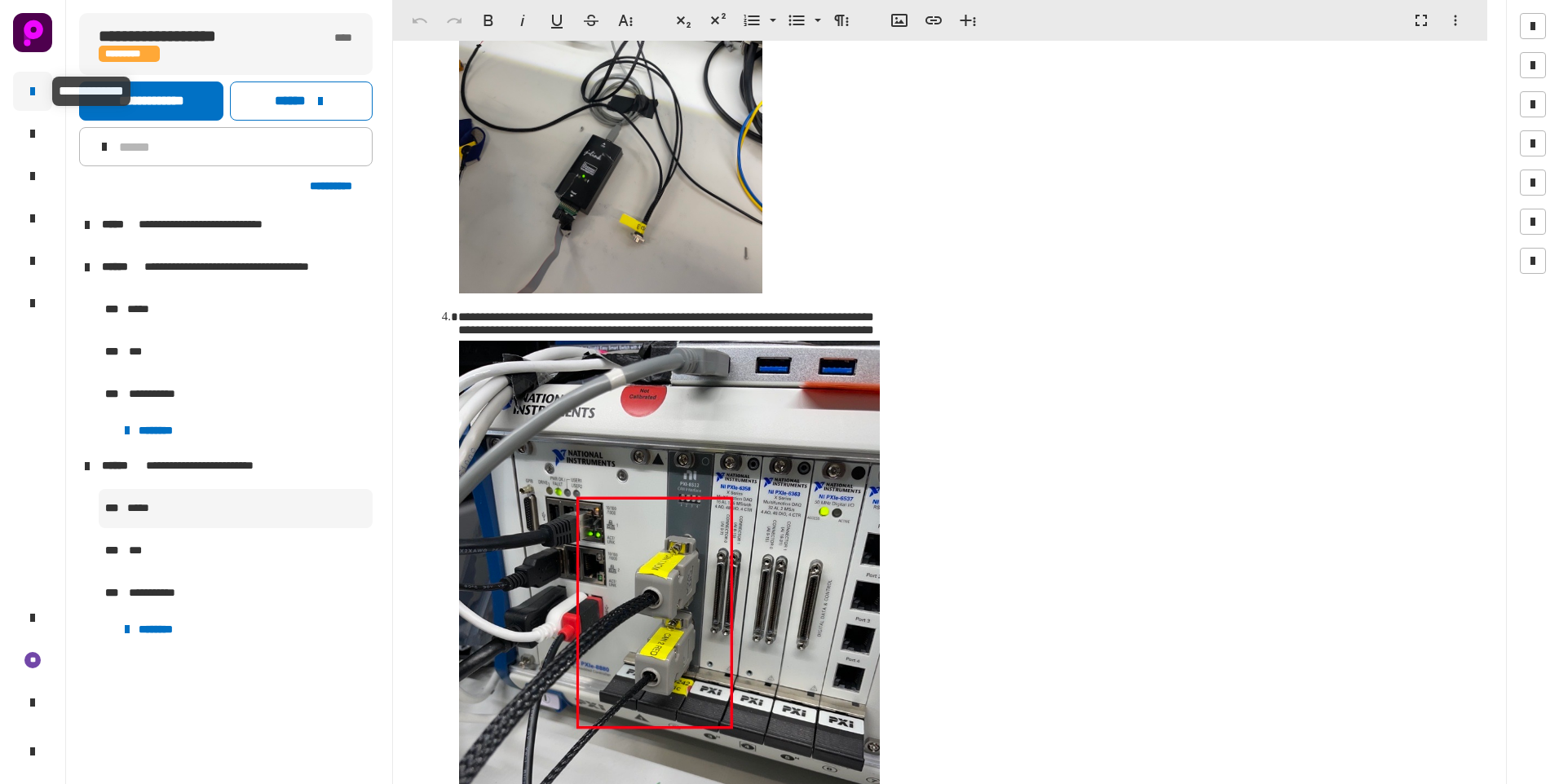 click 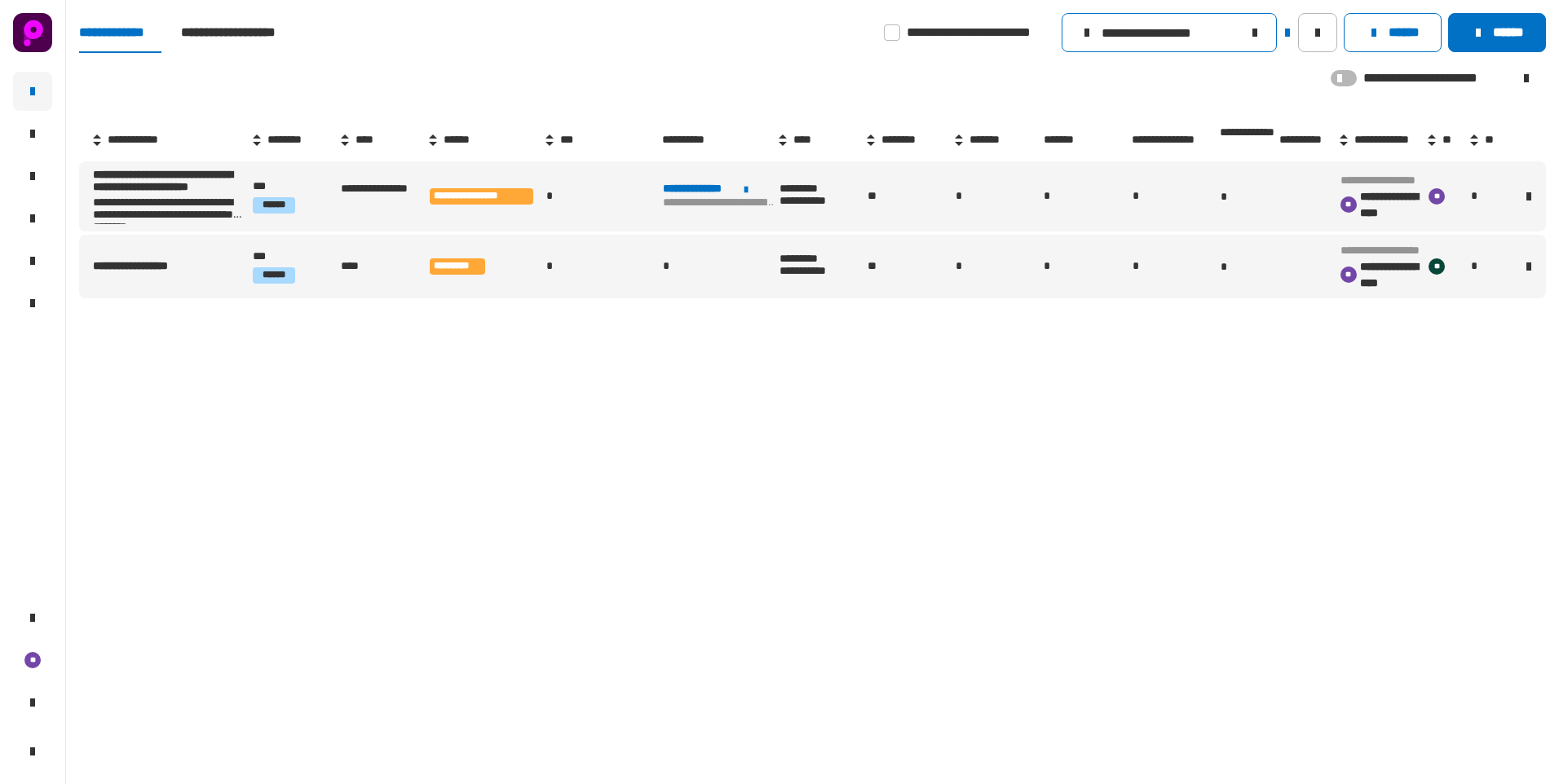 click 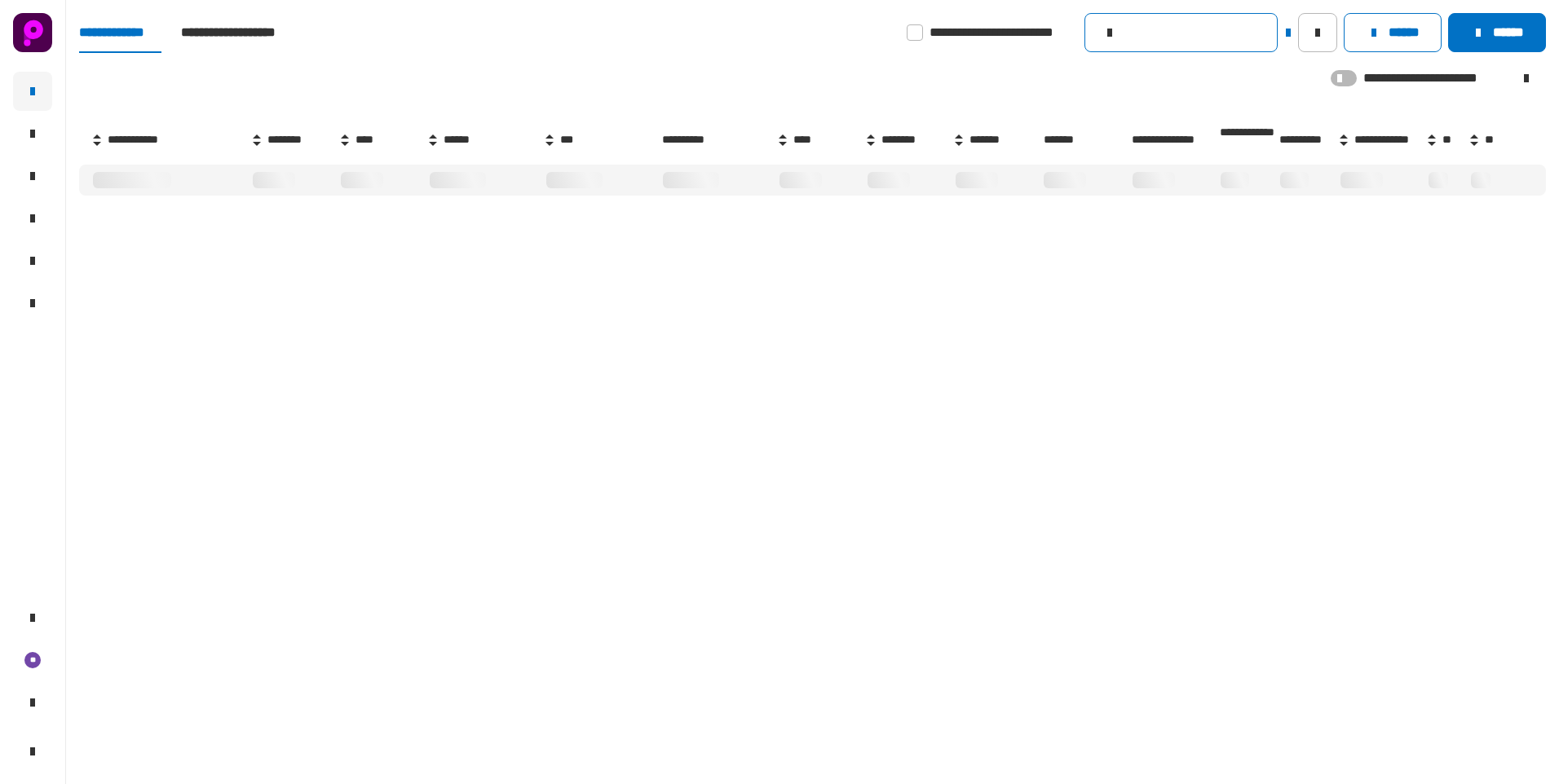 click 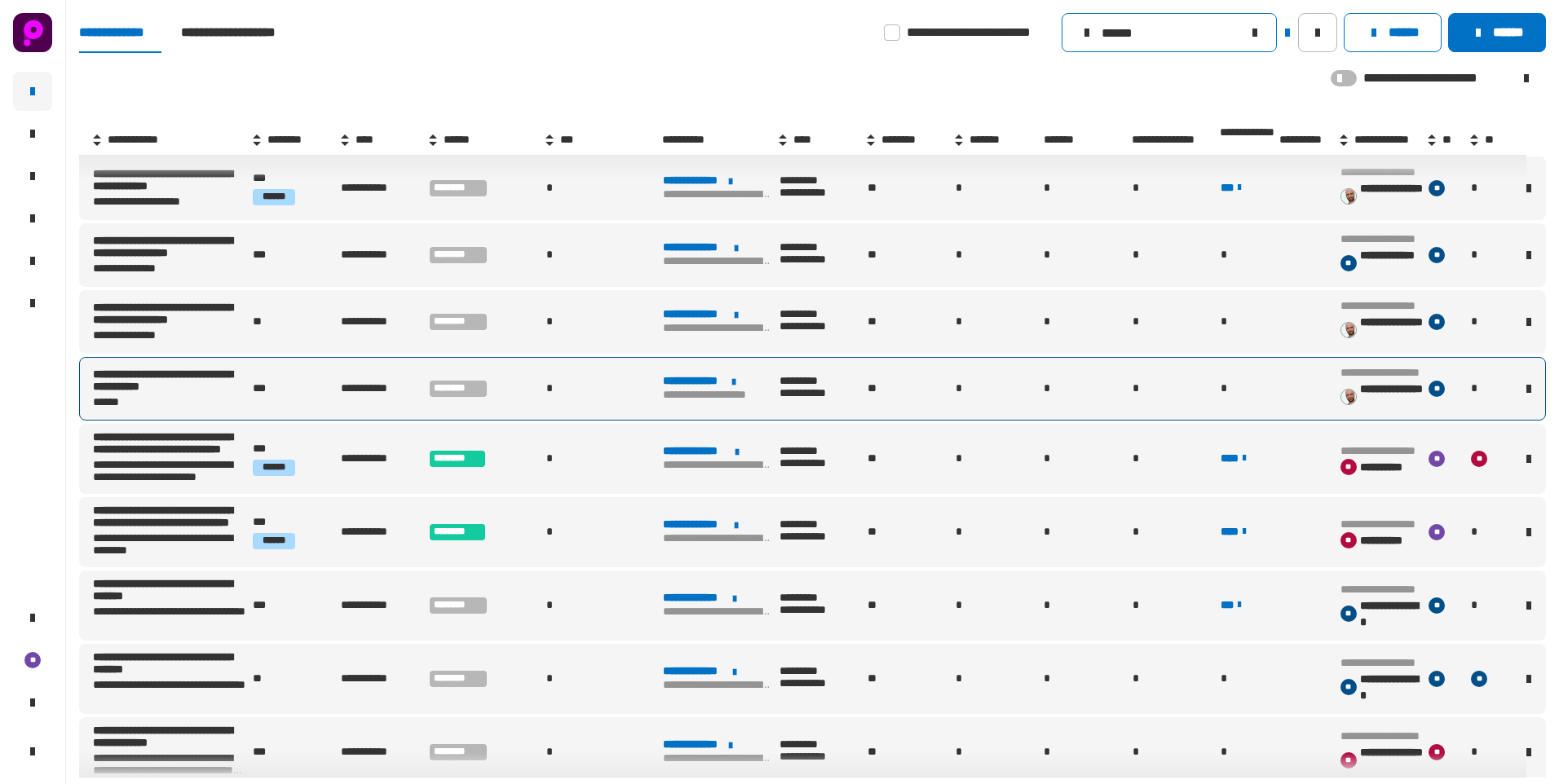 scroll, scrollTop: 381, scrollLeft: 0, axis: vertical 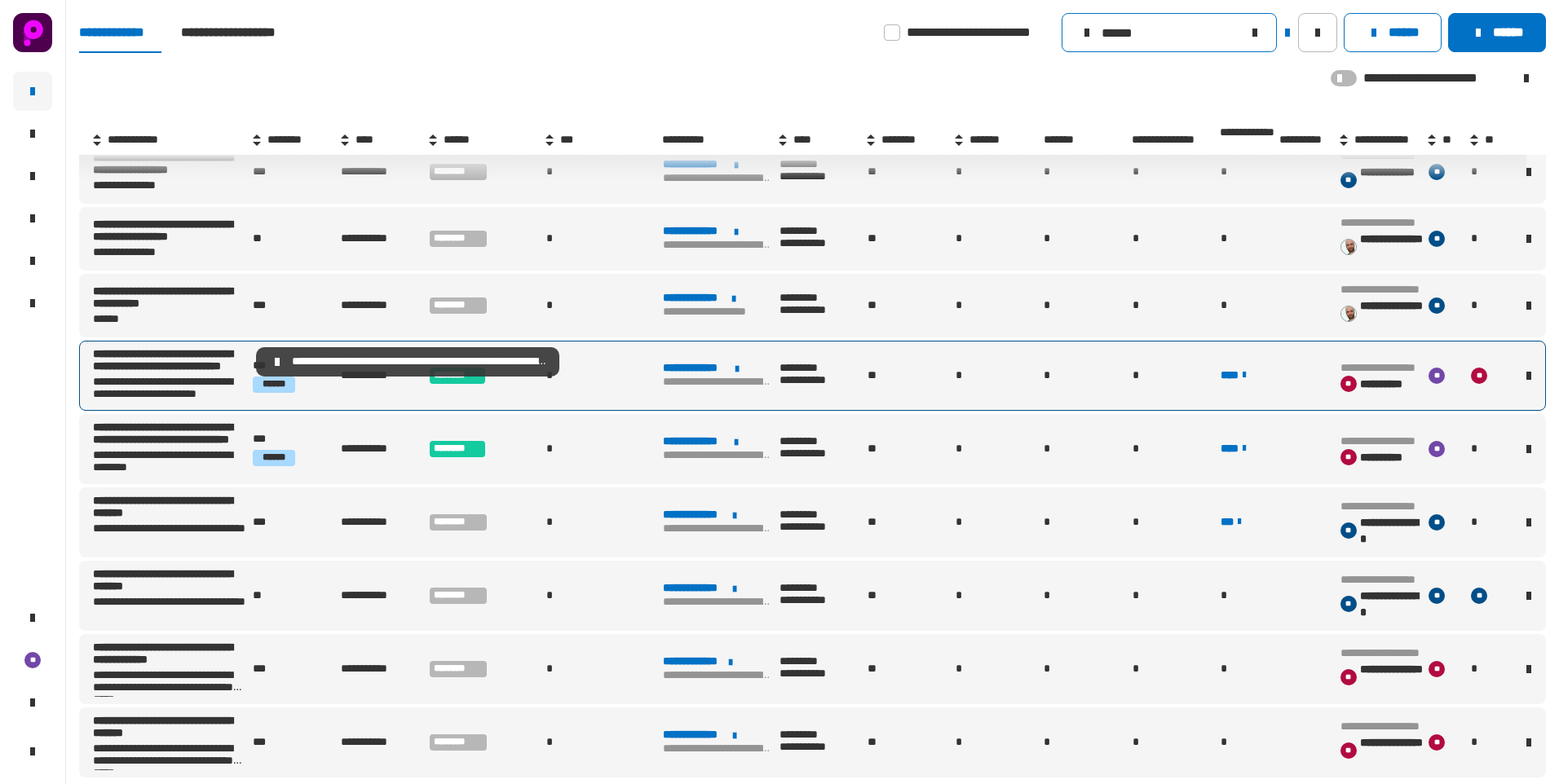 type on "******" 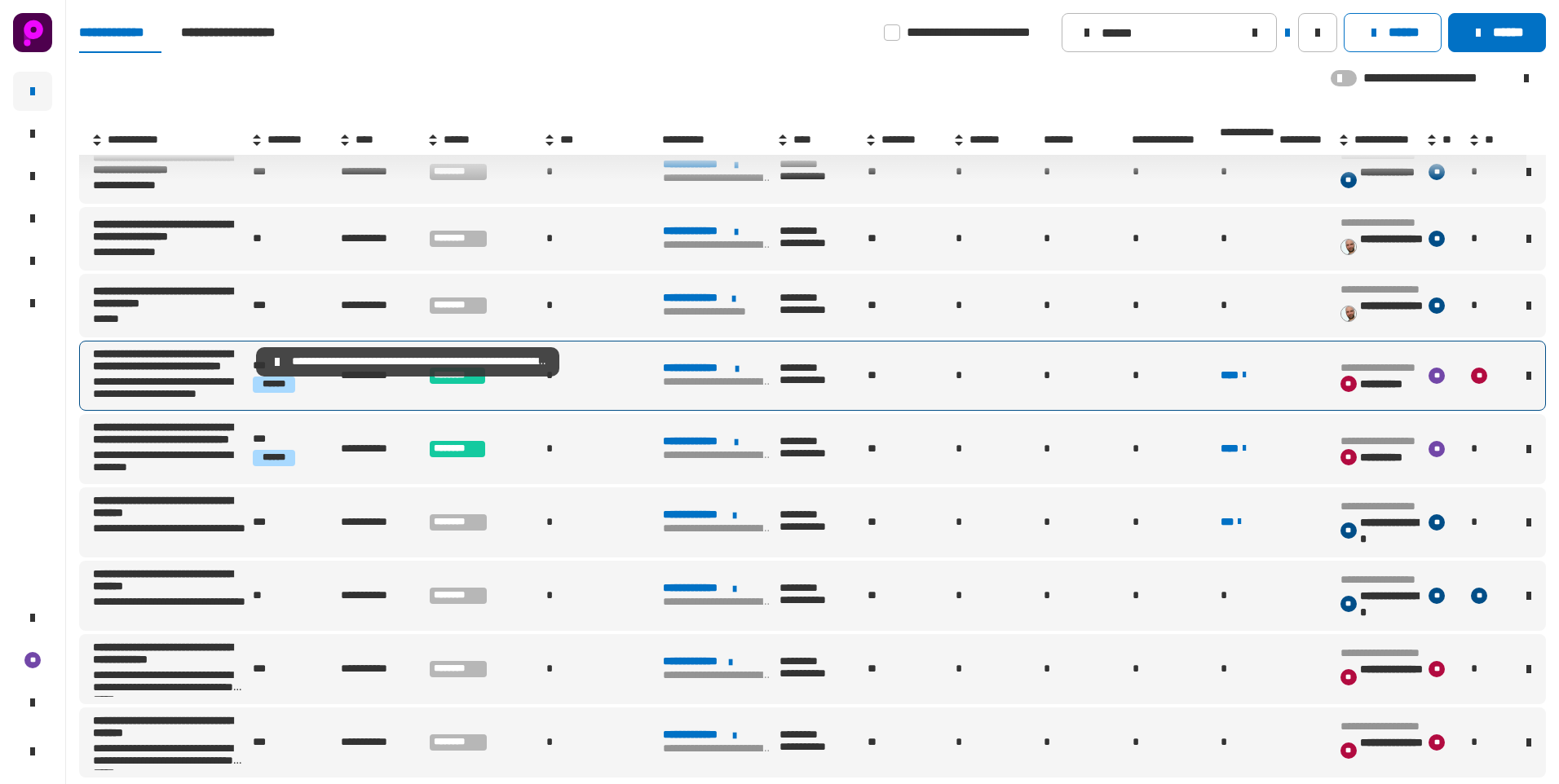 click on "**********" at bounding box center (171, 362) 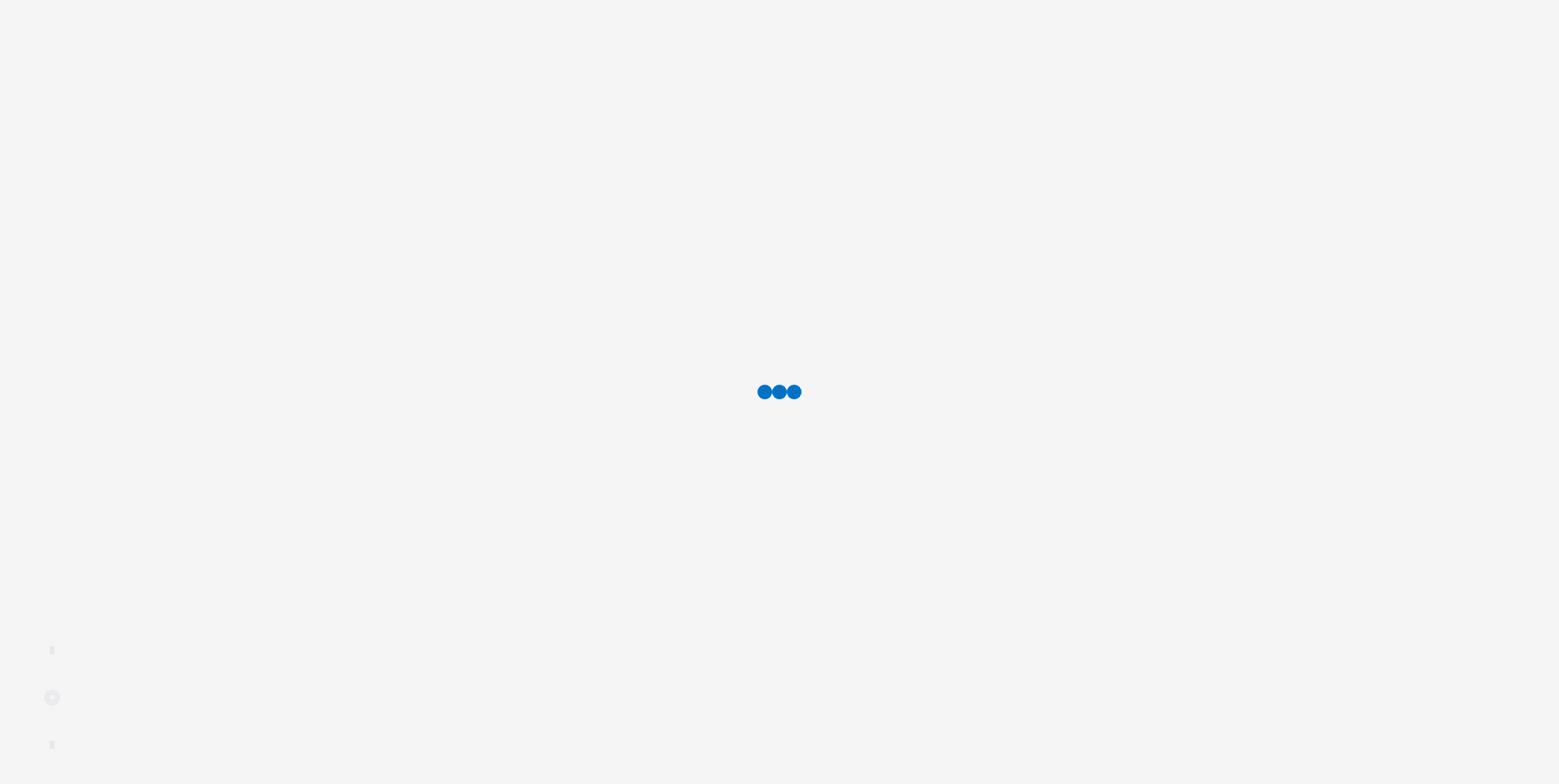 scroll, scrollTop: 0, scrollLeft: 0, axis: both 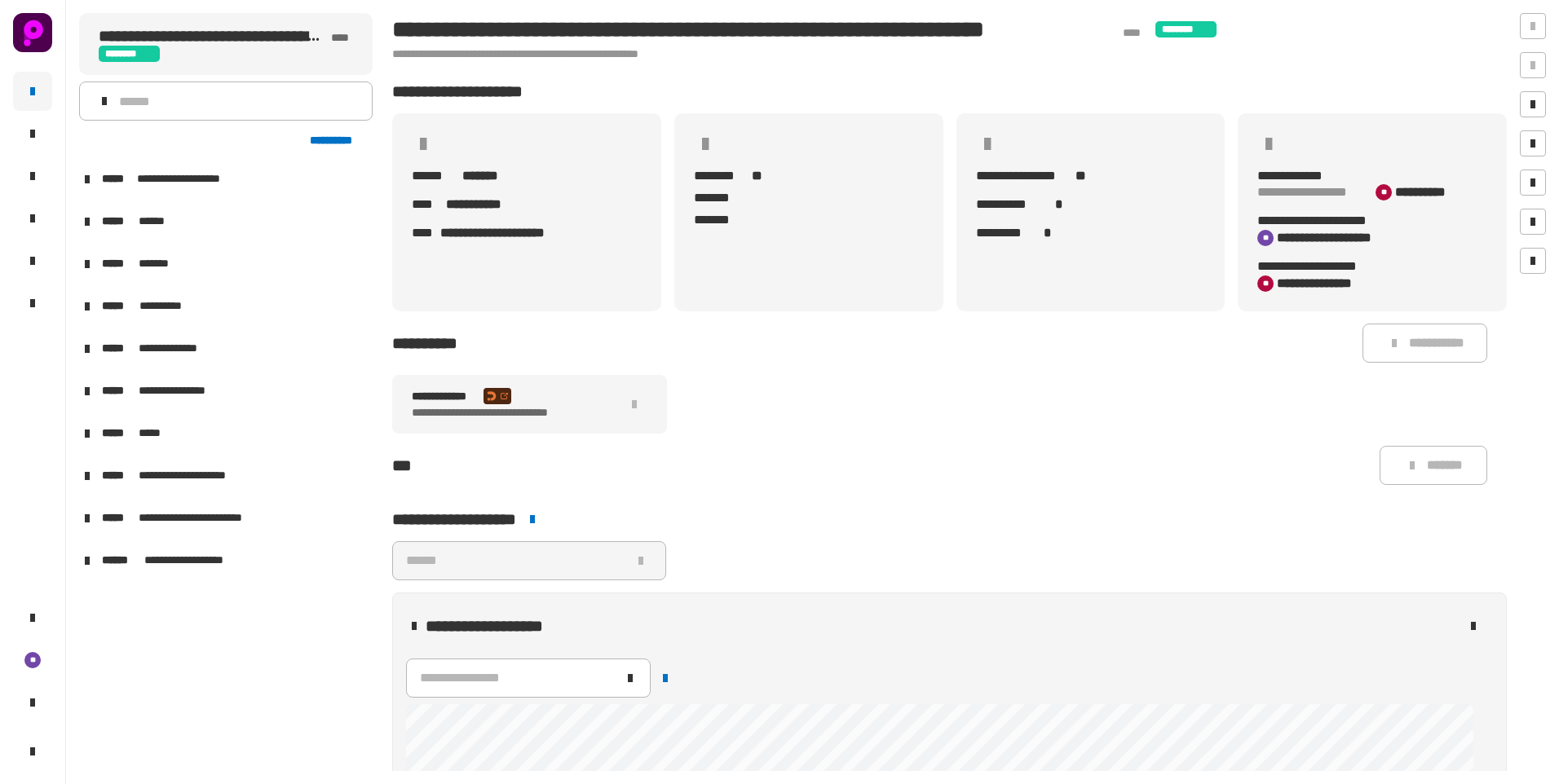 click at bounding box center (87, 222) 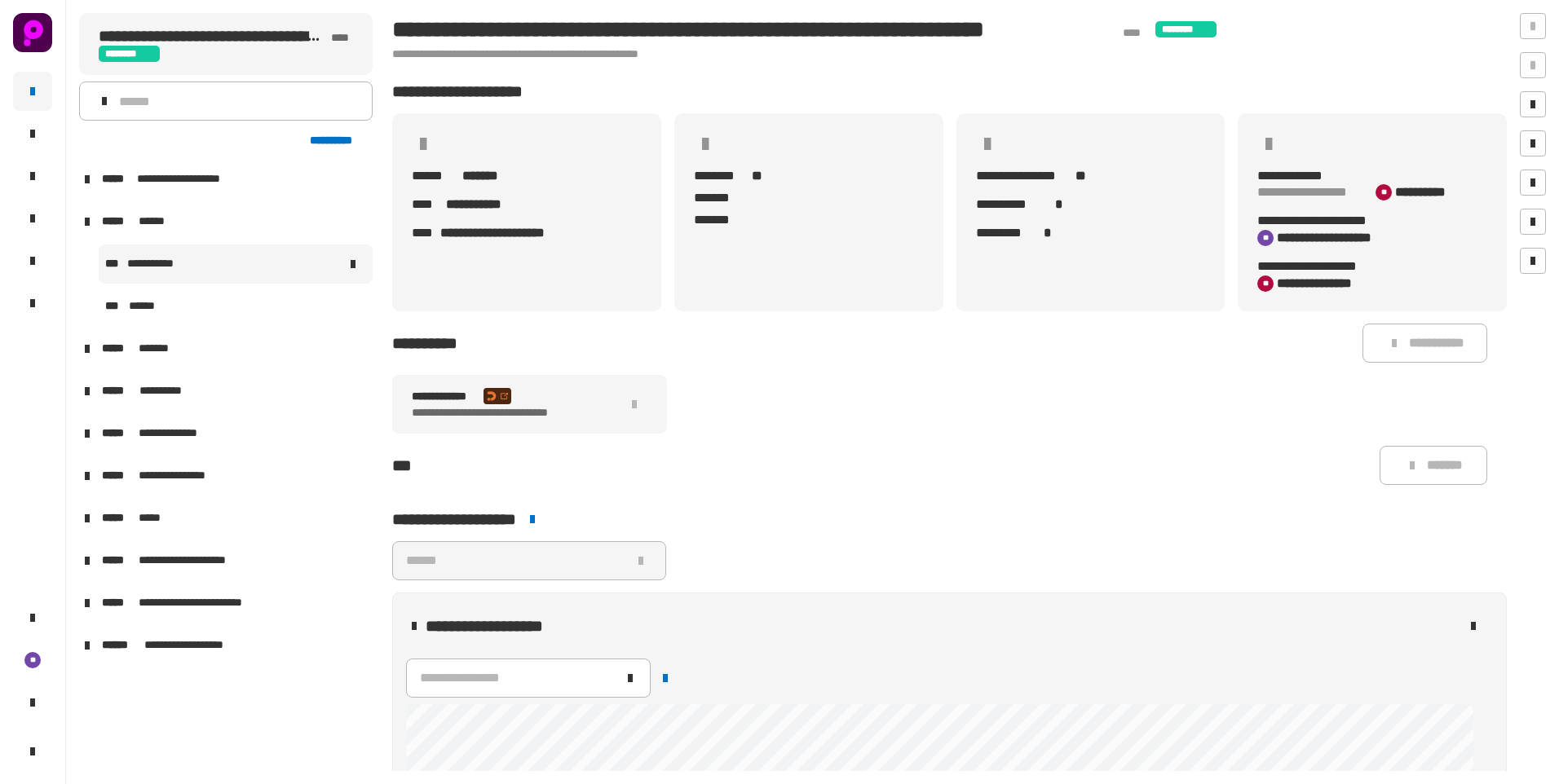 click on "**********" at bounding box center (156, 264) 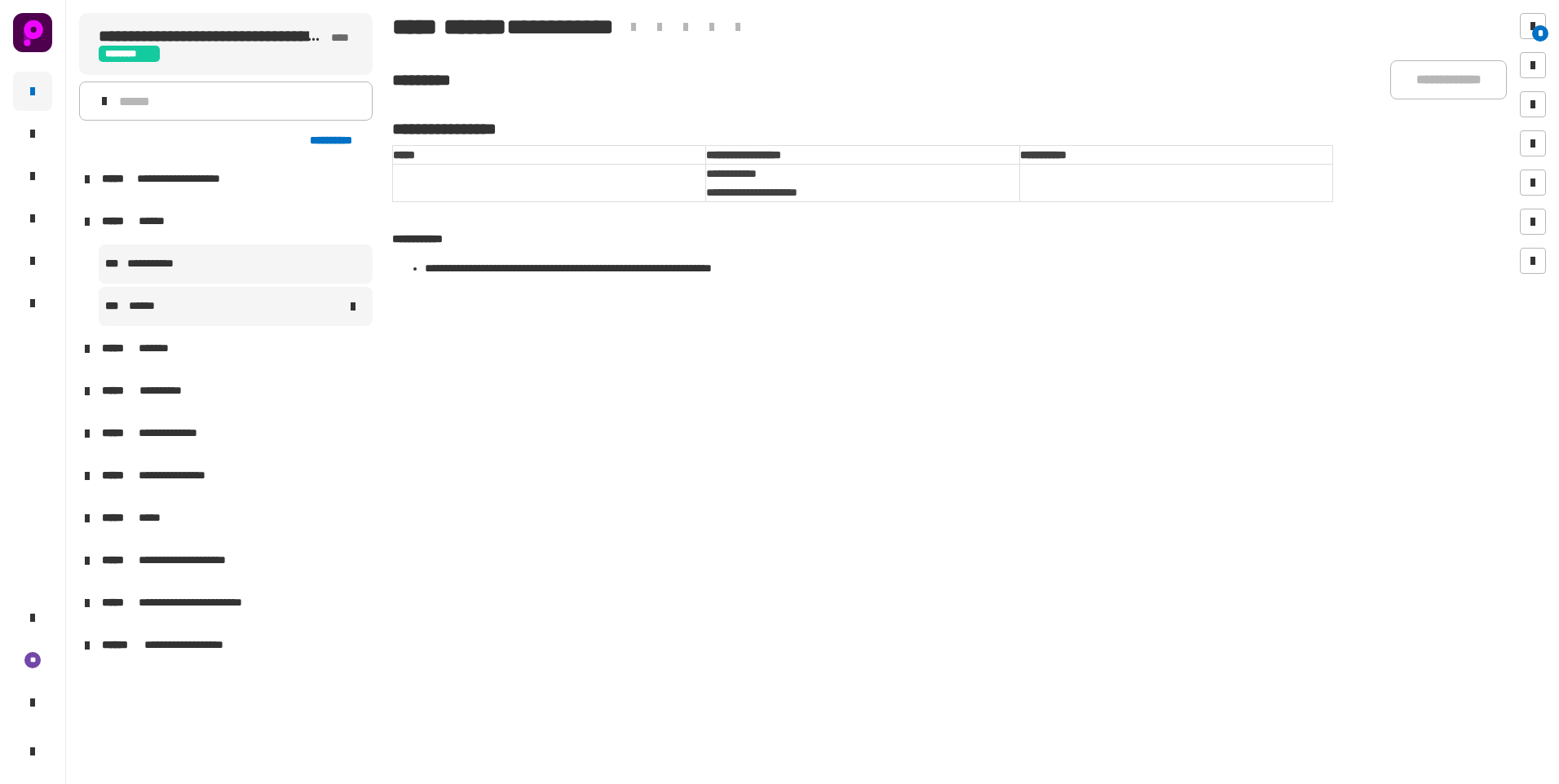 click on "******" at bounding box center (146, 306) 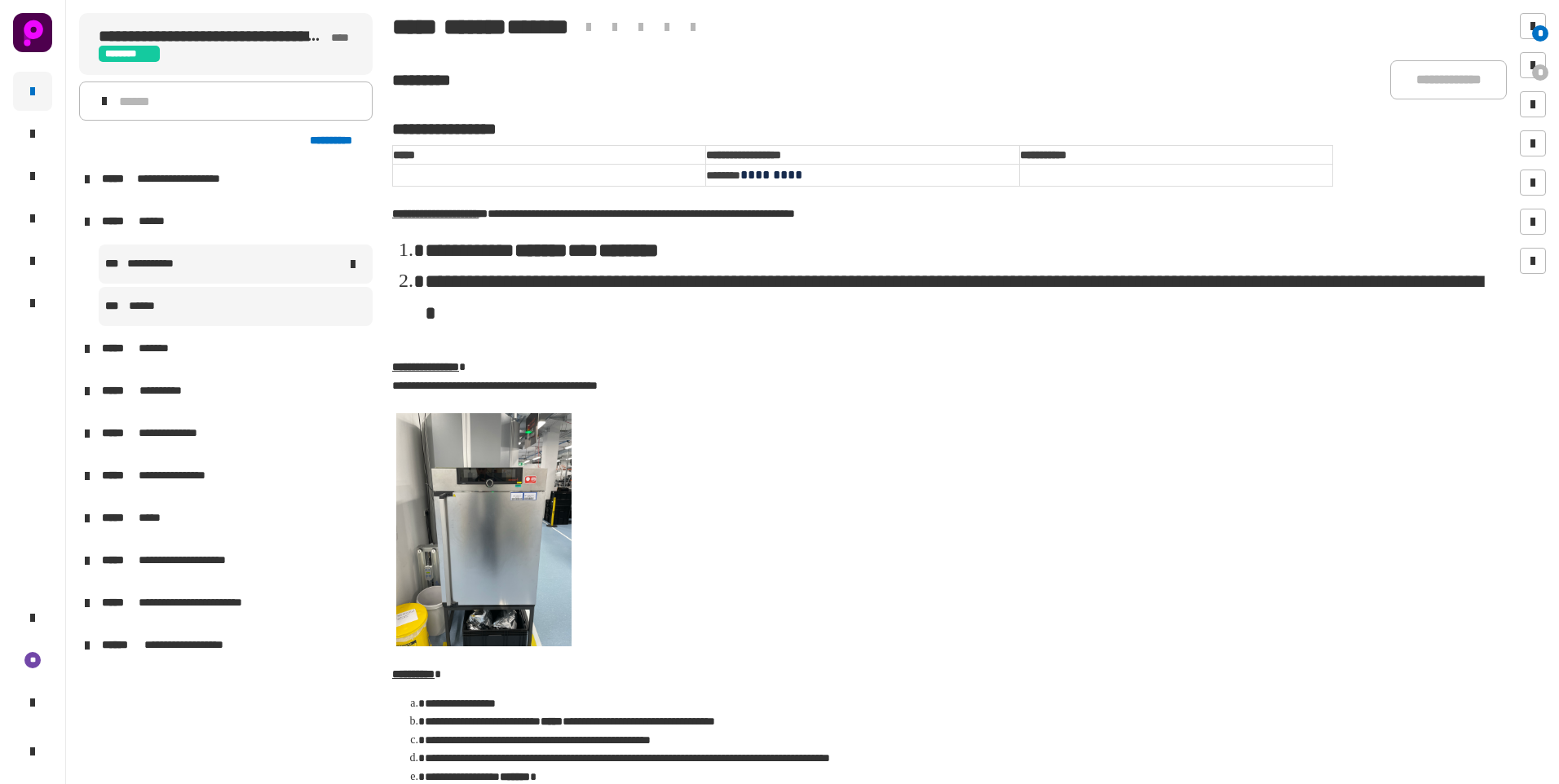 click on "**********" at bounding box center (156, 264) 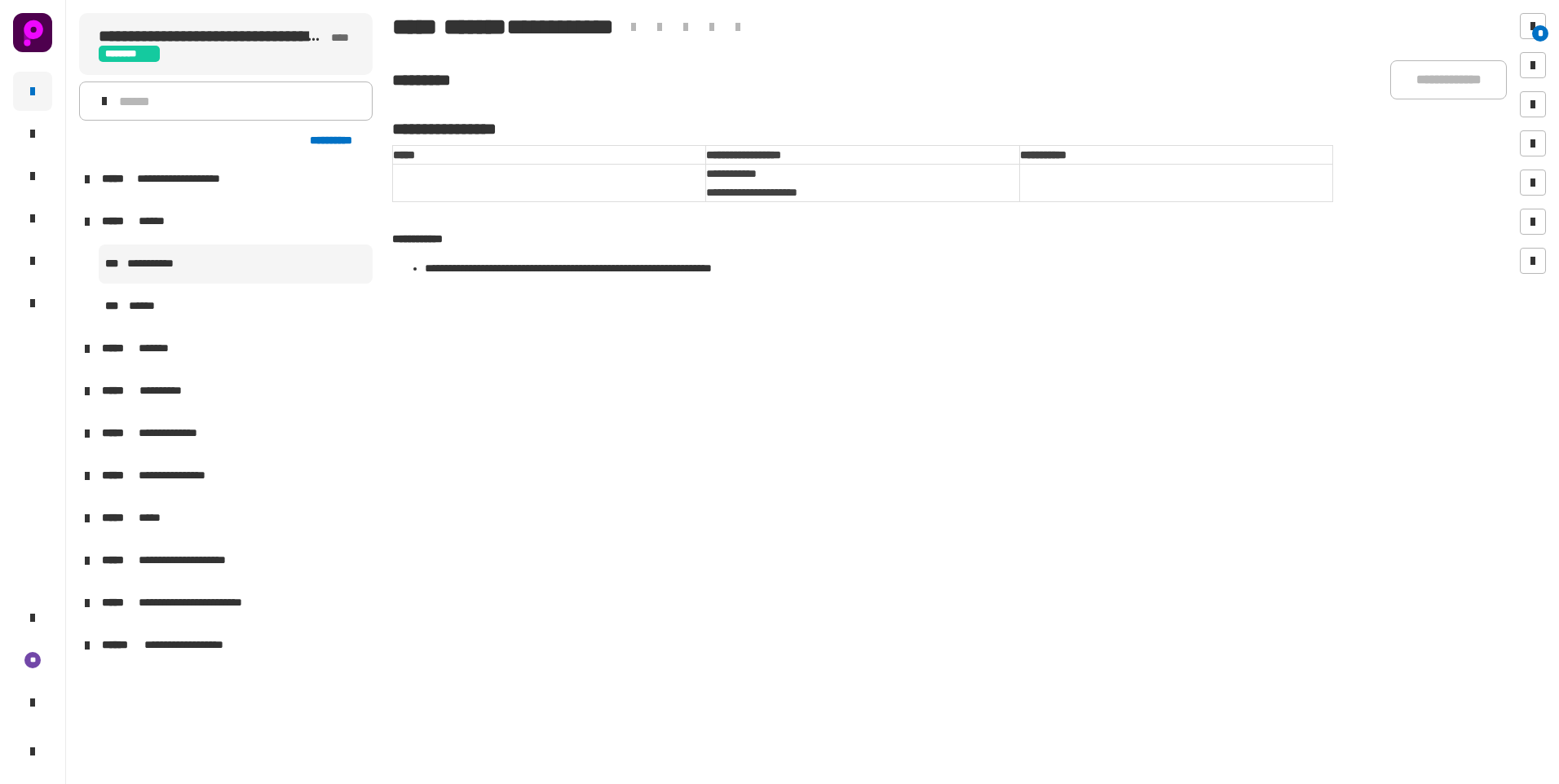 click at bounding box center (87, 222) 